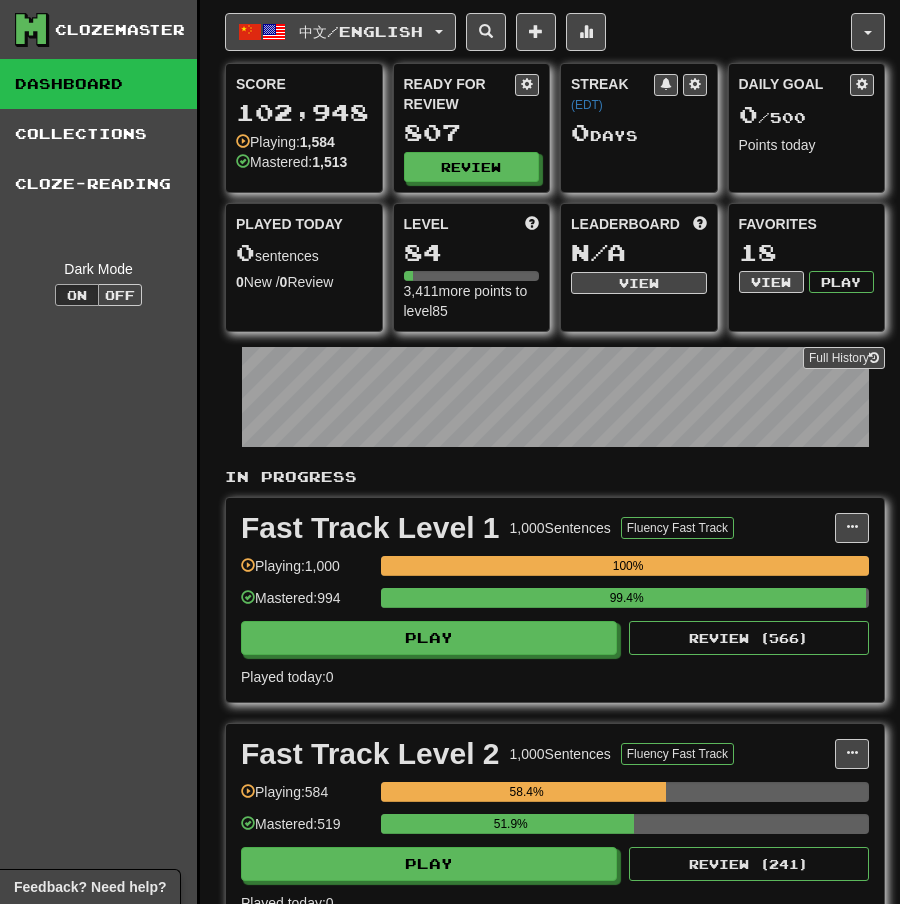 scroll, scrollTop: 0, scrollLeft: 0, axis: both 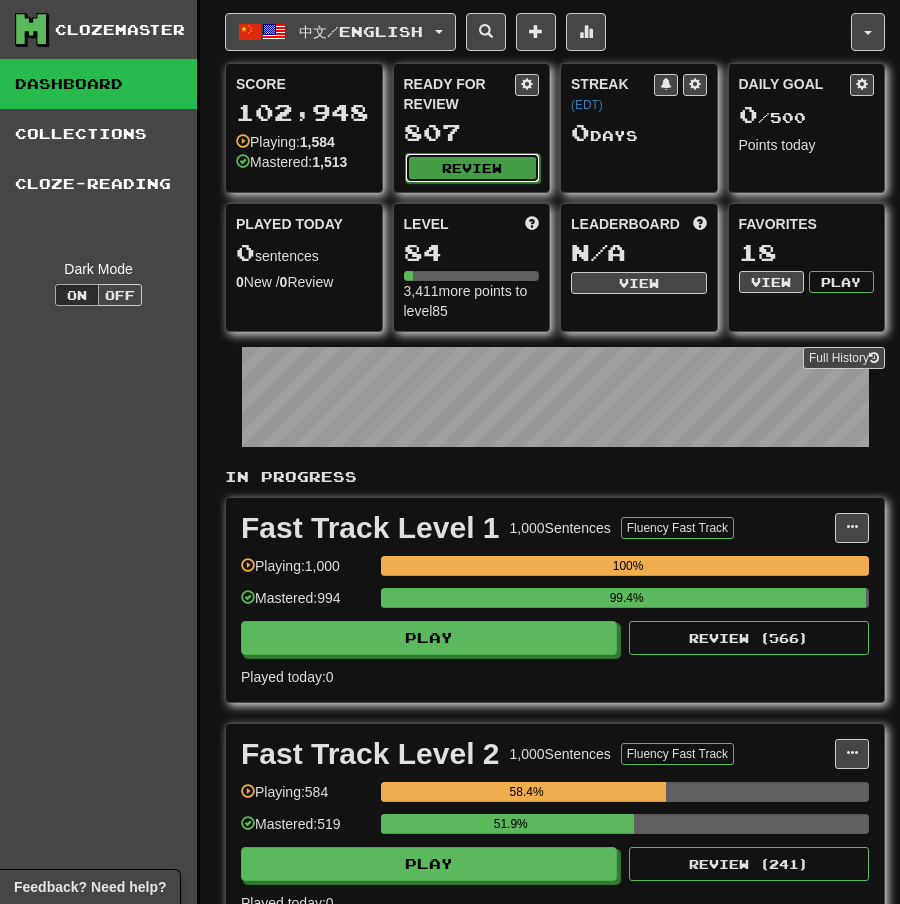 click on "Review" at bounding box center (473, 168) 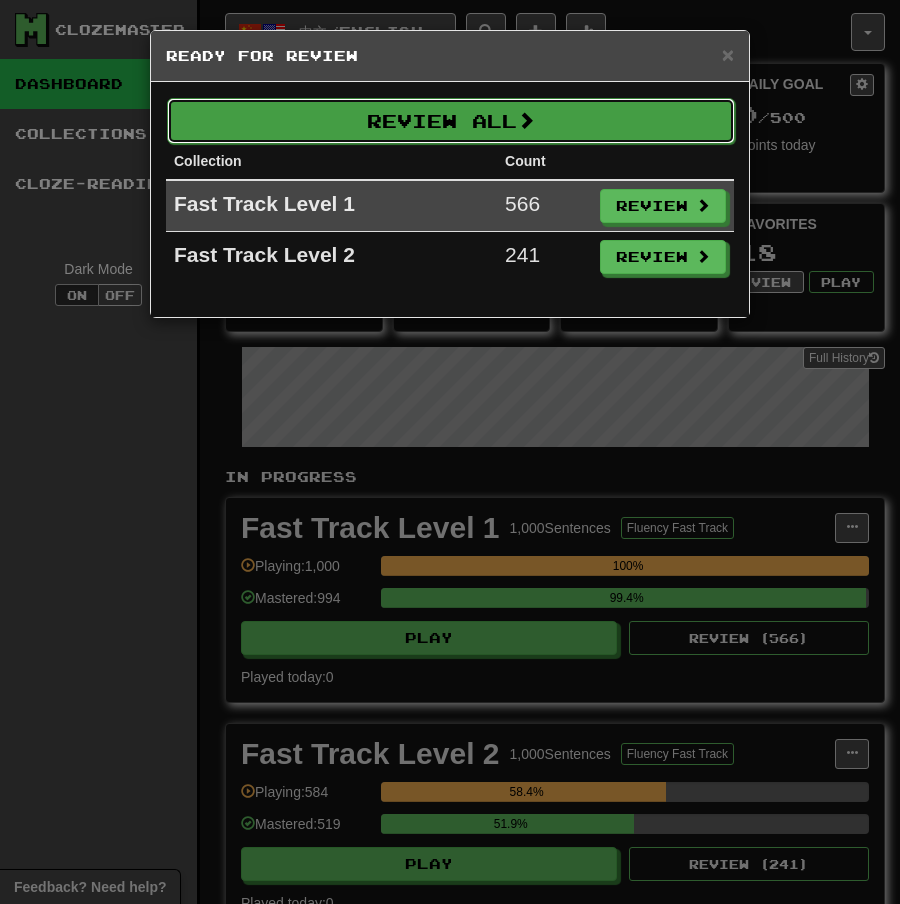 click on "Review All" at bounding box center (451, 121) 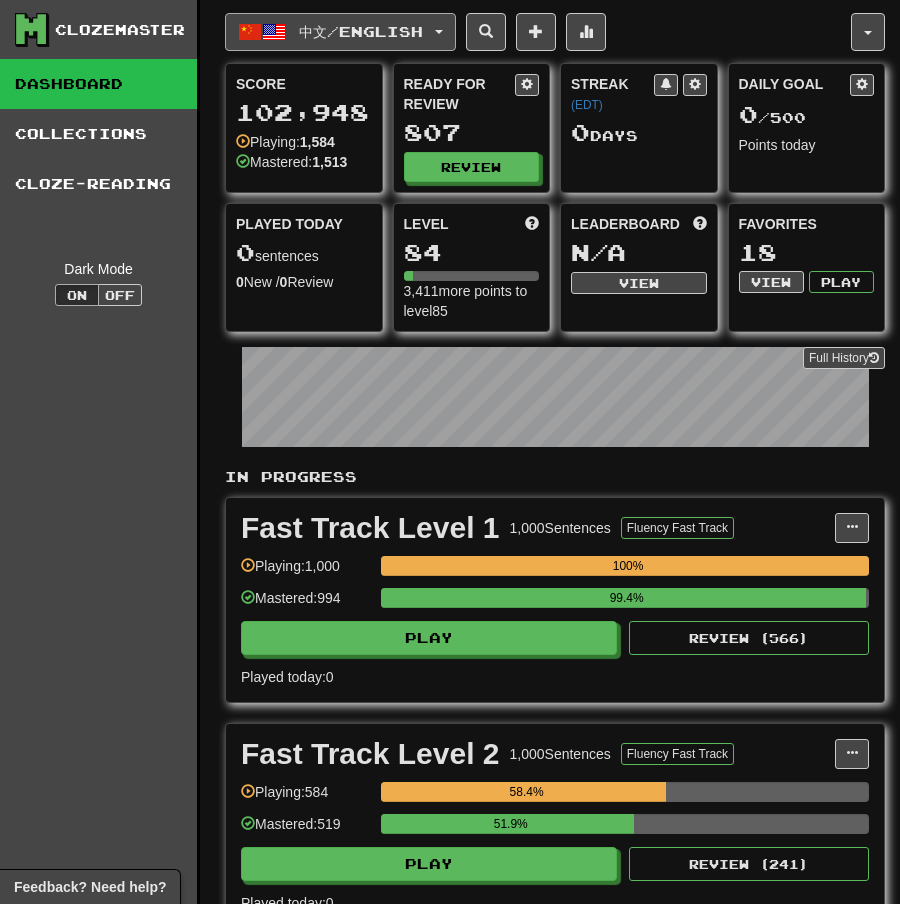 click on "中文  /  English" at bounding box center (340, 32) 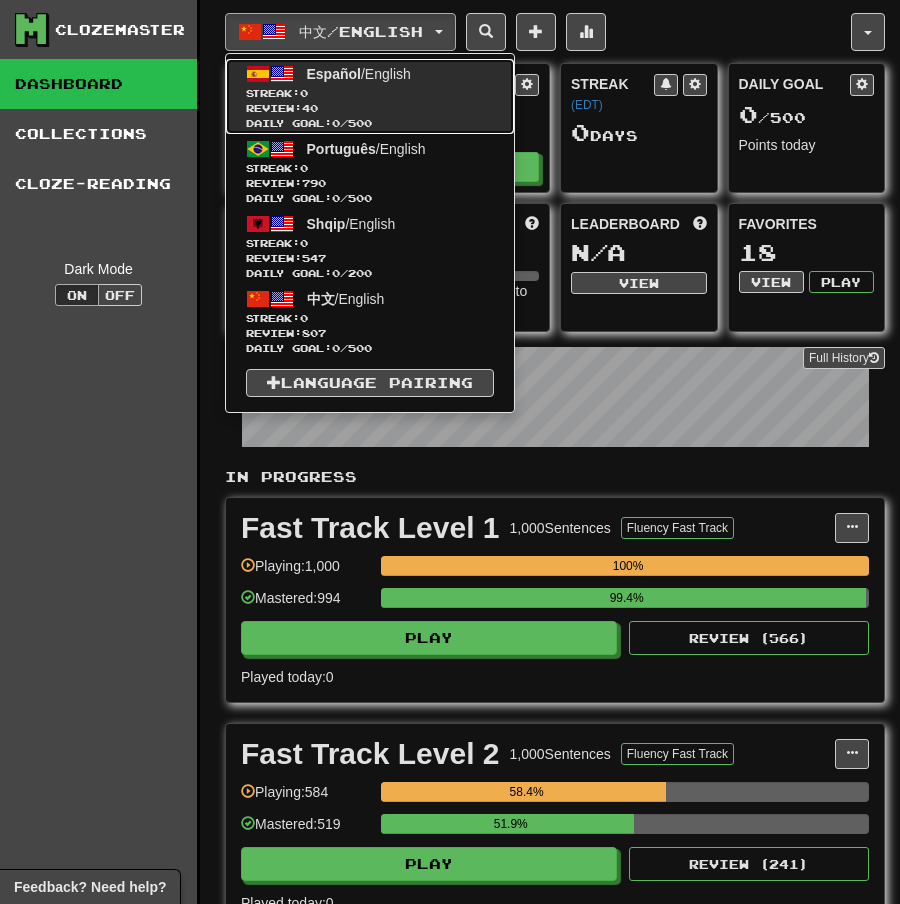 click on "Español  /  English" at bounding box center (359, 74) 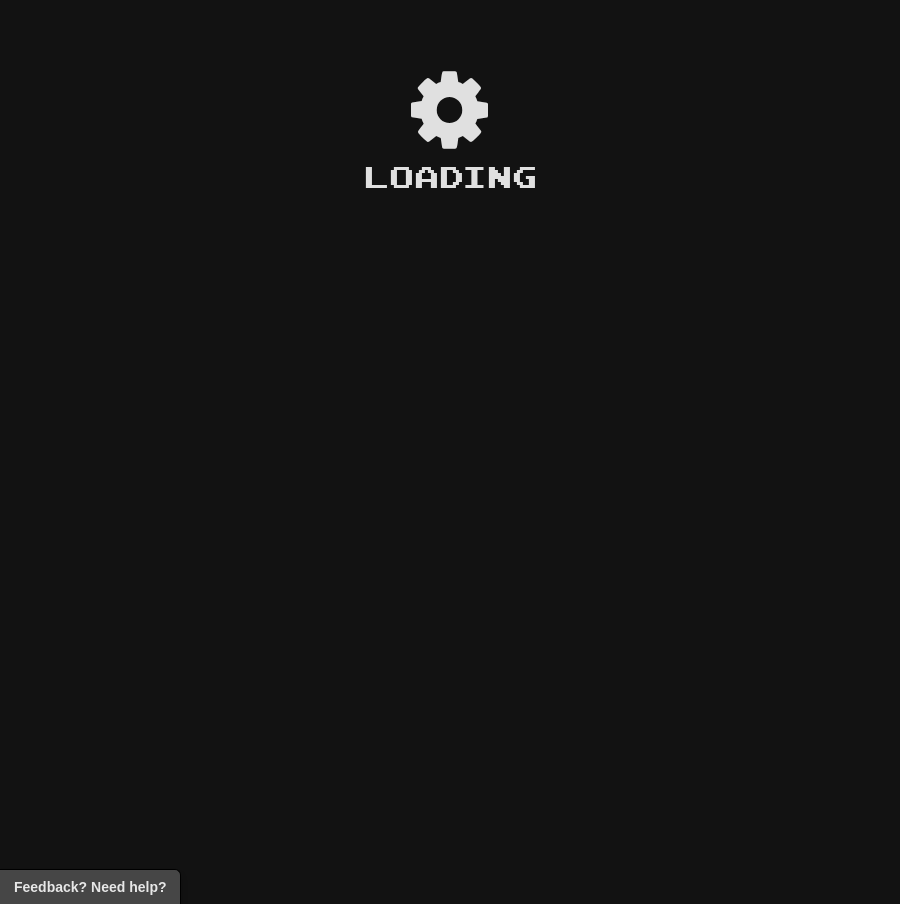 scroll, scrollTop: 0, scrollLeft: 0, axis: both 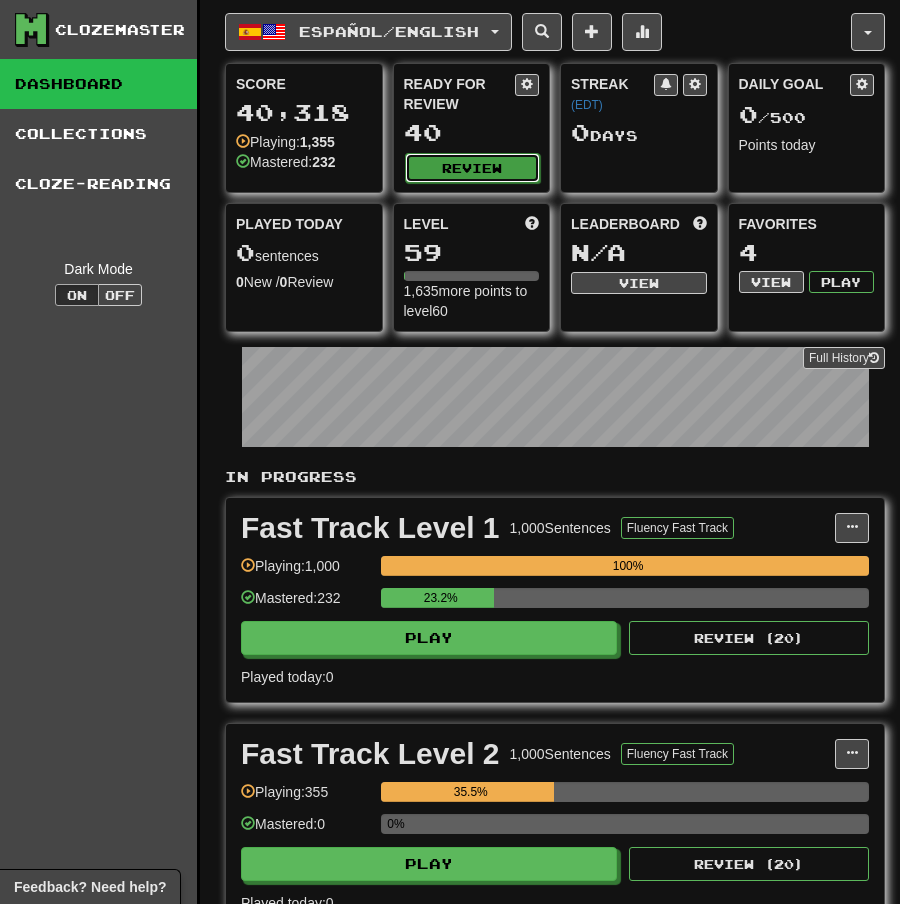click on "Review" at bounding box center [473, 168] 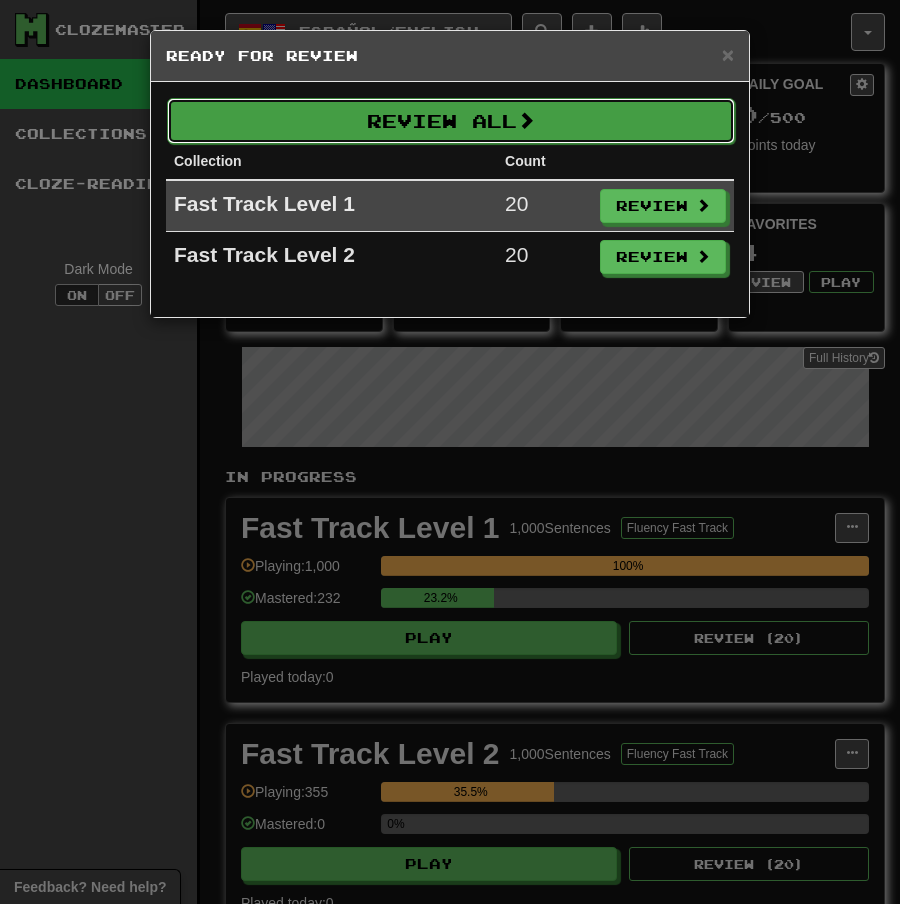 click on "Review All" at bounding box center (451, 121) 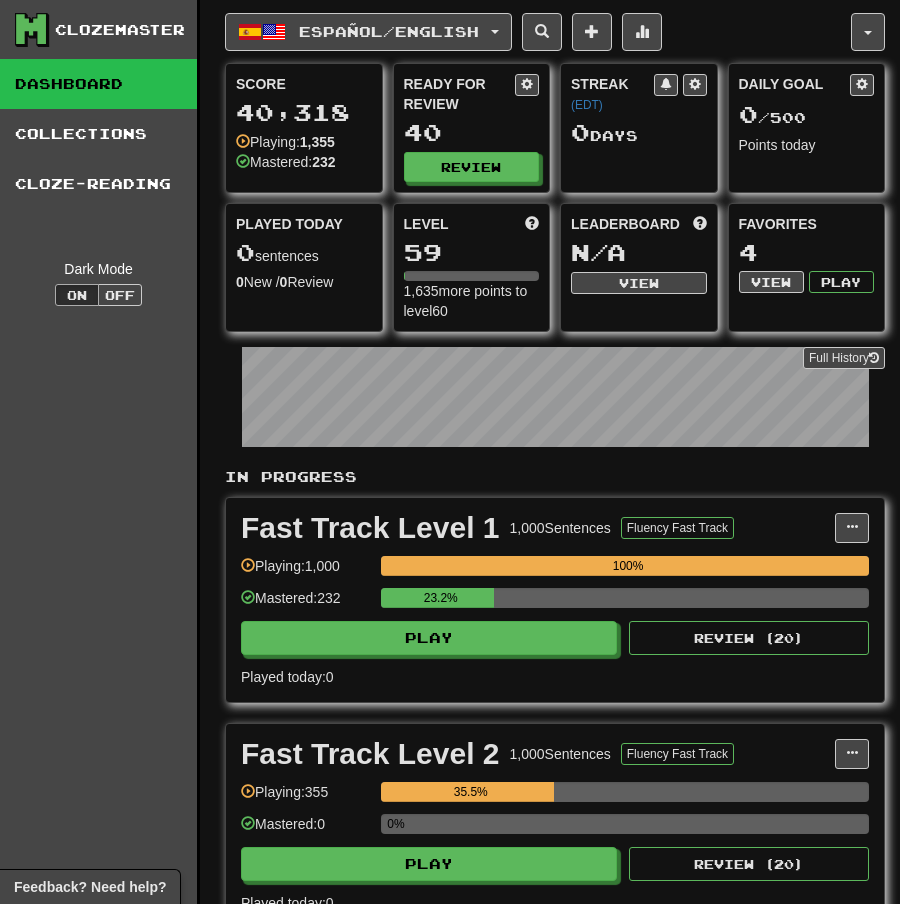 select on "**" 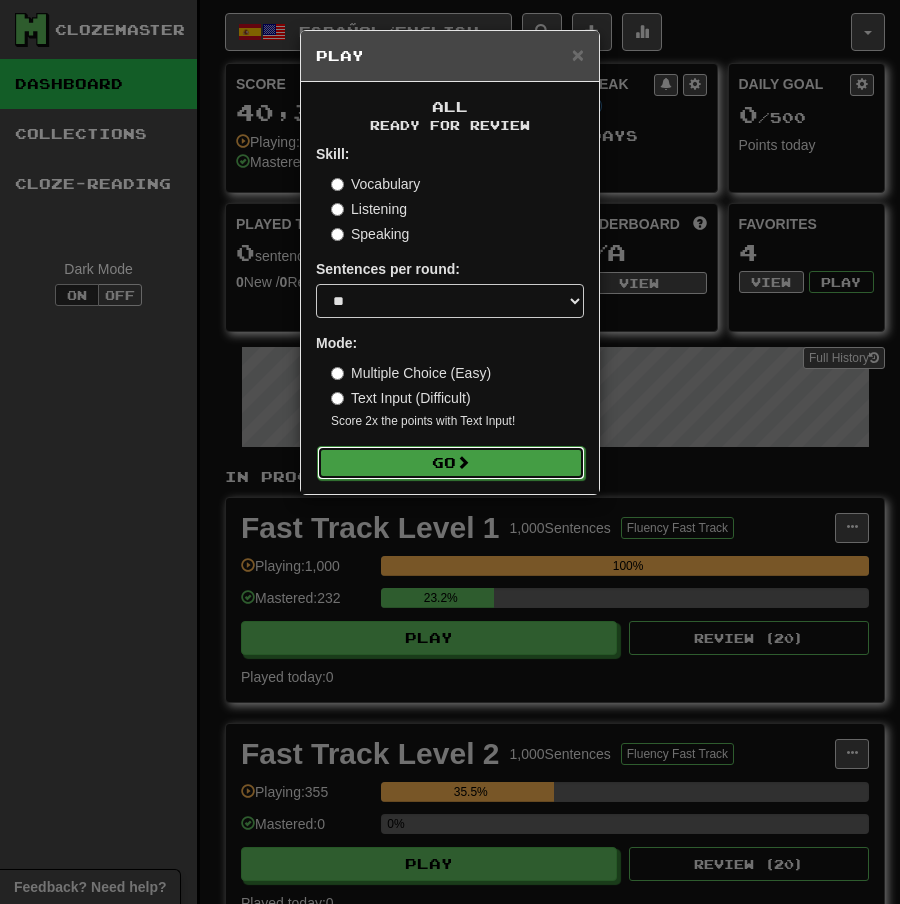 click on "Go" at bounding box center (451, 463) 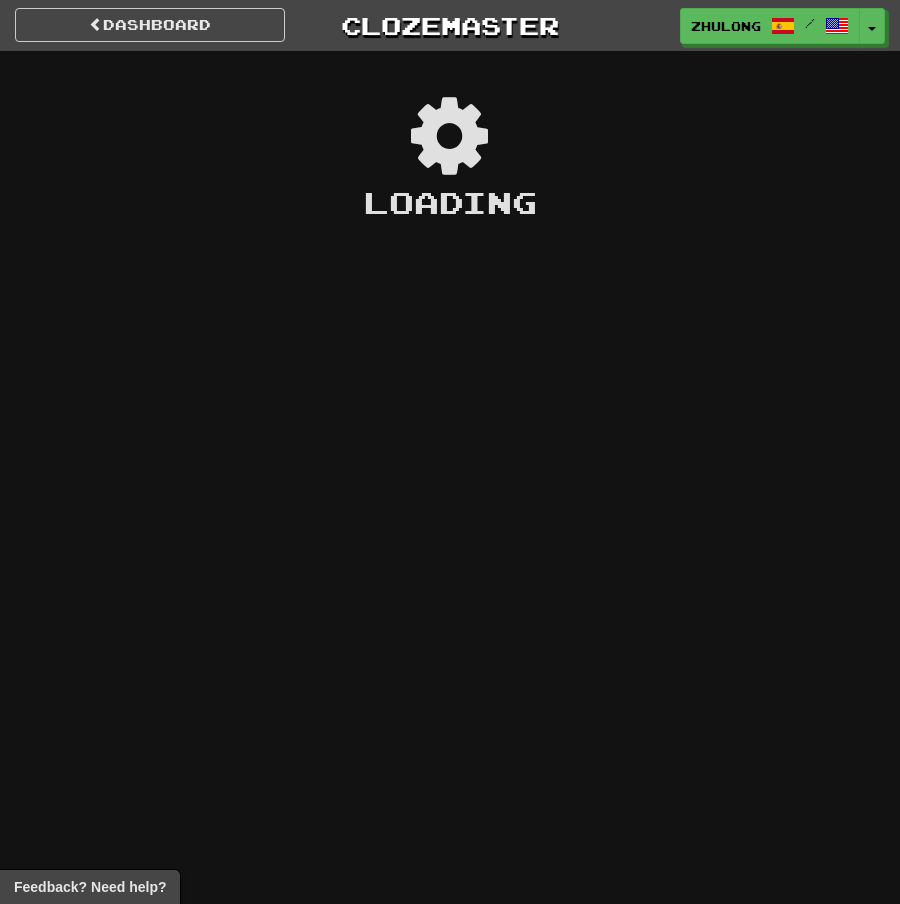 scroll, scrollTop: 0, scrollLeft: 0, axis: both 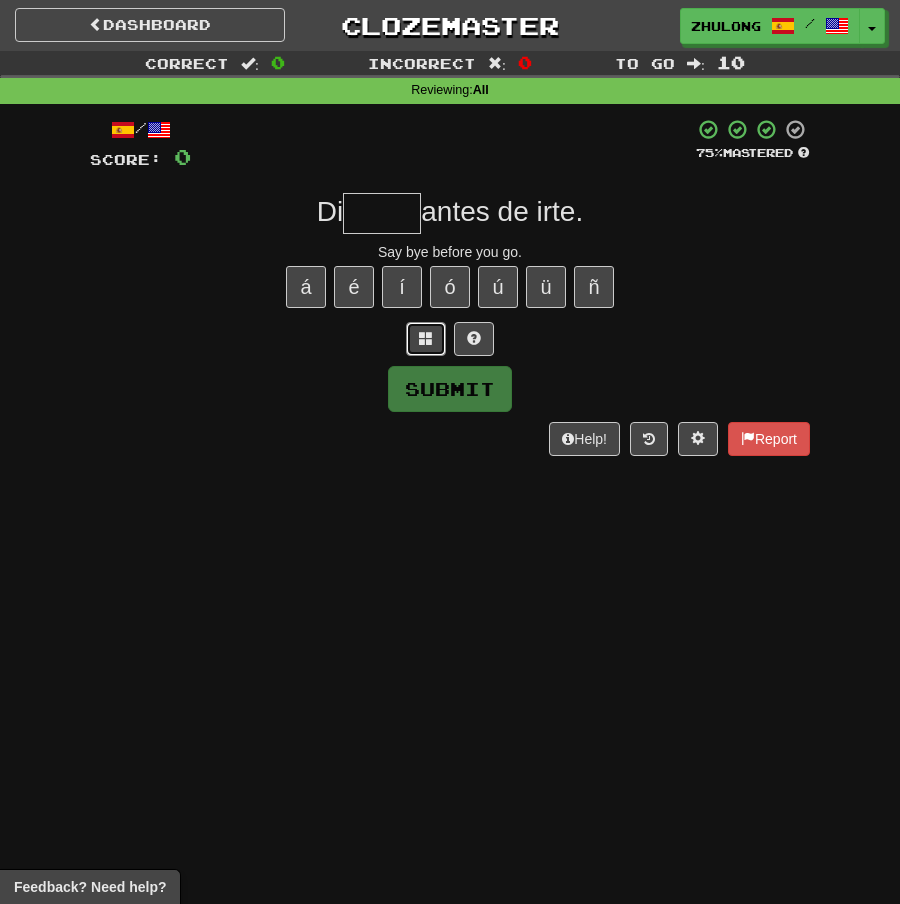 drag, startPoint x: 425, startPoint y: 330, endPoint x: 416, endPoint y: 312, distance: 20.12461 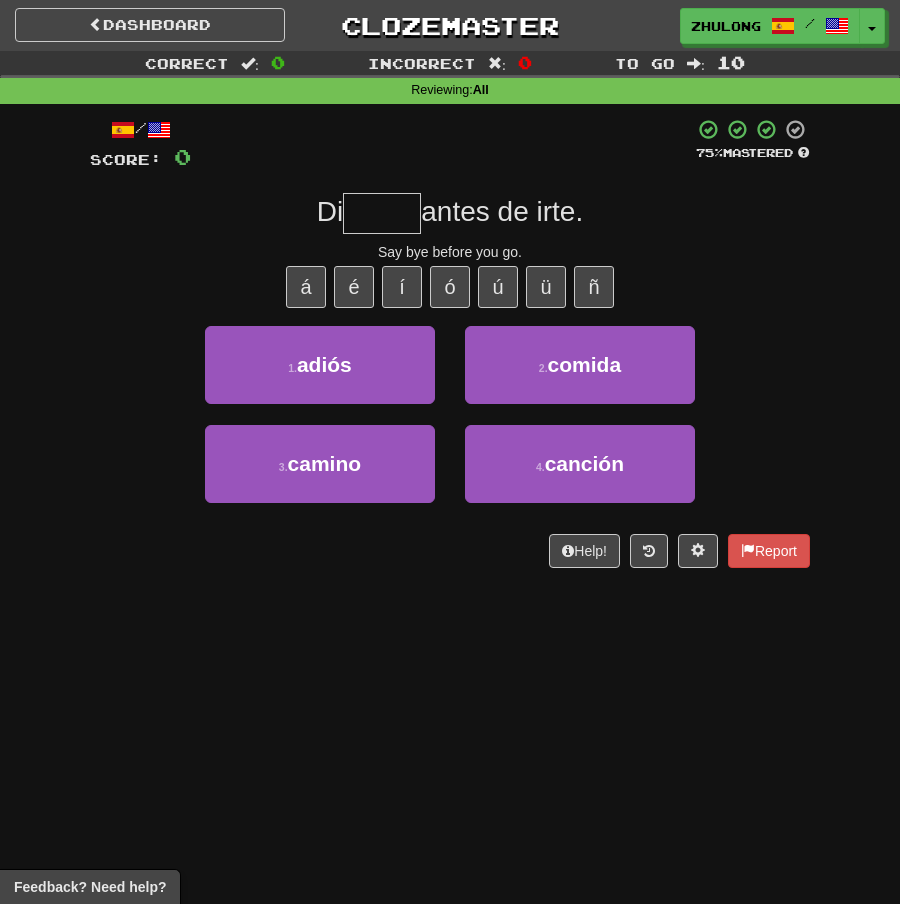 click at bounding box center [382, 213] 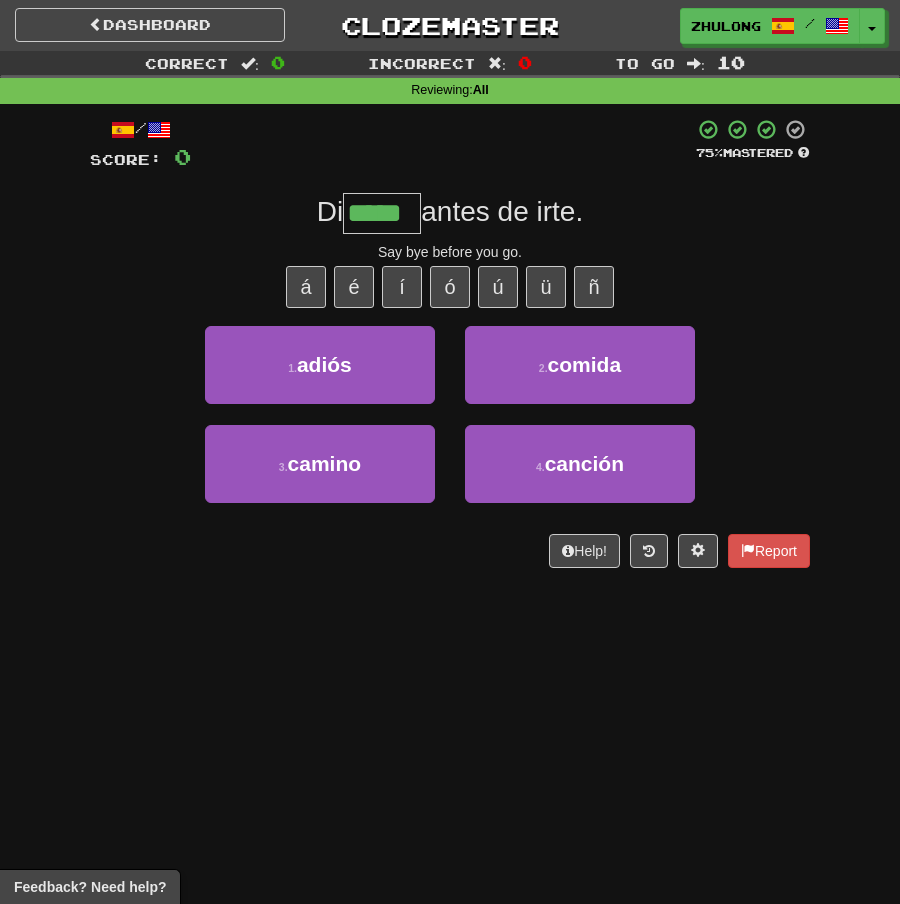 type on "*****" 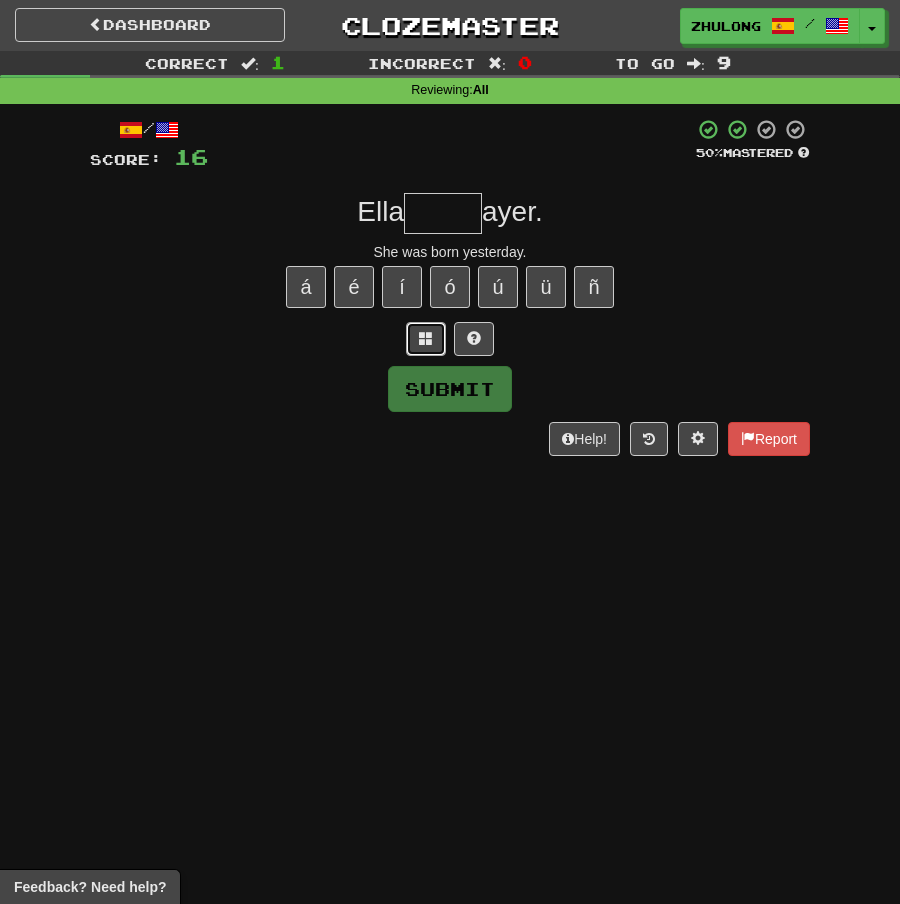 click at bounding box center [426, 339] 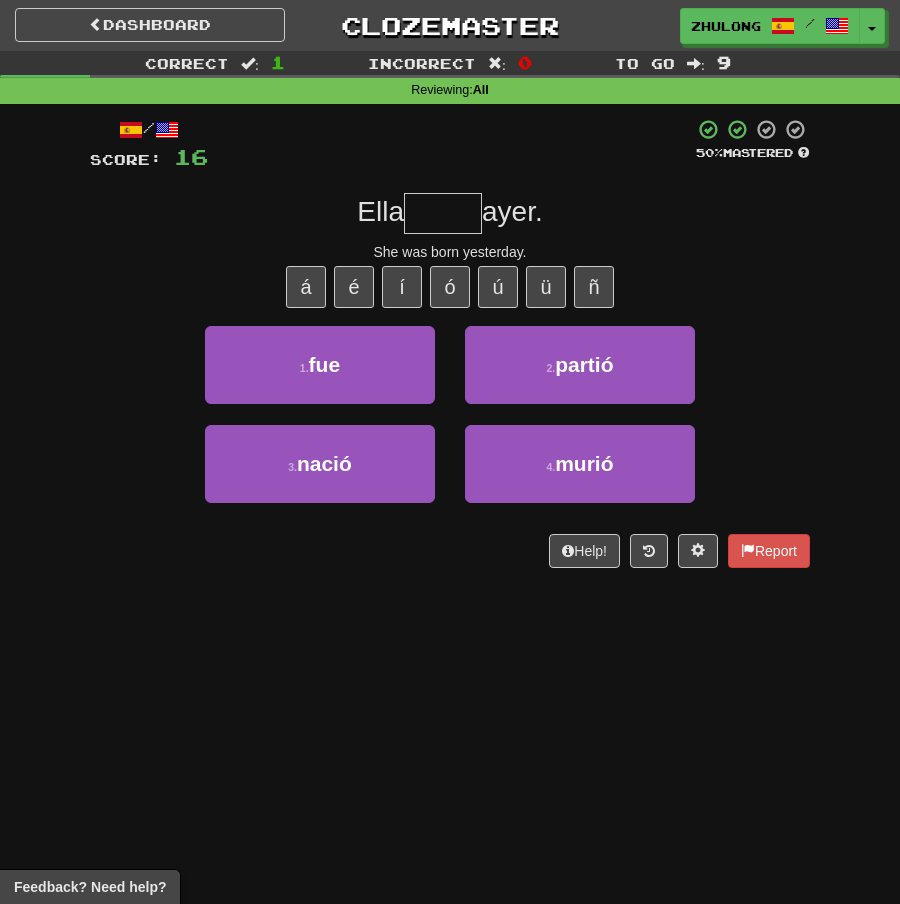 click at bounding box center [443, 213] 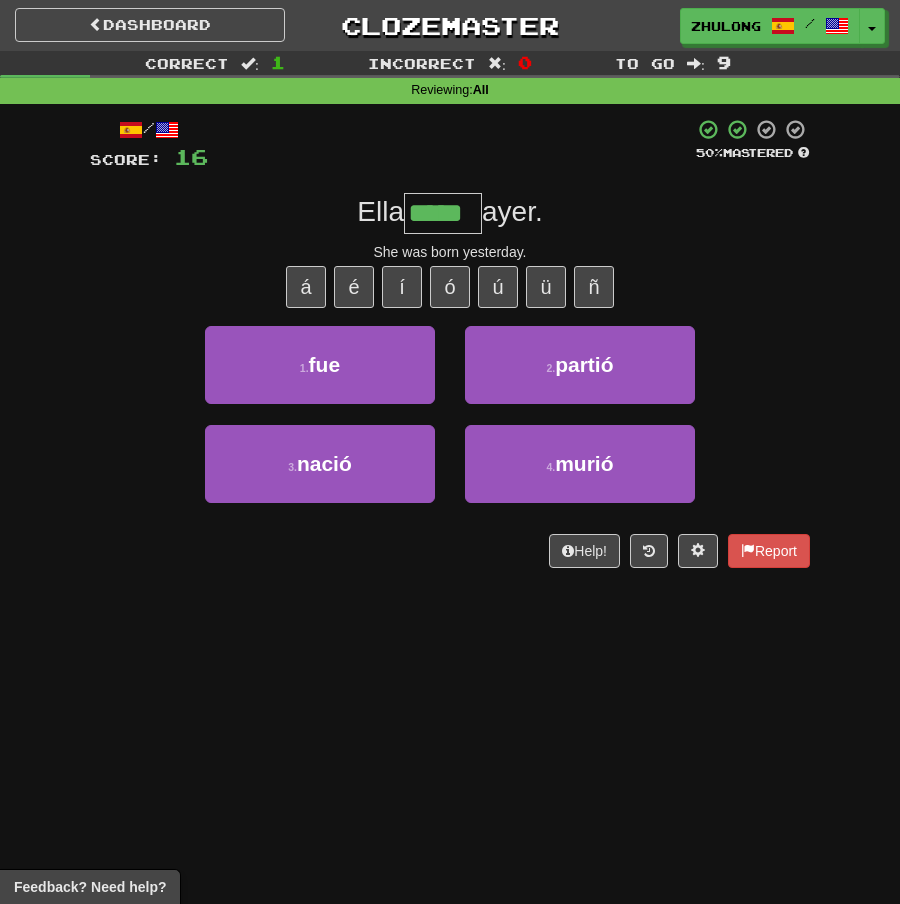 type on "*****" 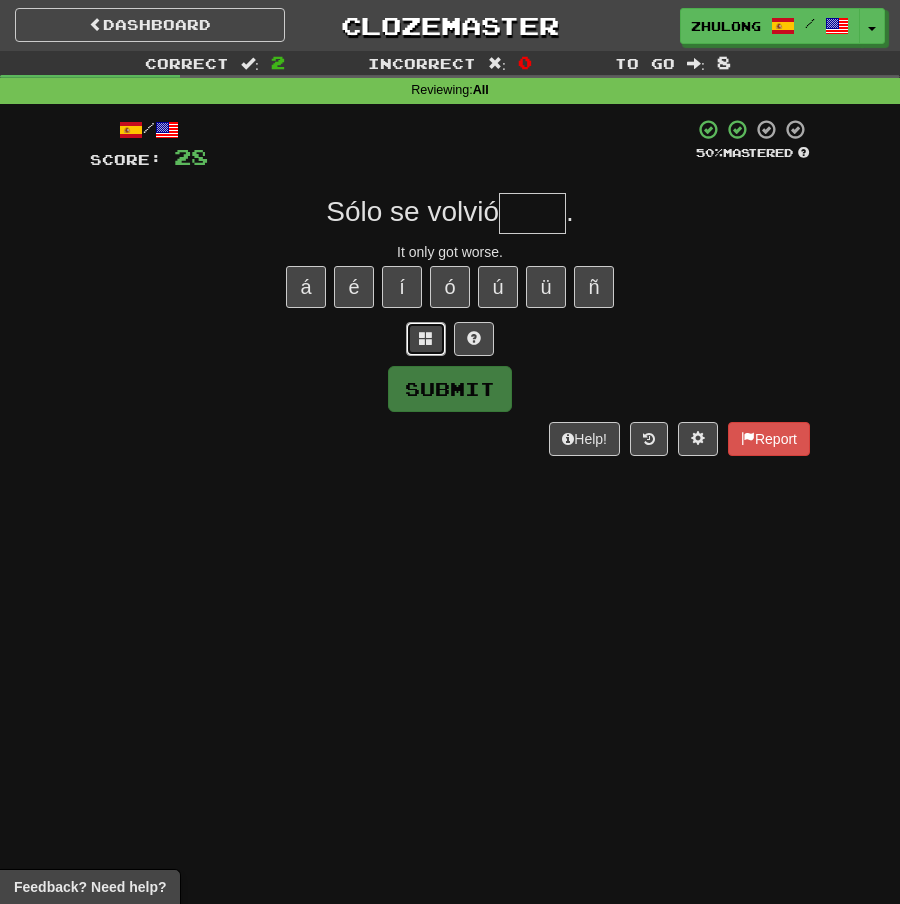 click at bounding box center (426, 339) 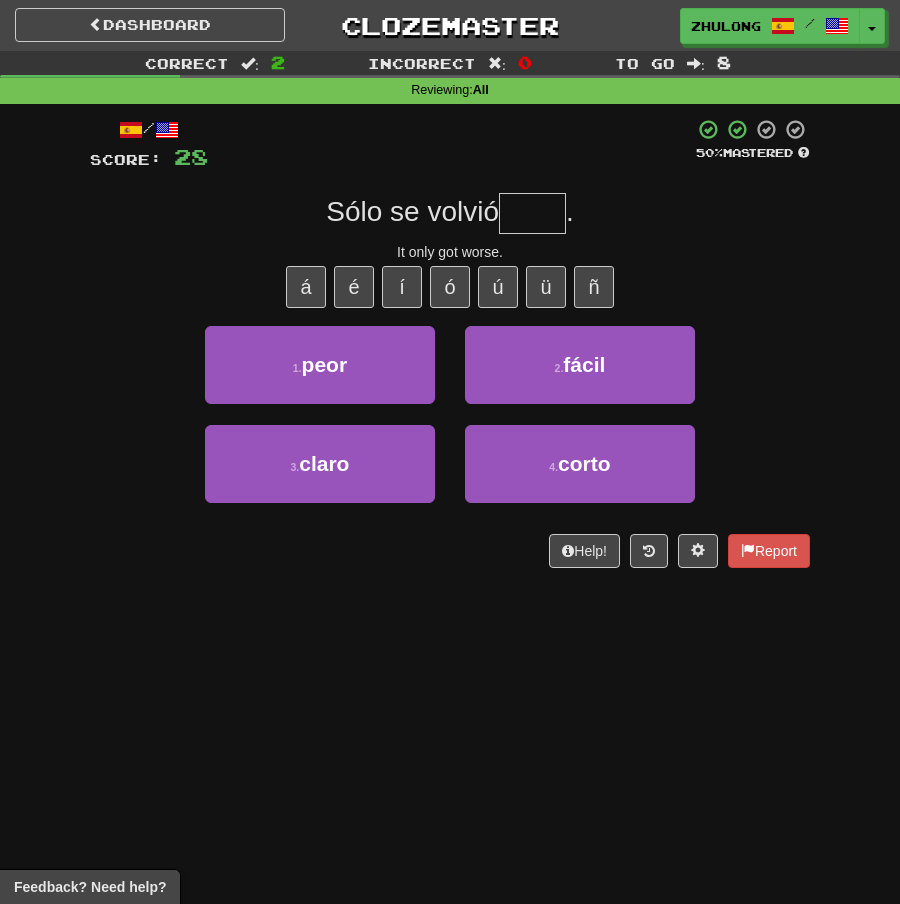 click at bounding box center [532, 213] 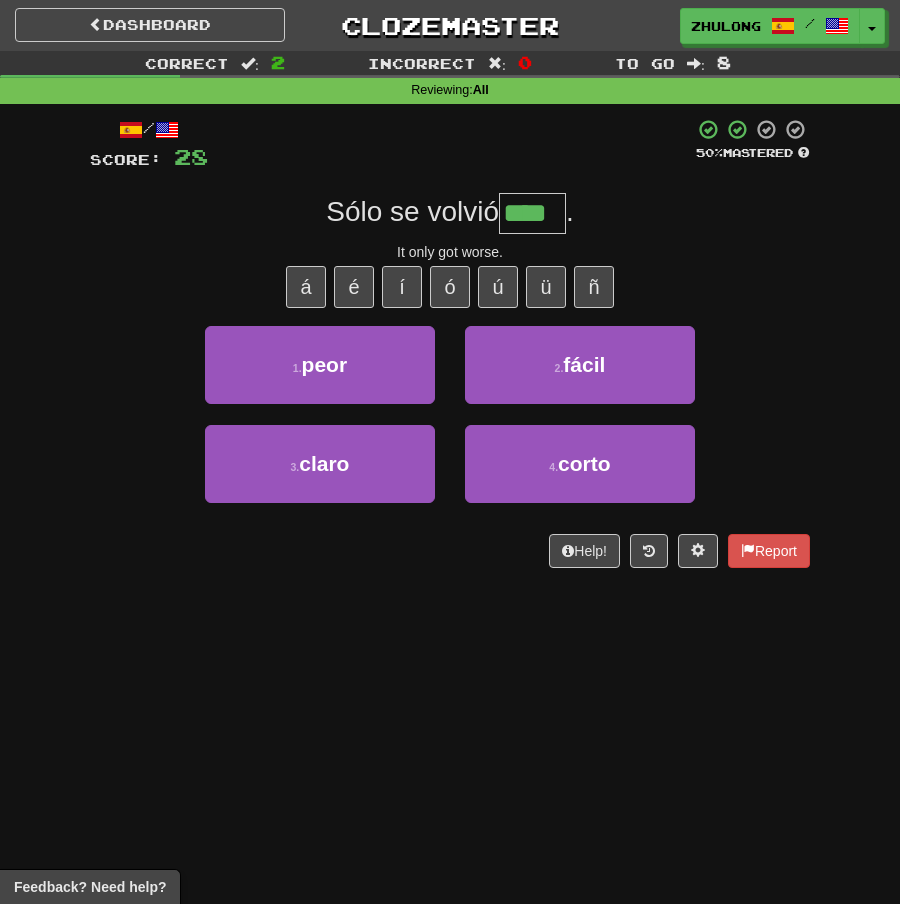 type on "****" 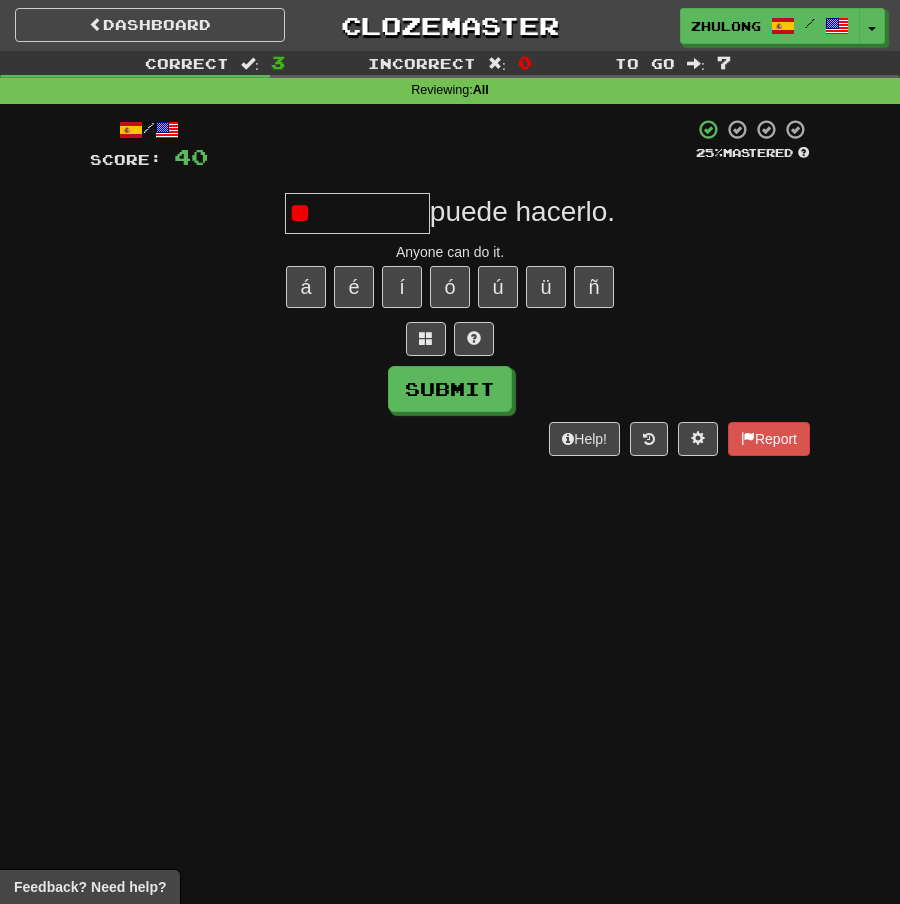 type on "*" 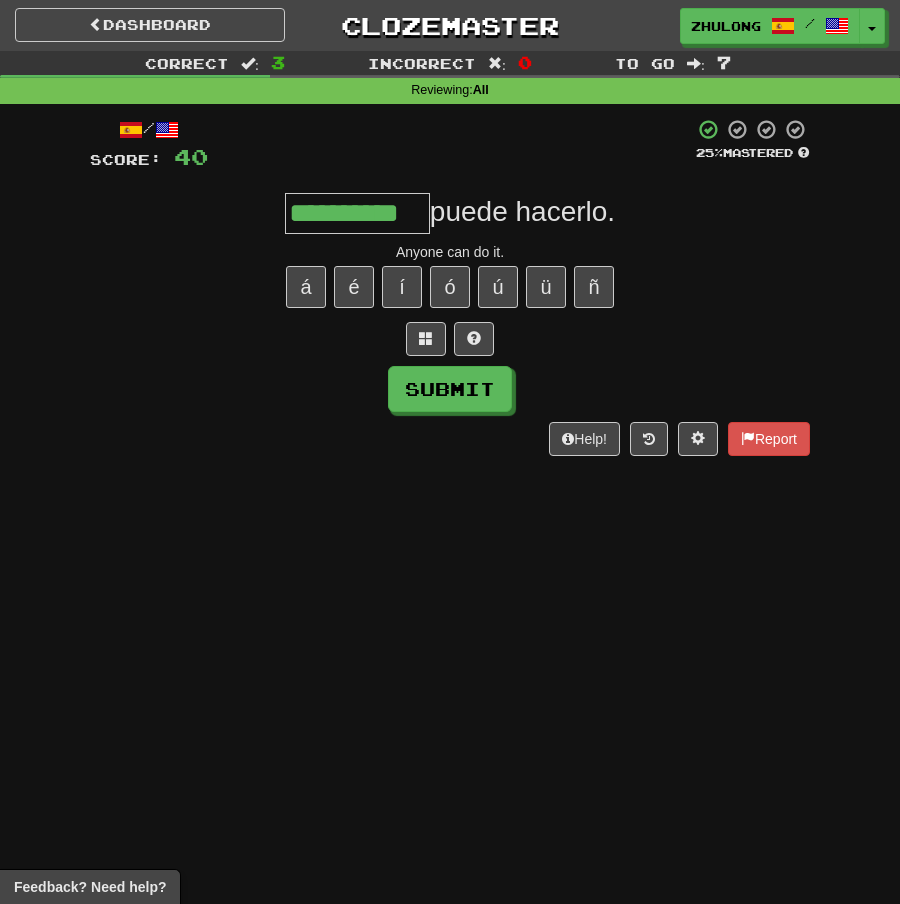 type on "**********" 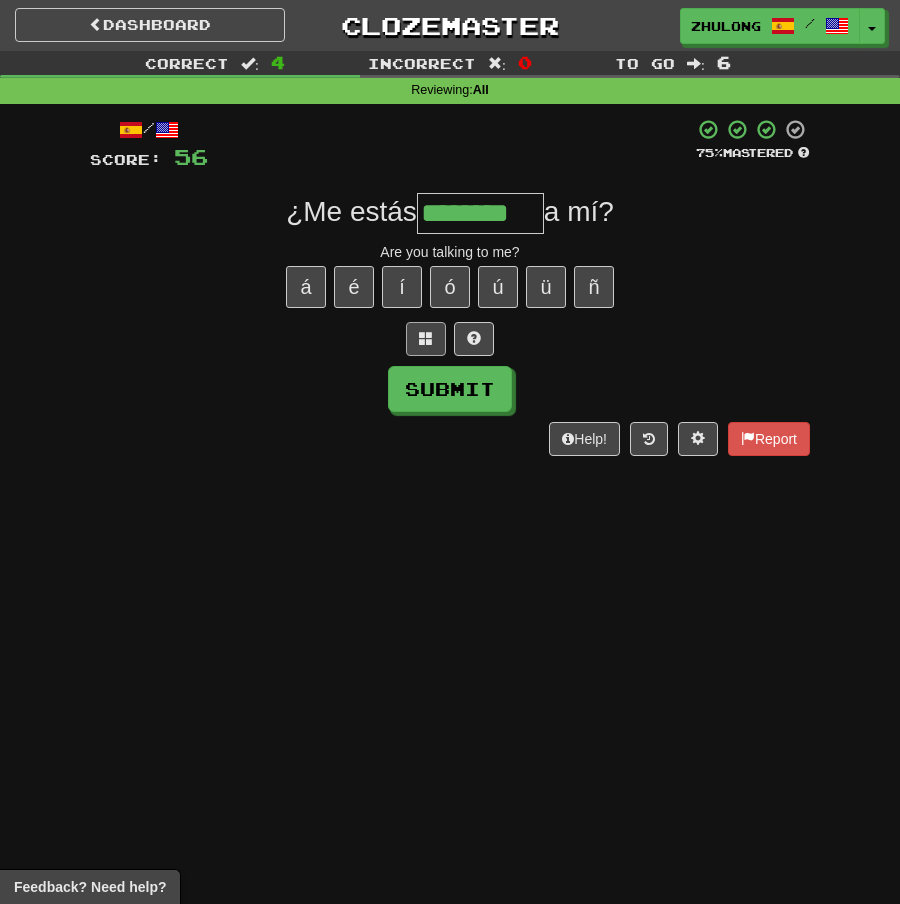 type on "********" 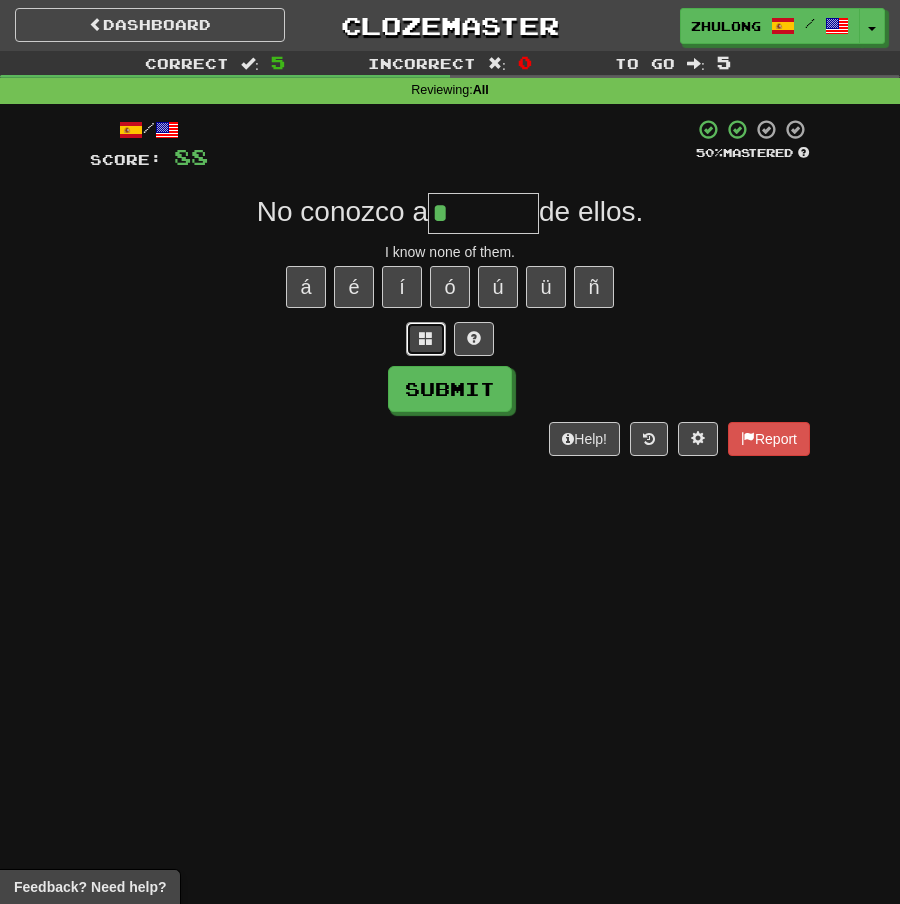 click at bounding box center [426, 339] 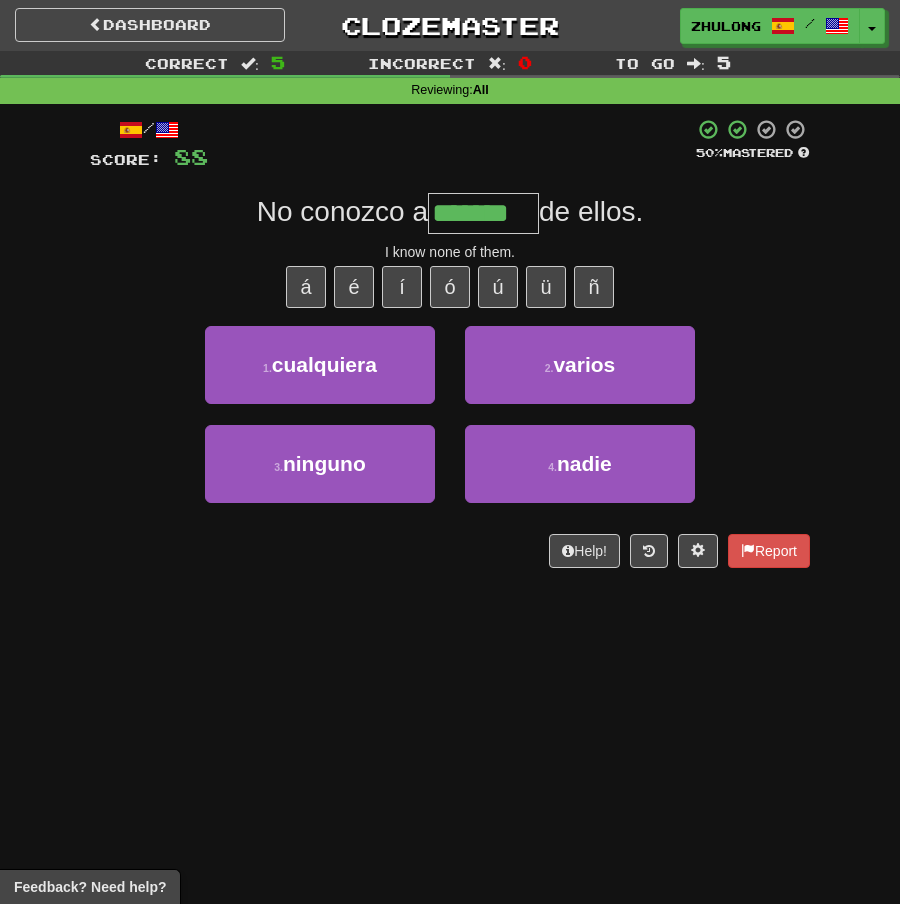 type on "*******" 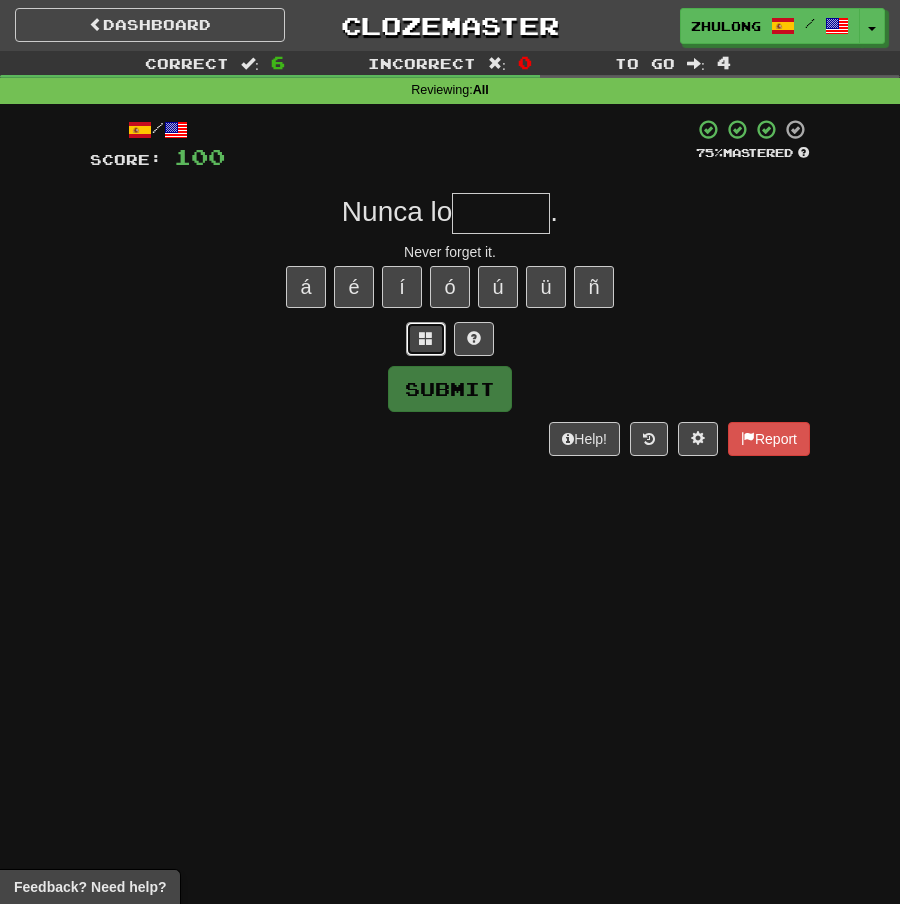 click at bounding box center [426, 339] 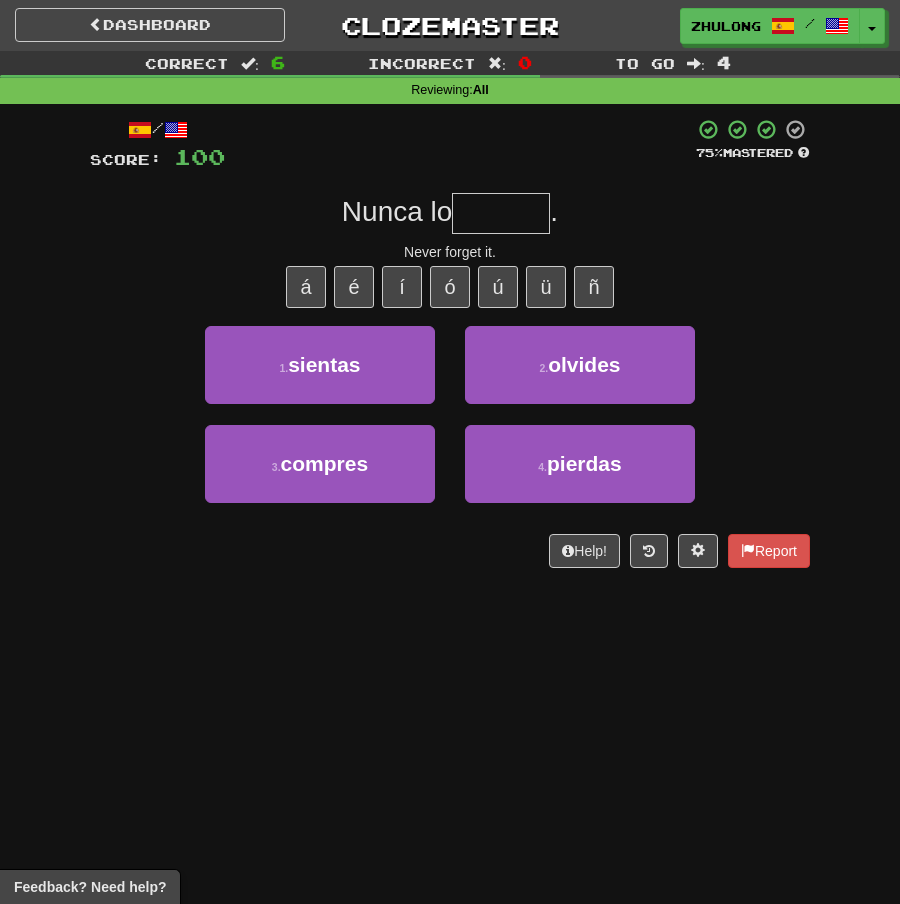 click at bounding box center (501, 213) 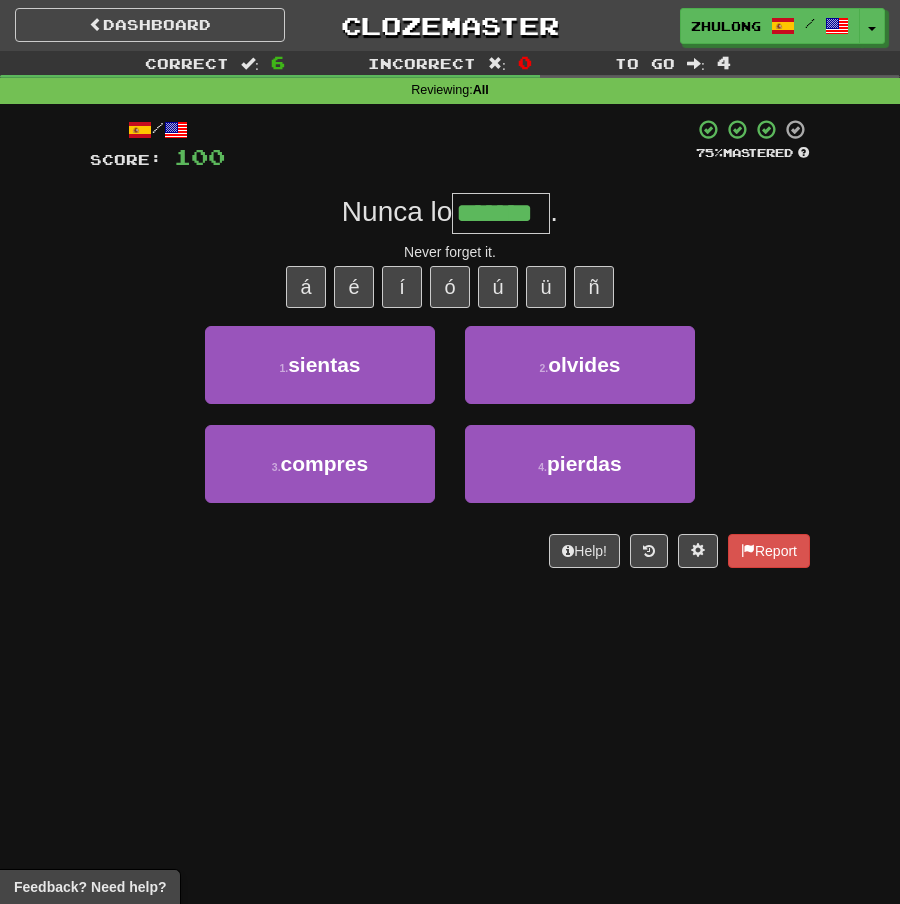 type on "*******" 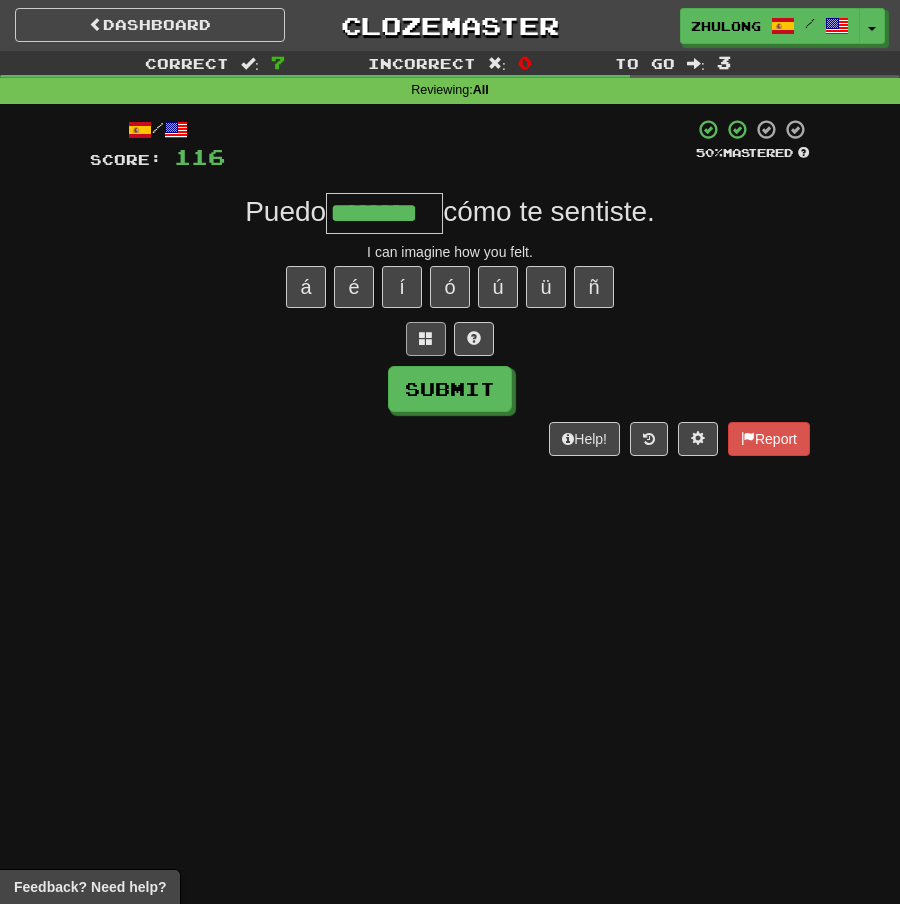 type on "********" 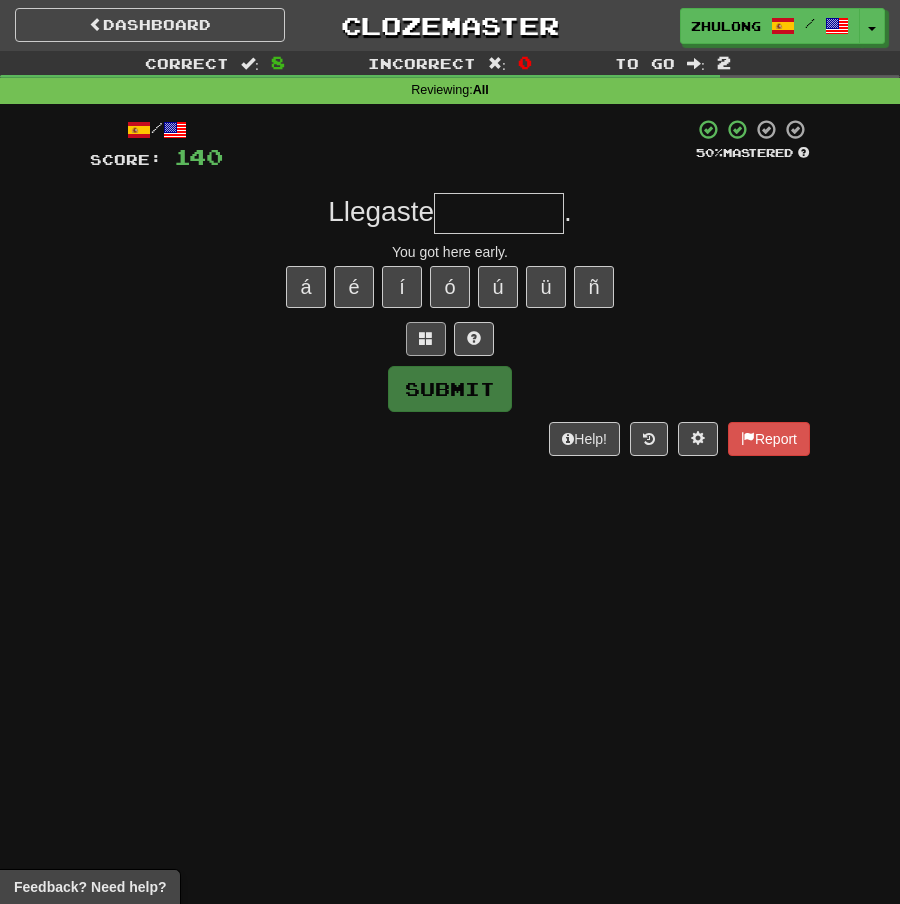 type on "*" 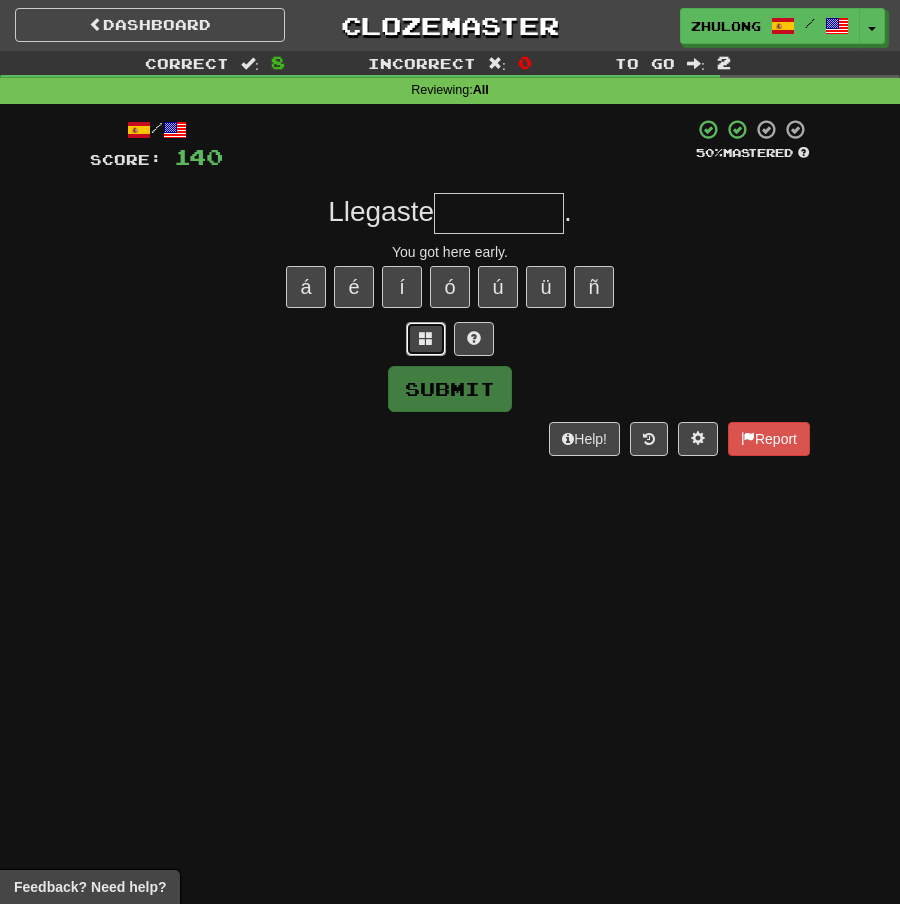click at bounding box center (426, 339) 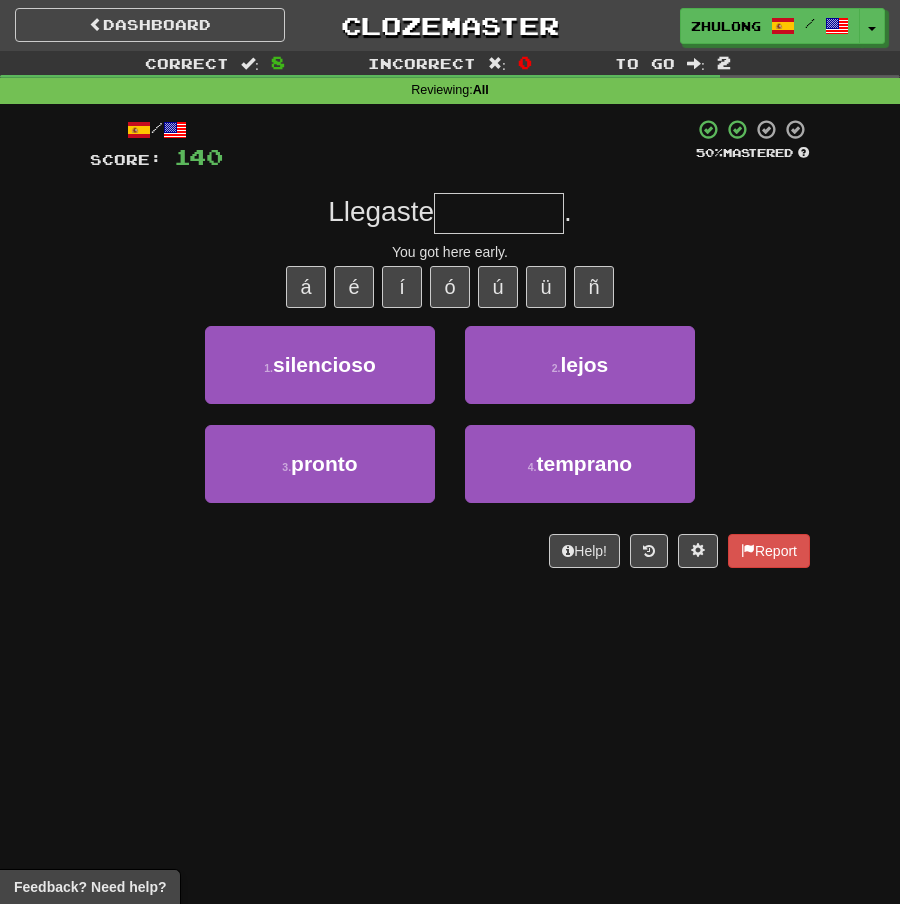 click at bounding box center (499, 213) 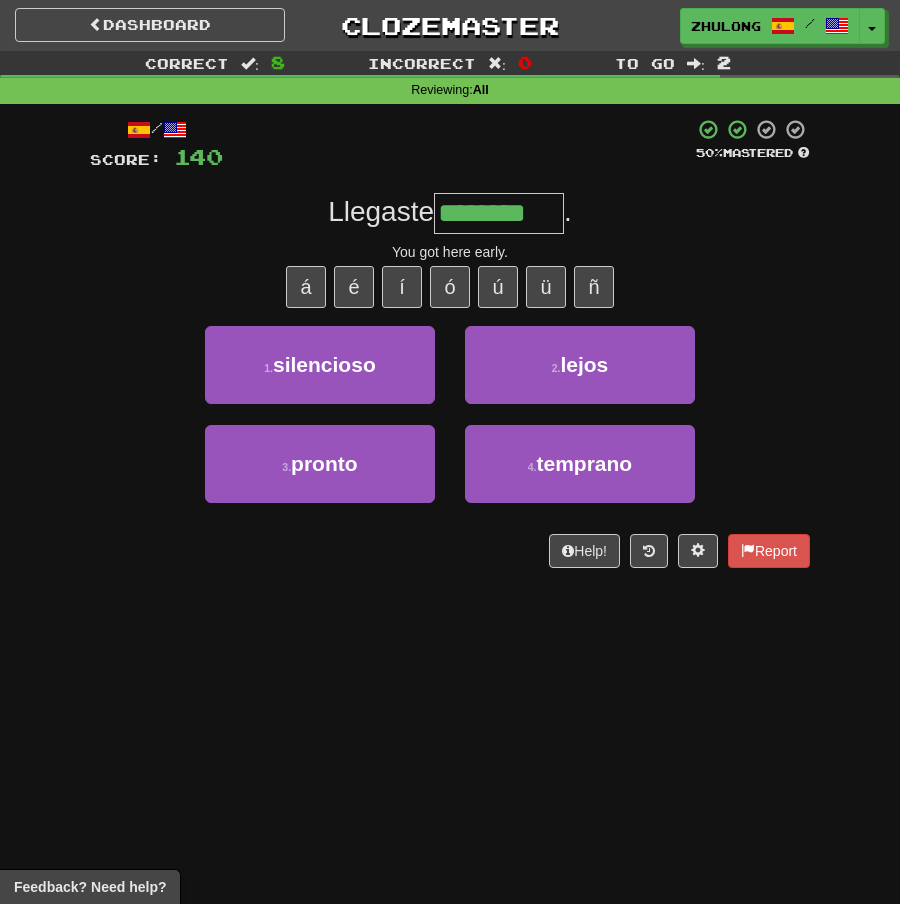 type on "********" 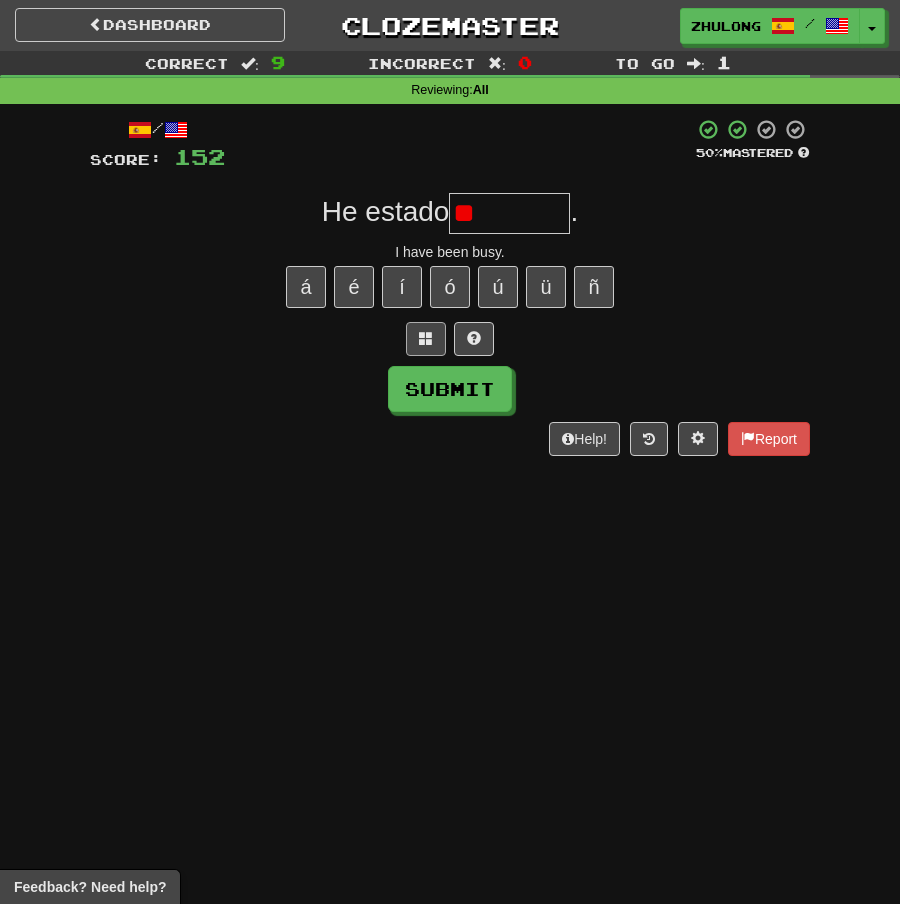 type on "*" 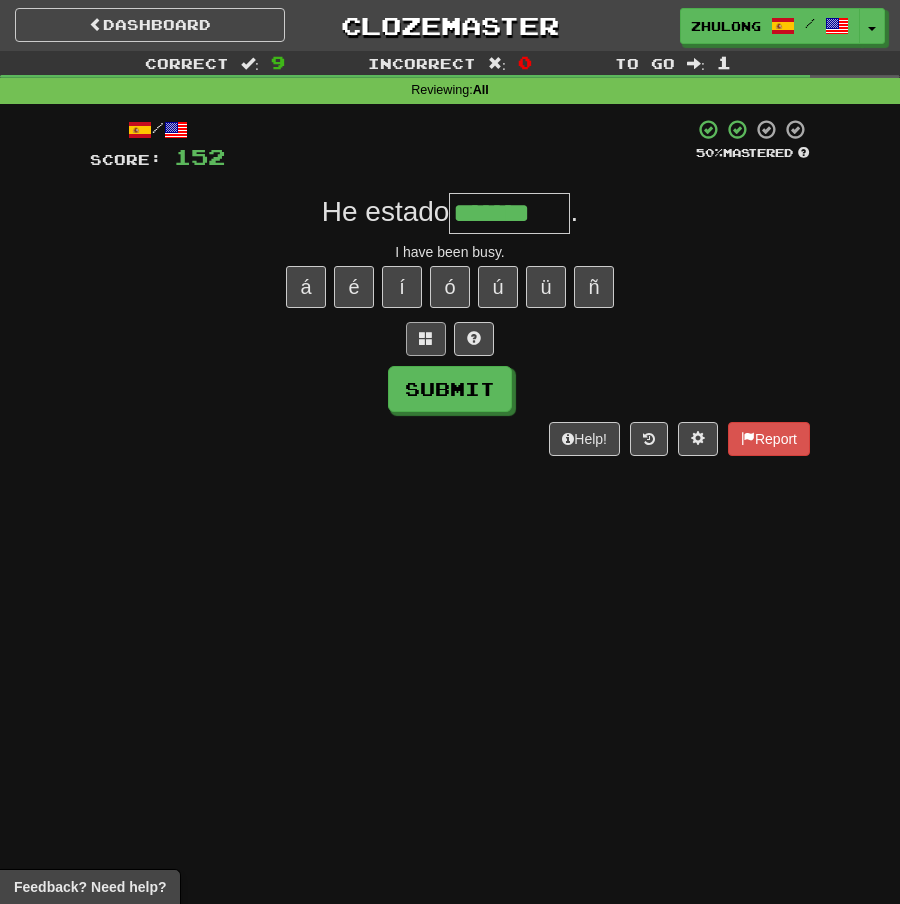 type on "*******" 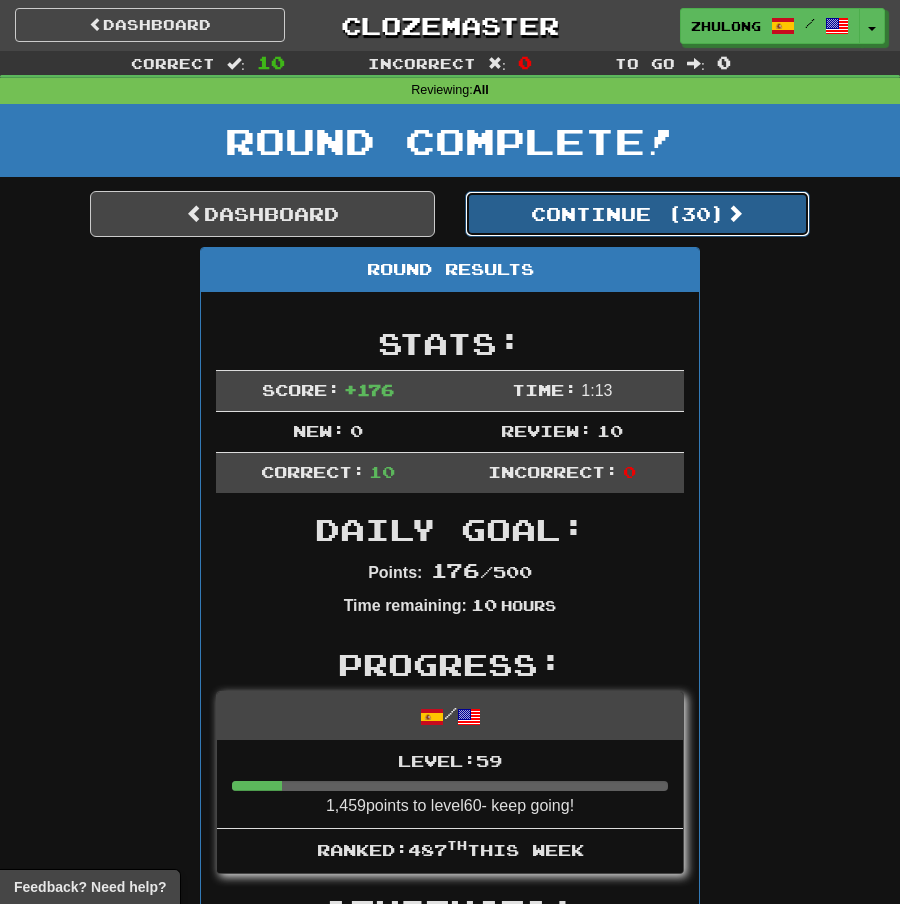 click on "Continue ( 30 )" at bounding box center [637, 214] 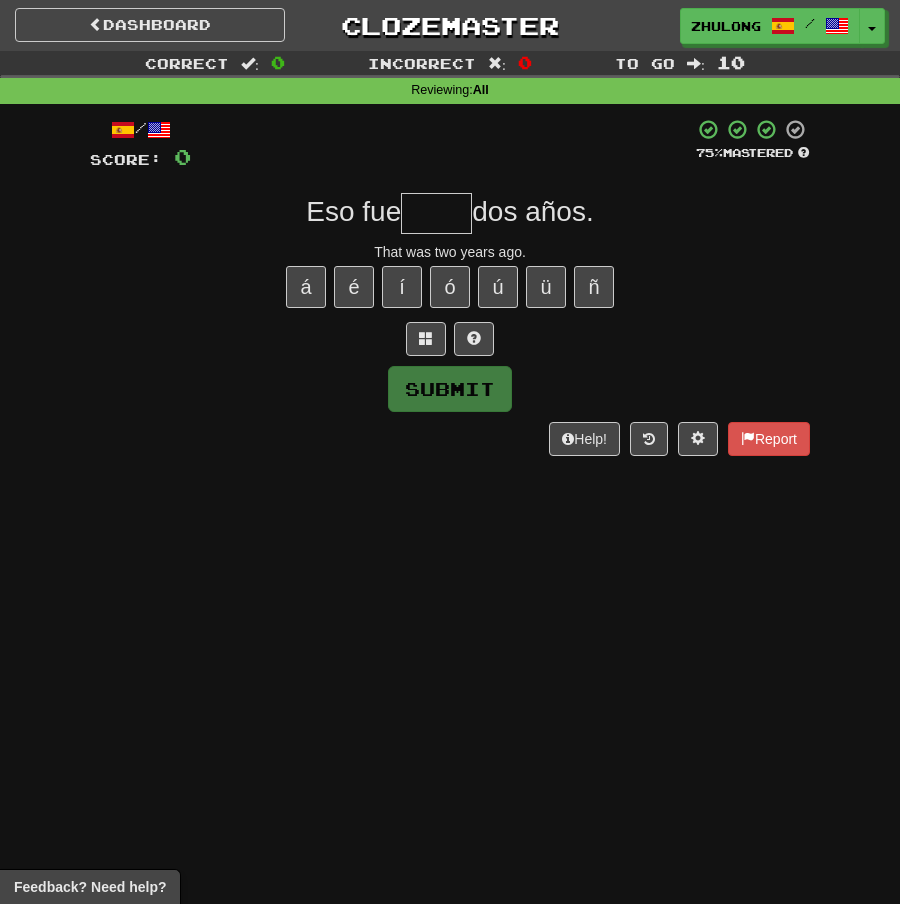 type on "*" 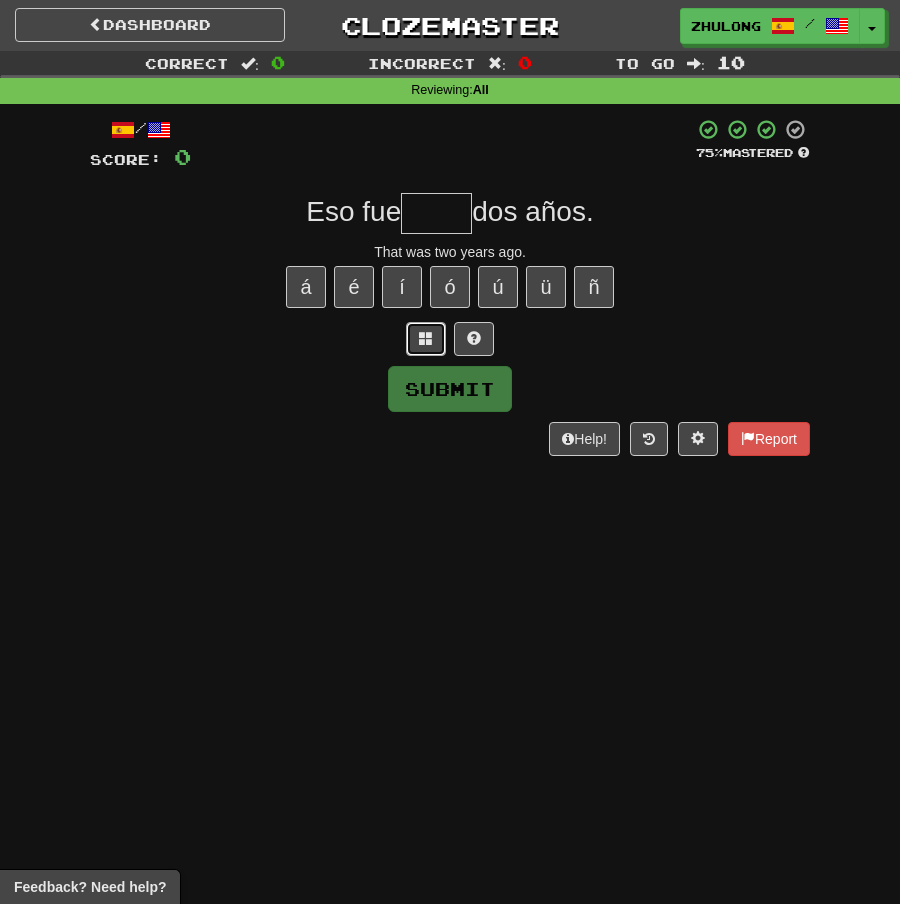 click at bounding box center [426, 339] 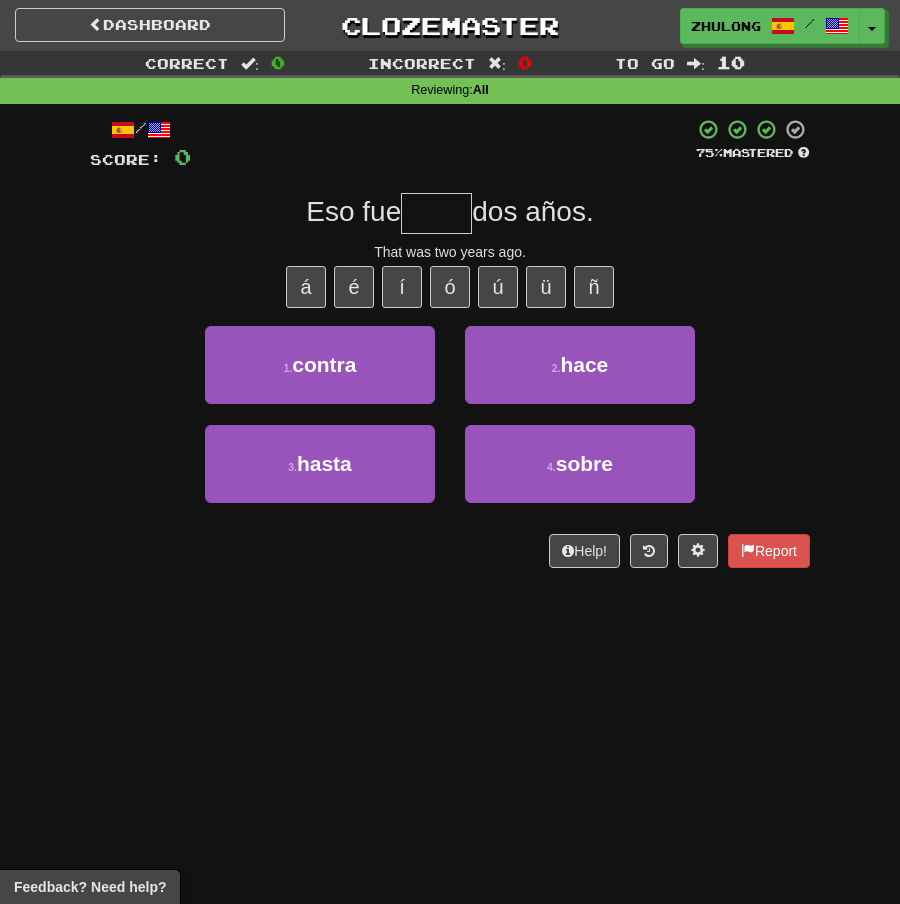 click at bounding box center (436, 213) 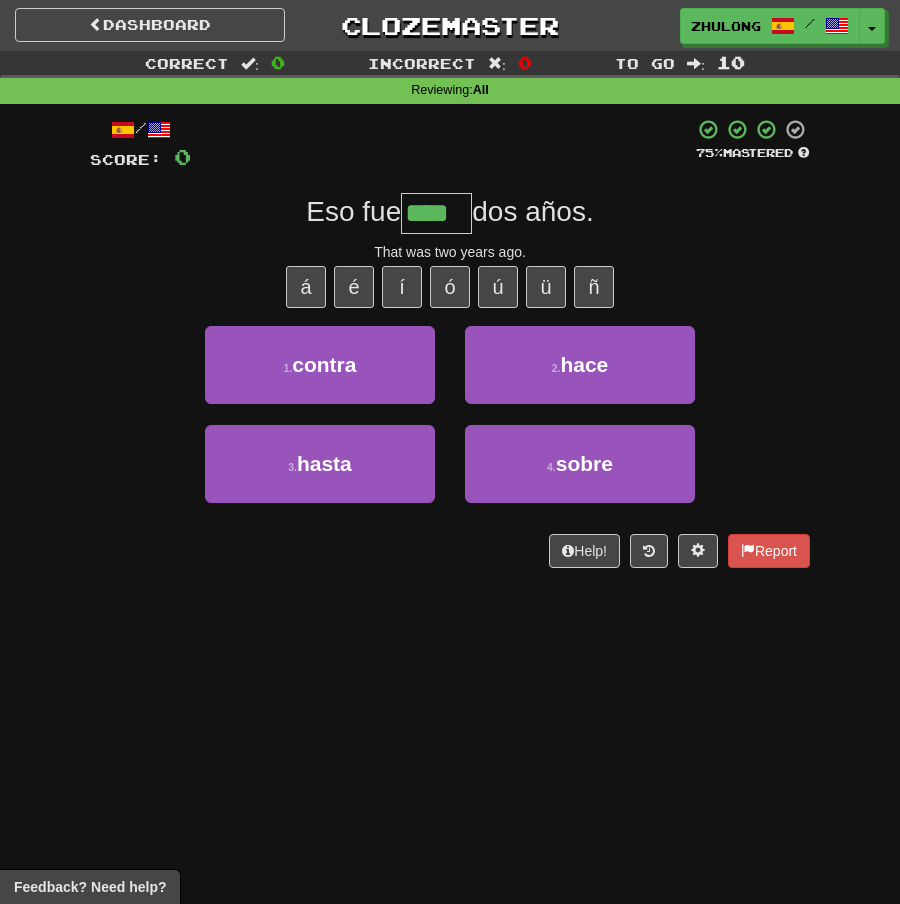 type on "****" 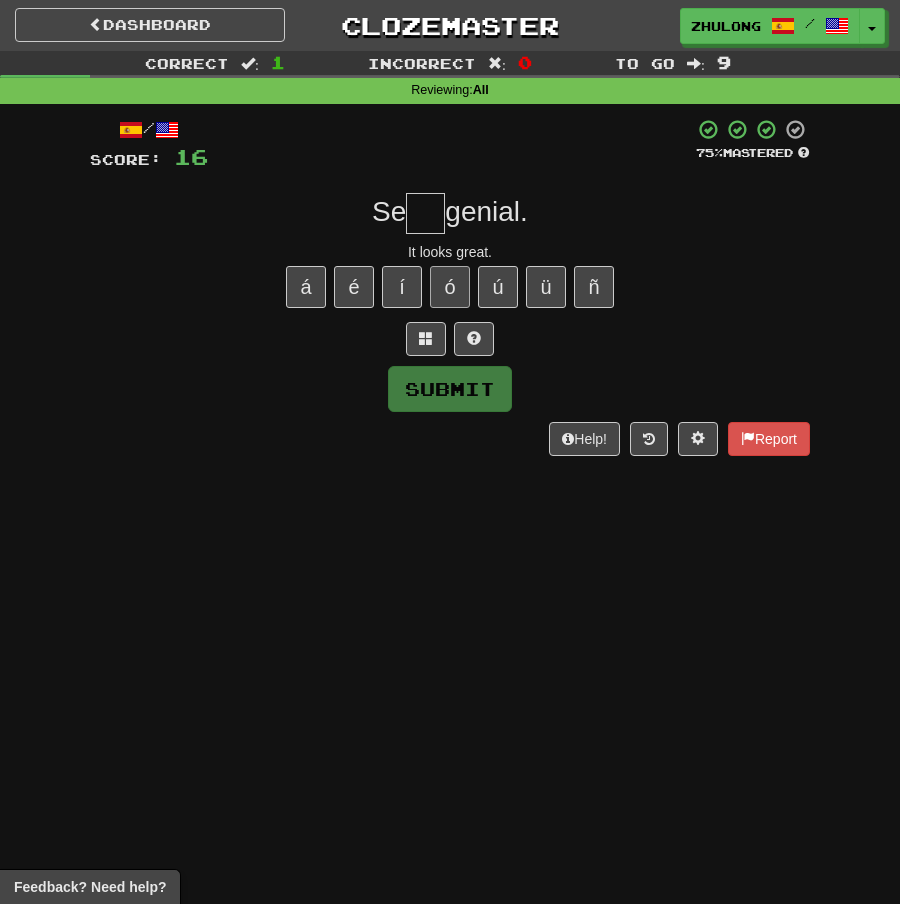 type on "*" 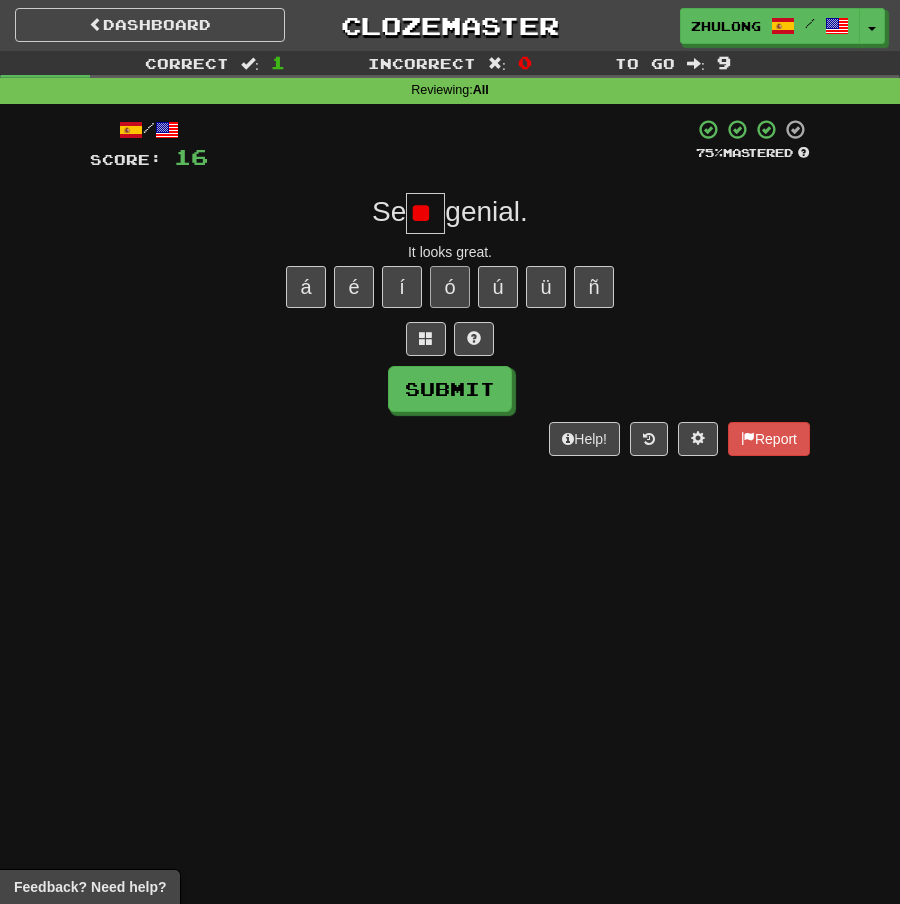 scroll, scrollTop: 0, scrollLeft: 0, axis: both 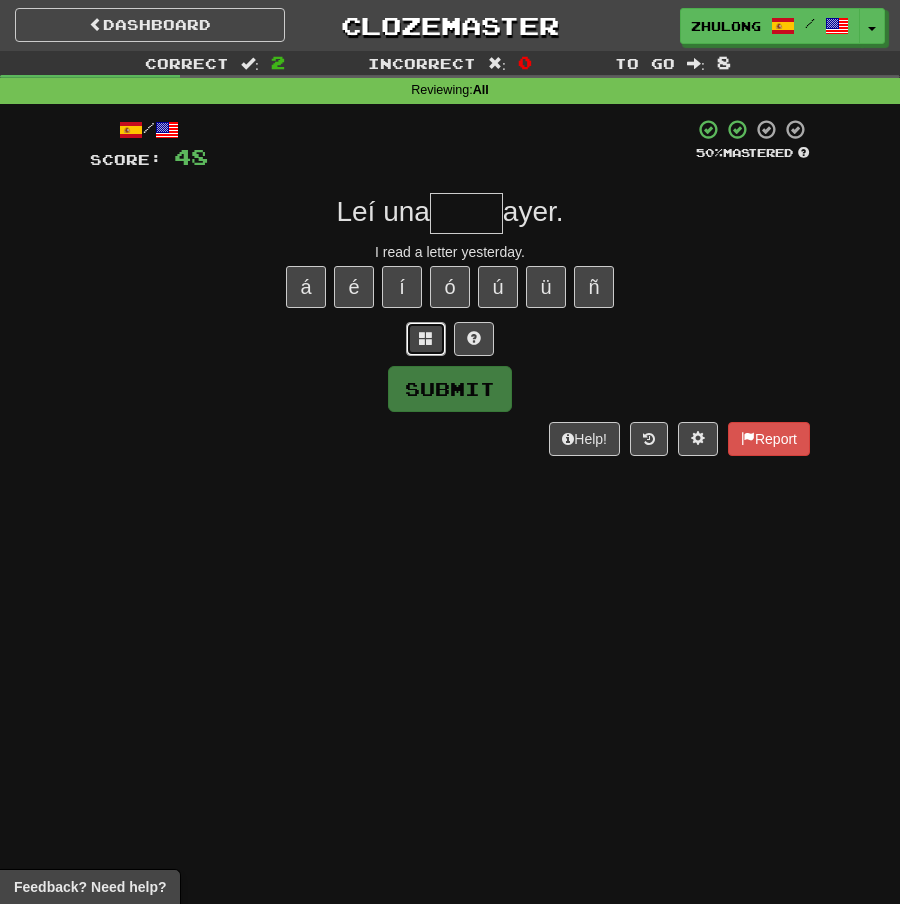 click at bounding box center (426, 339) 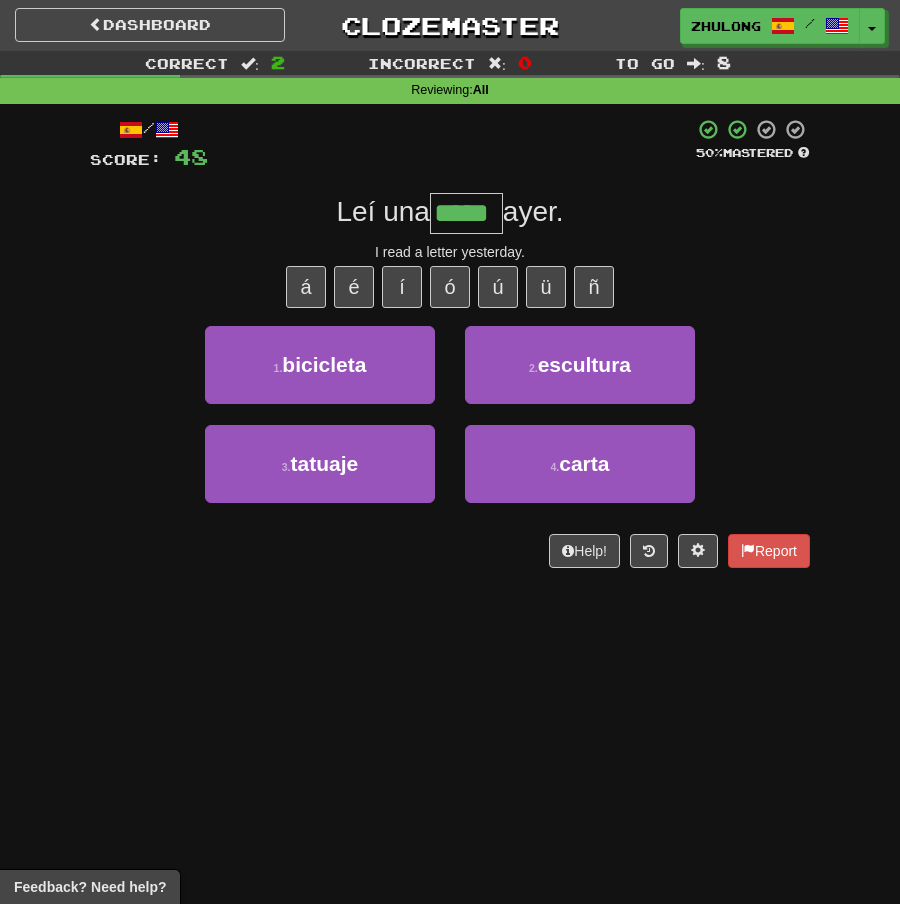 type on "*****" 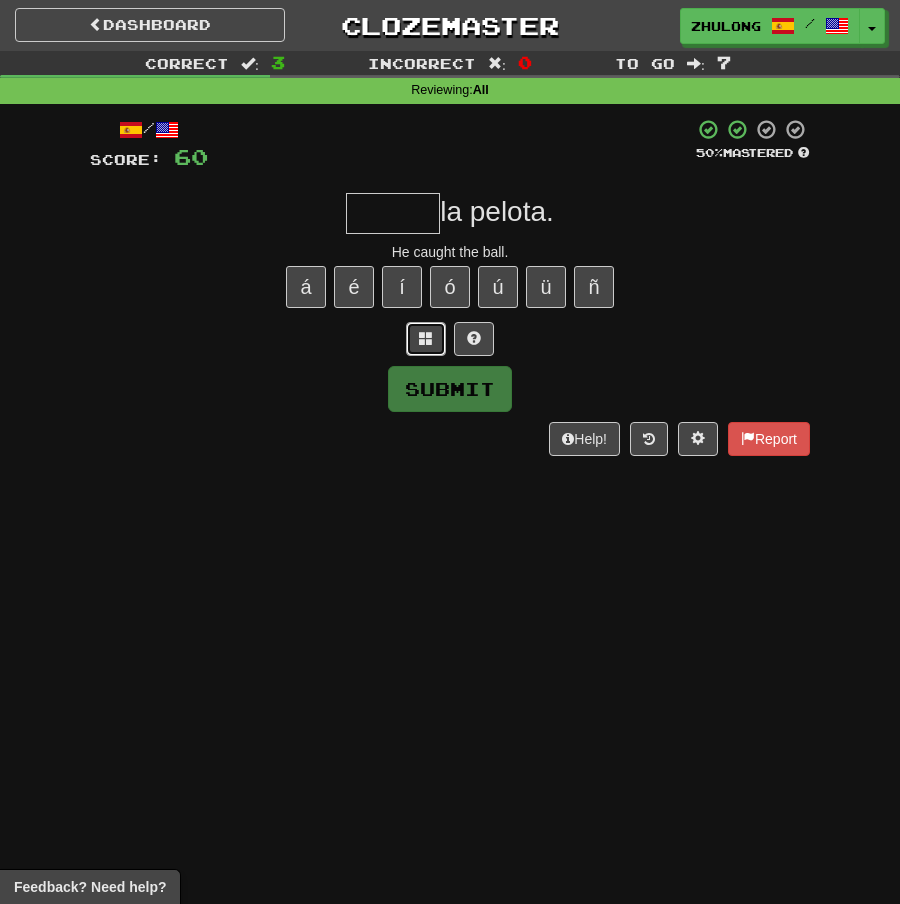 click at bounding box center (426, 339) 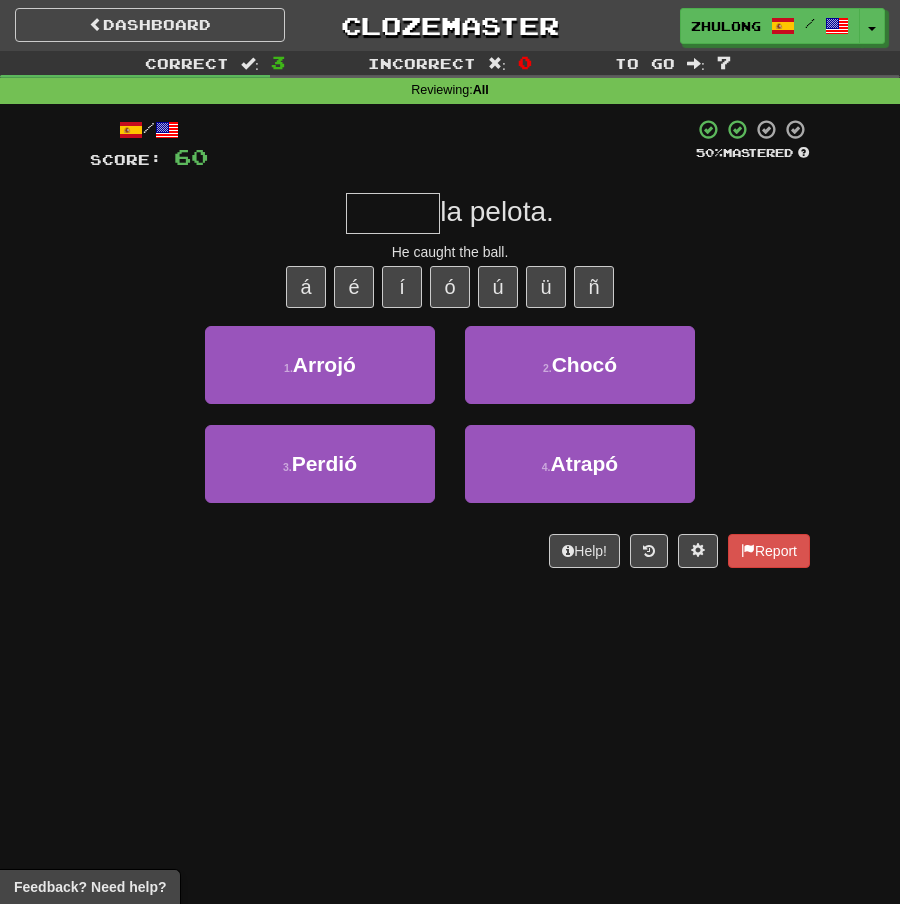 click at bounding box center (393, 213) 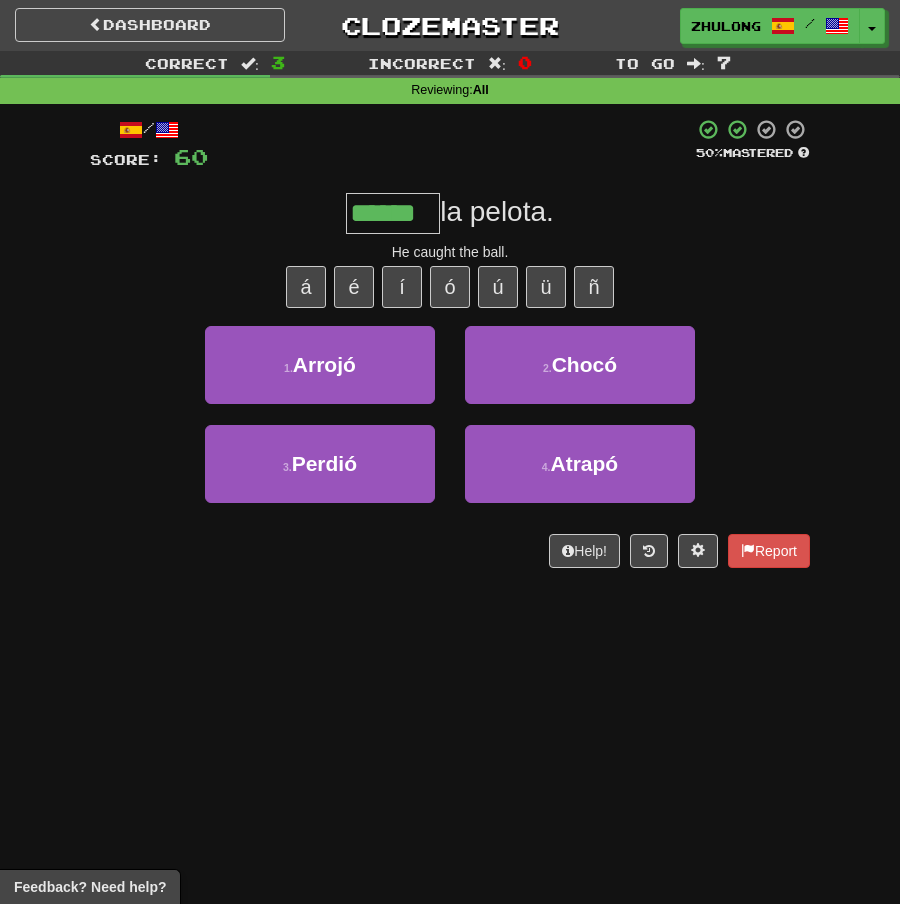 type on "******" 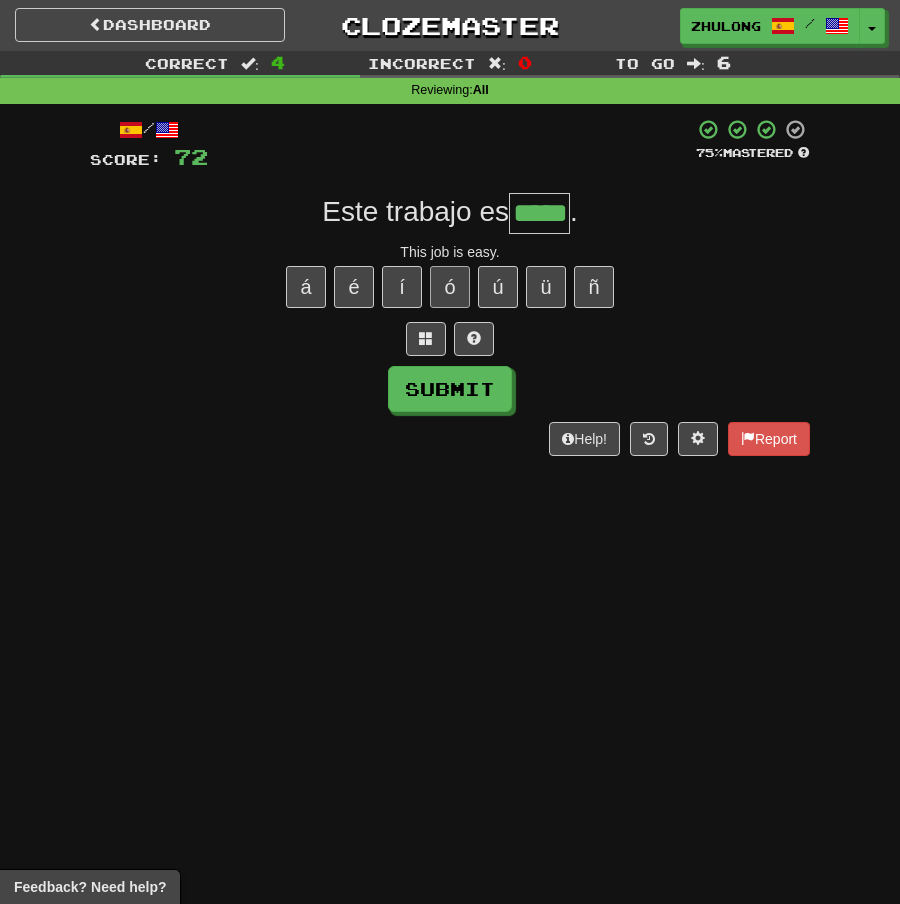 type on "*****" 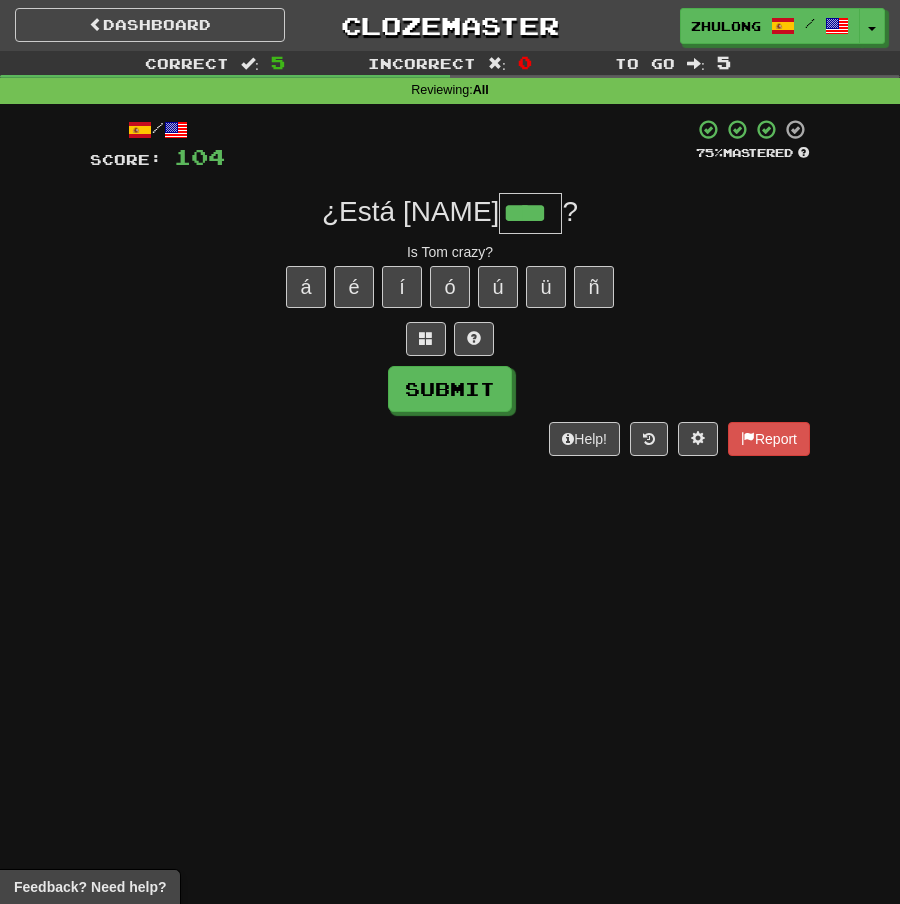 type on "****" 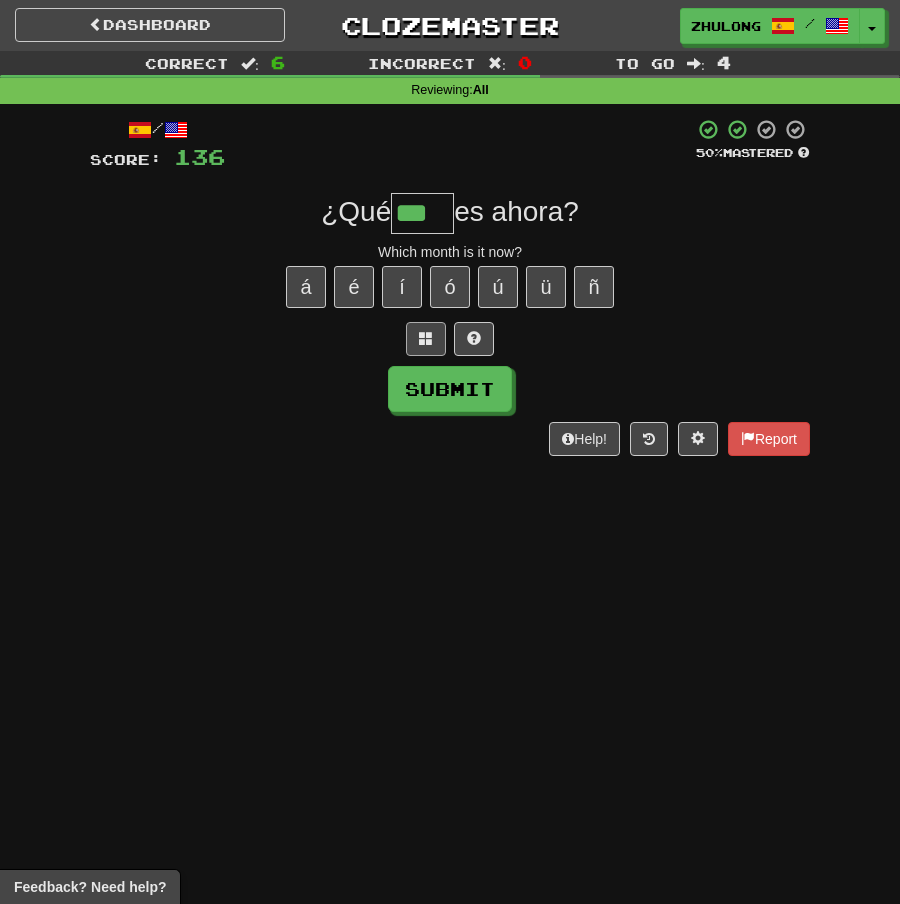 type on "***" 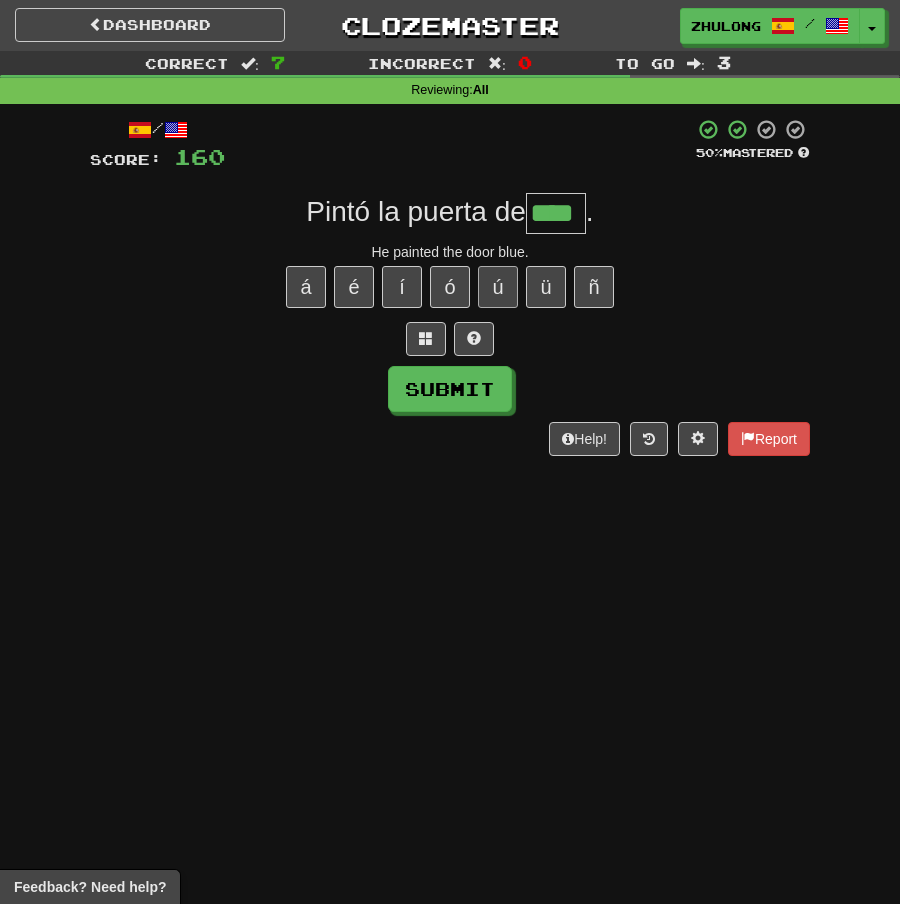 type on "****" 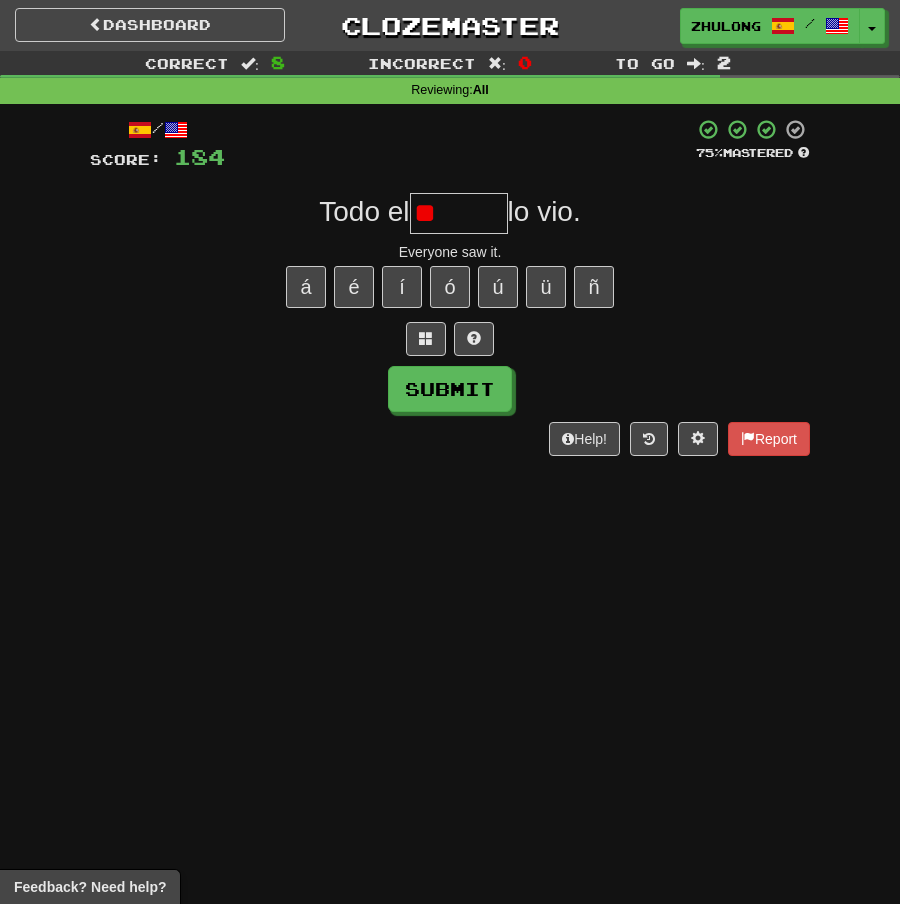 type on "*" 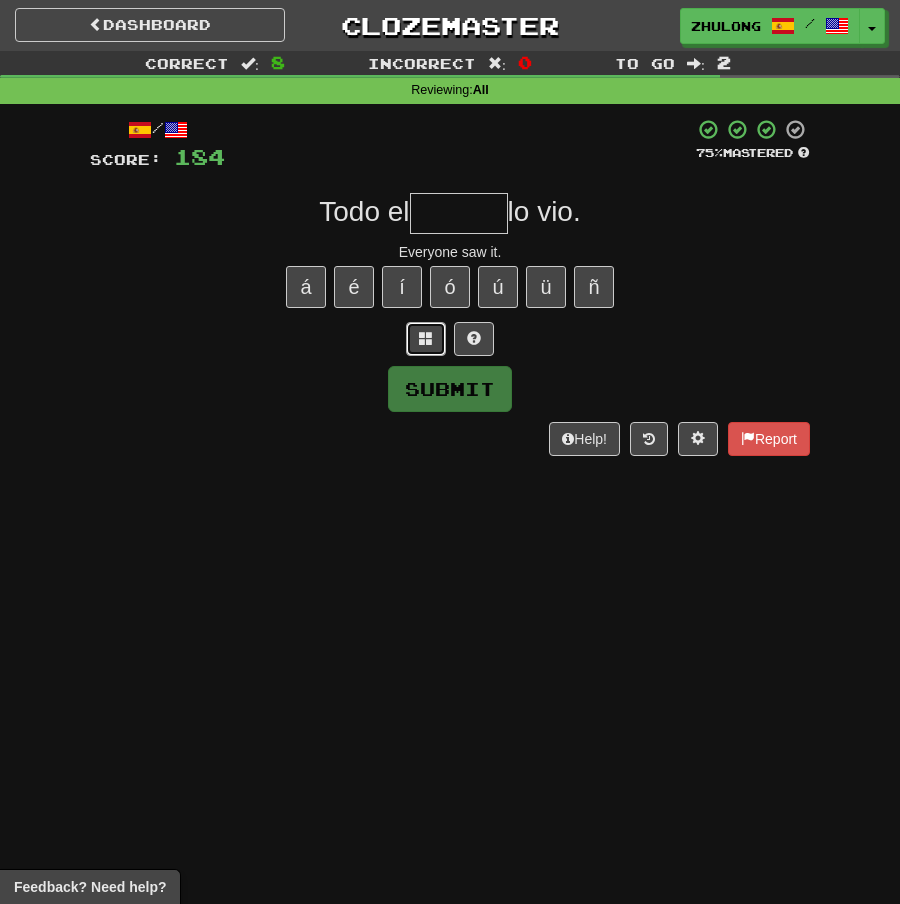 click at bounding box center (426, 338) 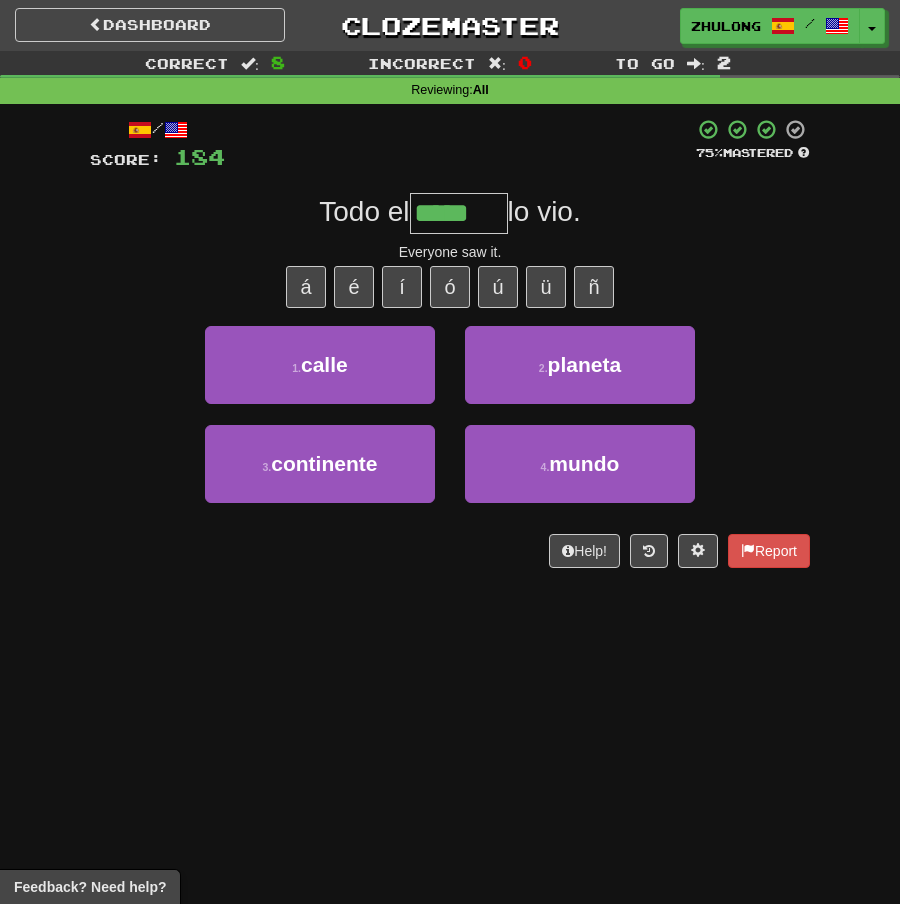 type on "*****" 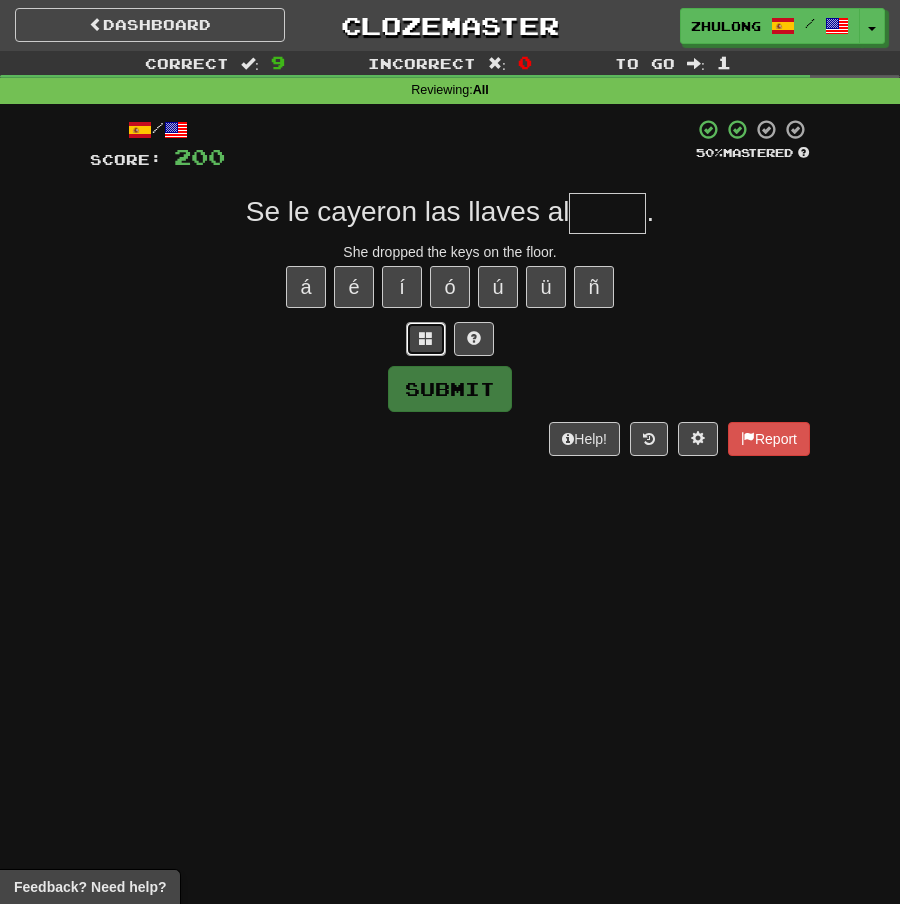 click at bounding box center (426, 338) 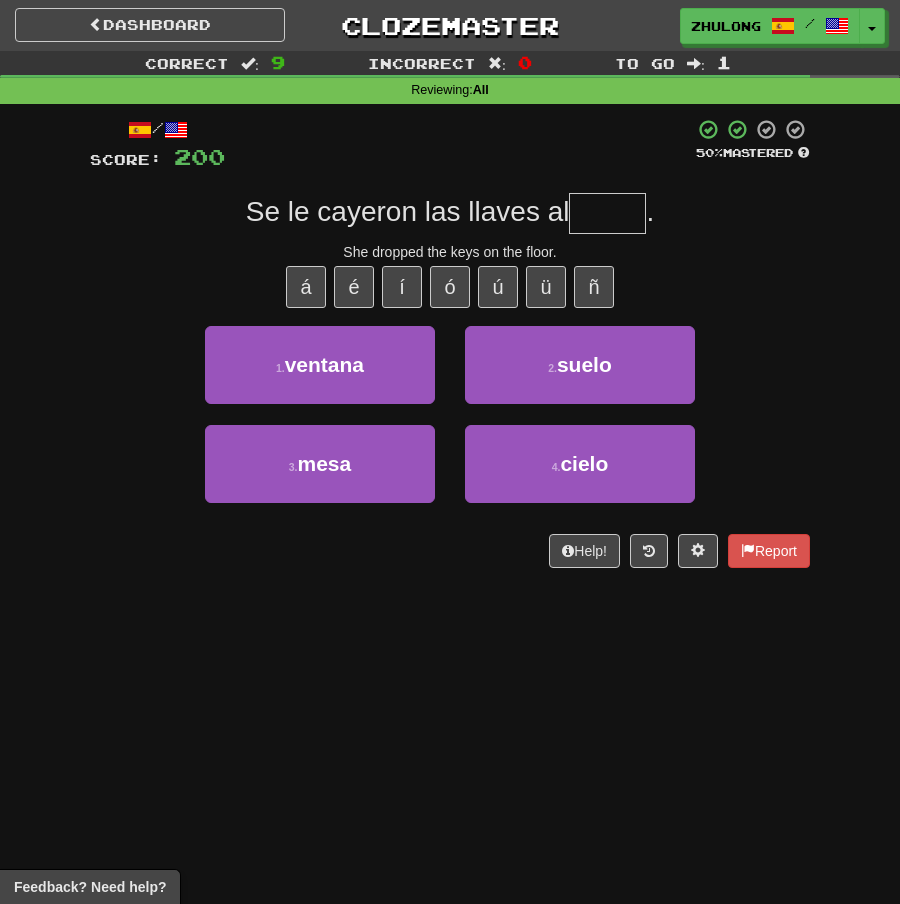 click at bounding box center [607, 213] 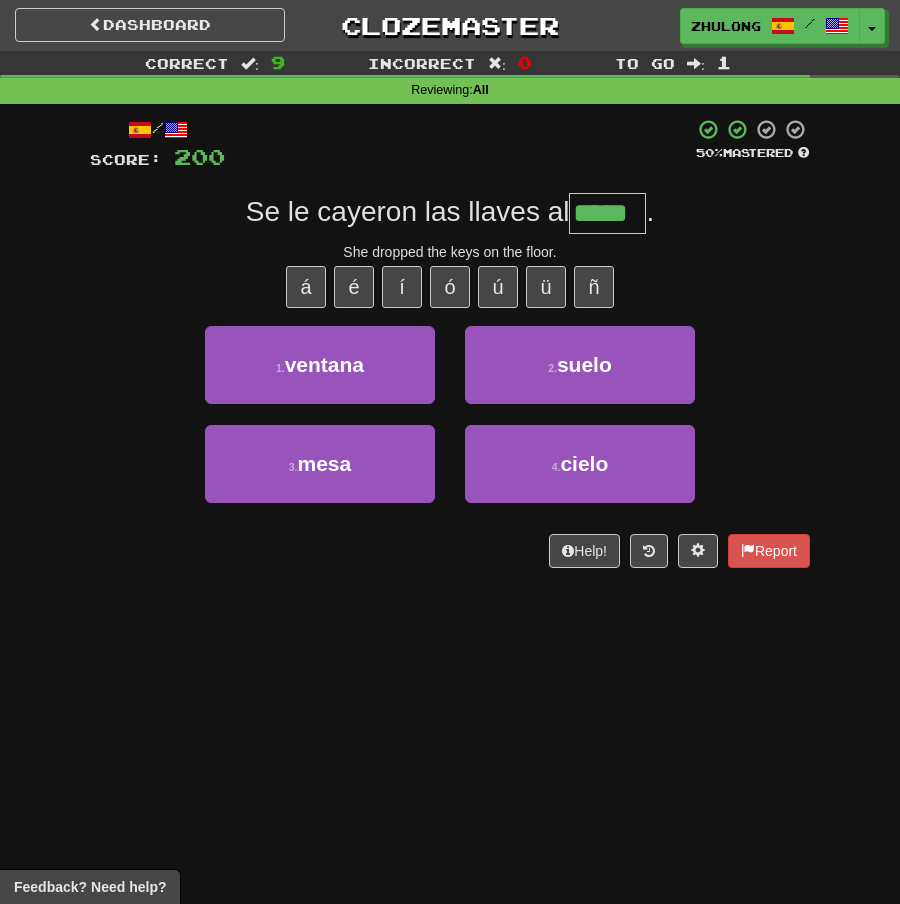 type on "*****" 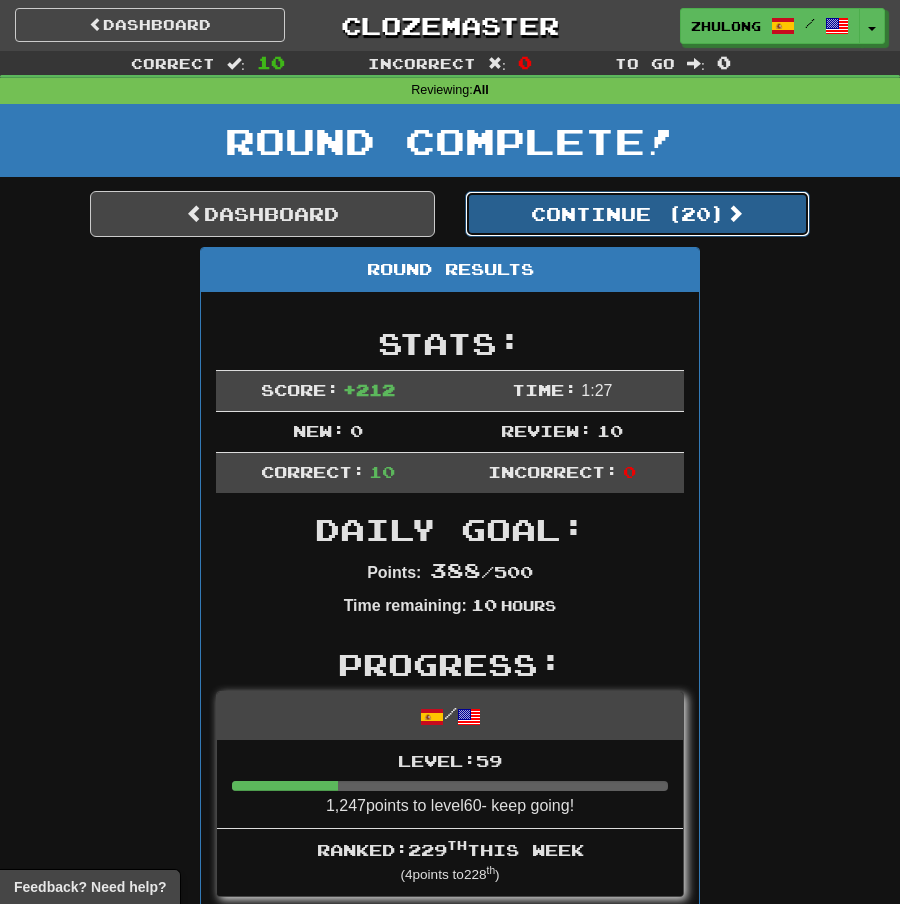 click on "Continue ( 20 )" at bounding box center (637, 214) 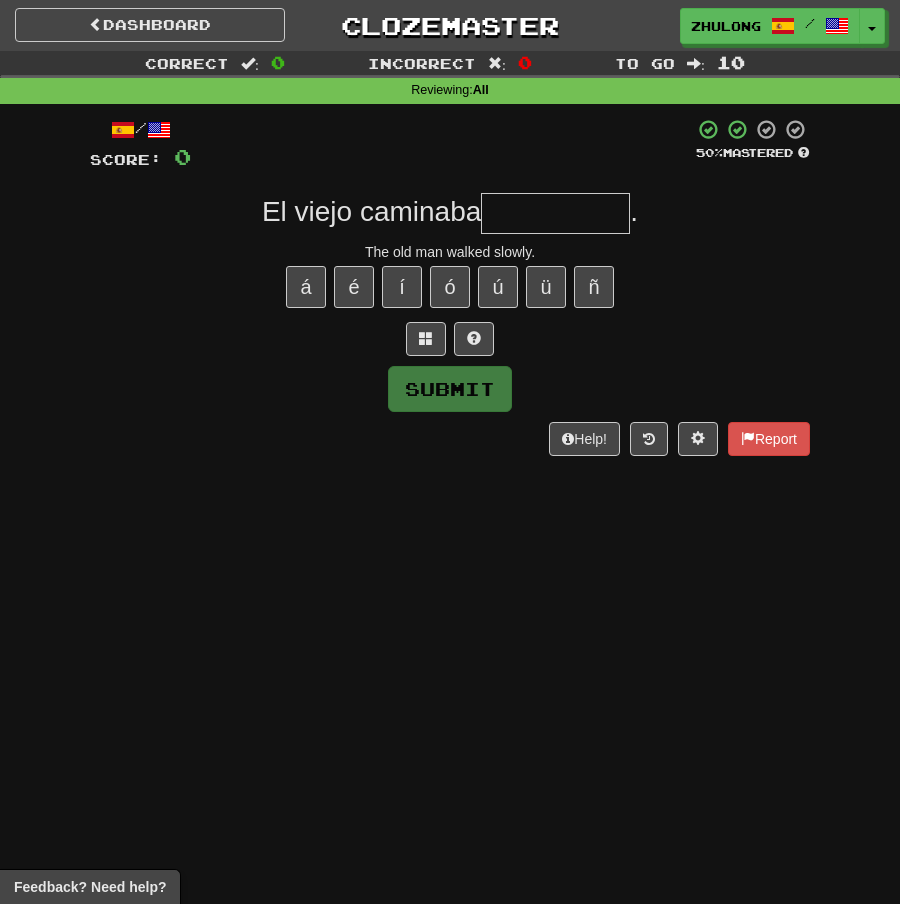click at bounding box center (450, 339) 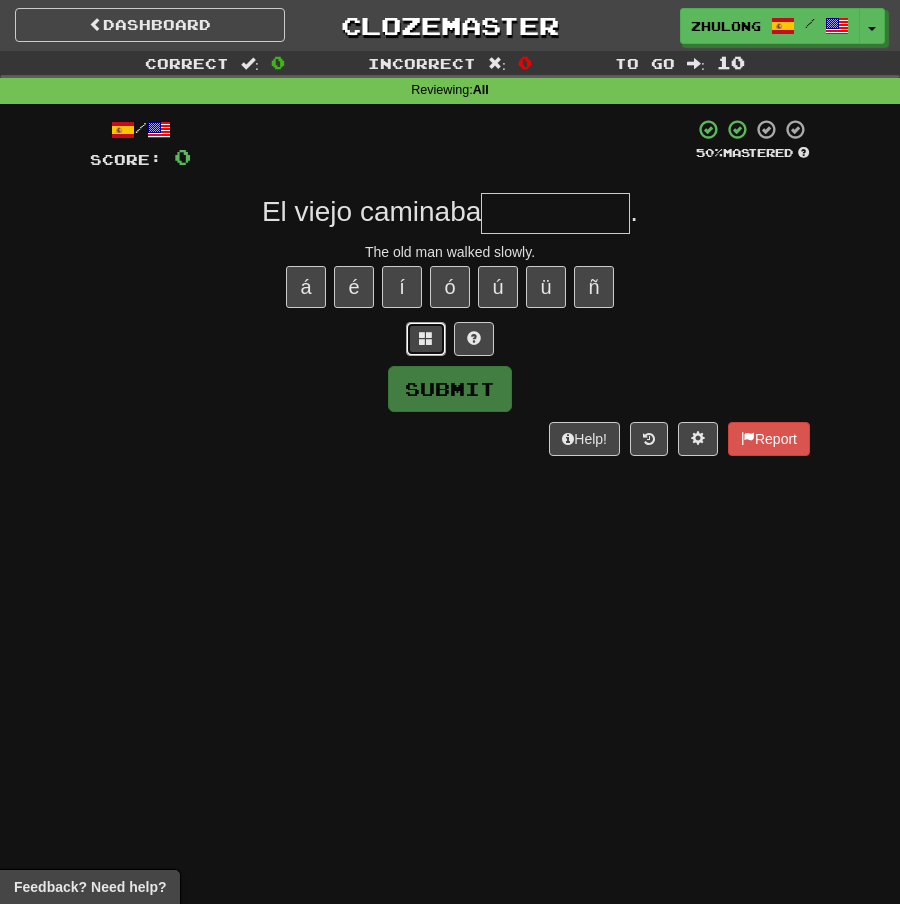 click at bounding box center [426, 339] 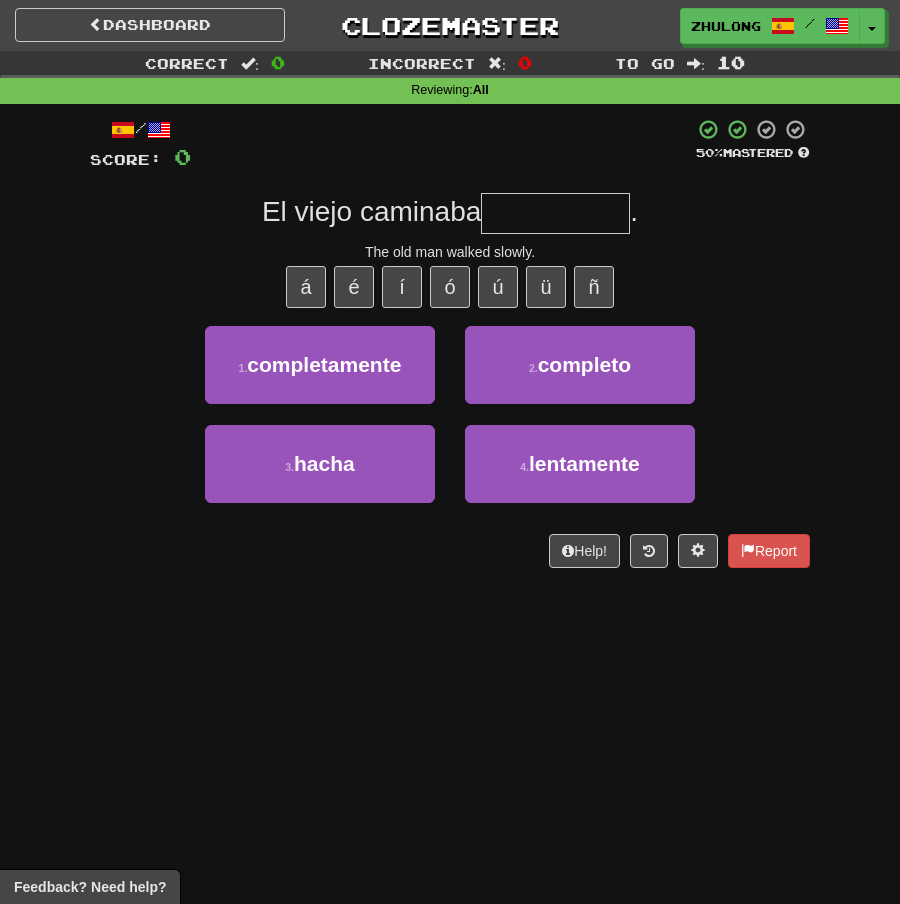 click at bounding box center (555, 213) 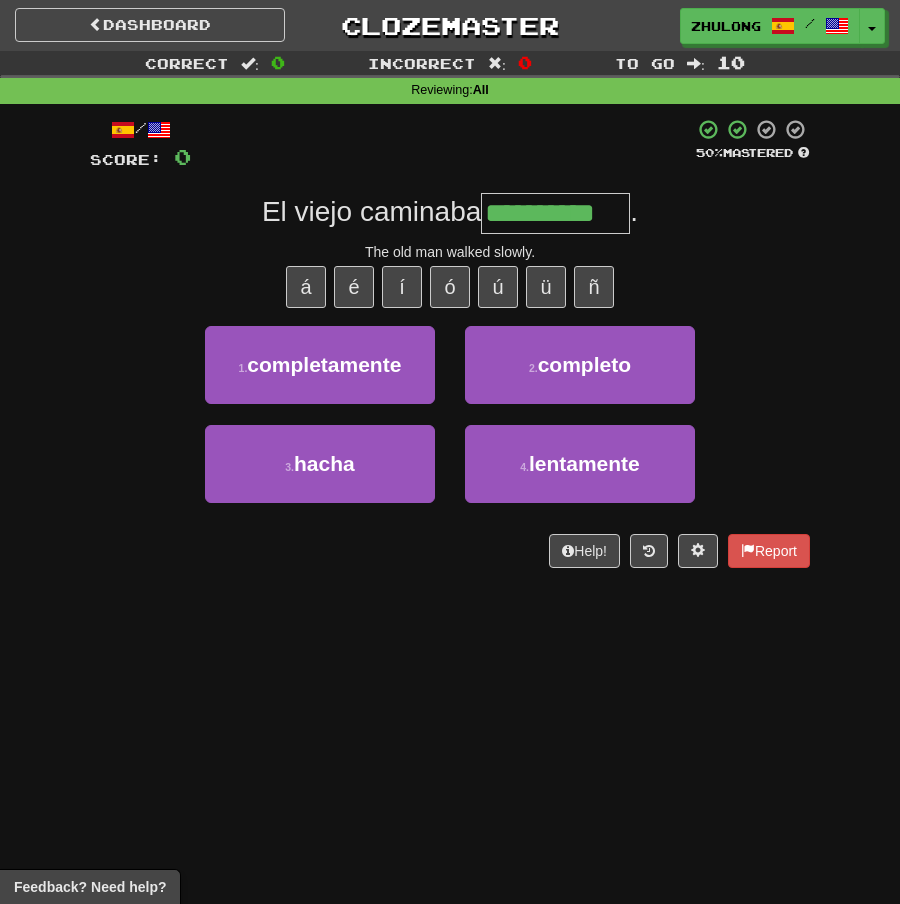 type on "**********" 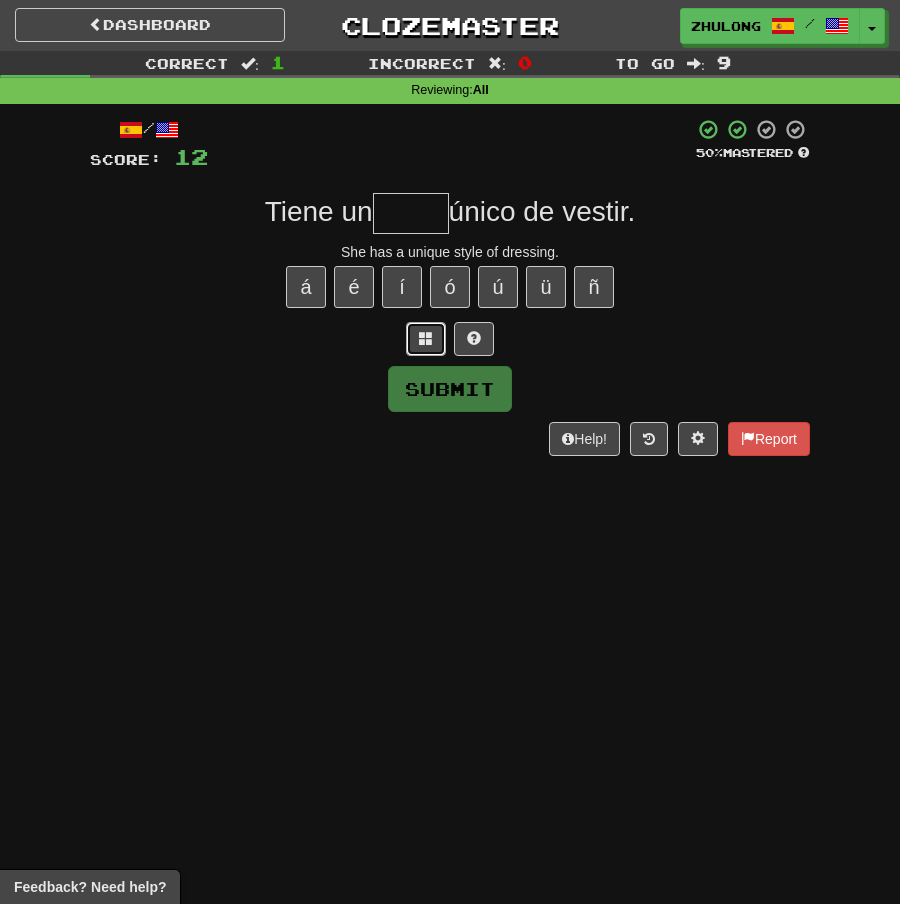 click at bounding box center [426, 339] 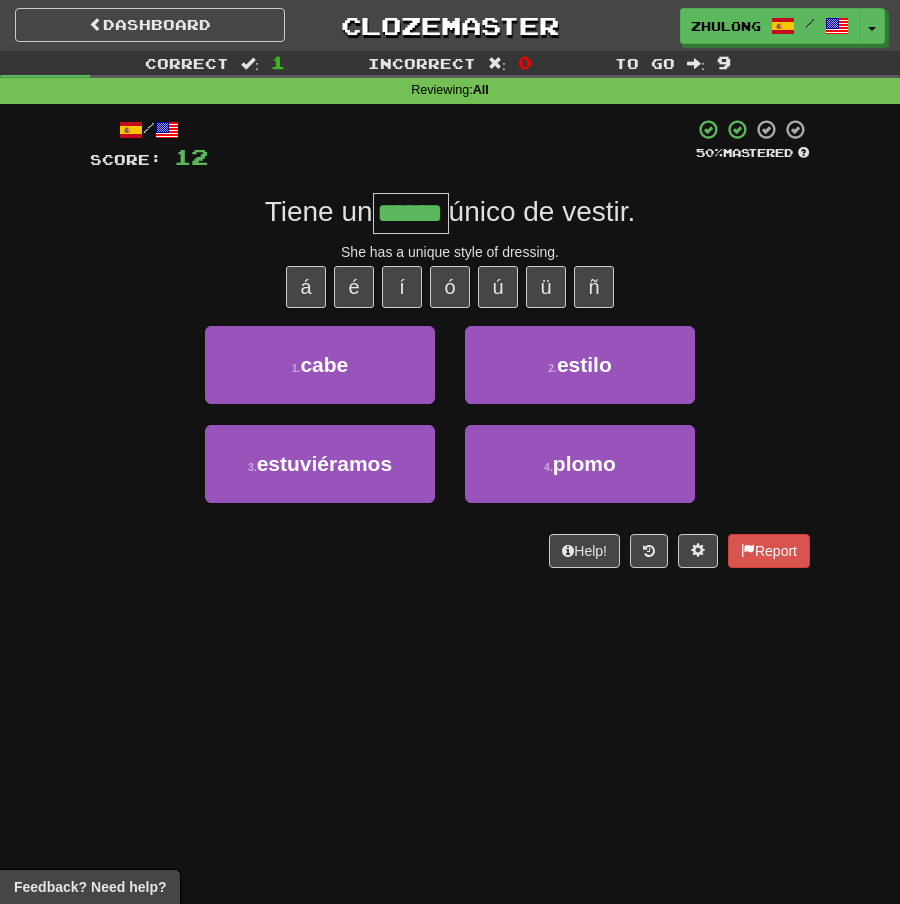 type on "******" 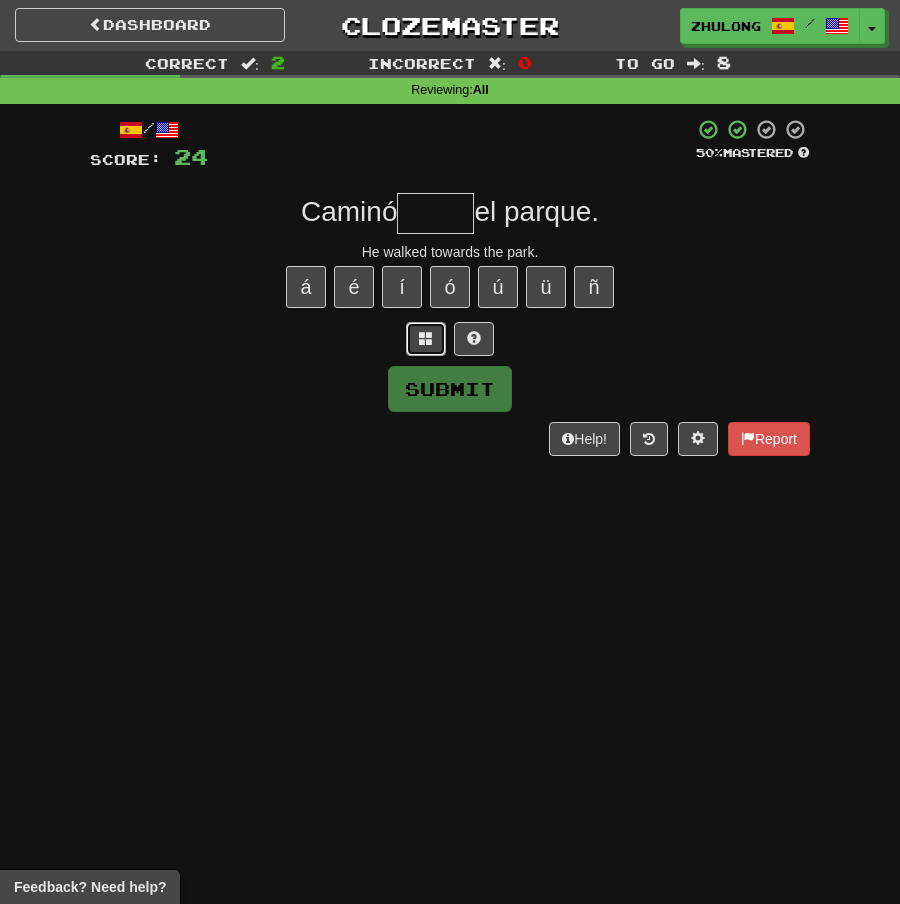 click at bounding box center (426, 339) 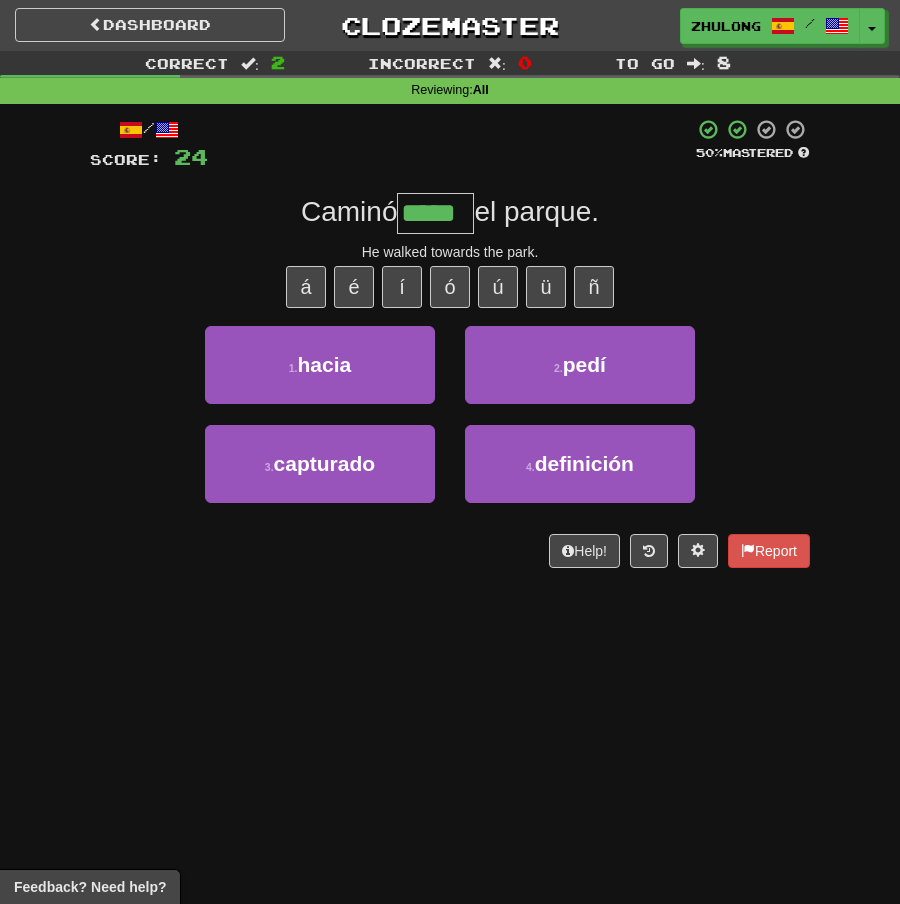 type on "*****" 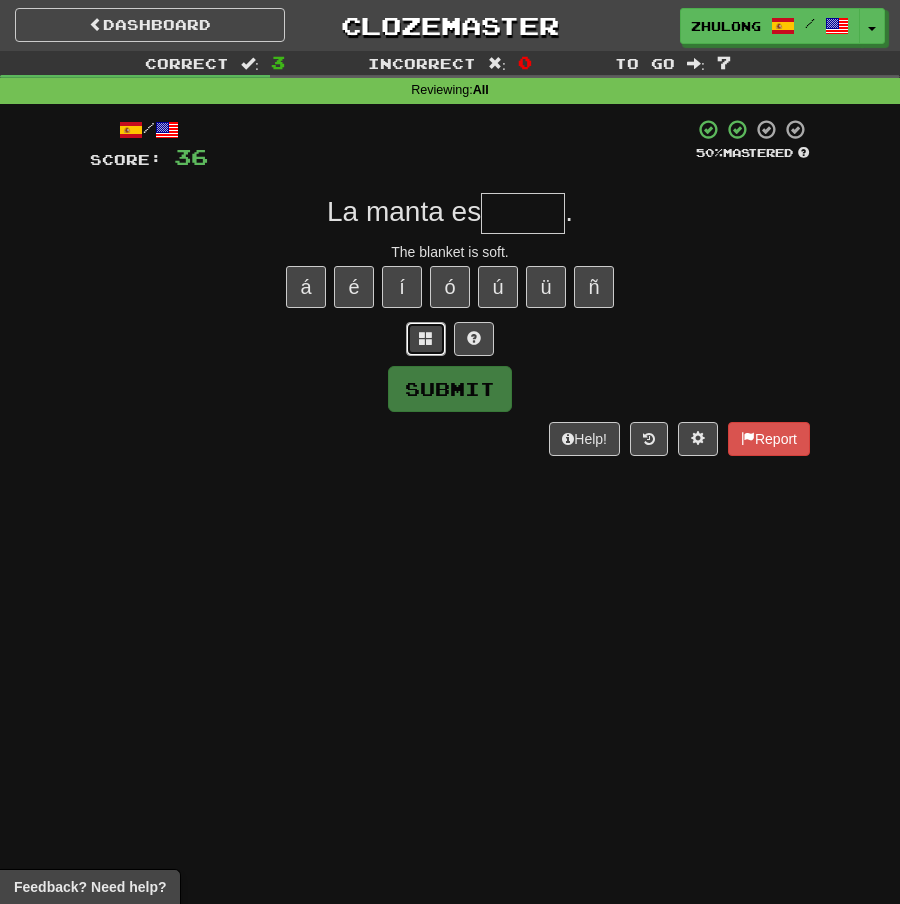 click at bounding box center [426, 338] 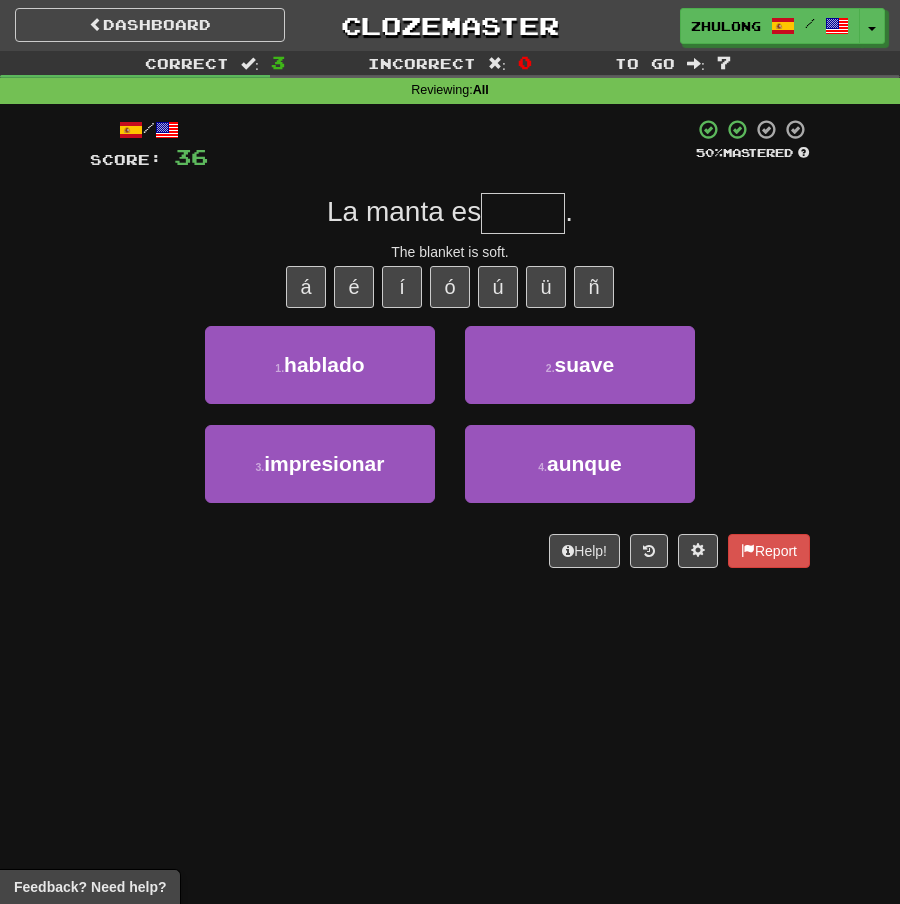 click at bounding box center (523, 213) 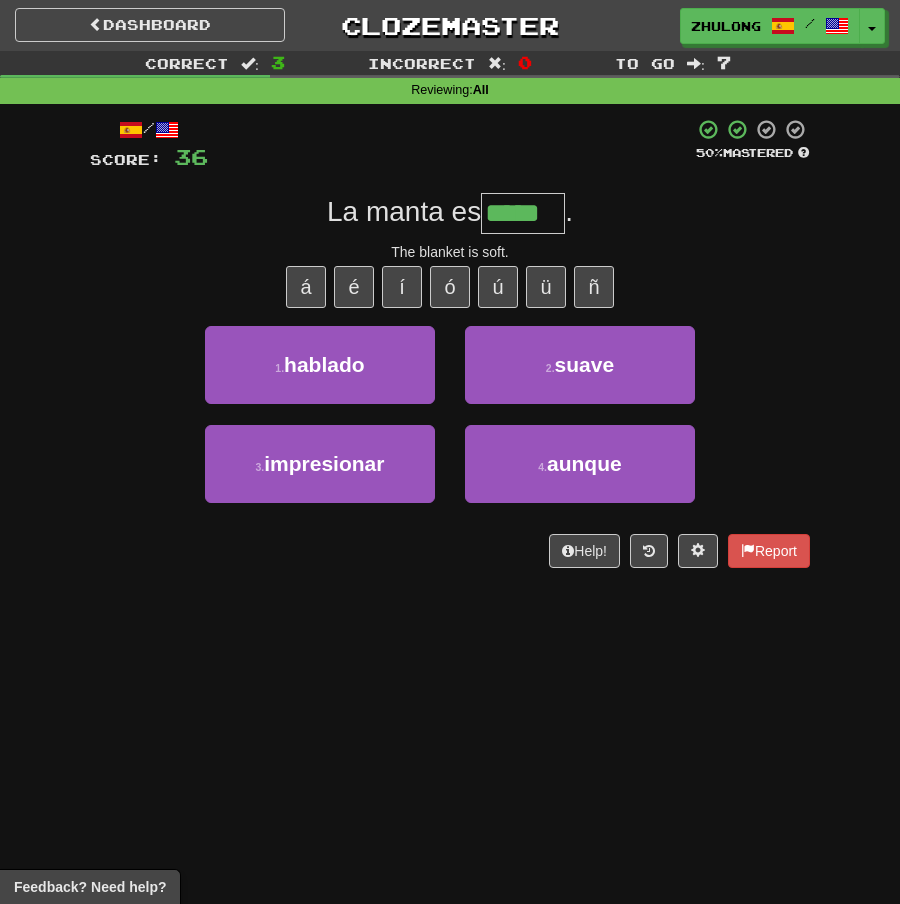 type on "*****" 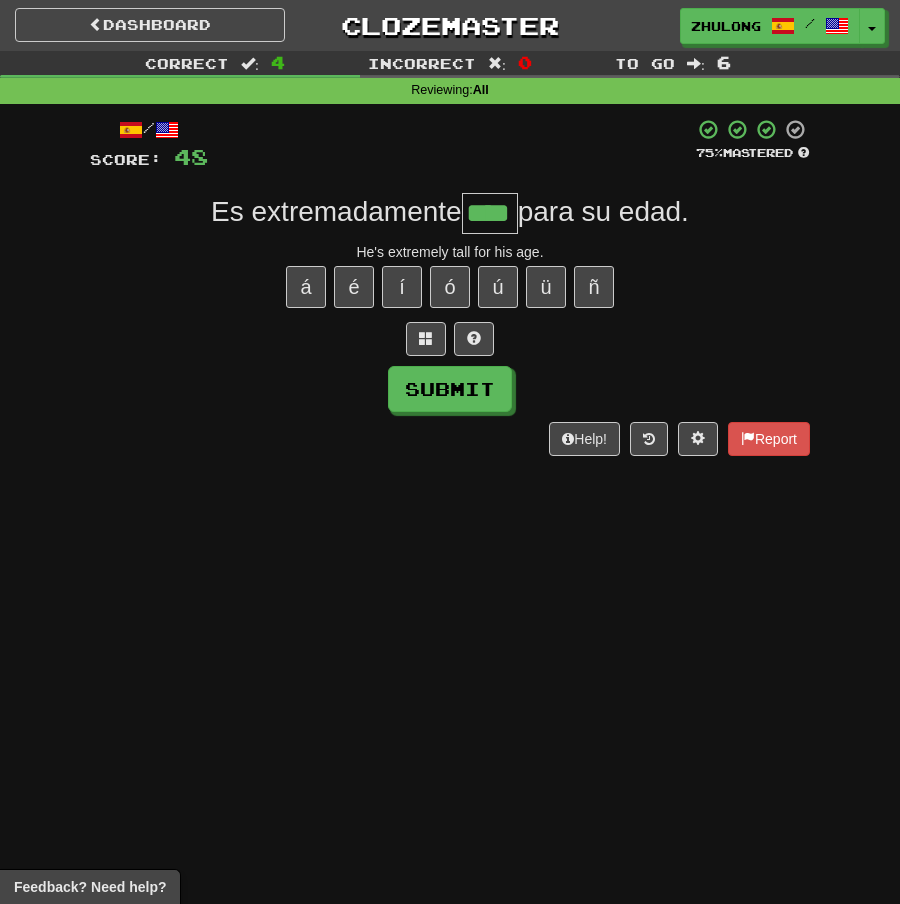 type on "****" 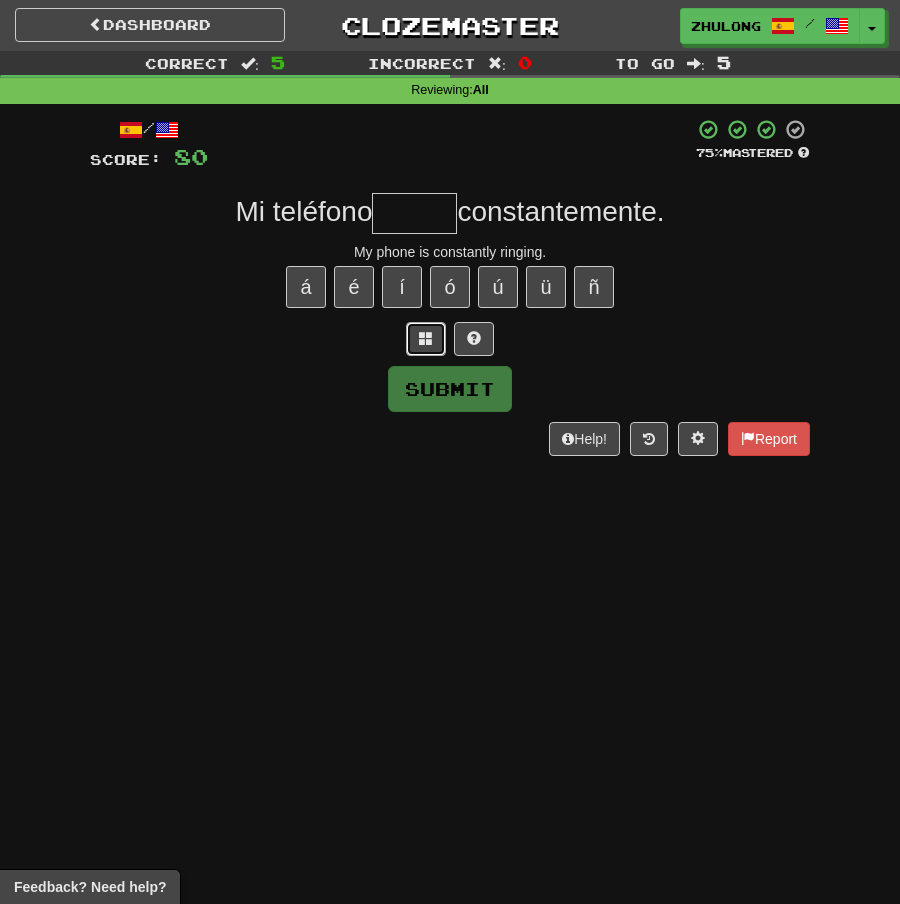 click at bounding box center [426, 339] 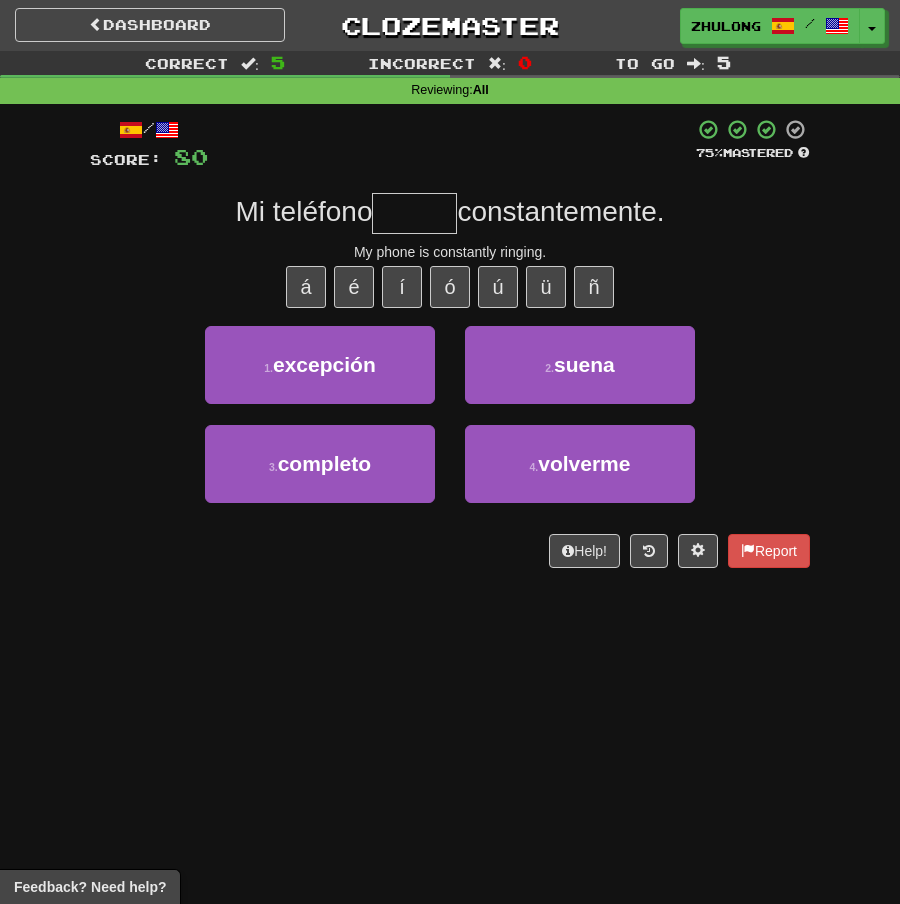 type on "*" 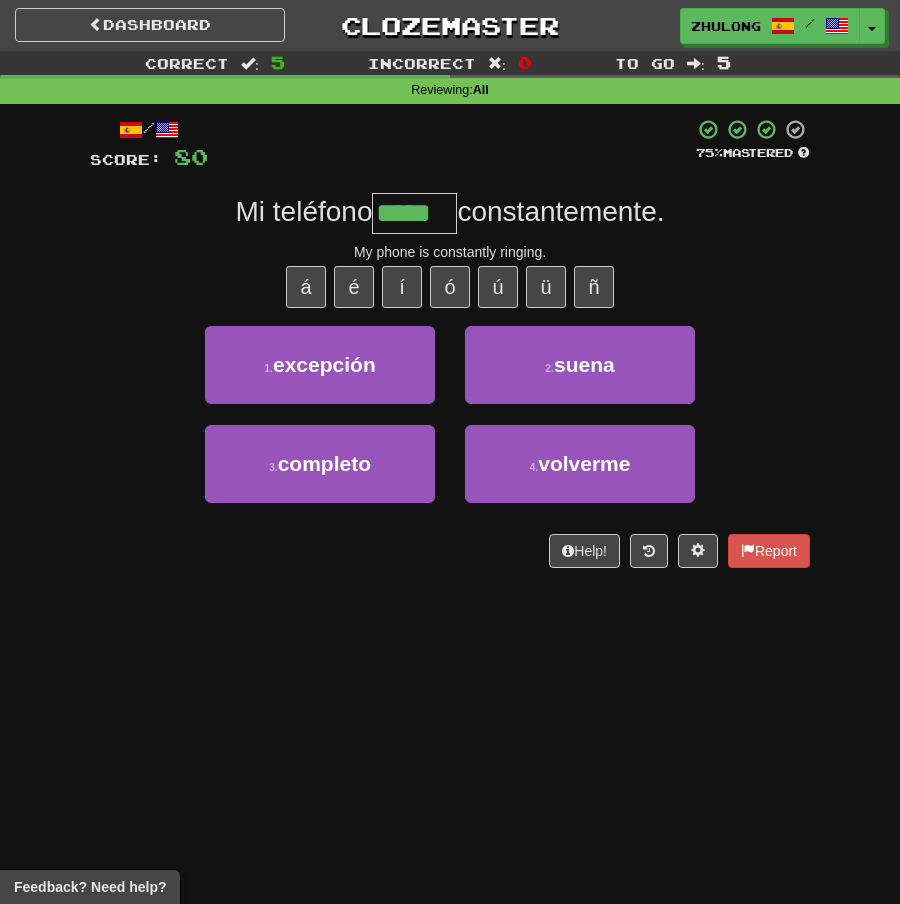 type on "*****" 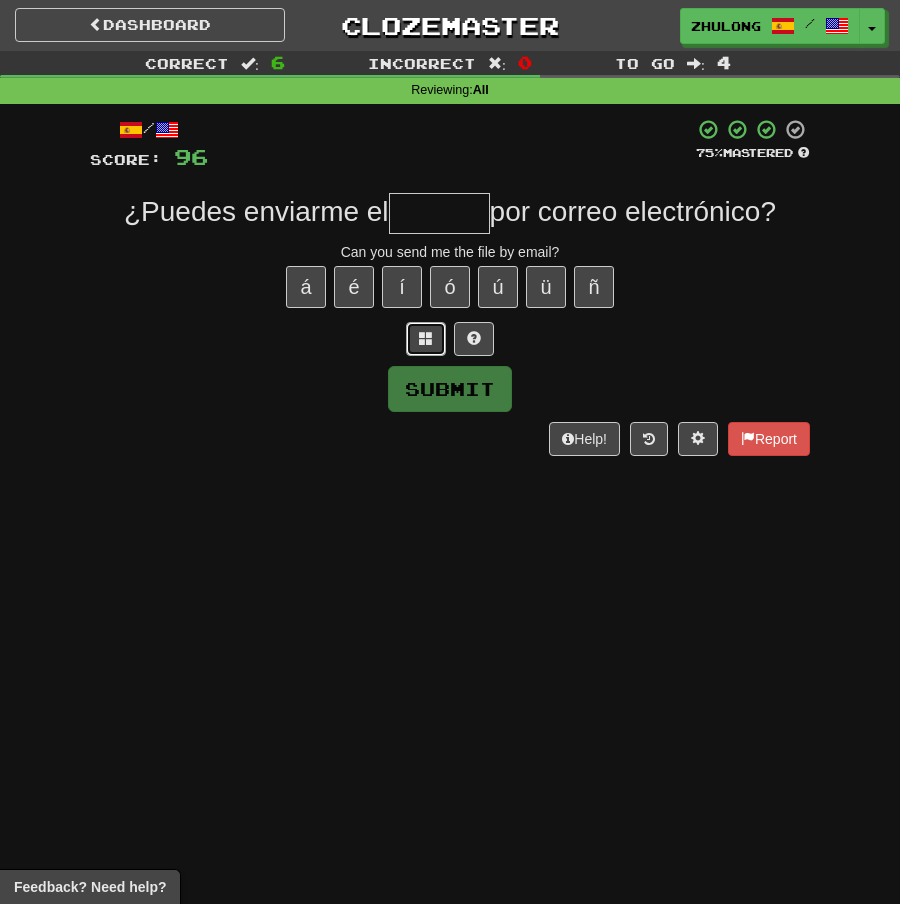 click at bounding box center (426, 339) 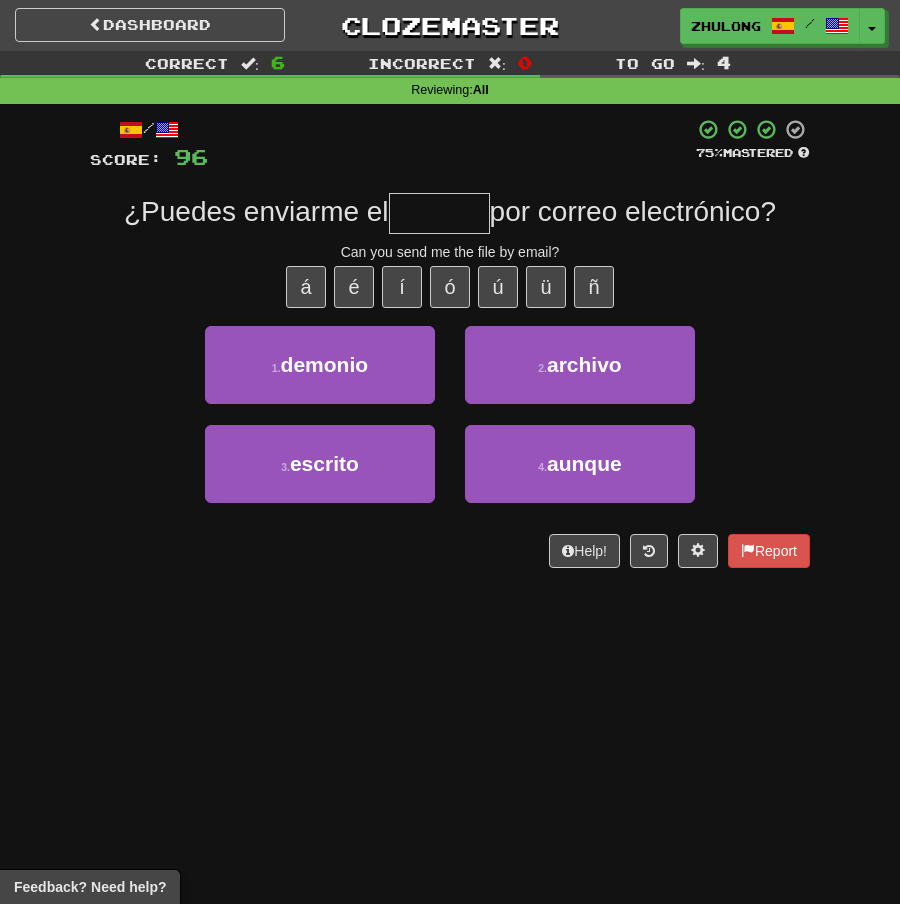 click at bounding box center (439, 213) 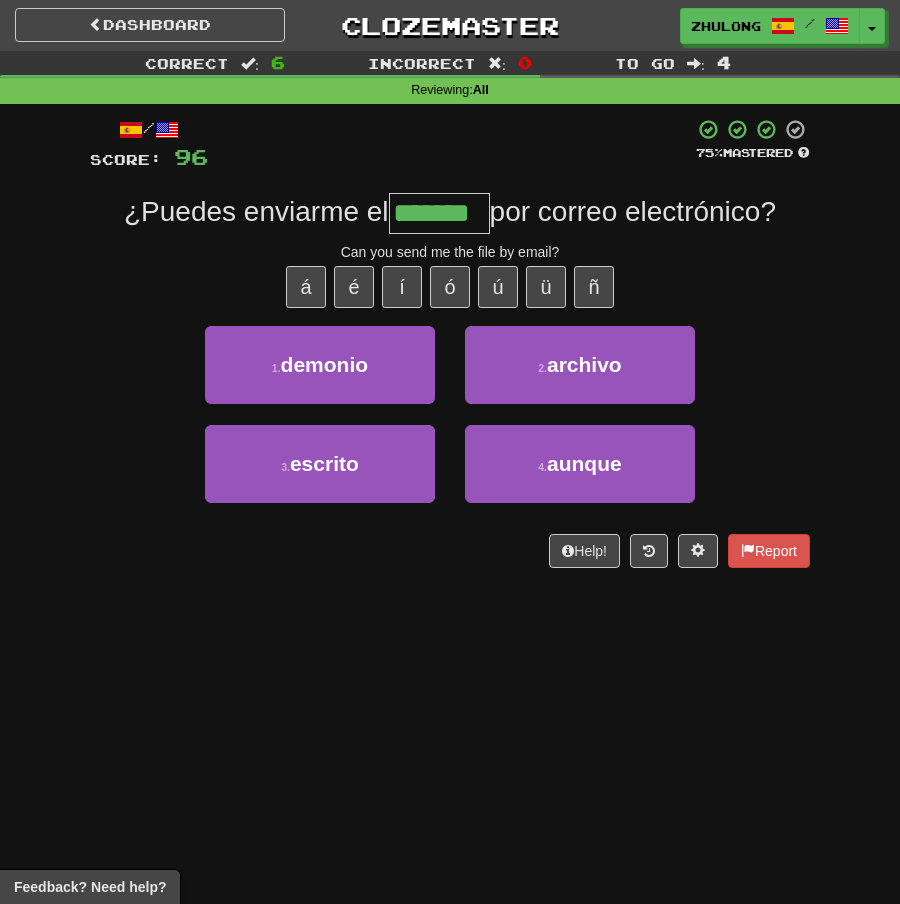 type on "*******" 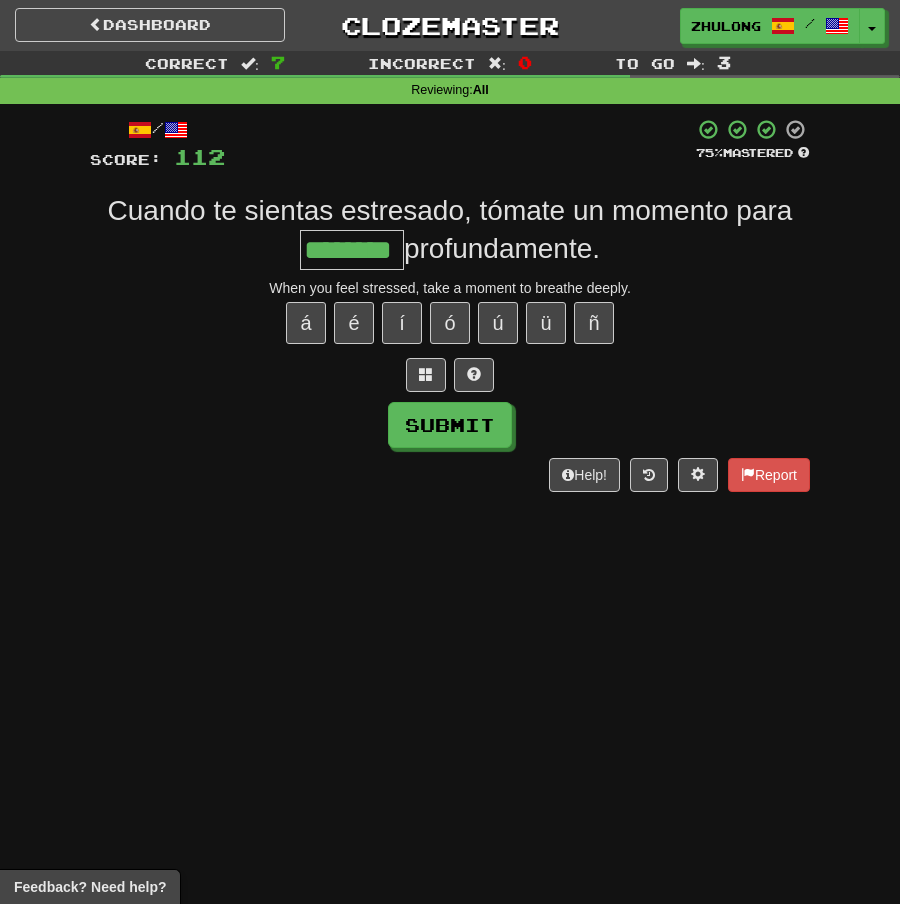 type on "********" 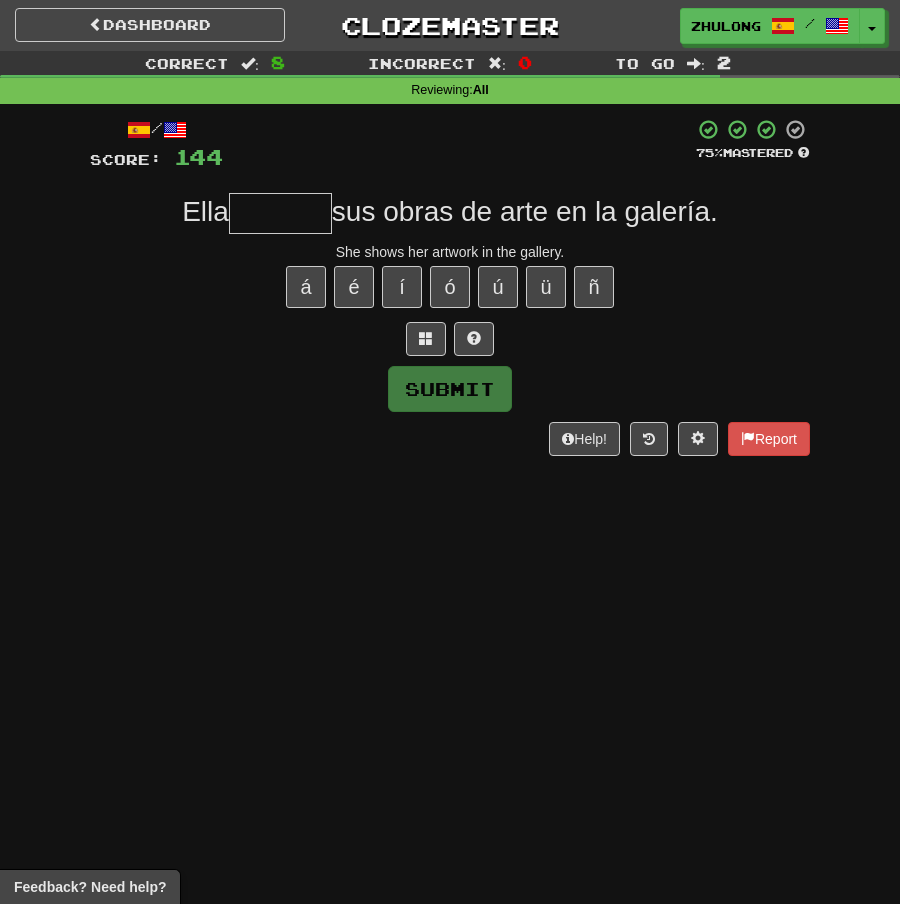 click on "/  Score:   144 75 %  Mastered Ella   sus obras de arte en la galería. She shows her artwork in the gallery. á é í ó ú ü ñ Submit  Help!  Report" at bounding box center (450, 287) 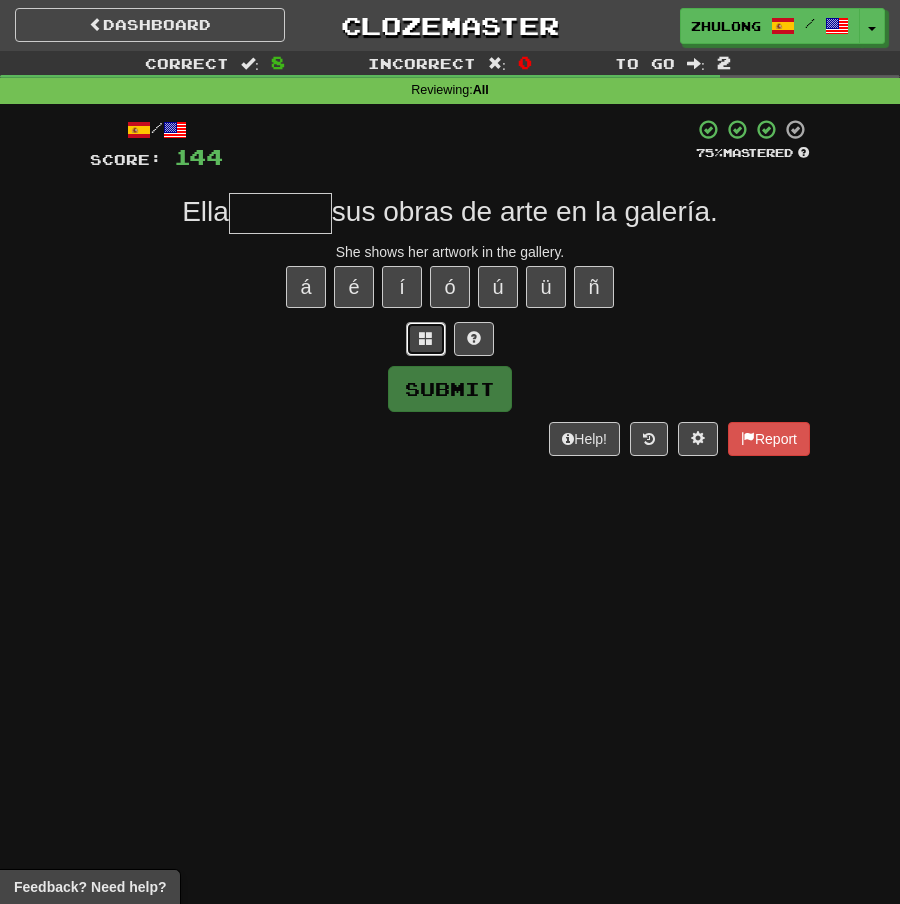 click at bounding box center [426, 339] 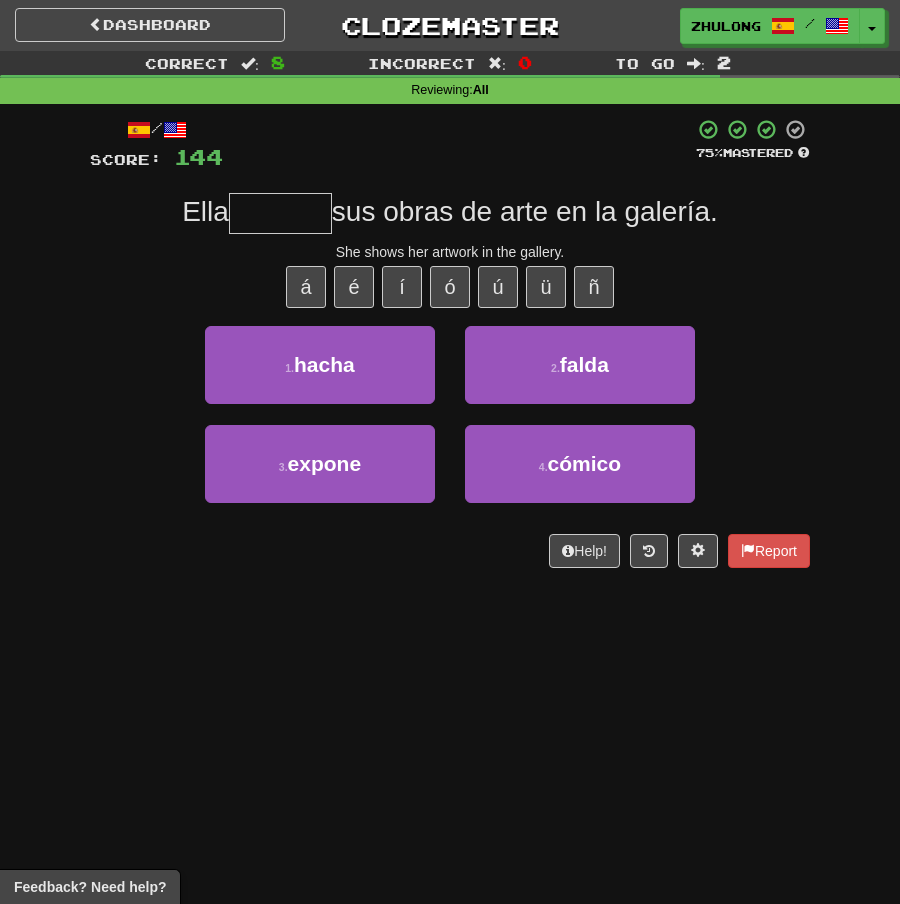 type on "*" 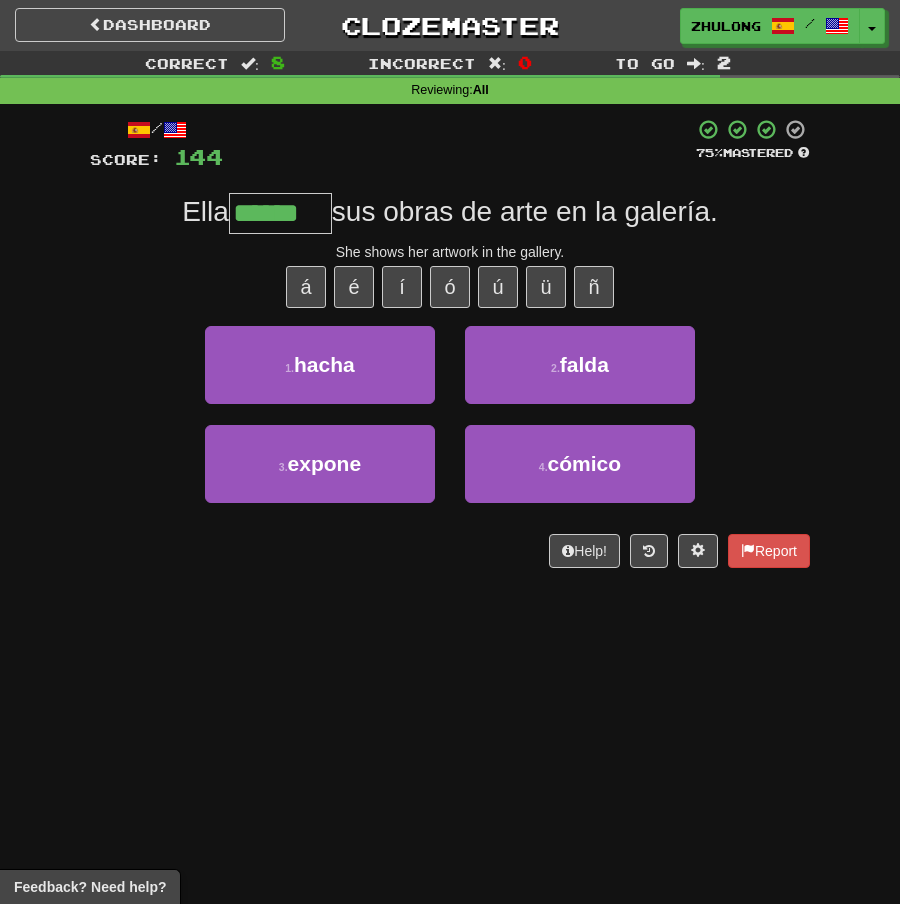 type on "******" 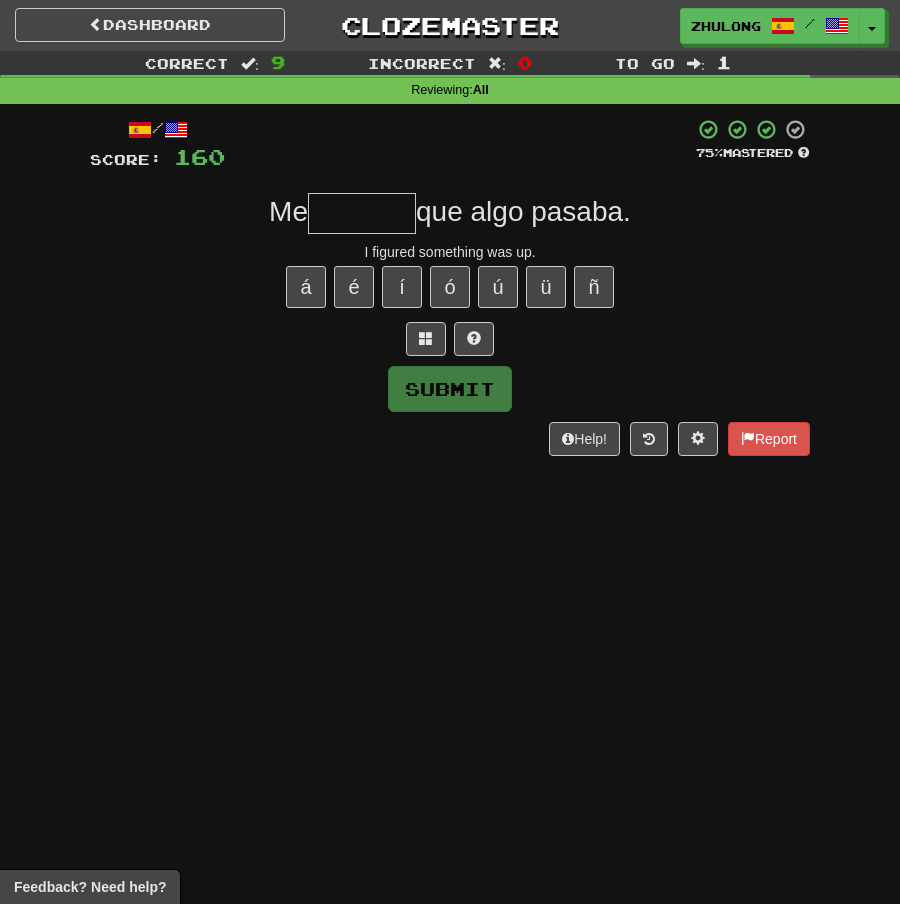 click at bounding box center [450, 339] 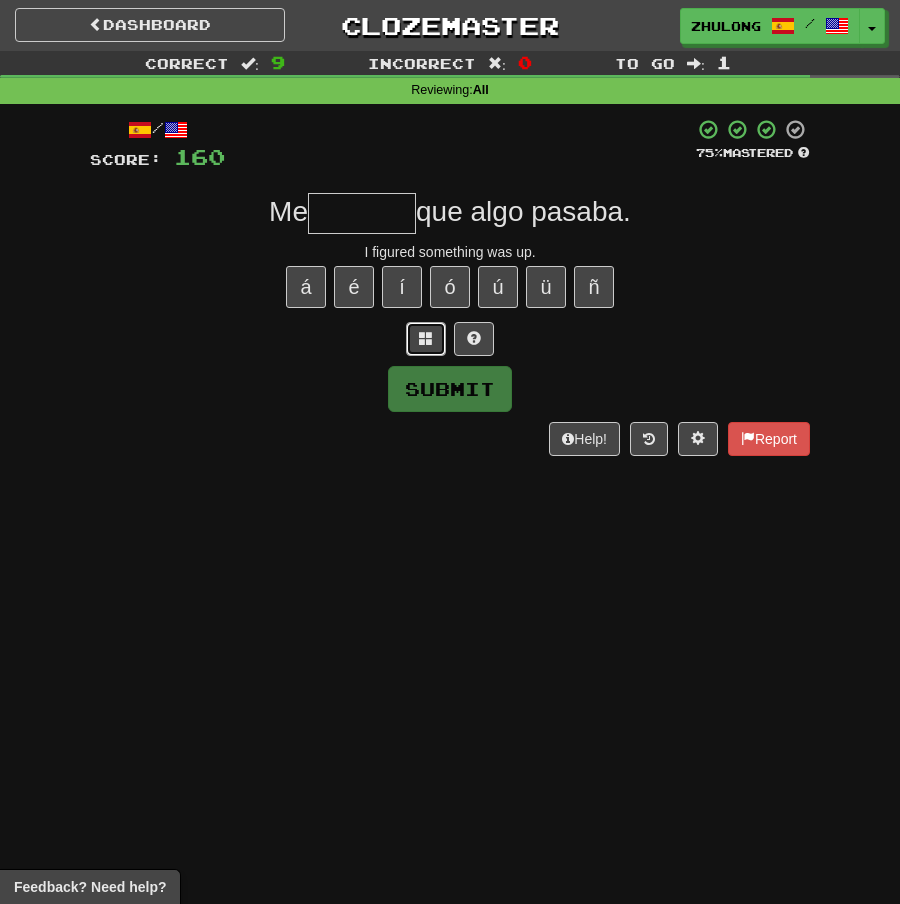 click at bounding box center (426, 339) 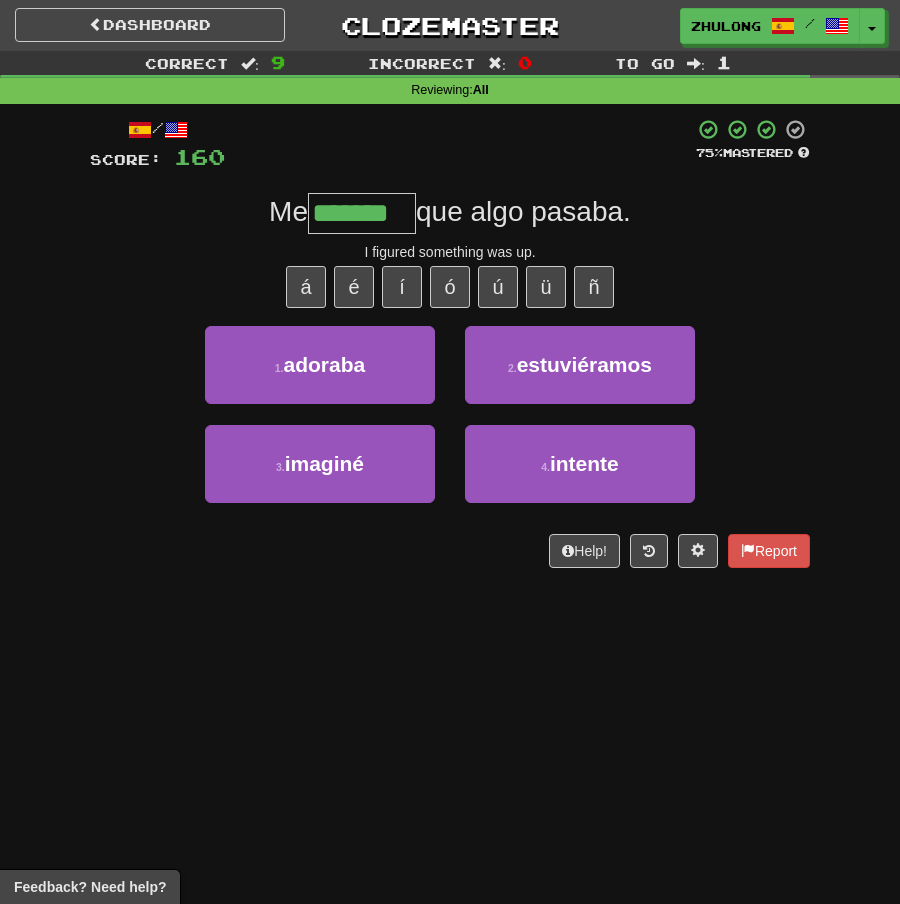 type on "*******" 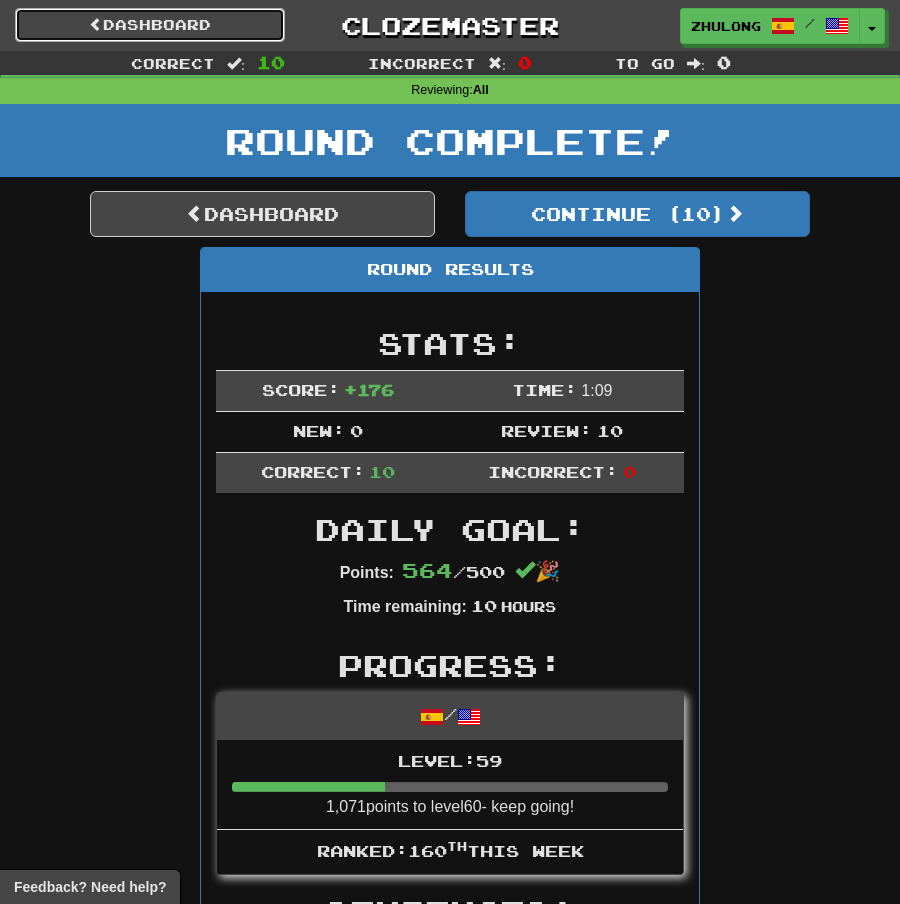 click on "Dashboard" at bounding box center (150, 25) 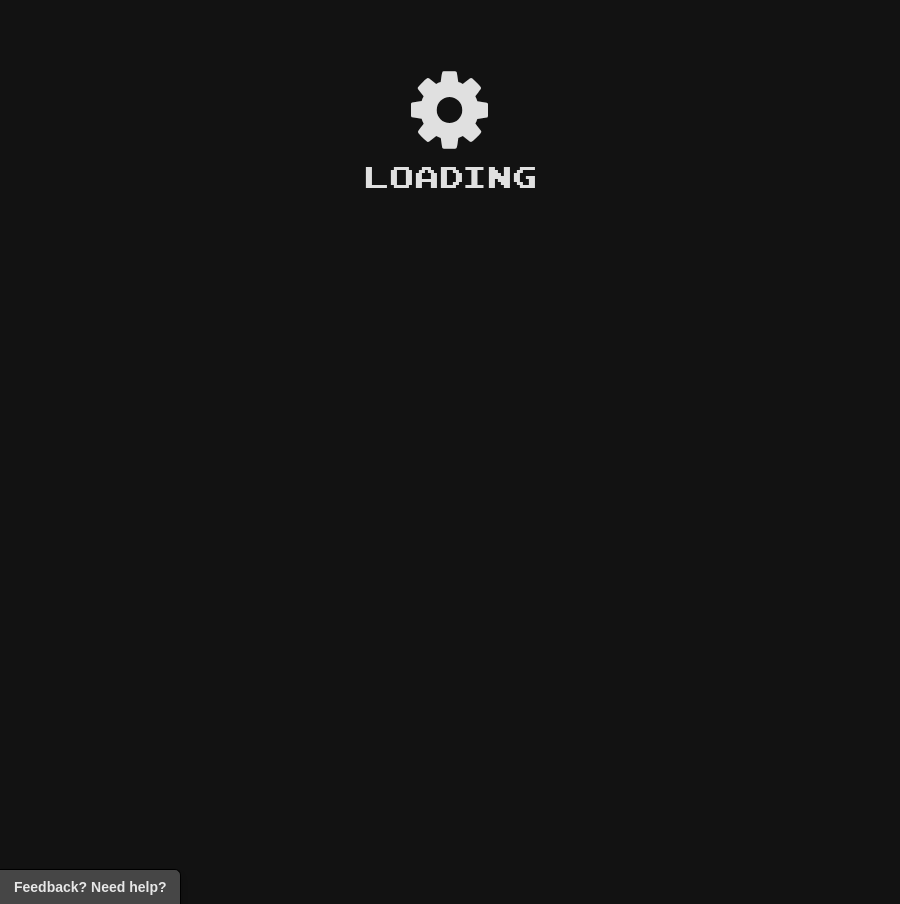 scroll, scrollTop: 0, scrollLeft: 0, axis: both 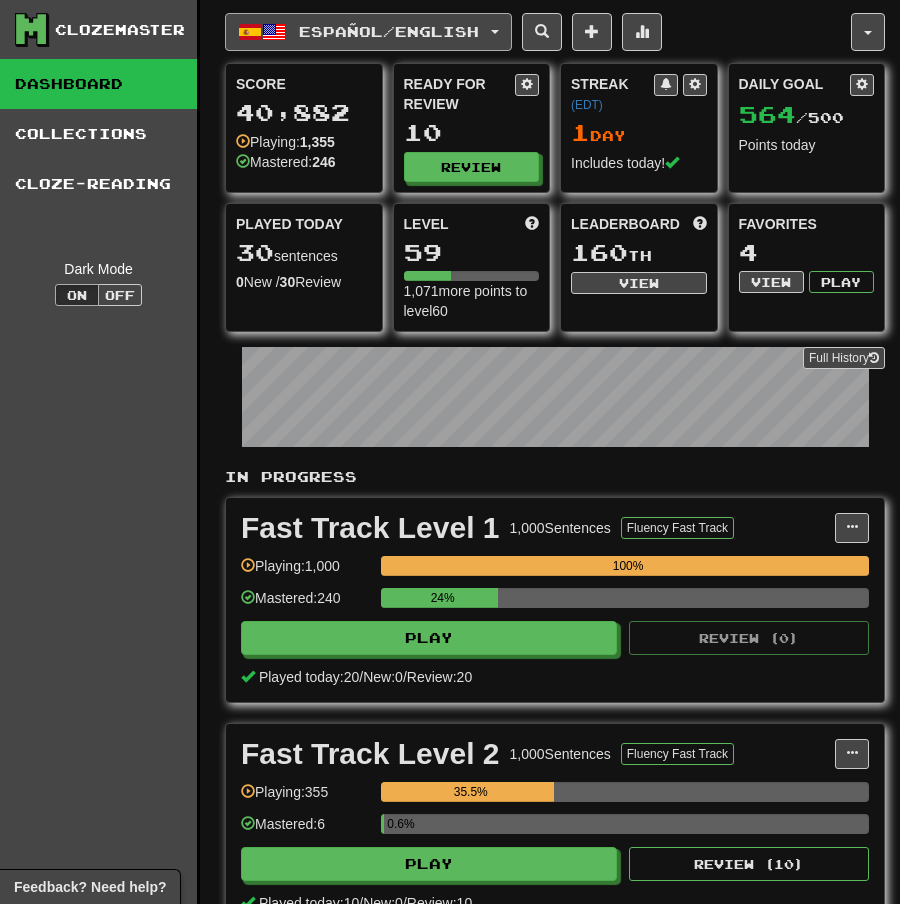 click on "Español  /  English" at bounding box center (368, 32) 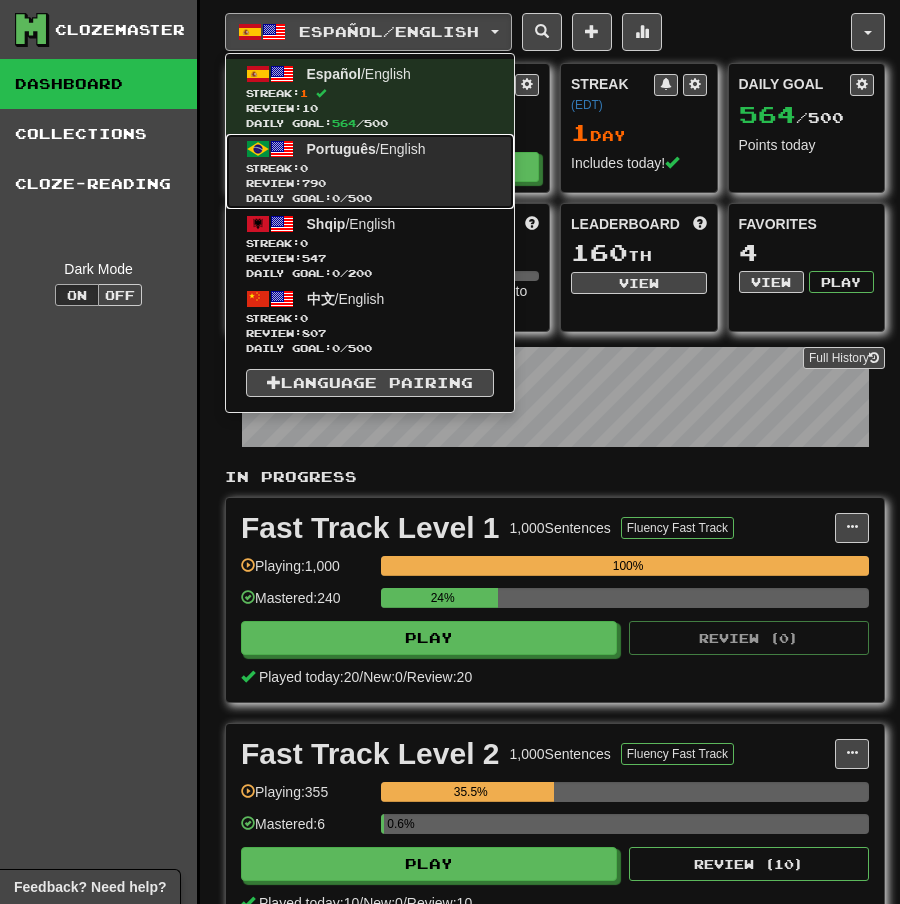 click on "Streak:  0" at bounding box center (370, 168) 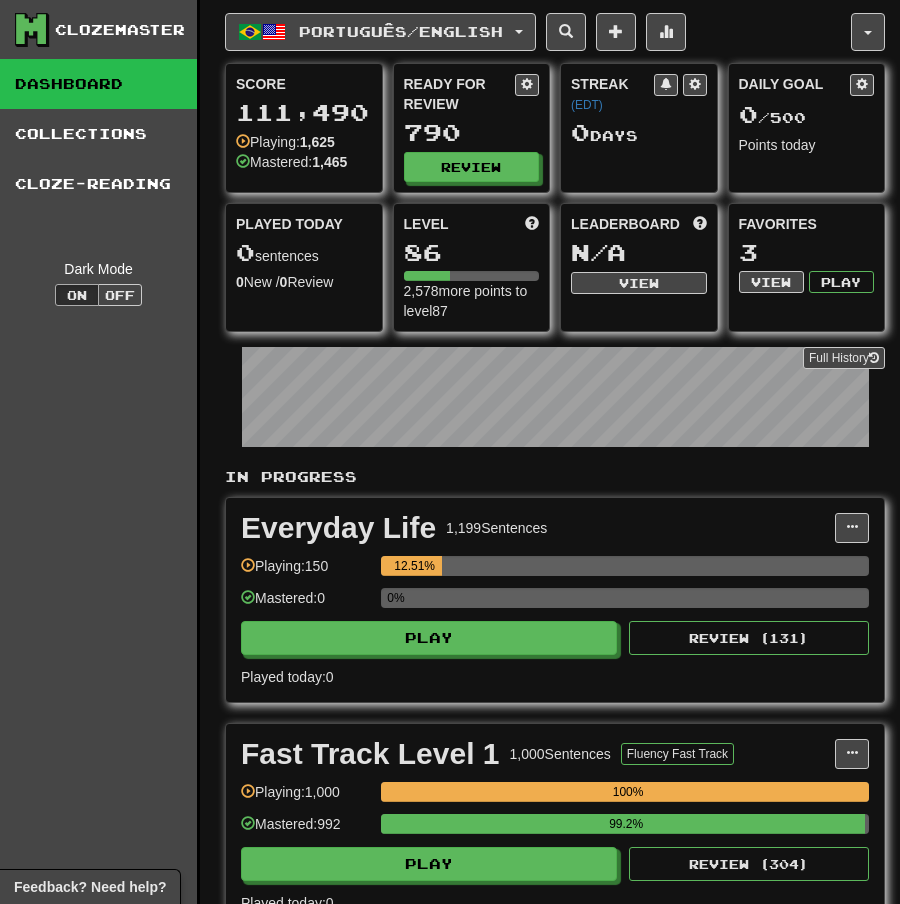 scroll, scrollTop: 0, scrollLeft: 0, axis: both 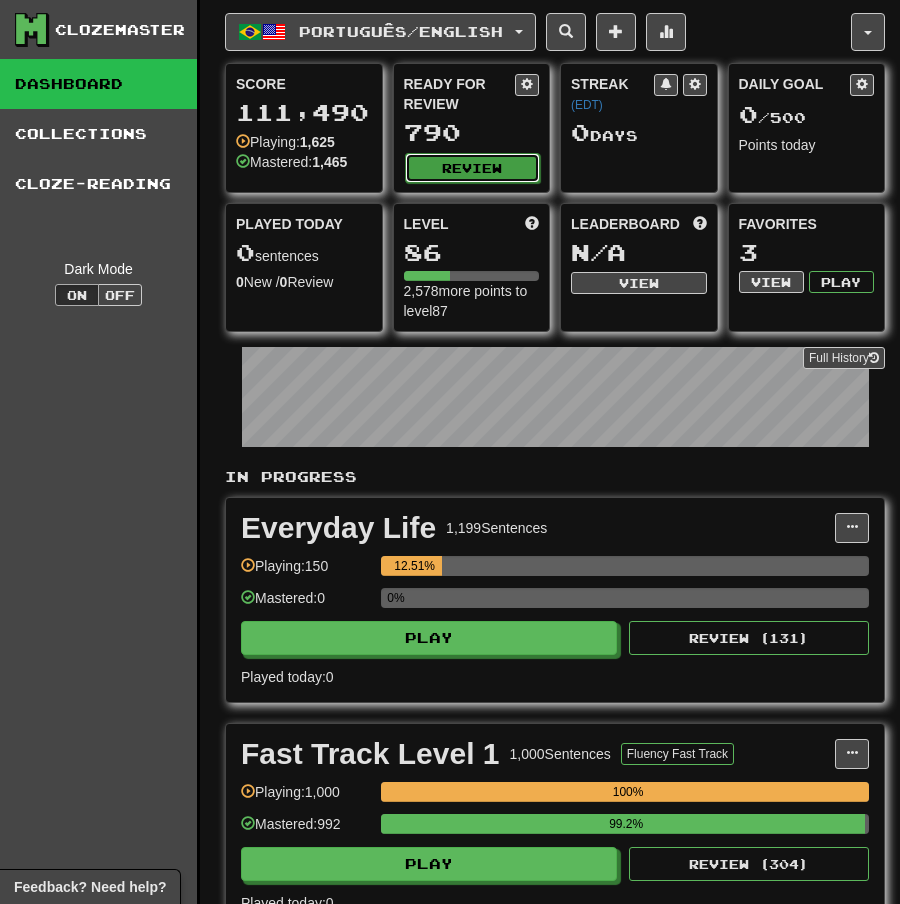 click on "Review" at bounding box center [473, 168] 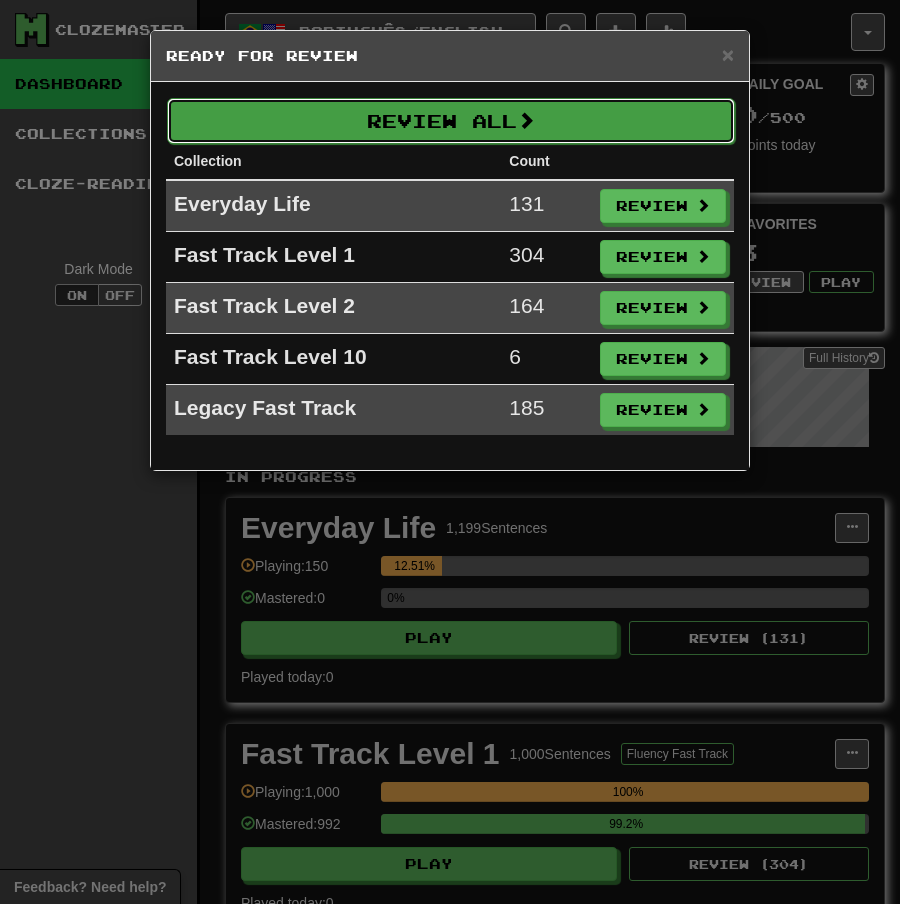 click on "Review All" at bounding box center (451, 121) 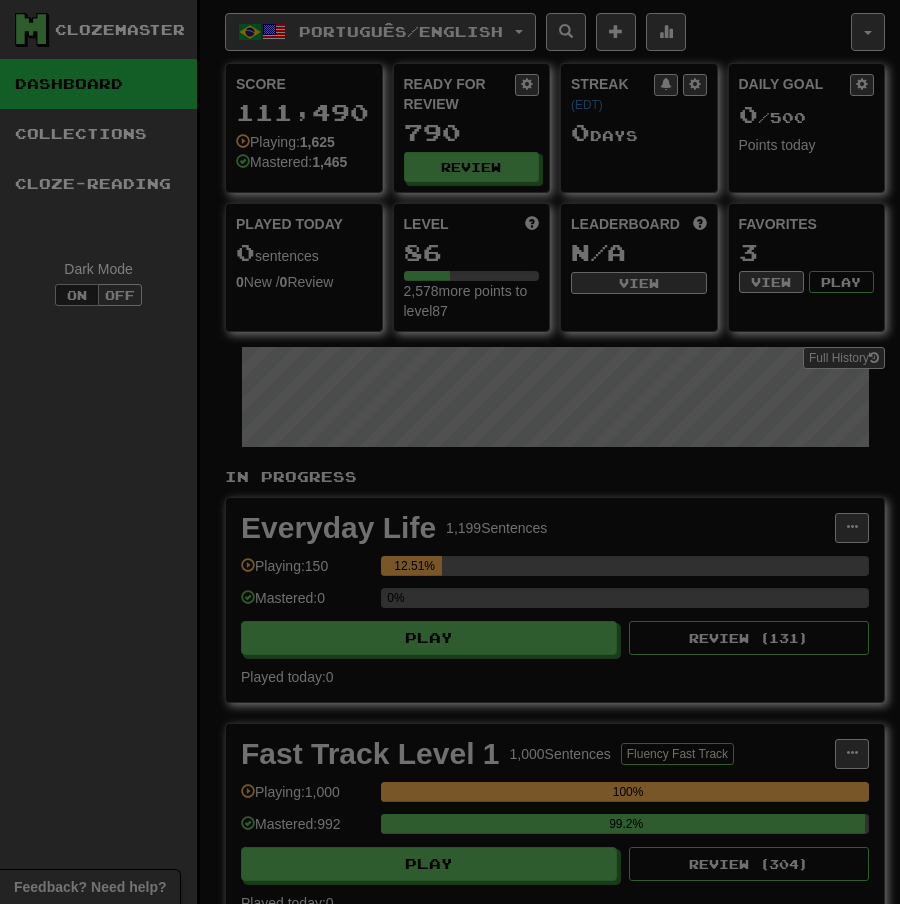 select on "**" 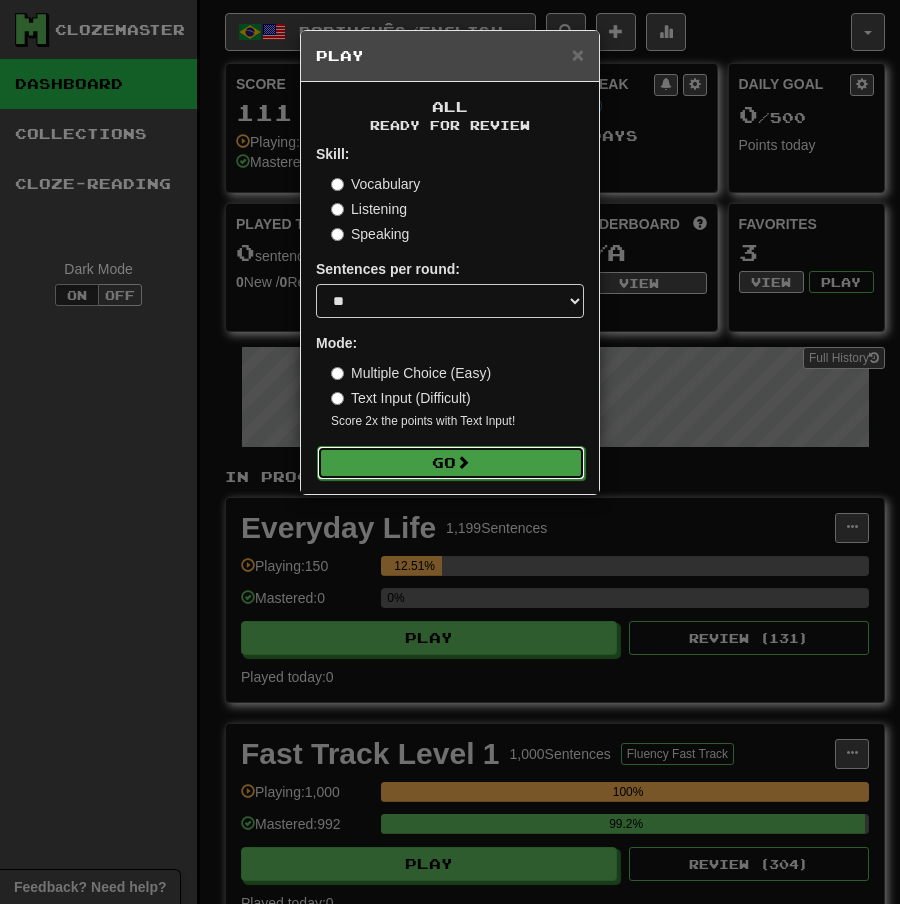 click on "Go" at bounding box center (451, 463) 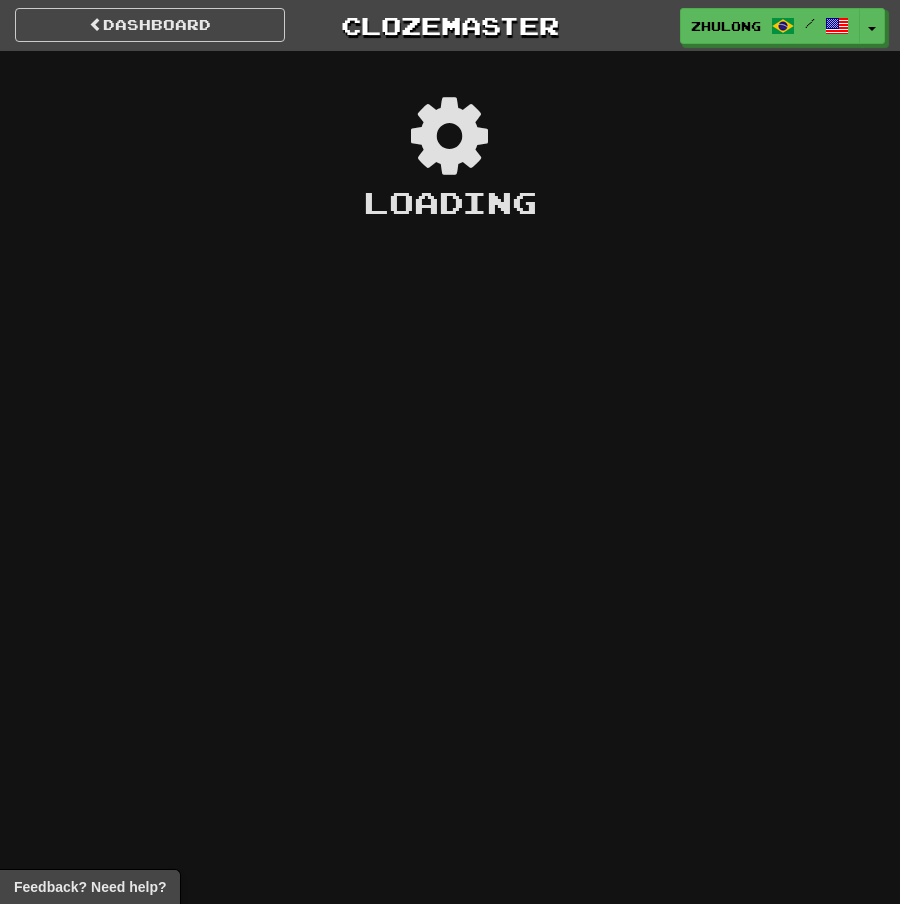 scroll, scrollTop: 0, scrollLeft: 0, axis: both 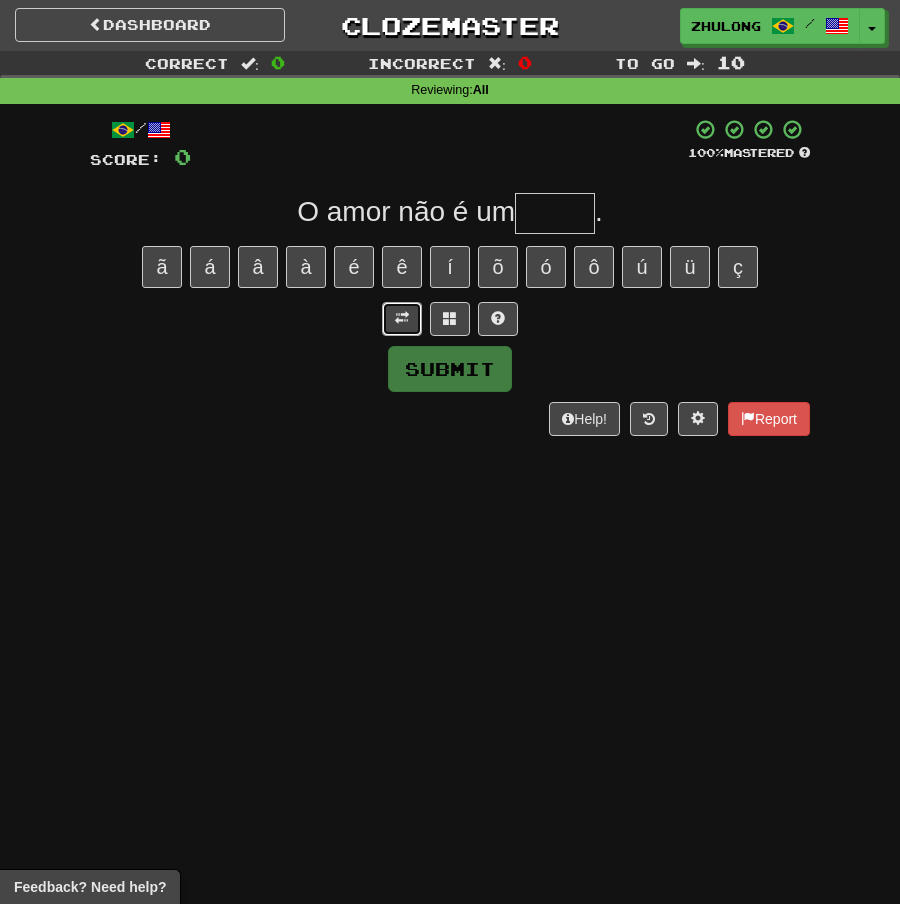 click at bounding box center [402, 319] 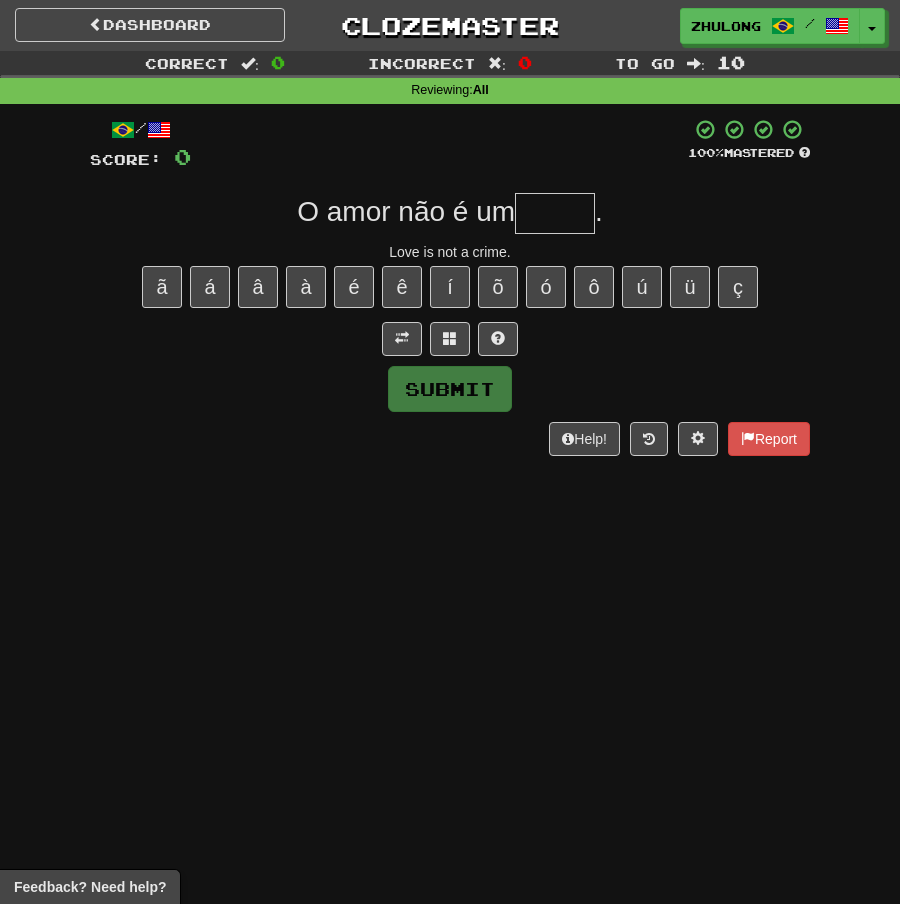 click at bounding box center [555, 213] 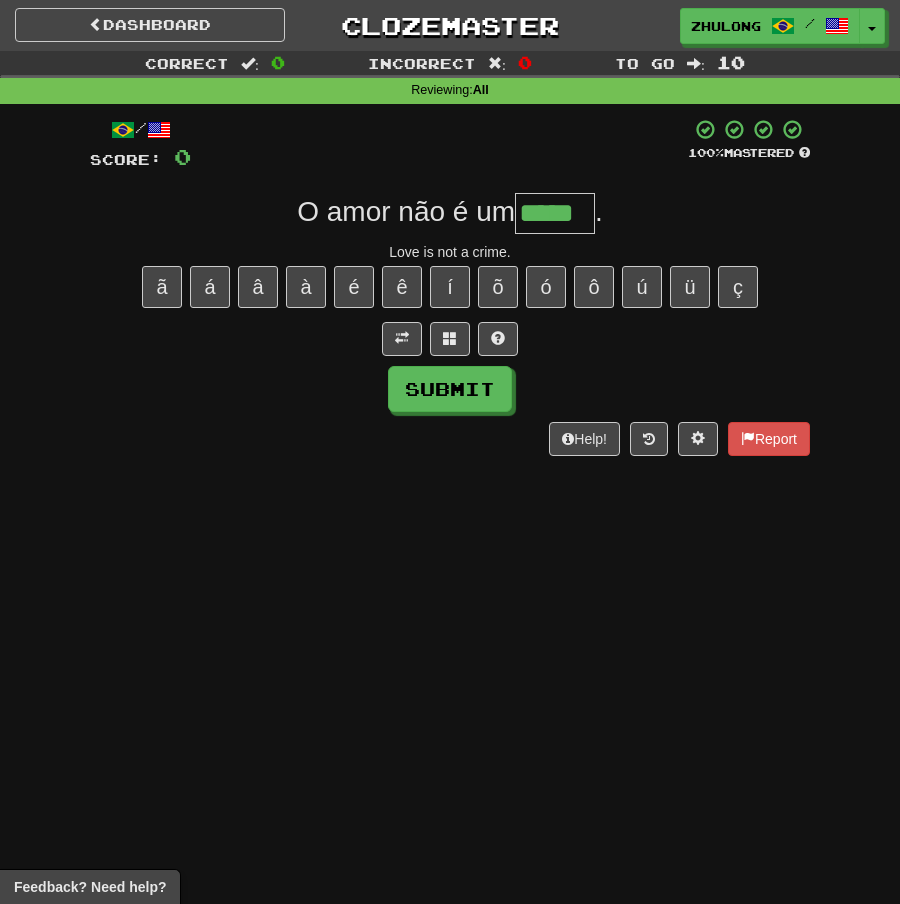 type on "*****" 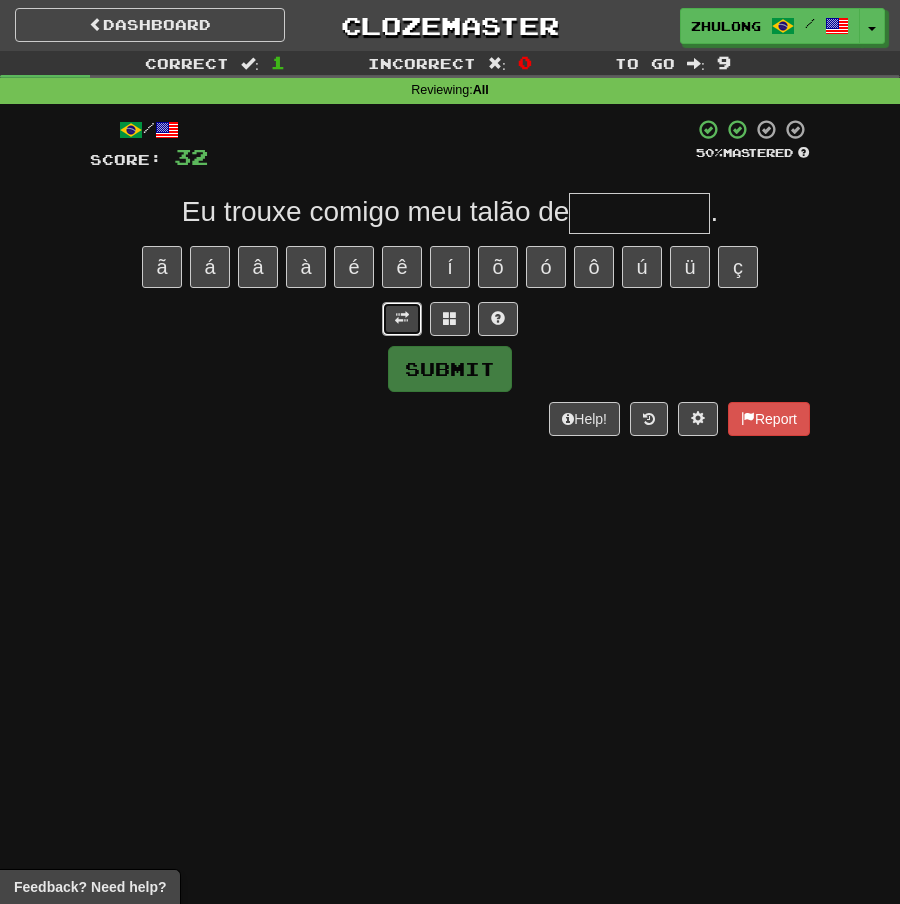 click at bounding box center (402, 319) 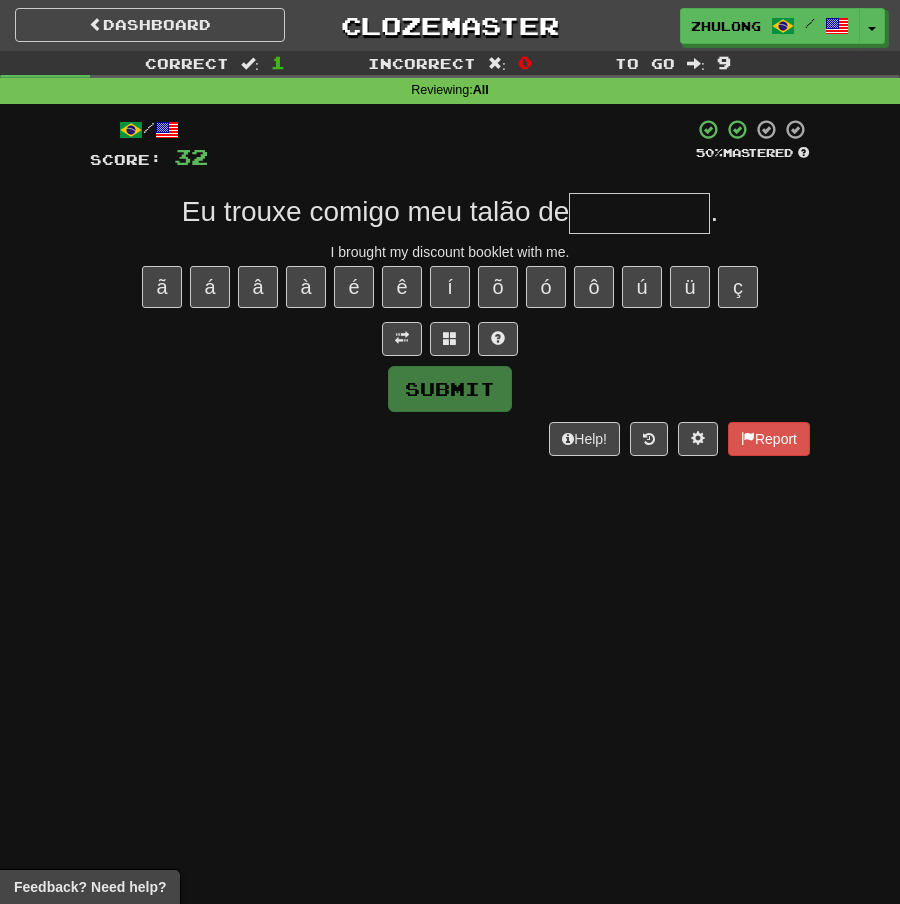 click at bounding box center [639, 213] 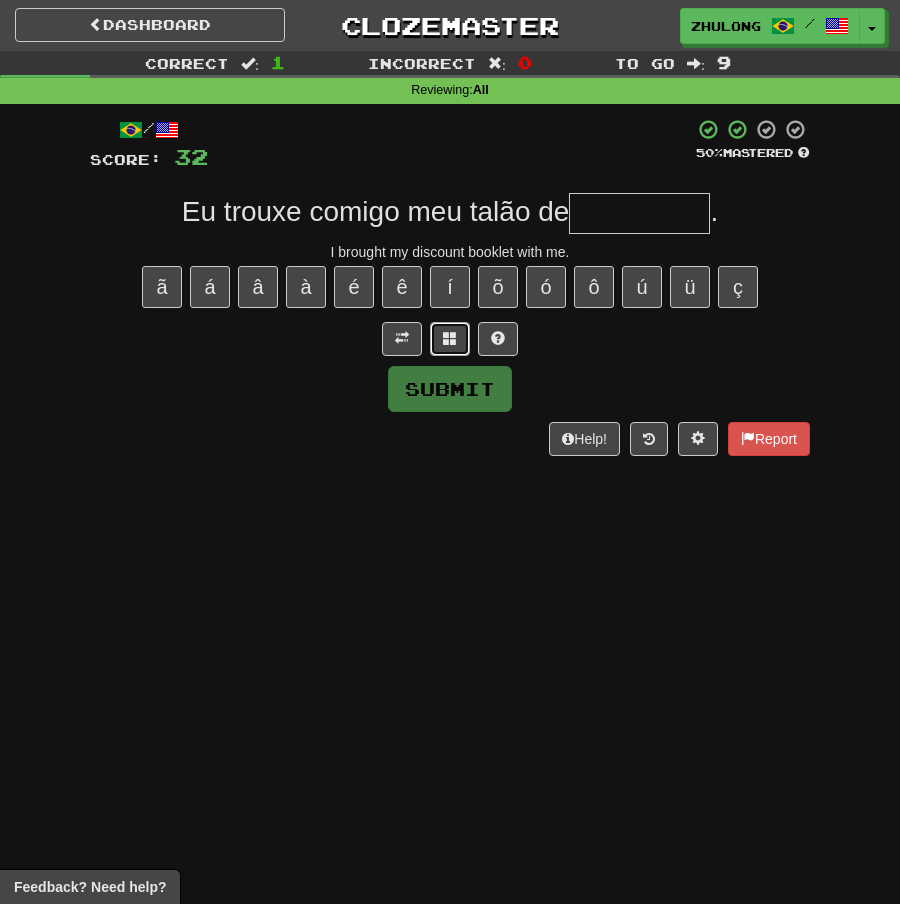 click at bounding box center (450, 338) 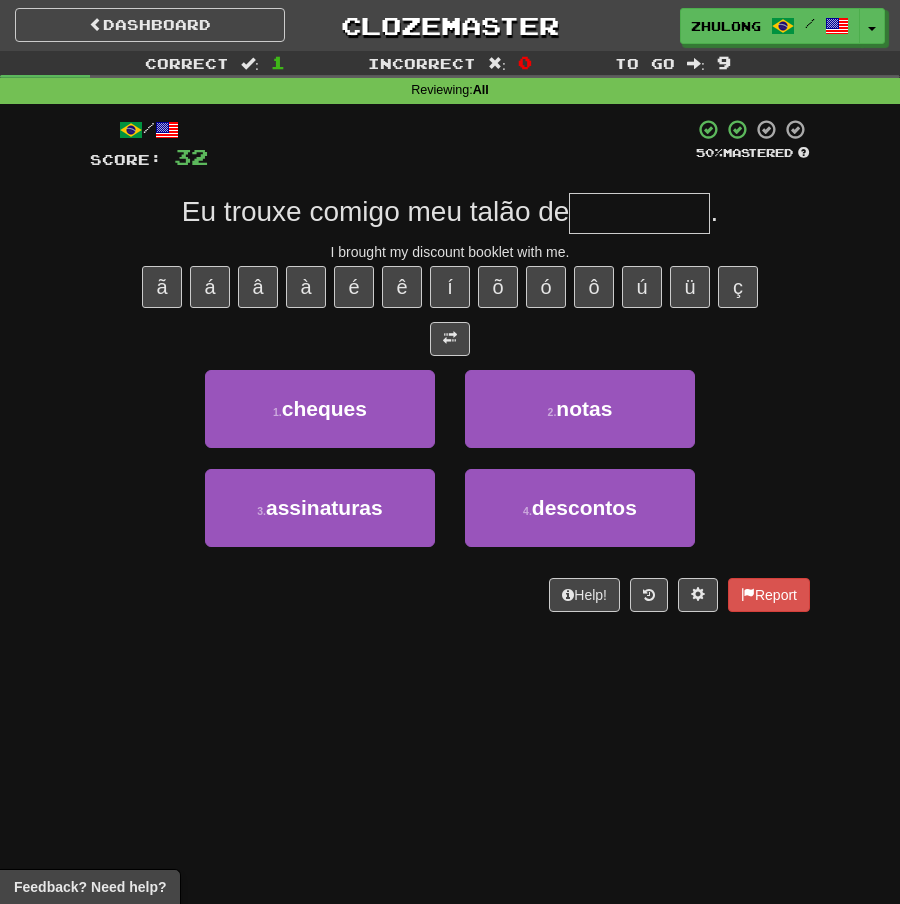 click at bounding box center [639, 213] 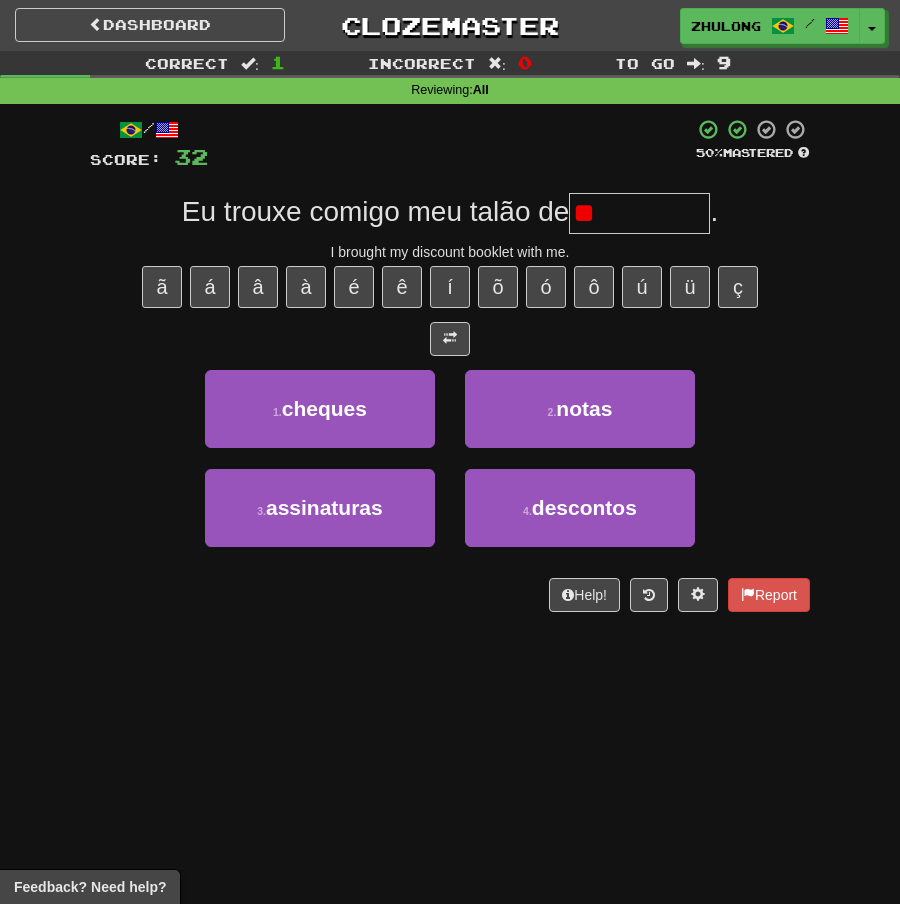 type on "*" 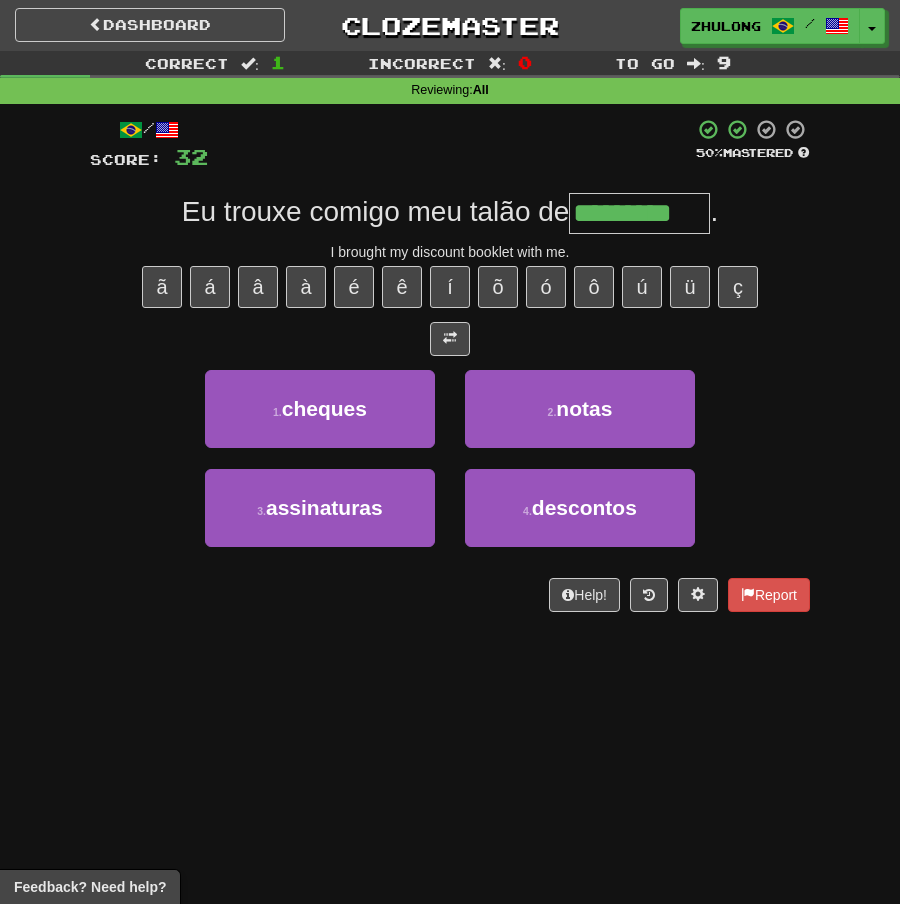 type on "*********" 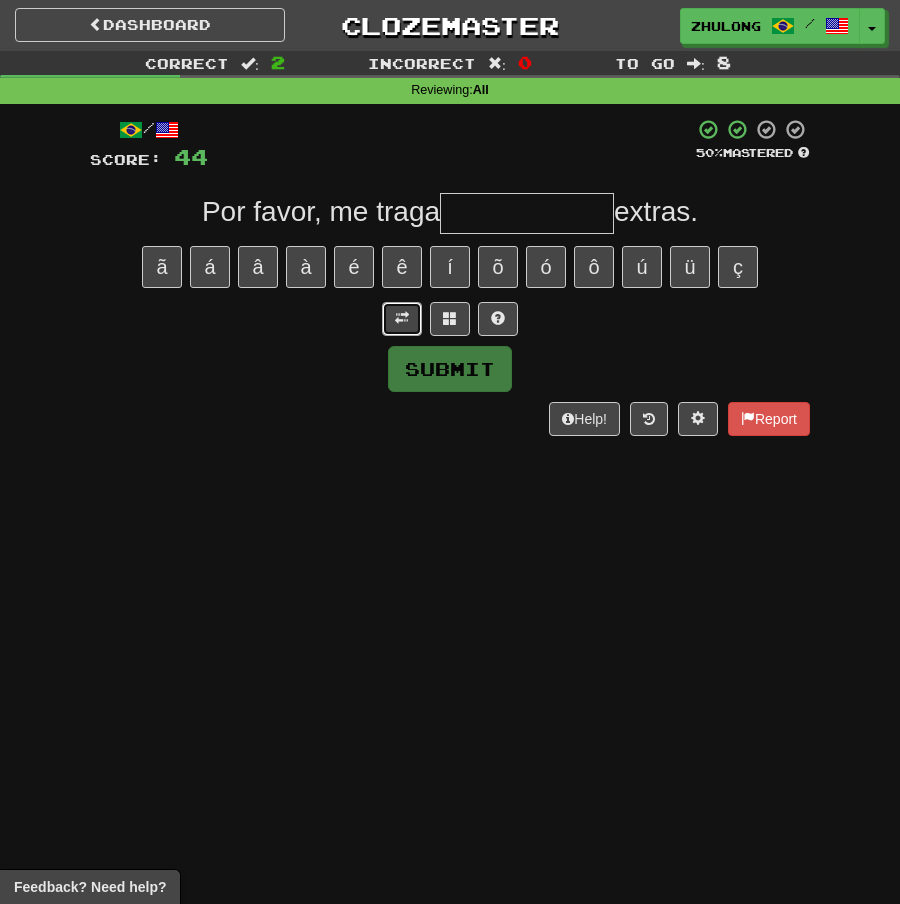 click at bounding box center [402, 319] 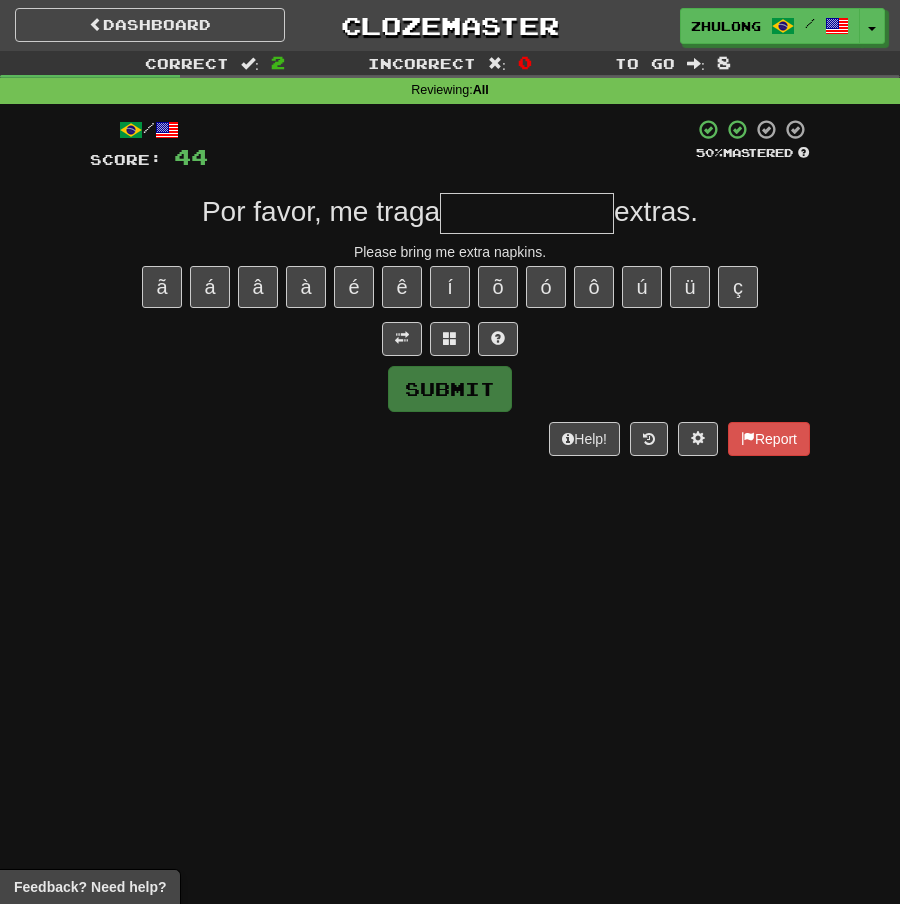 click at bounding box center (527, 213) 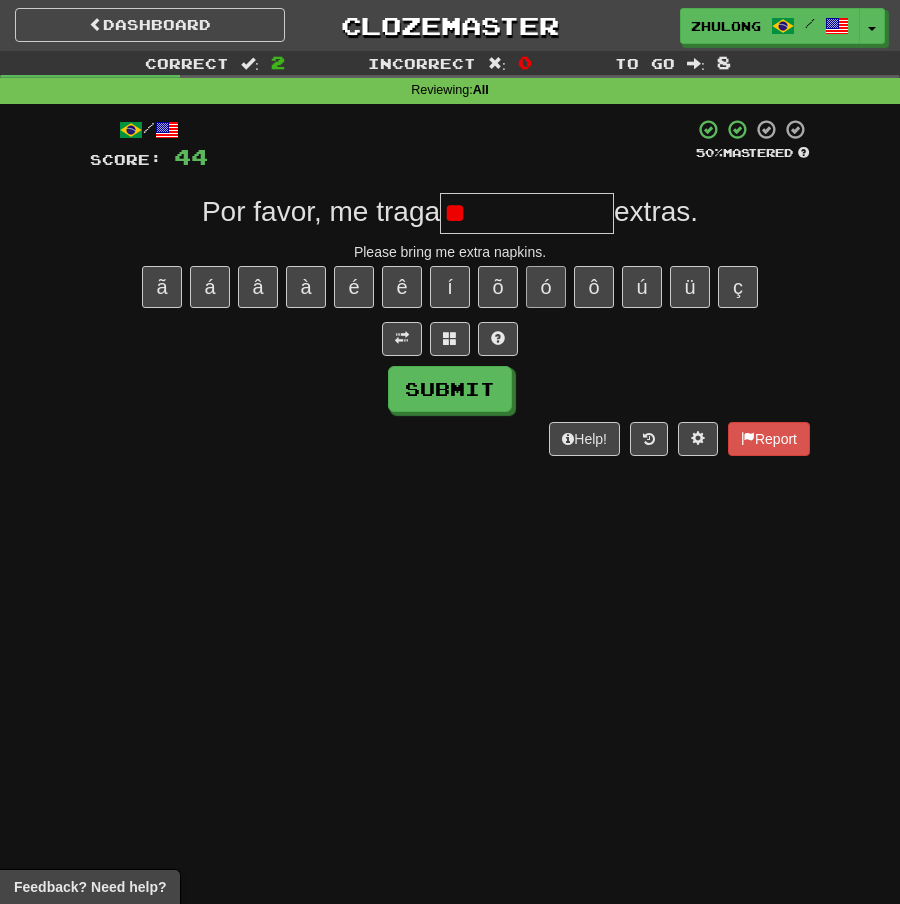 type on "*" 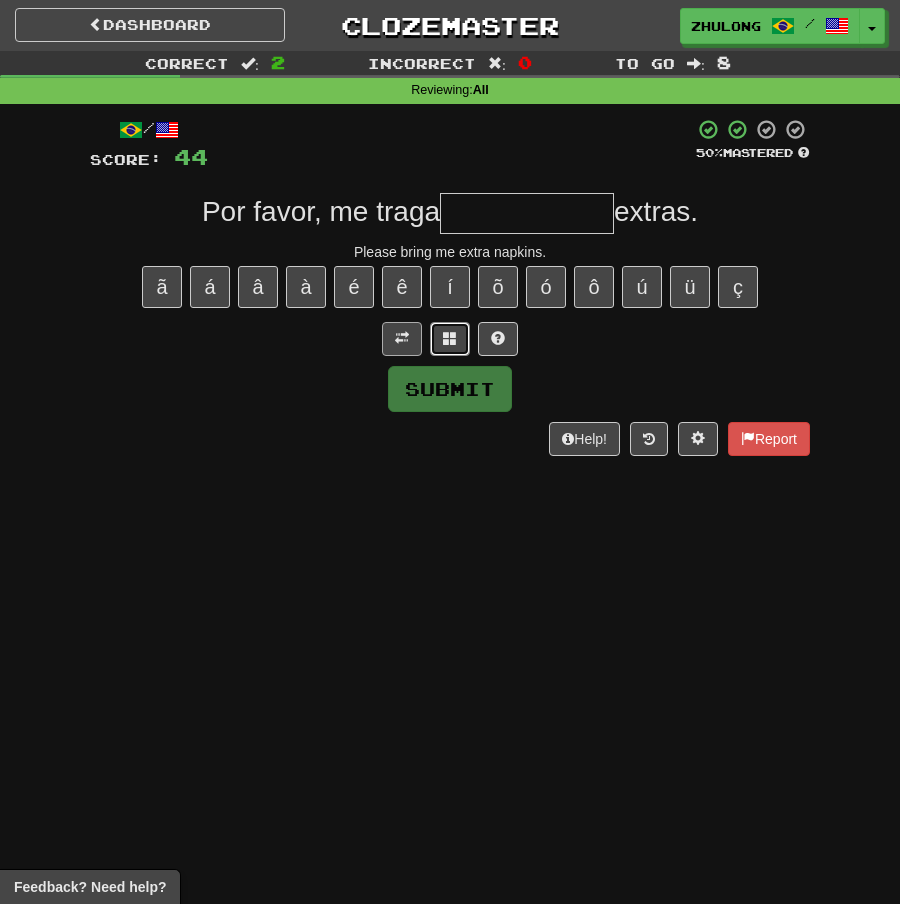 click at bounding box center (450, 338) 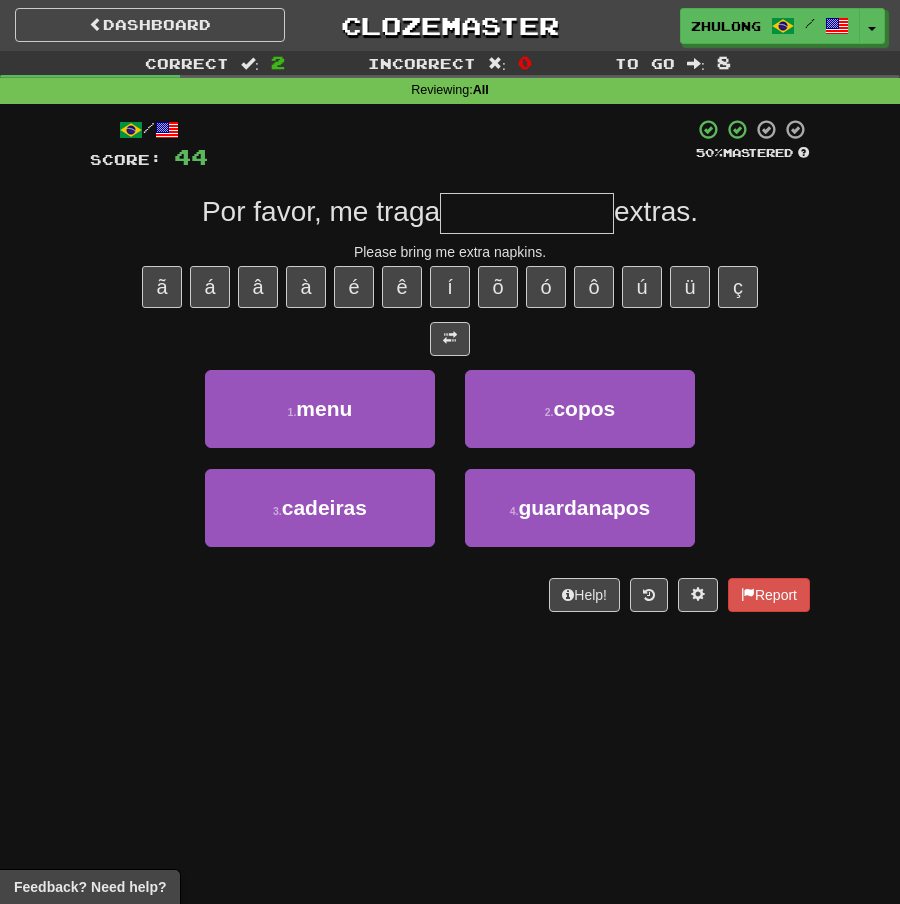 click at bounding box center [527, 213] 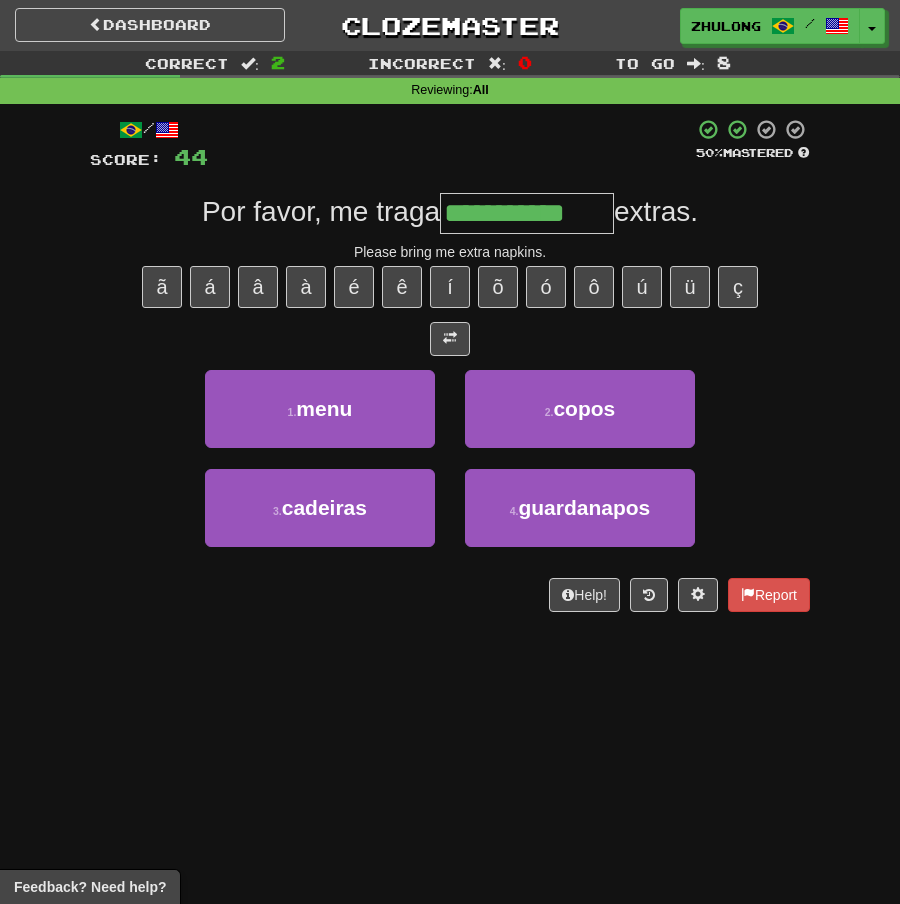 type on "**********" 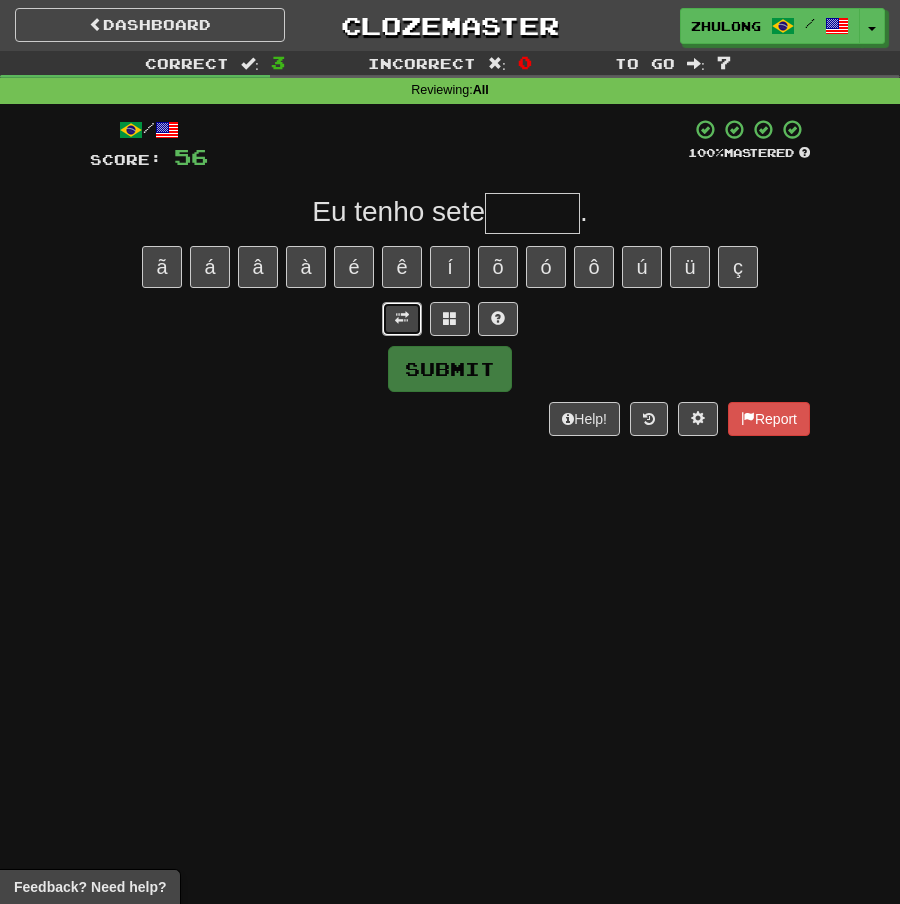 click at bounding box center [402, 318] 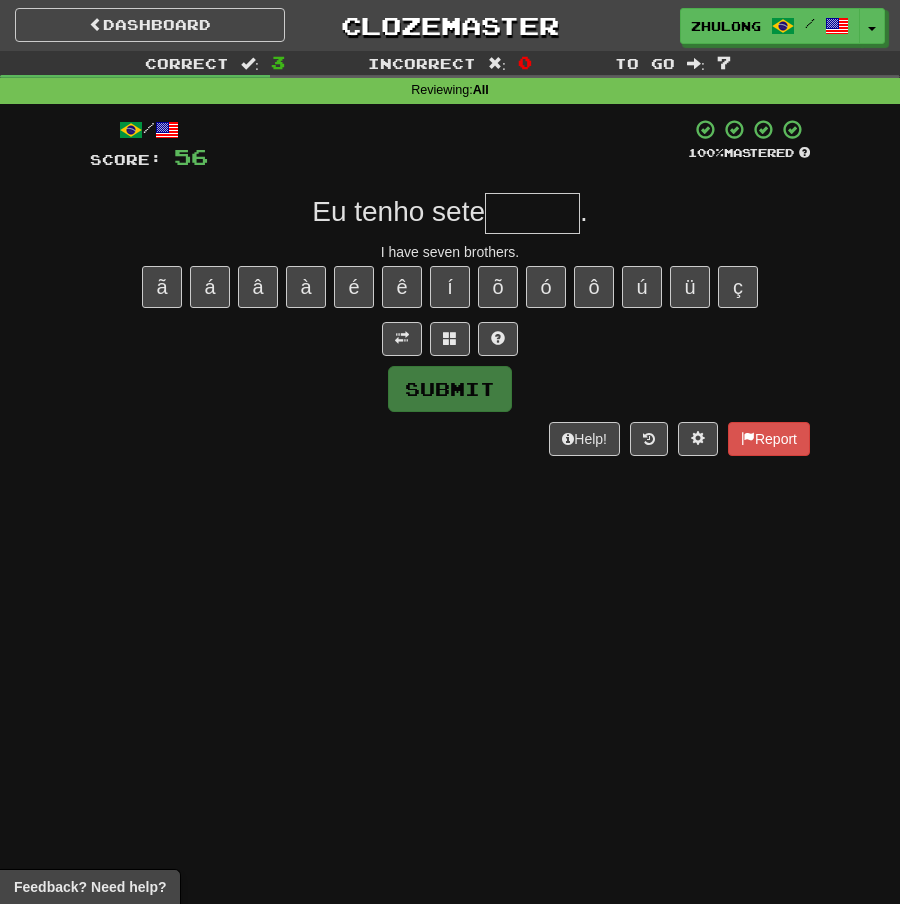 click at bounding box center (532, 213) 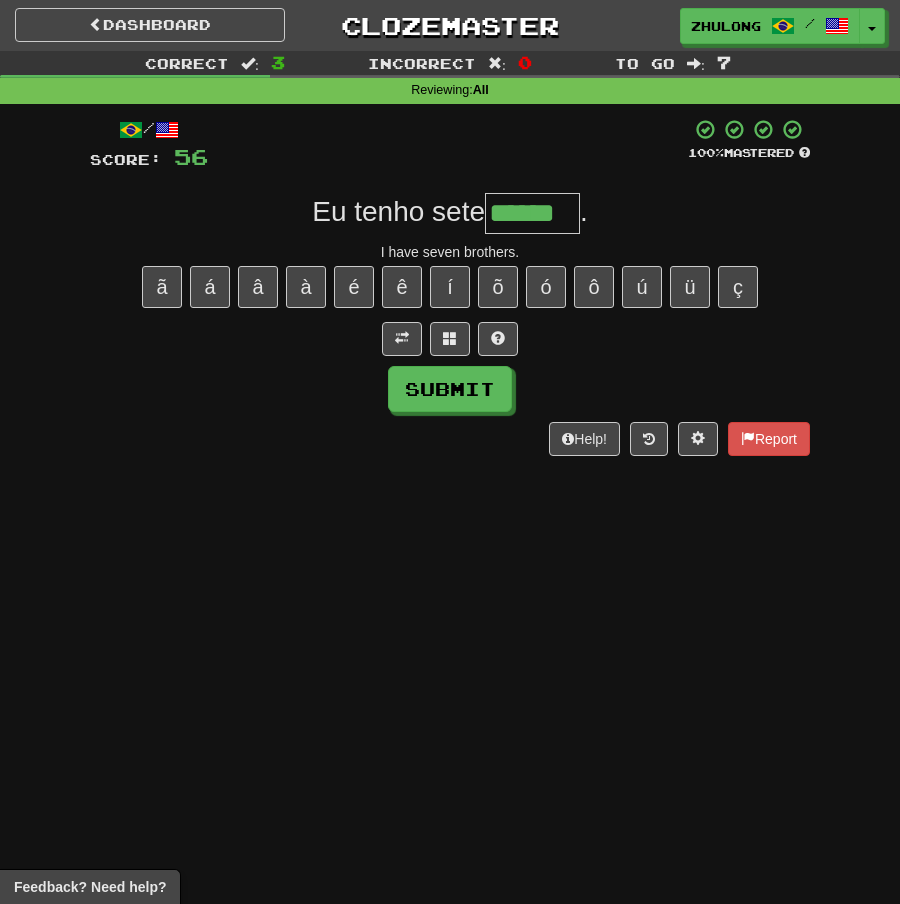 type on "******" 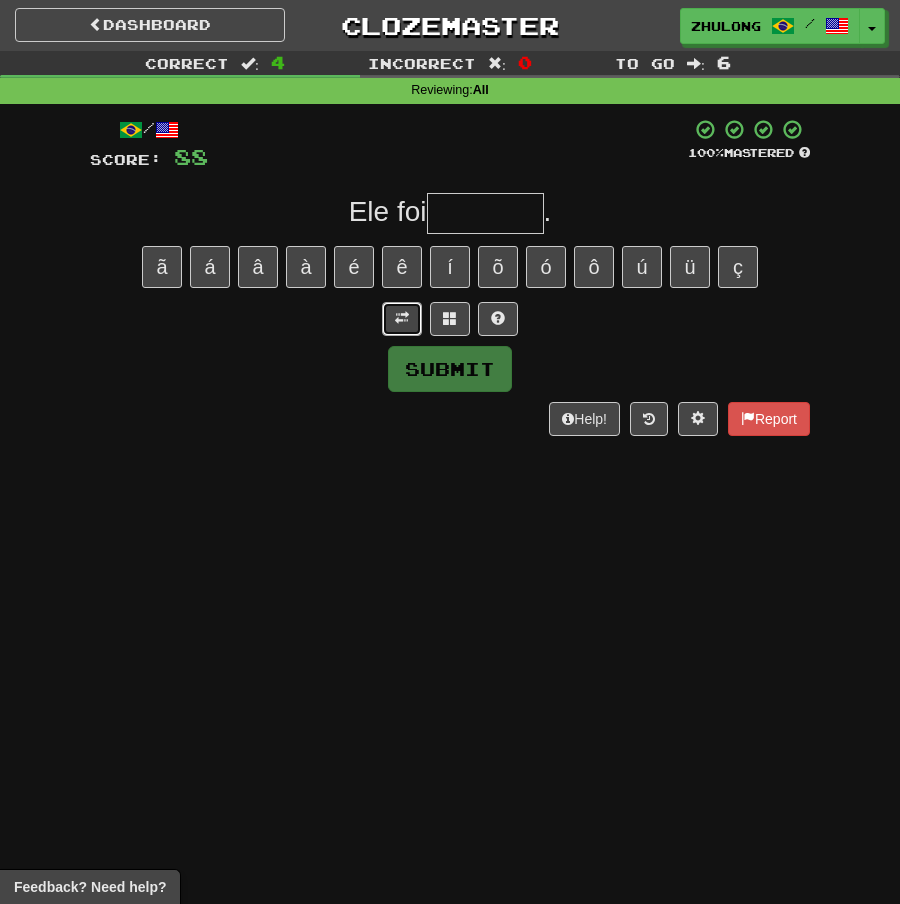 click at bounding box center [402, 319] 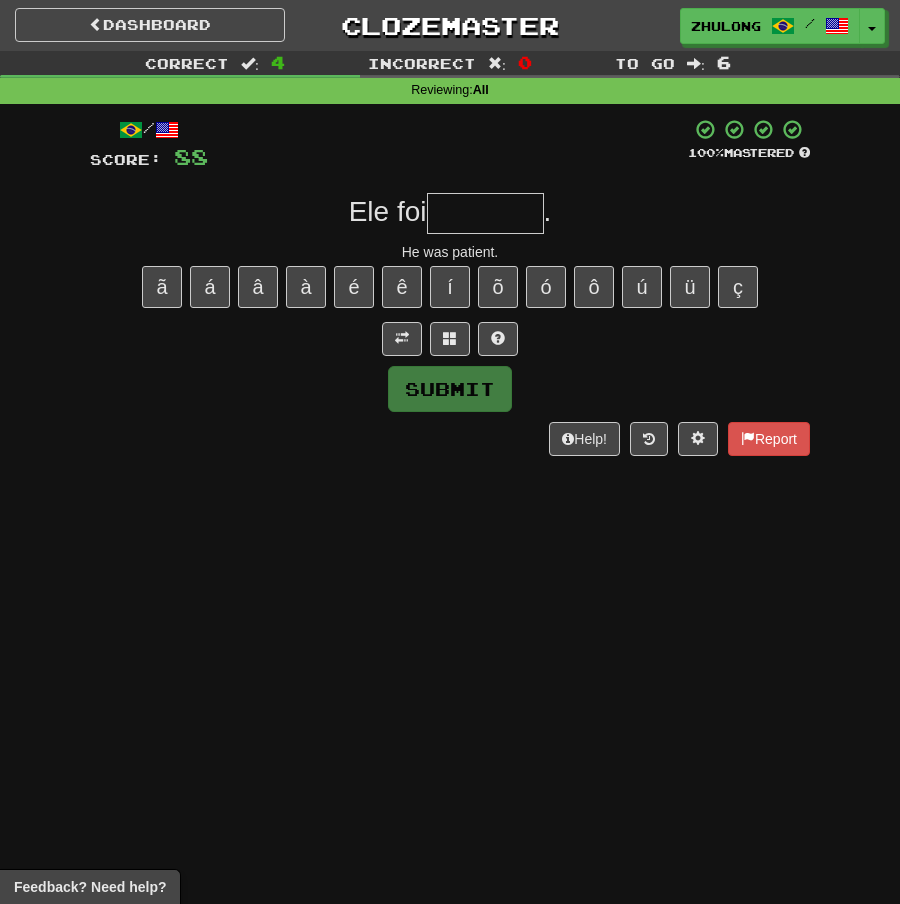 click at bounding box center (485, 213) 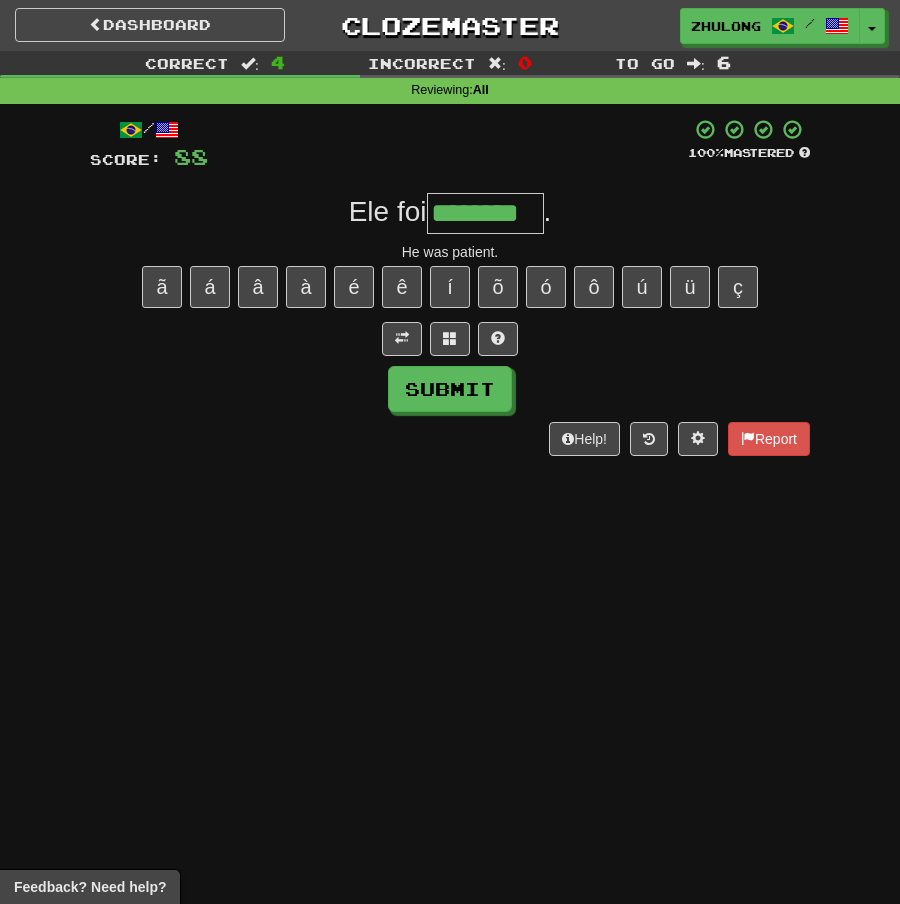 type on "********" 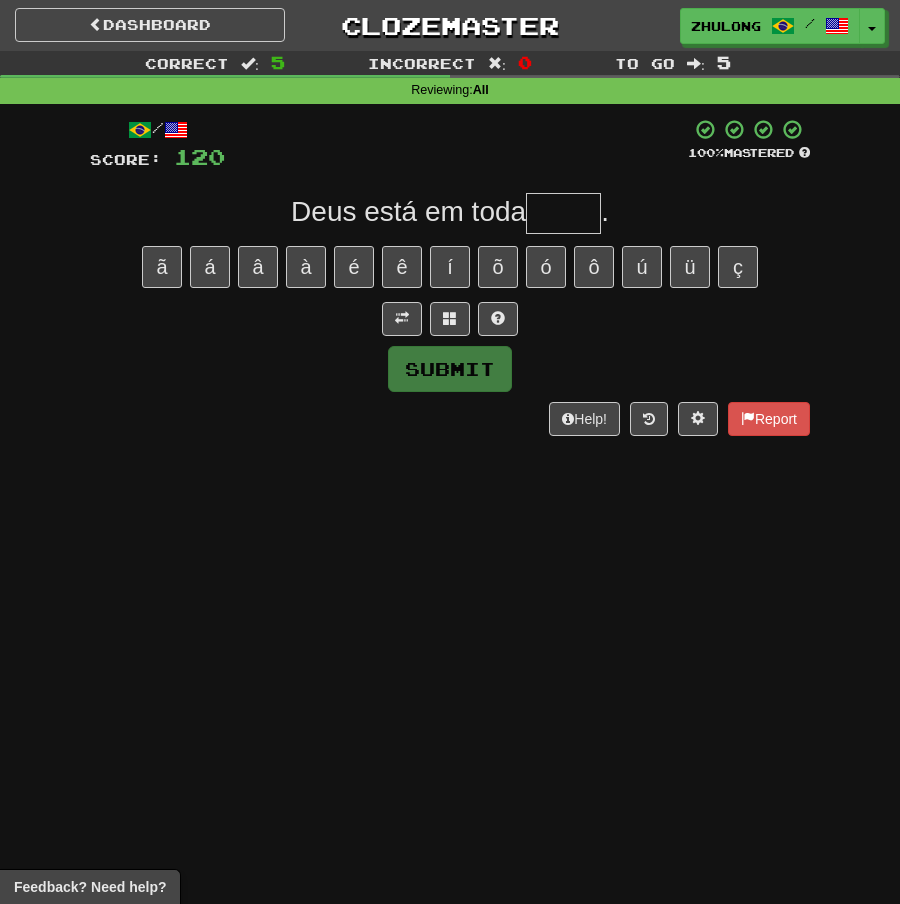 click on "/  Score:   120 100 %  Mastered Deus está em toda  . ã á â à é ê í õ ó ô ú ü ç Submit  Help!  Report" at bounding box center (450, 277) 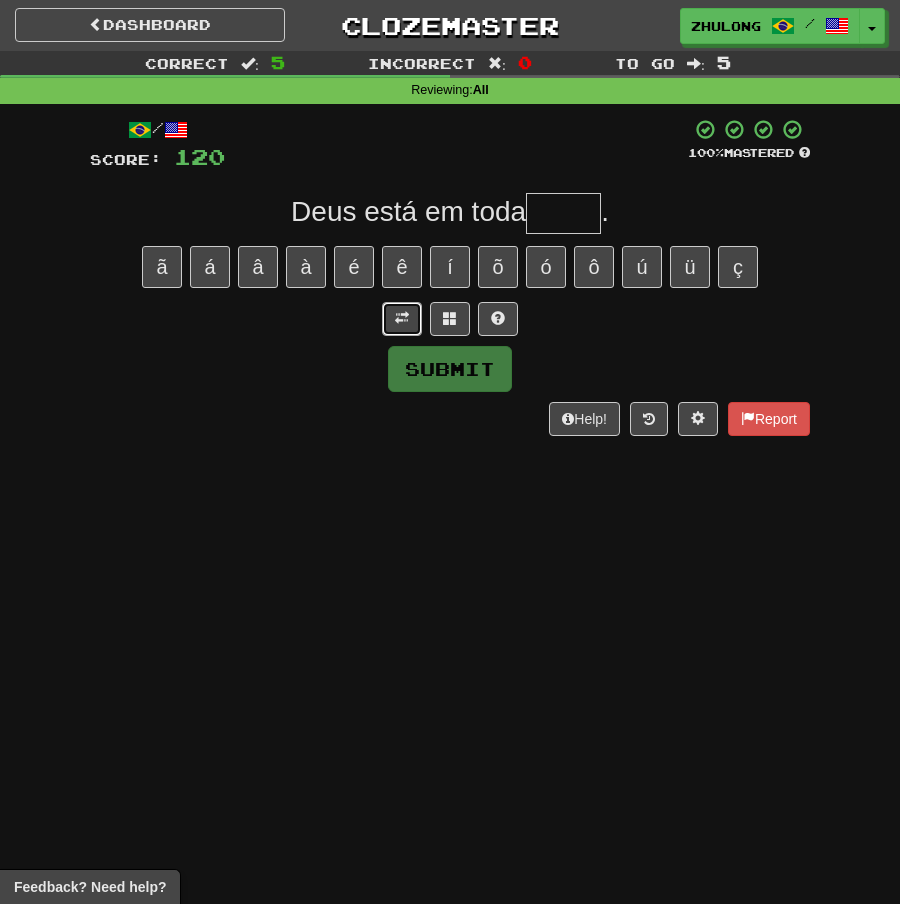 click at bounding box center [402, 319] 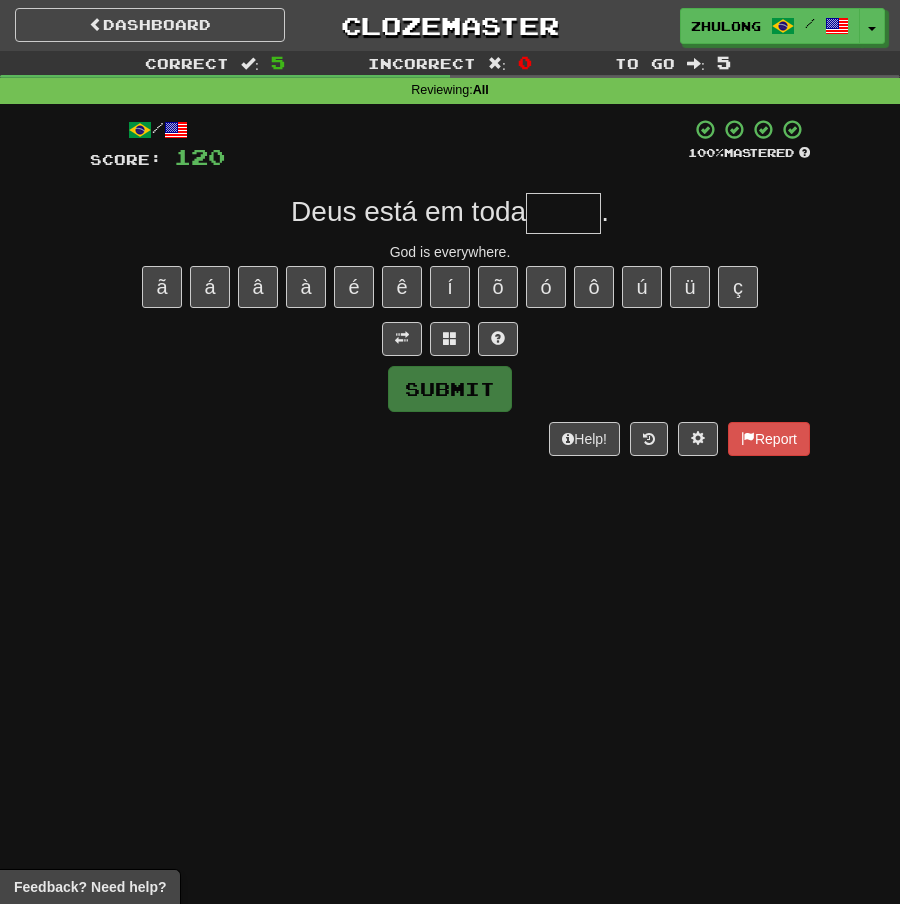 click at bounding box center (563, 213) 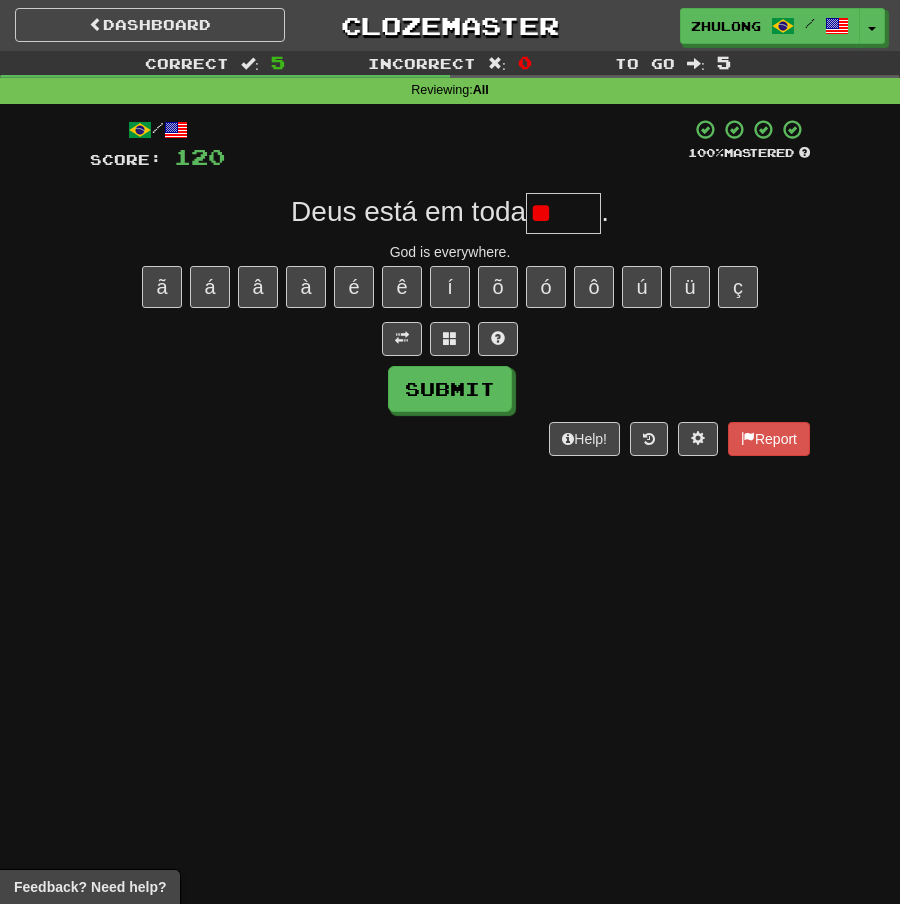 type on "*" 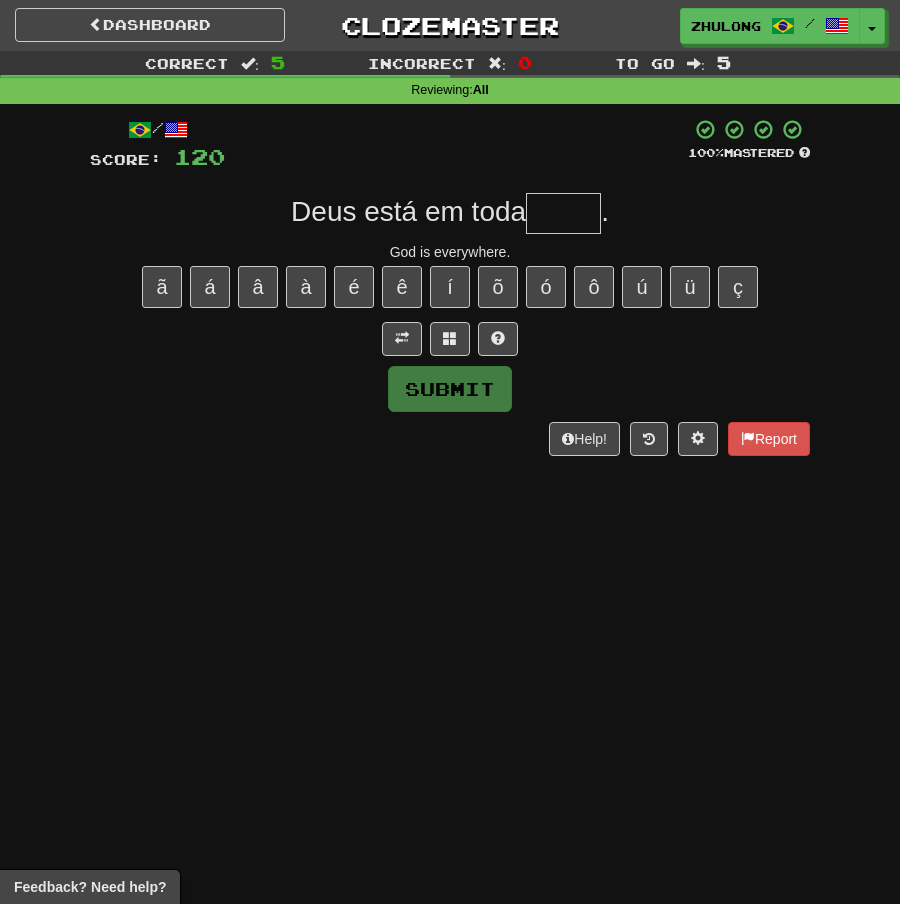 type on "*" 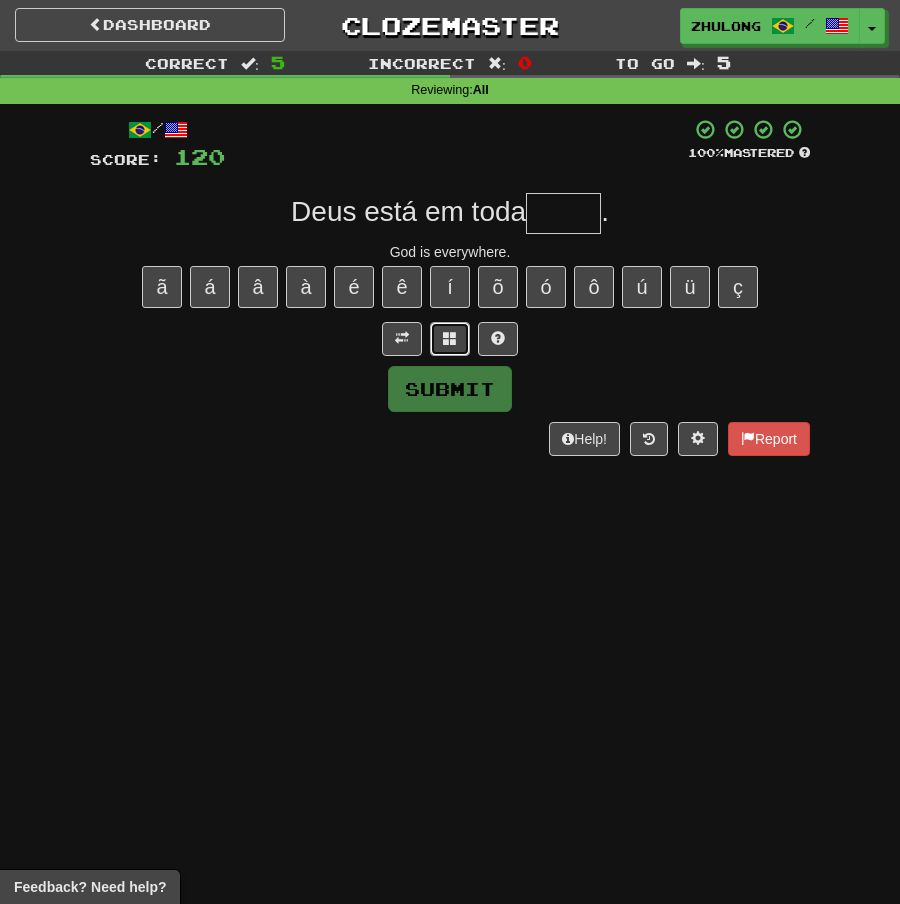 click at bounding box center [450, 339] 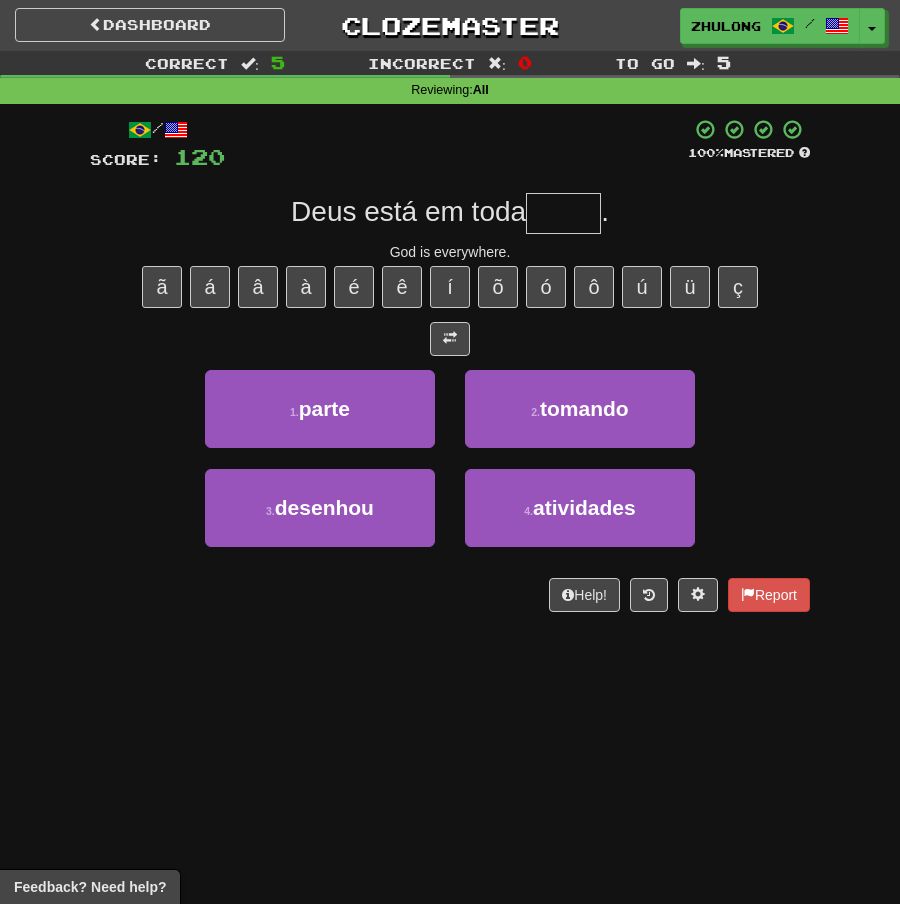 click at bounding box center (563, 213) 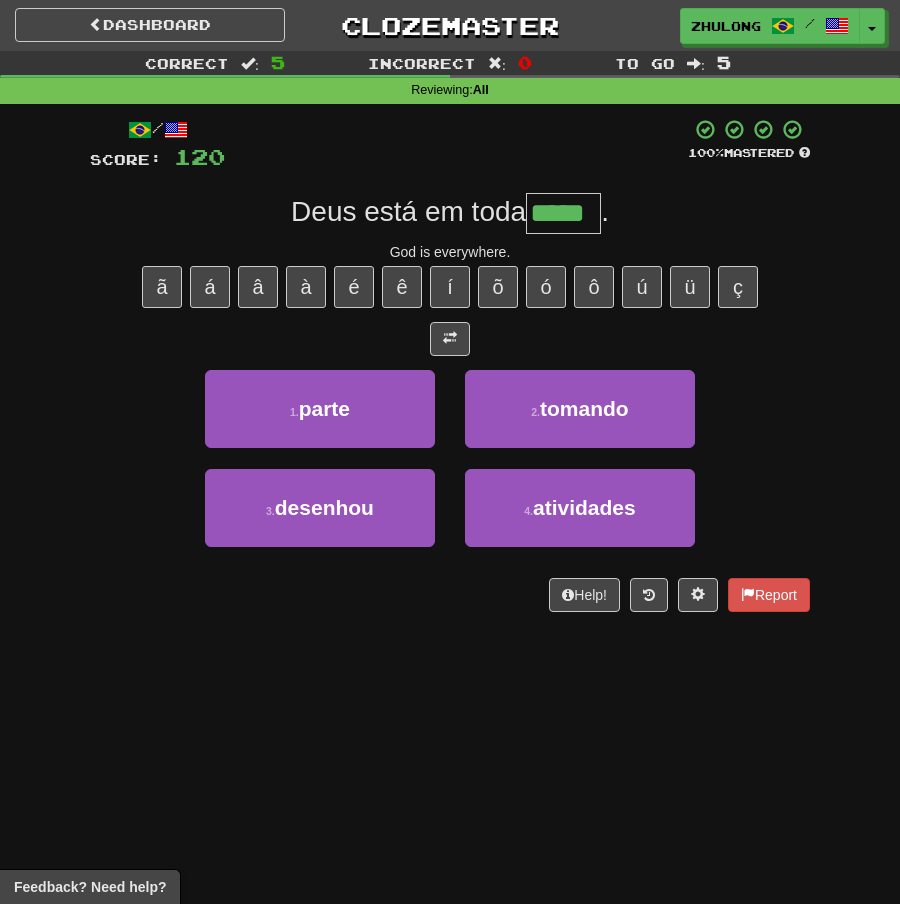 type on "*****" 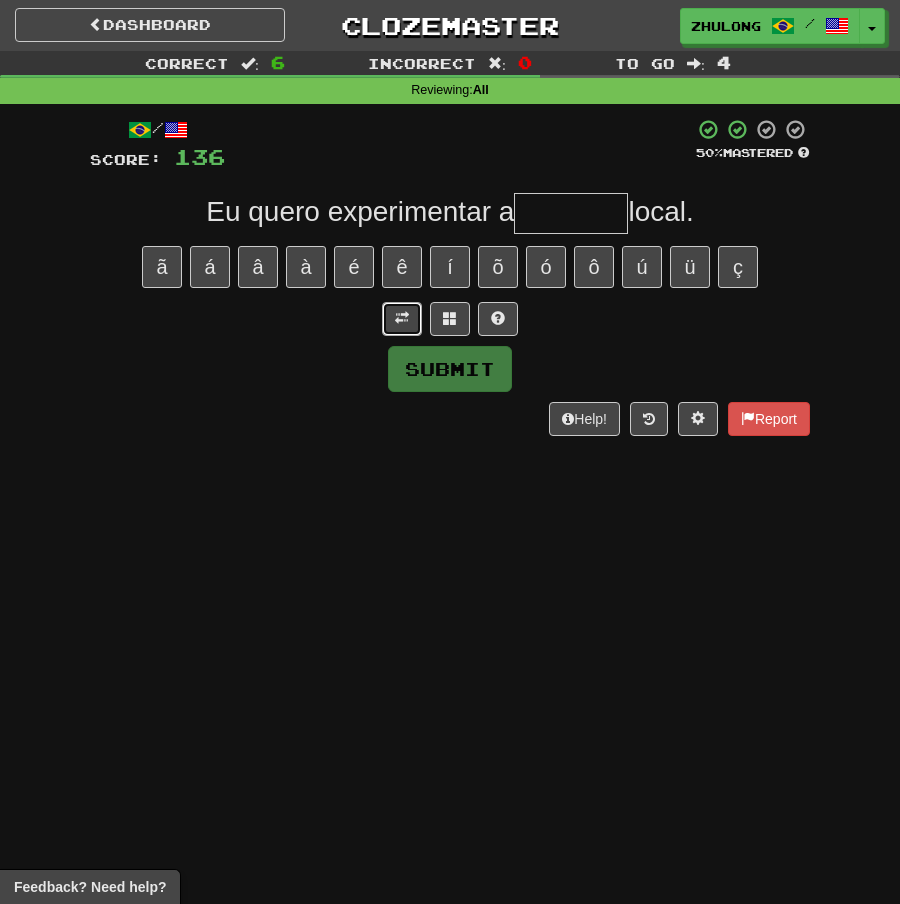 click at bounding box center (402, 318) 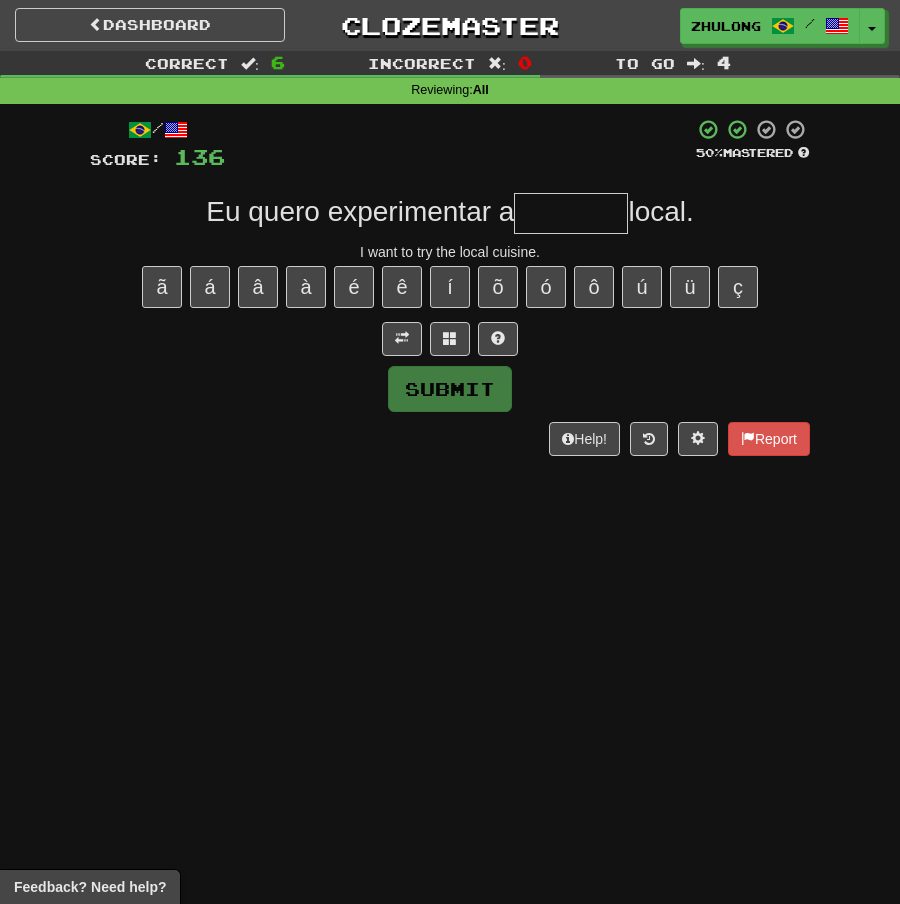 click at bounding box center (571, 213) 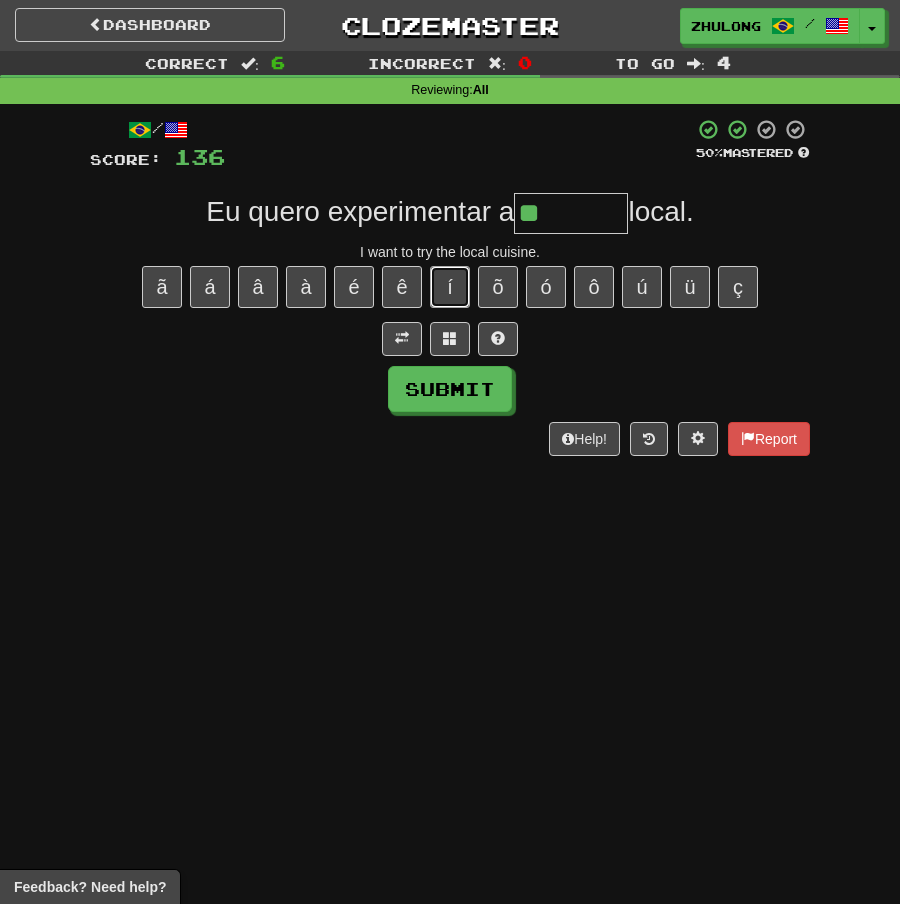 click on "í" at bounding box center [450, 287] 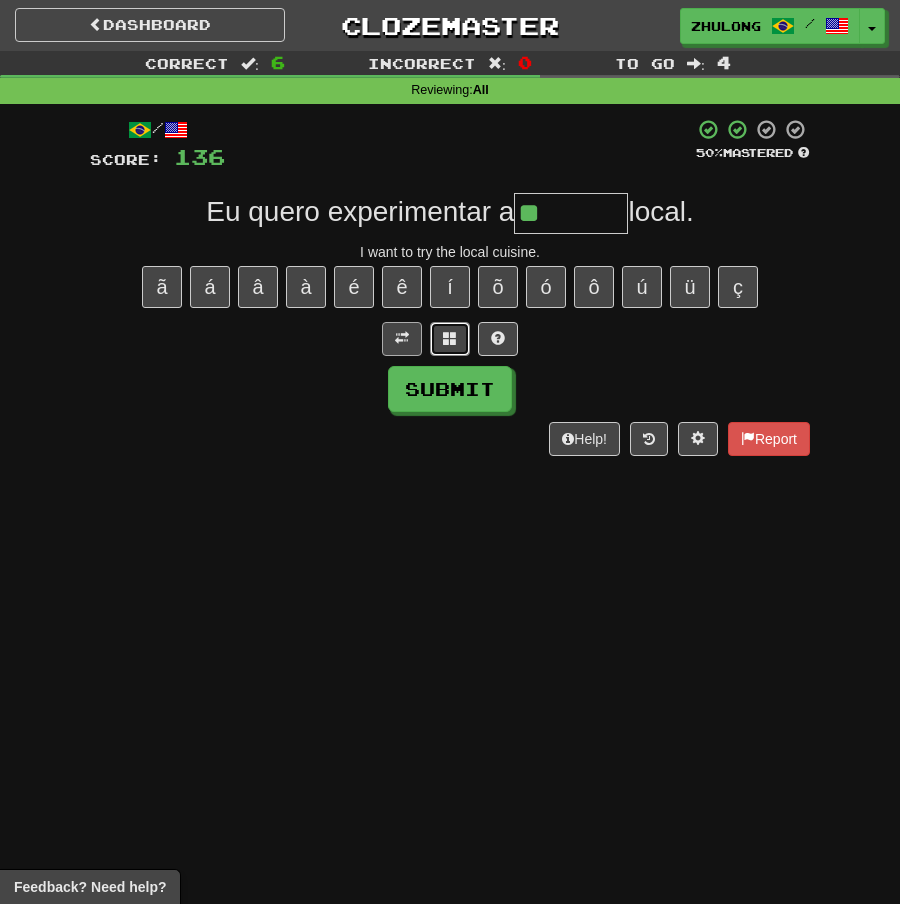 click at bounding box center (450, 339) 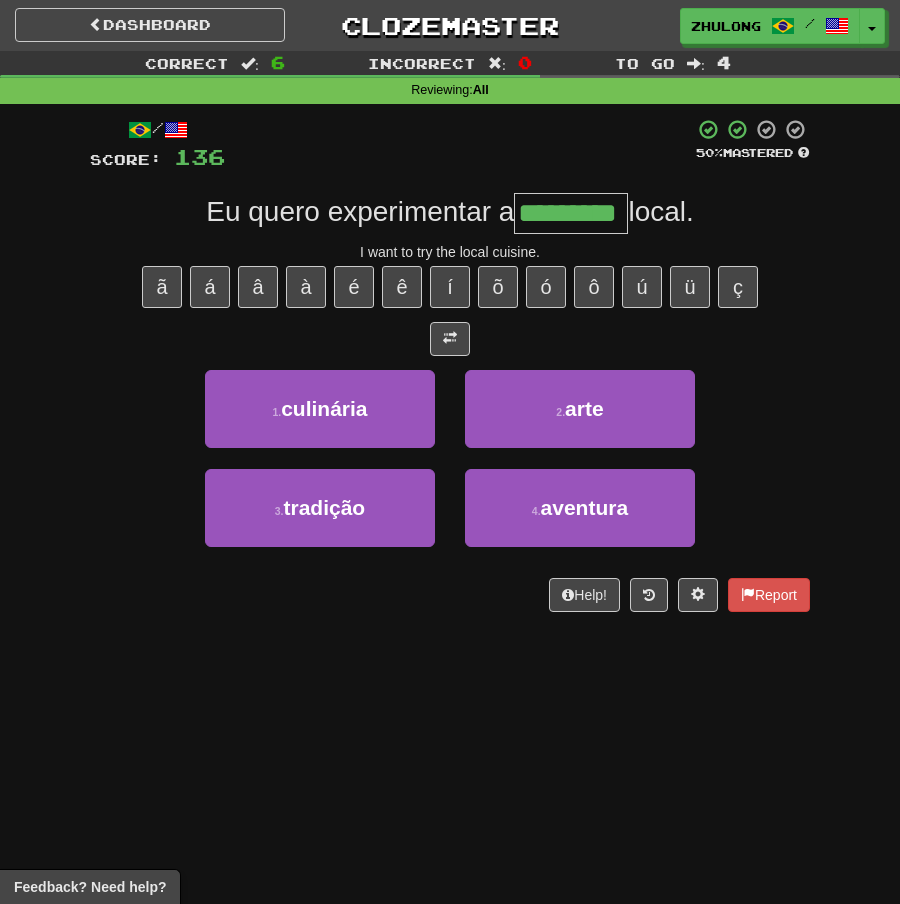 type on "*********" 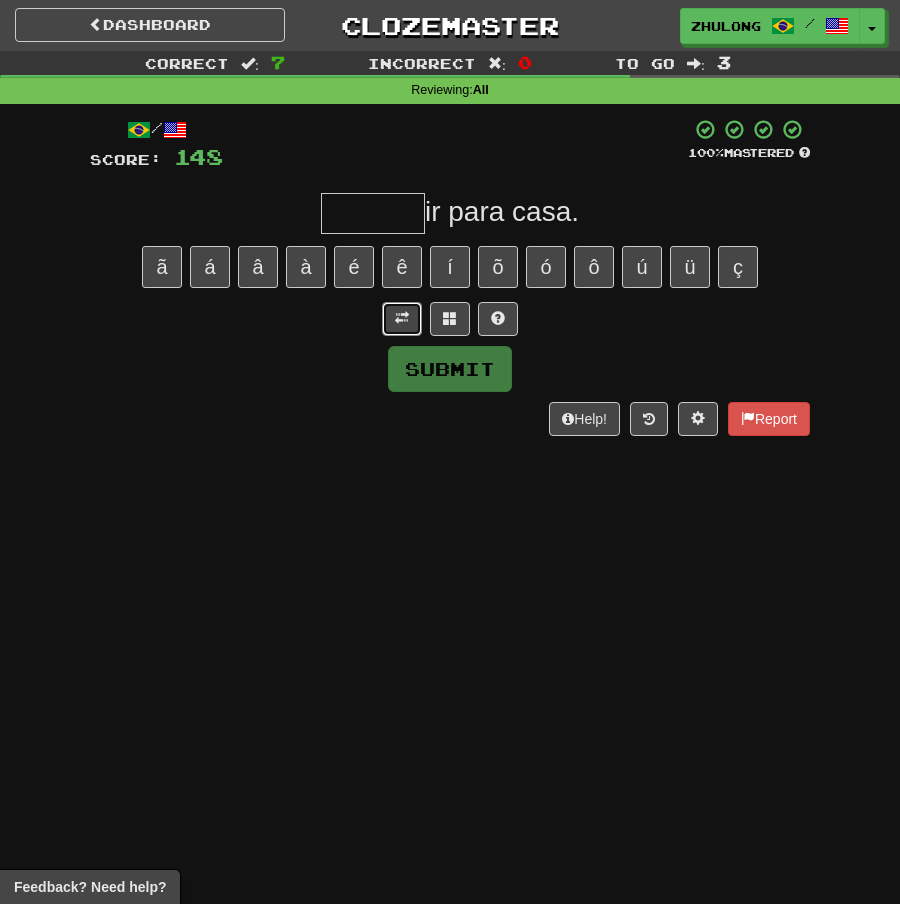 click at bounding box center (402, 318) 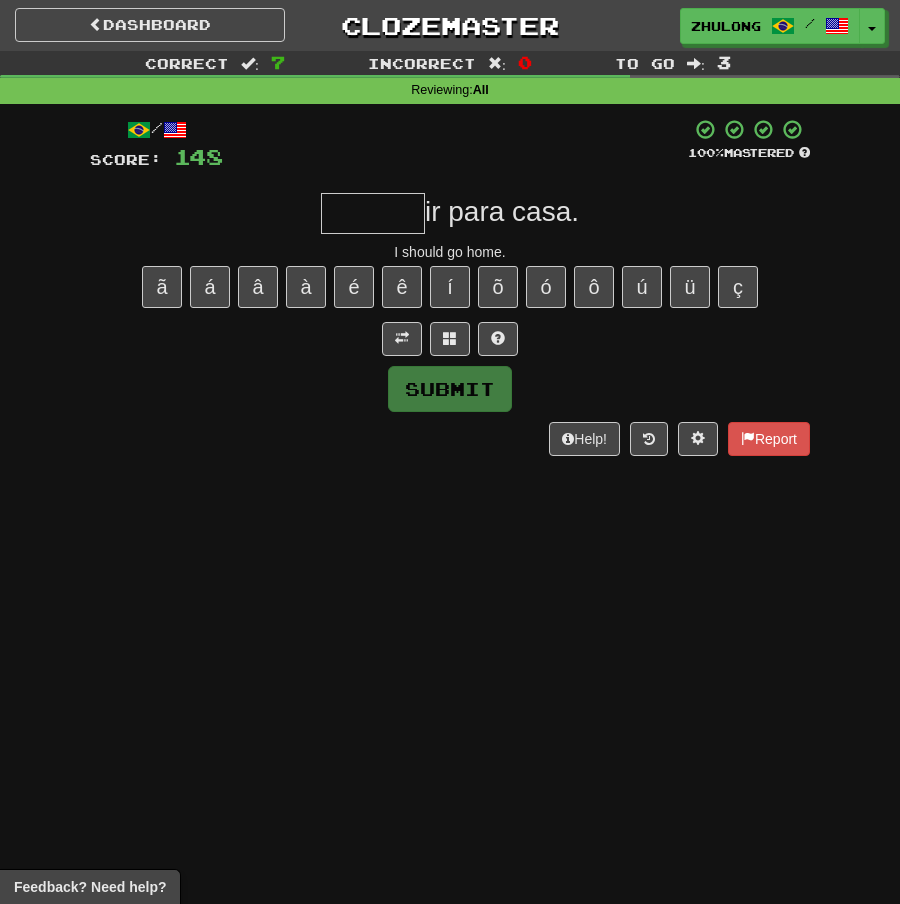 click at bounding box center (373, 213) 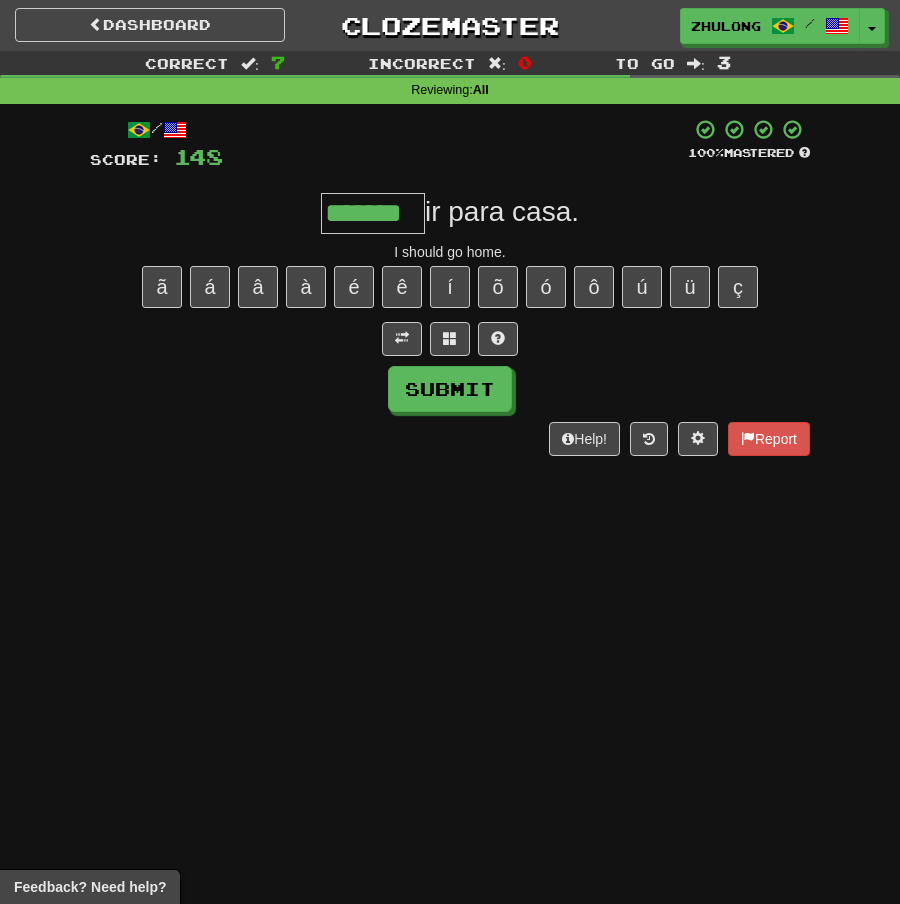 type on "*******" 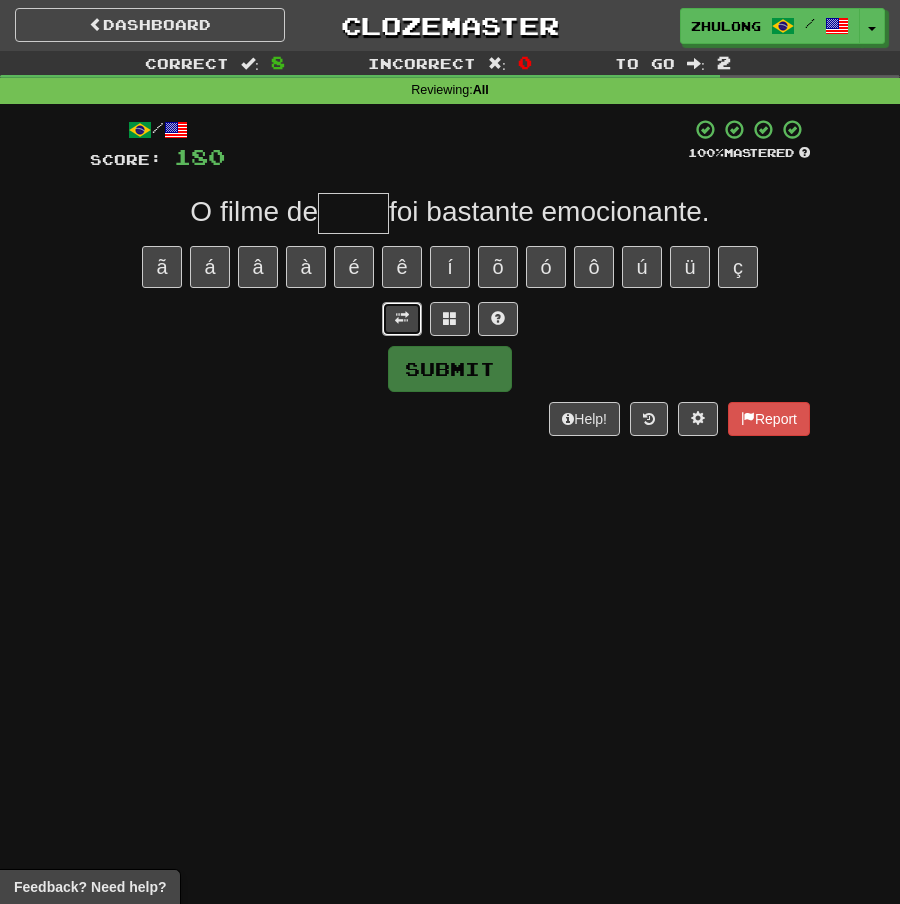 click at bounding box center [402, 318] 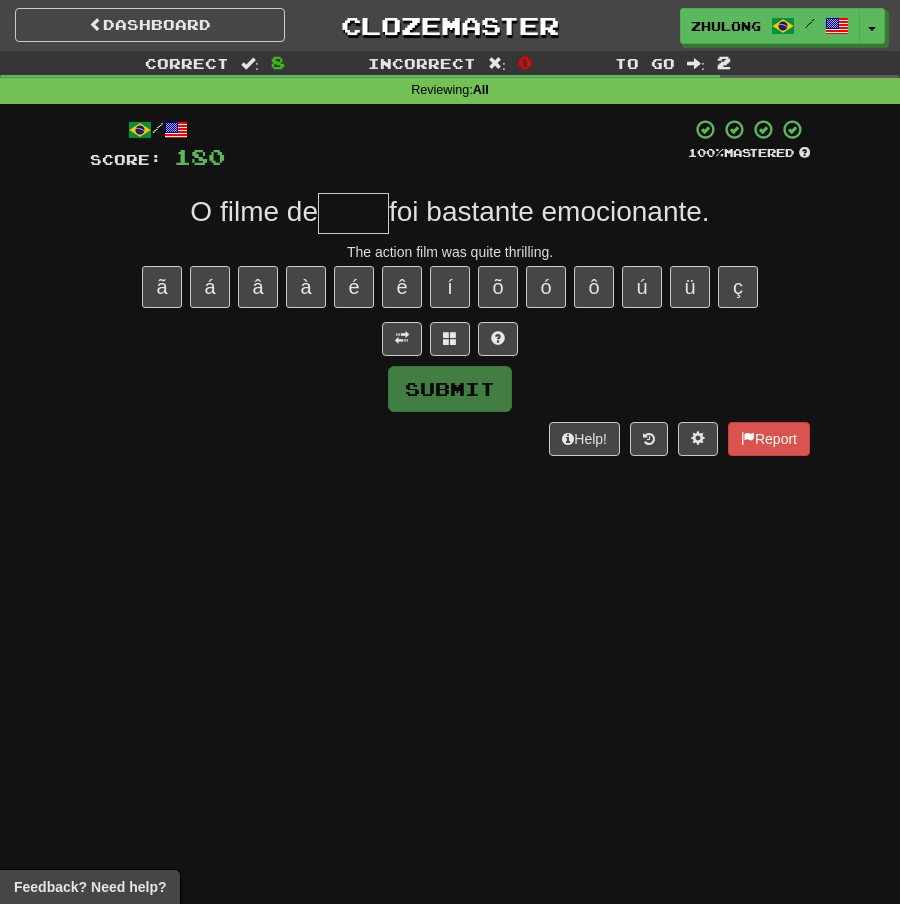 click at bounding box center (353, 213) 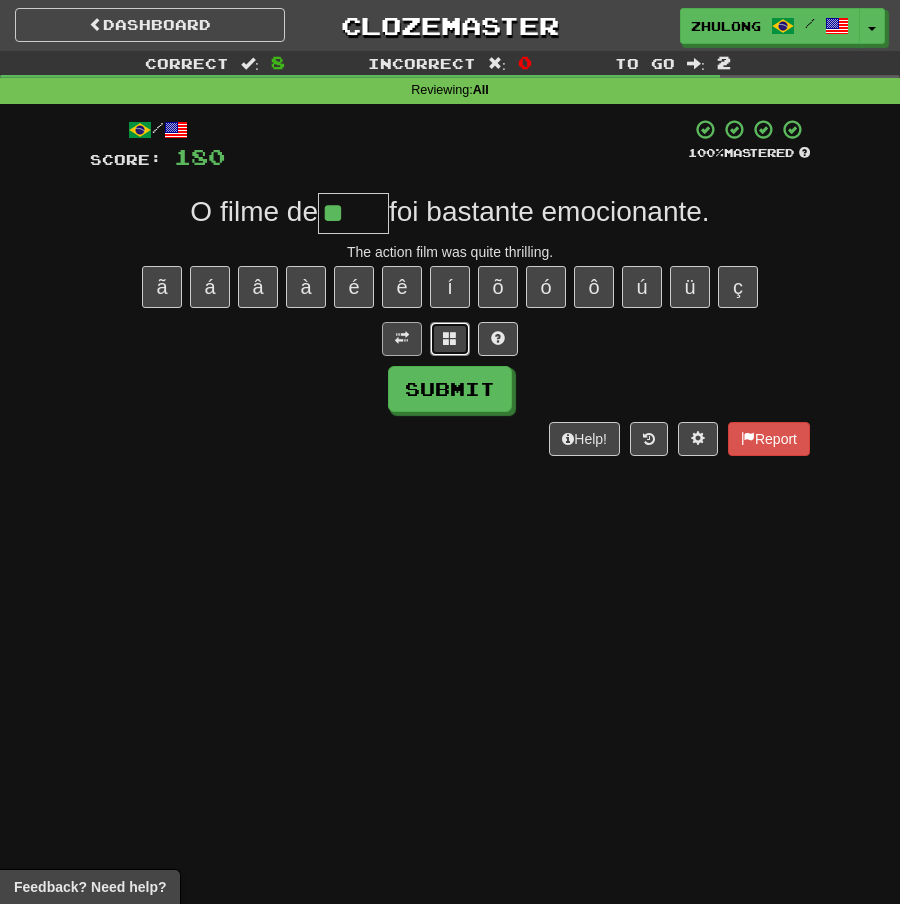 click at bounding box center (450, 339) 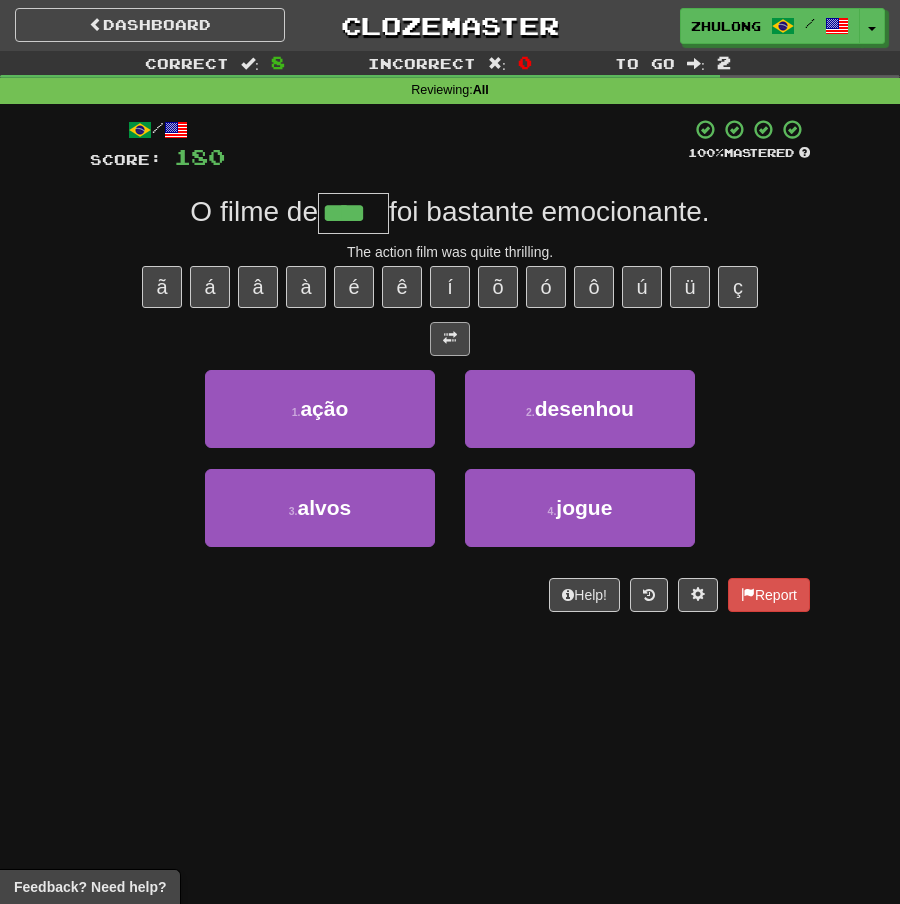 type on "****" 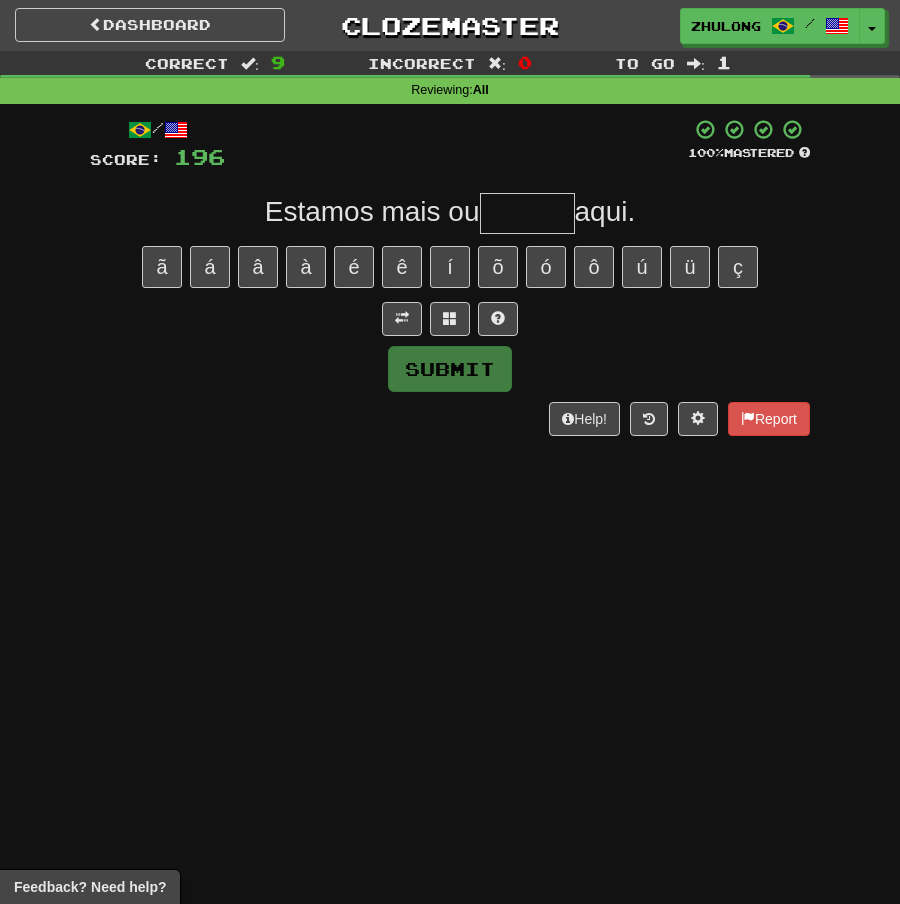 click at bounding box center [450, 319] 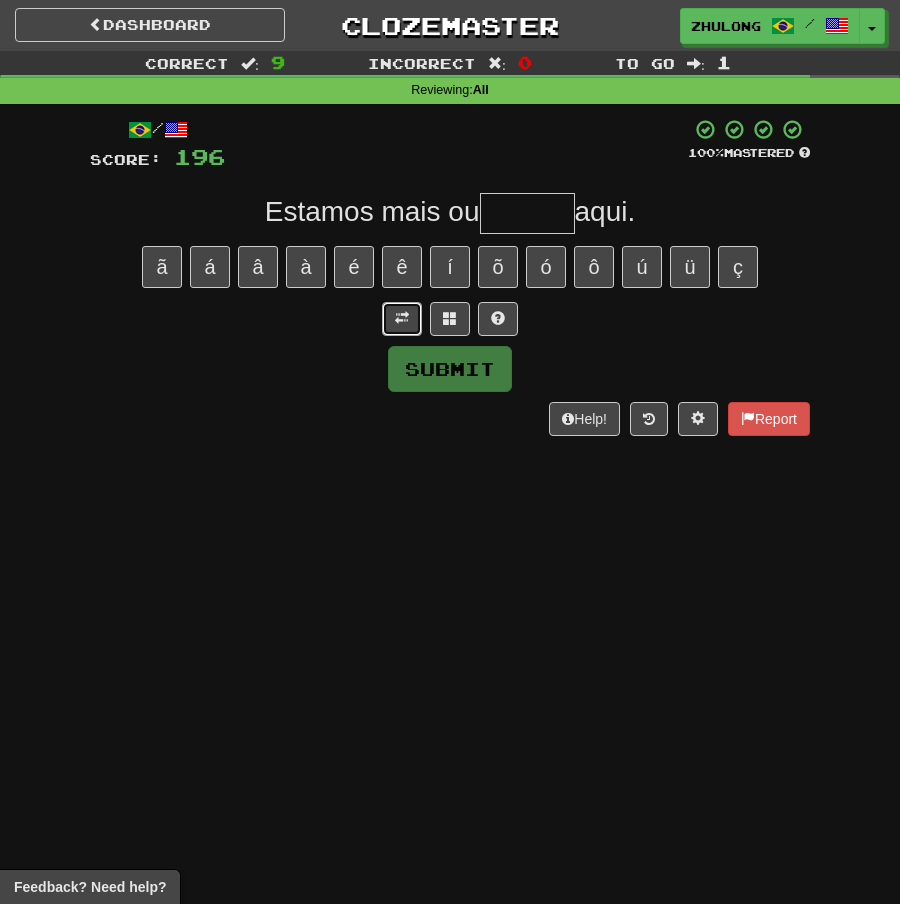 click at bounding box center (402, 319) 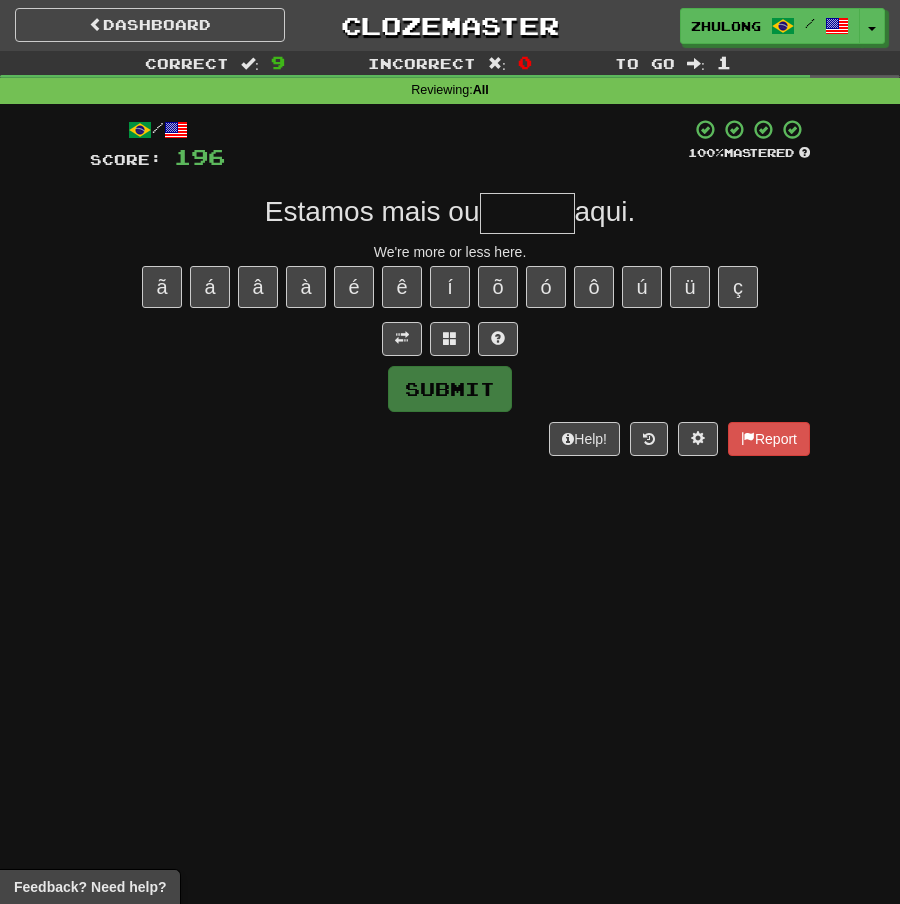 click at bounding box center (527, 213) 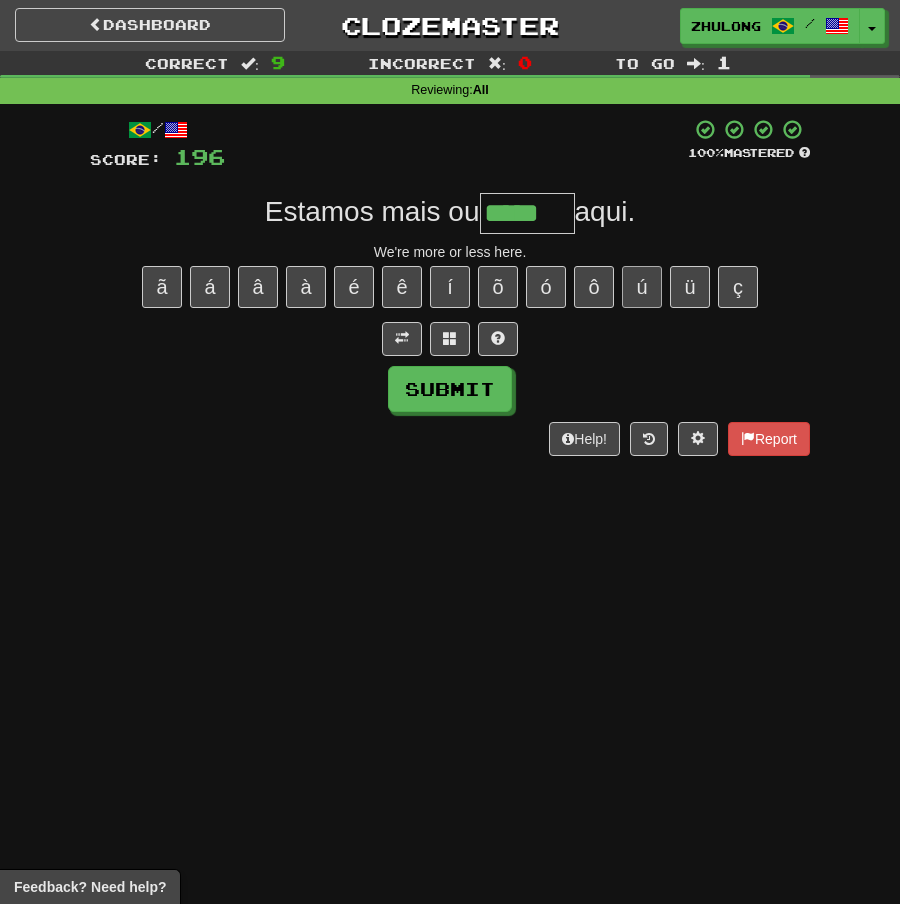 type on "*****" 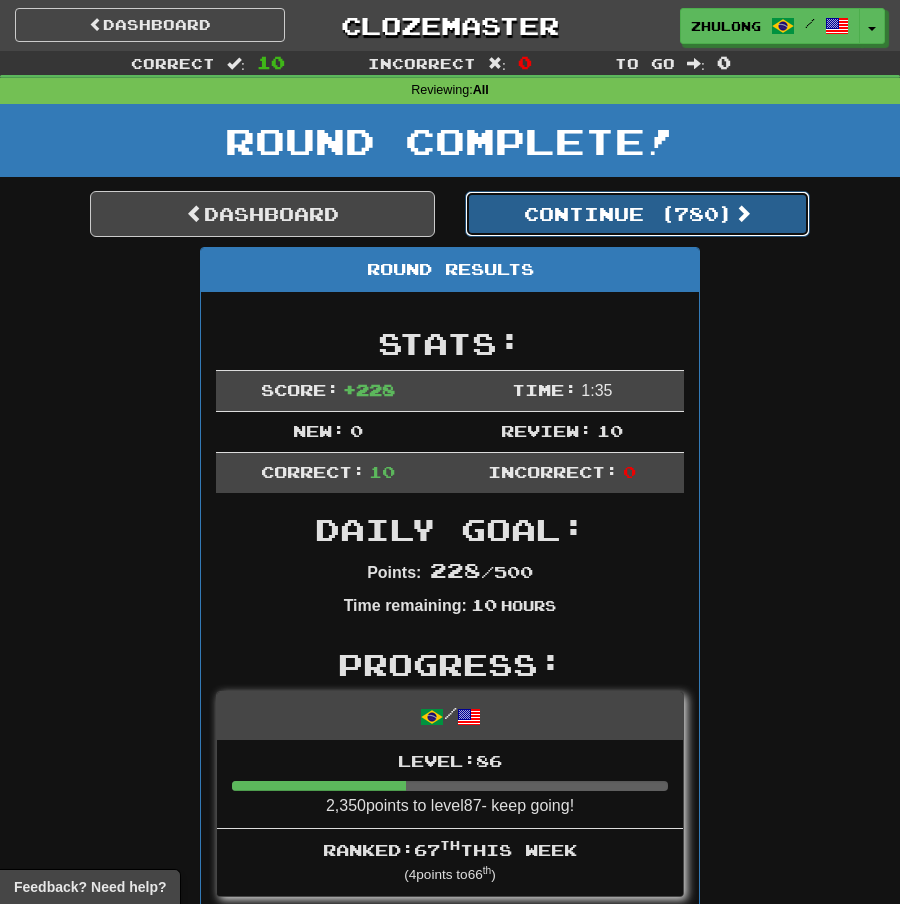 click on "Continue ( 780 )" at bounding box center (637, 214) 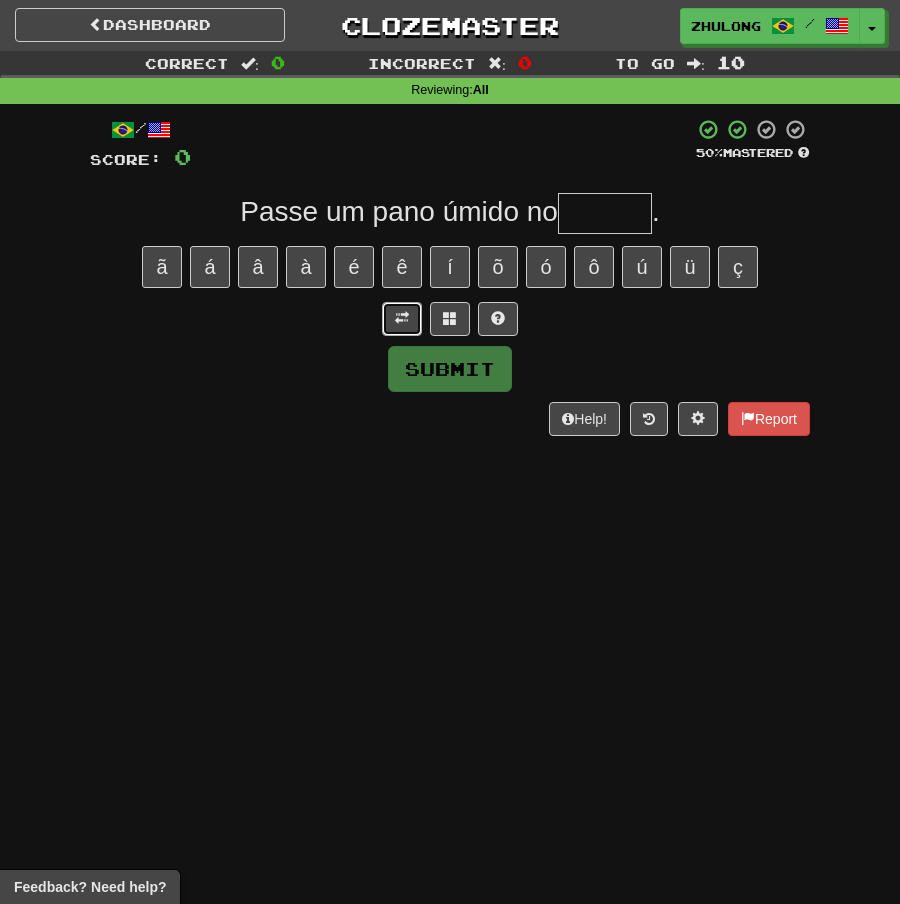 click at bounding box center [402, 318] 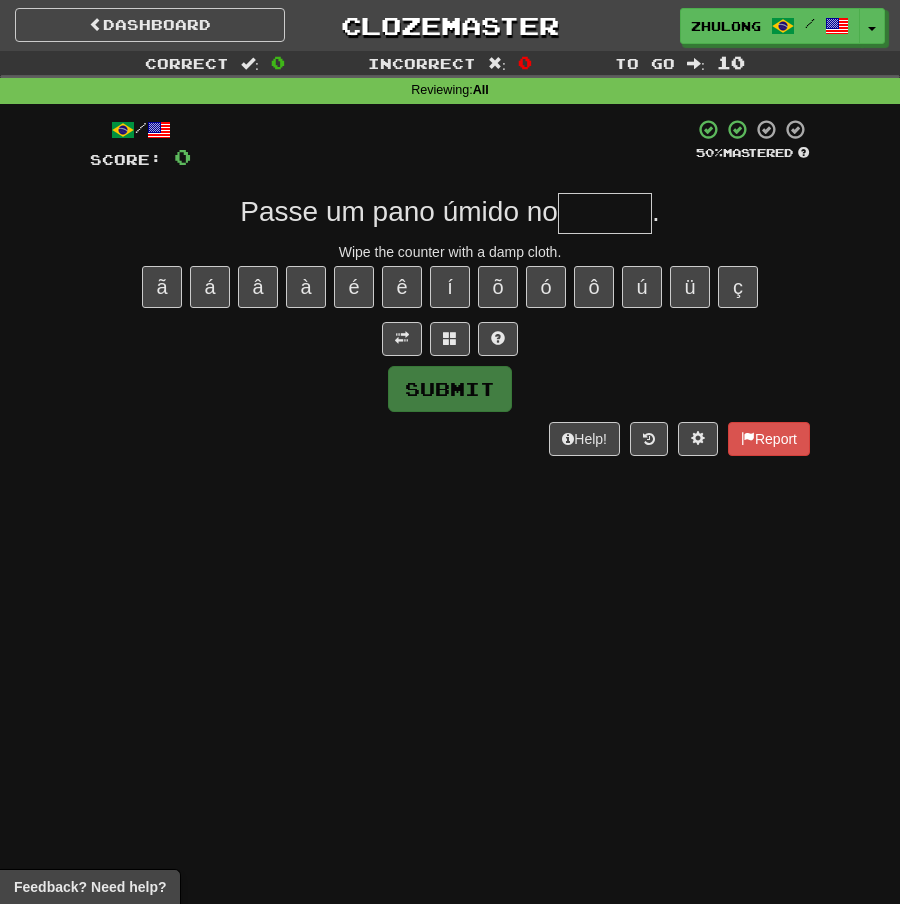 click at bounding box center (605, 213) 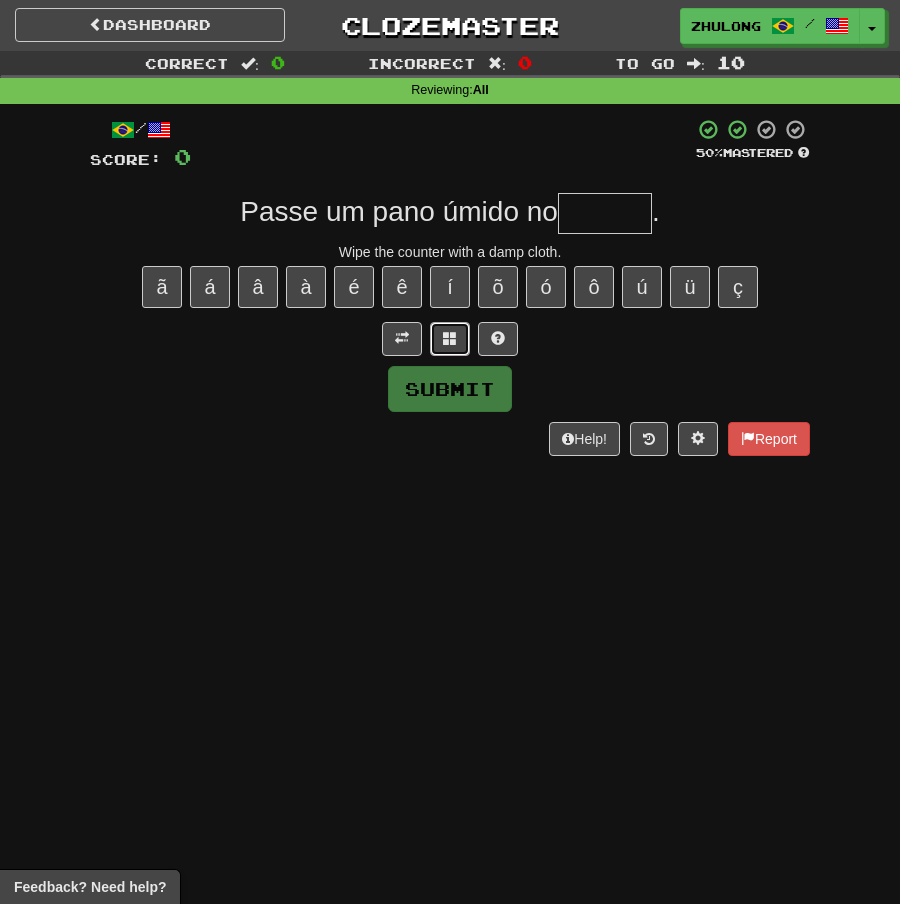 click at bounding box center (450, 339) 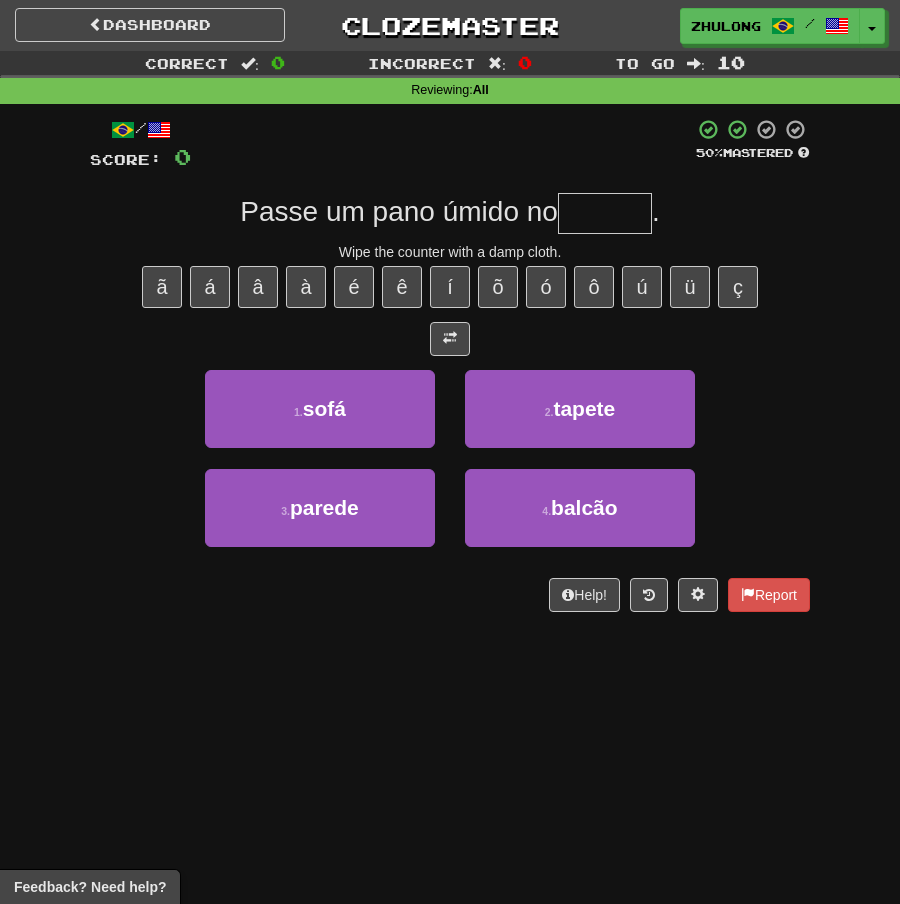 click at bounding box center [605, 213] 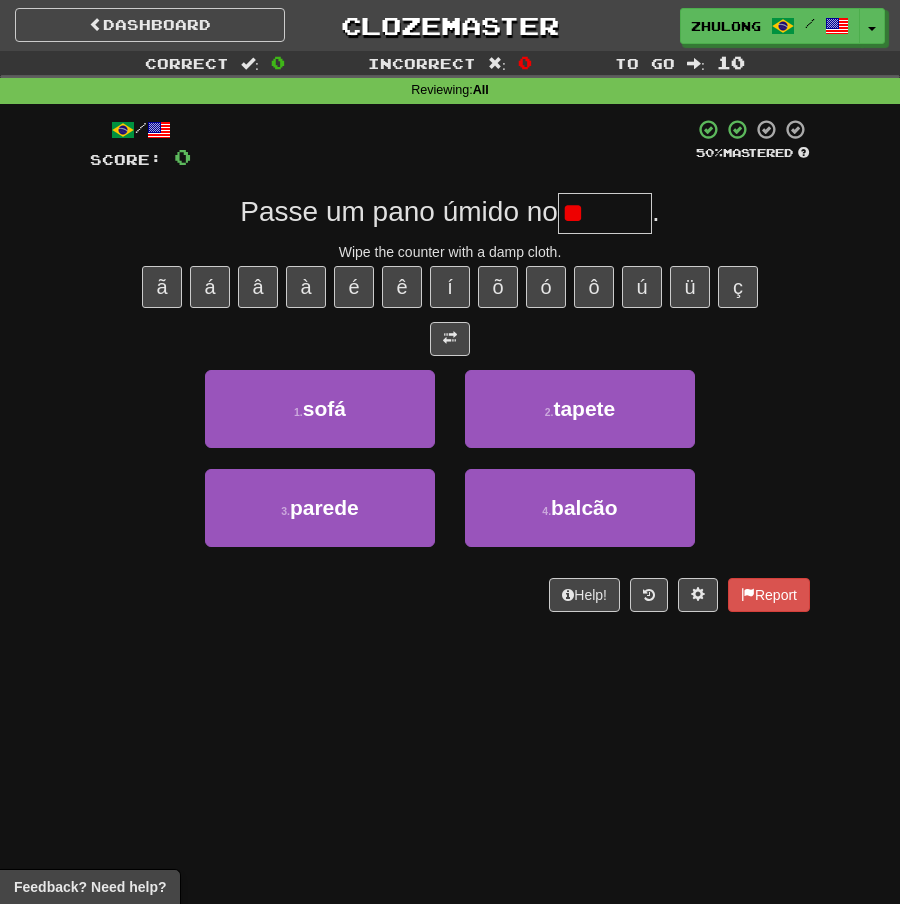 type on "*" 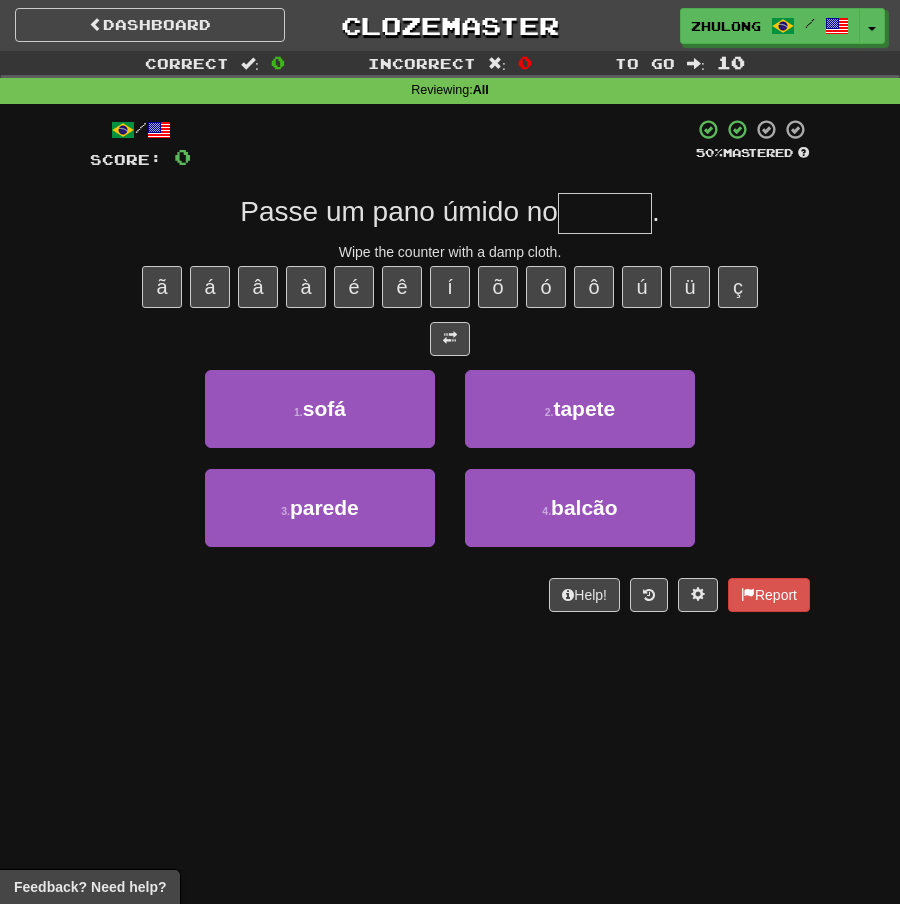 type on "*" 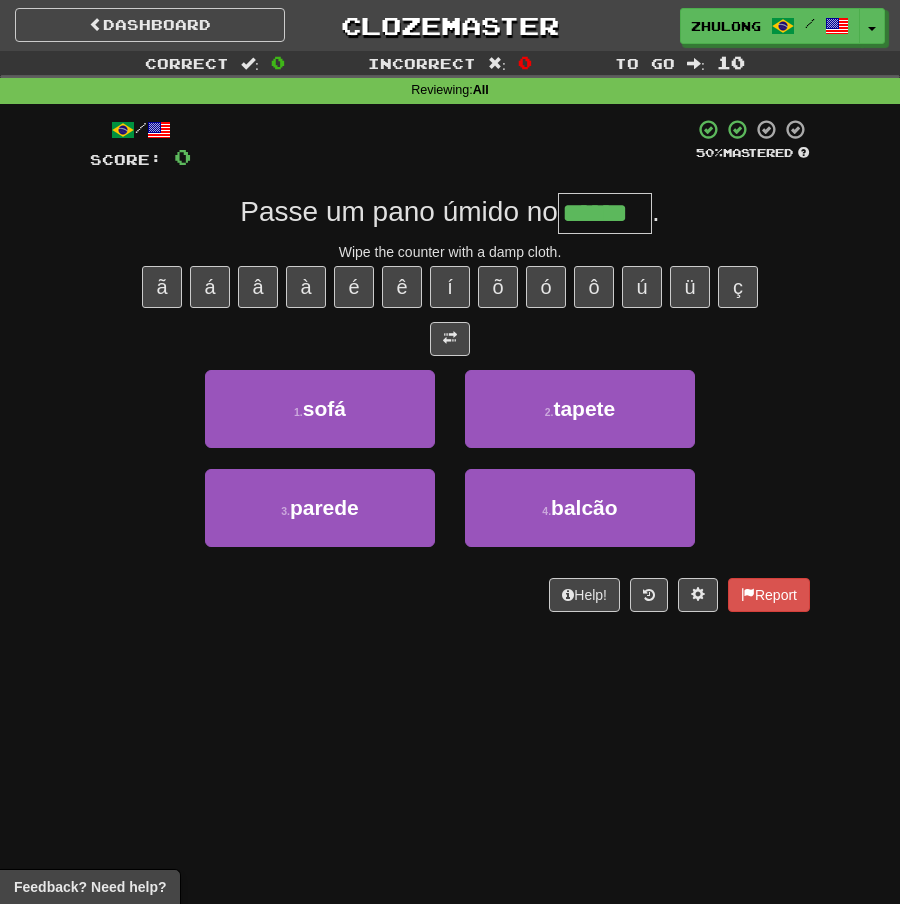 type on "******" 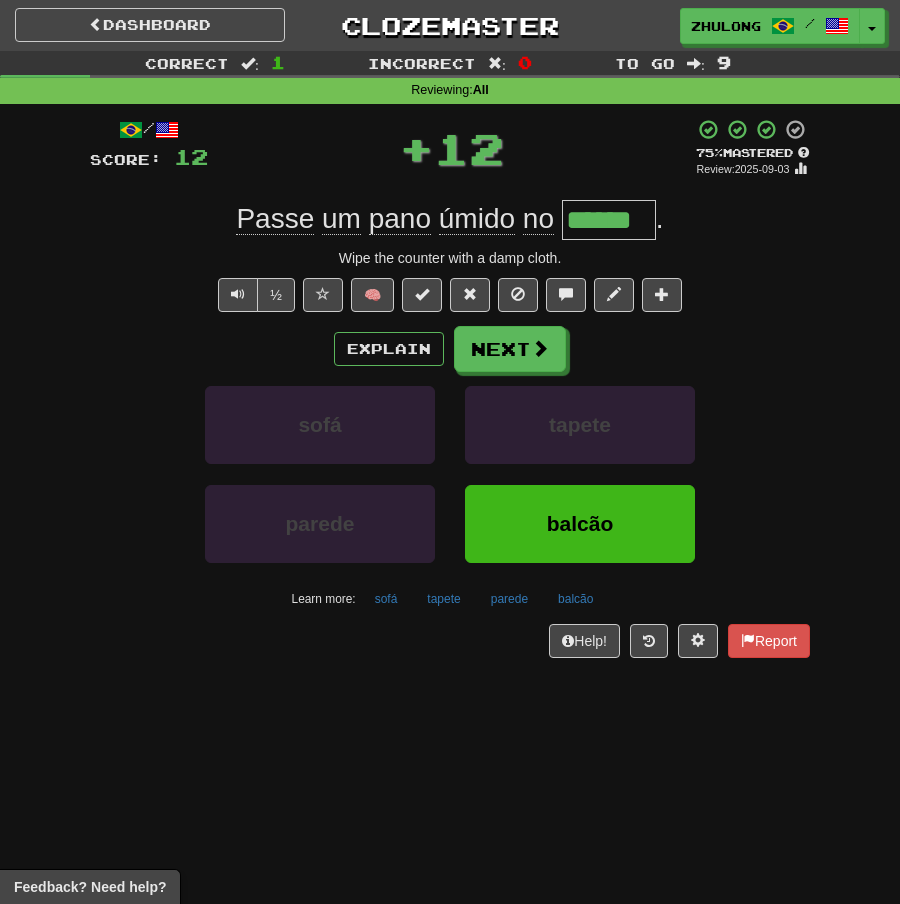 drag, startPoint x: 566, startPoint y: 212, endPoint x: 852, endPoint y: 232, distance: 286.69846 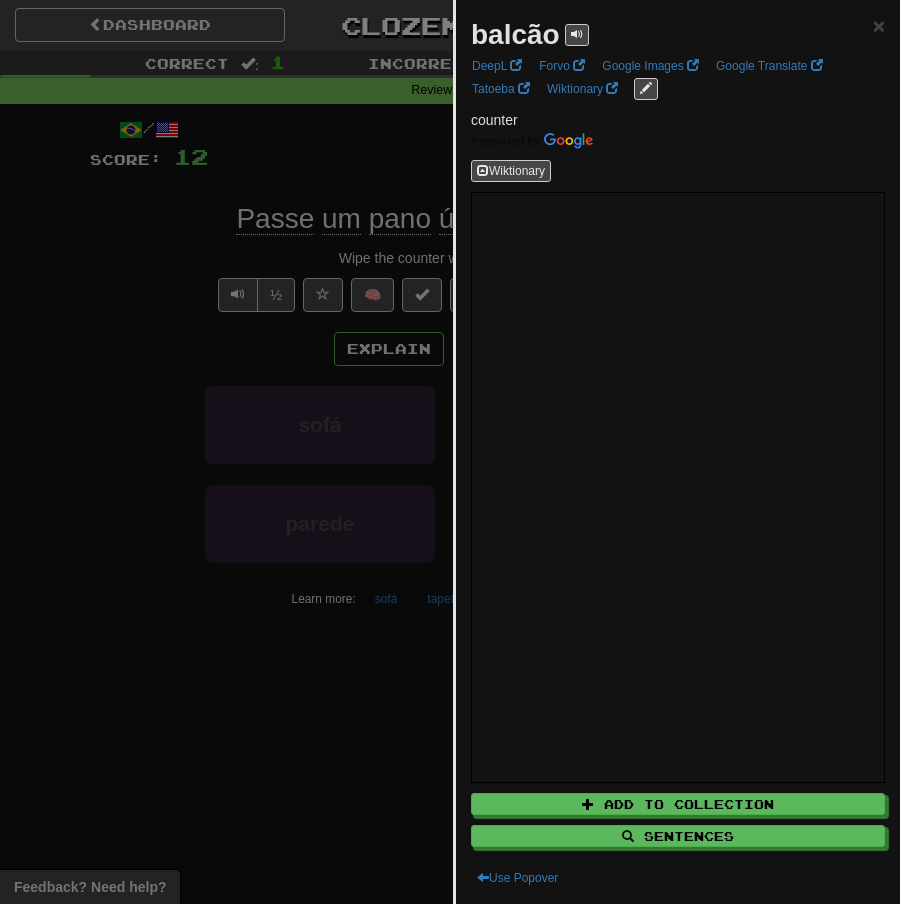 click at bounding box center (450, 452) 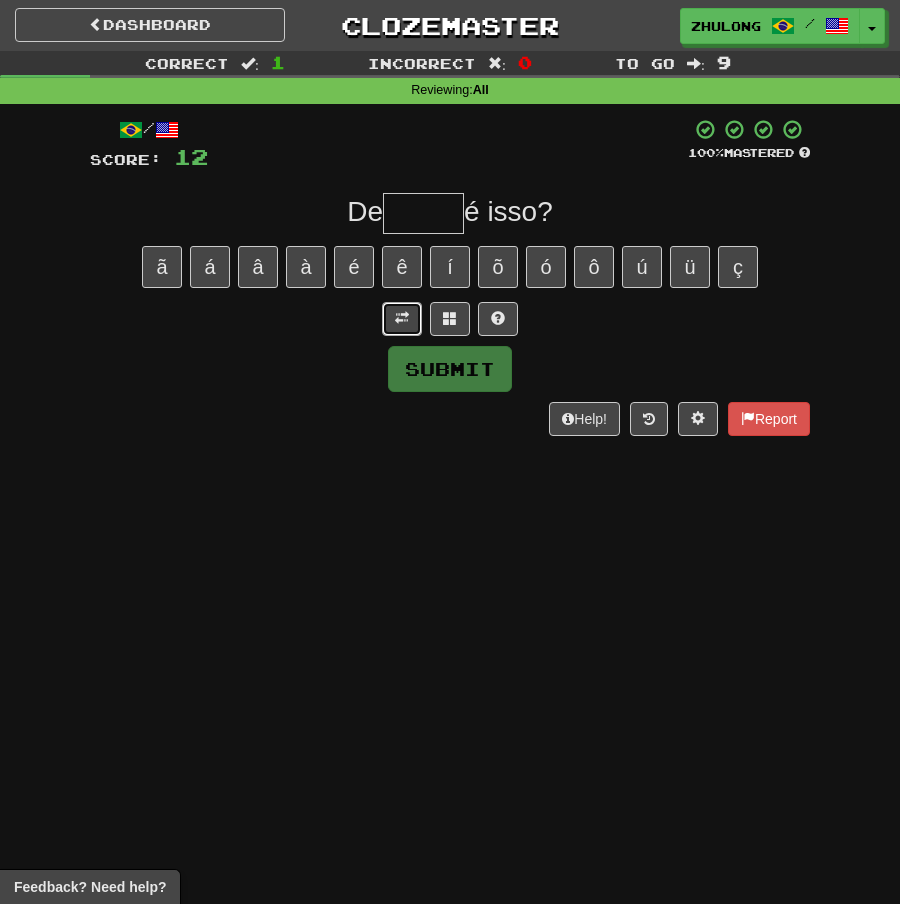 click at bounding box center [402, 319] 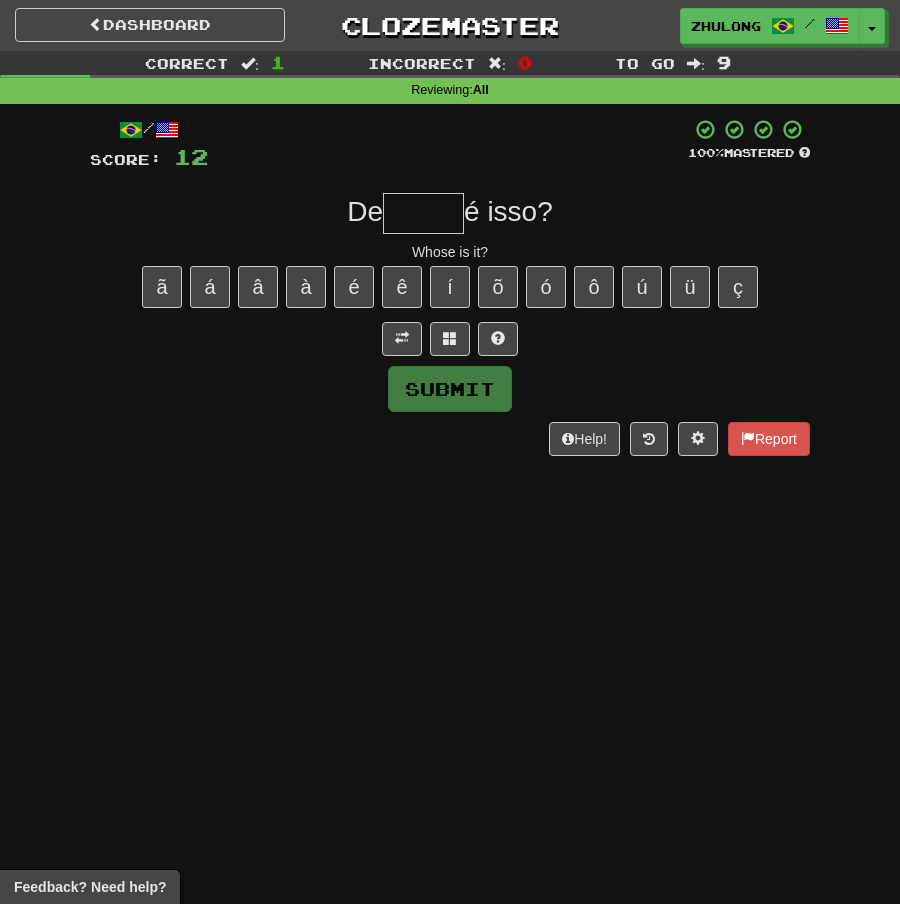 click on "/  Score:   12 100 %  Mastered De   é isso? Whose is it? ã á â à é ê í õ ó ô ú ü ç Submit  Help!  Report" at bounding box center [450, 287] 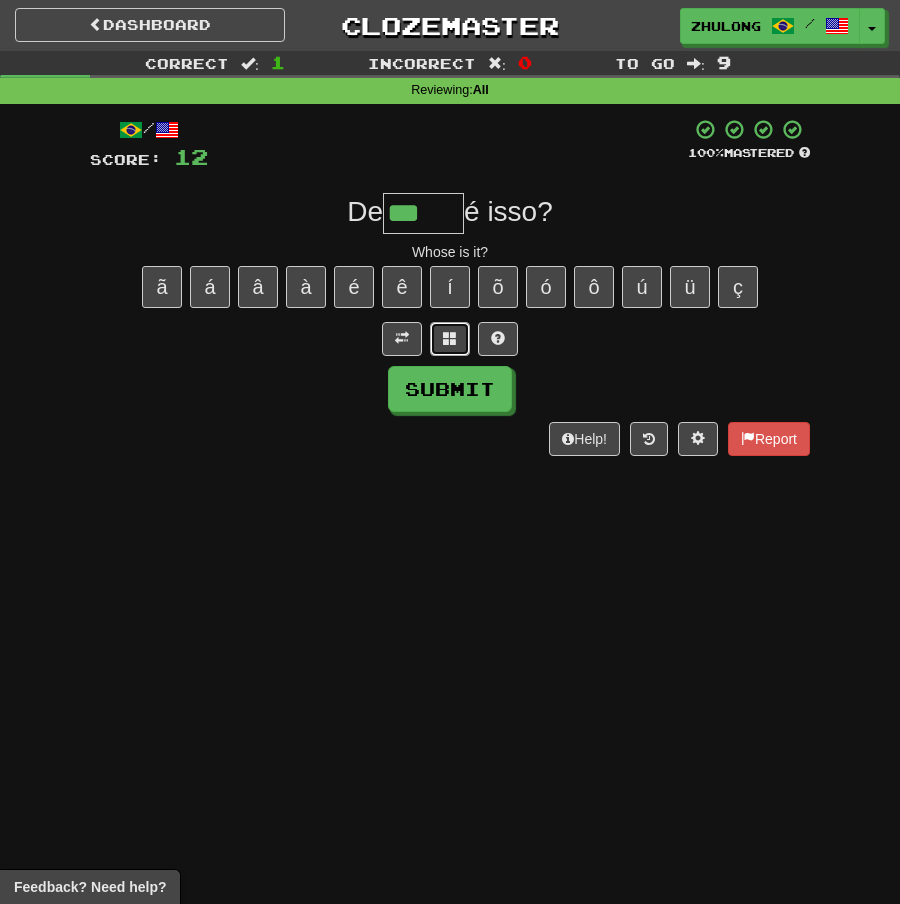 click at bounding box center [450, 339] 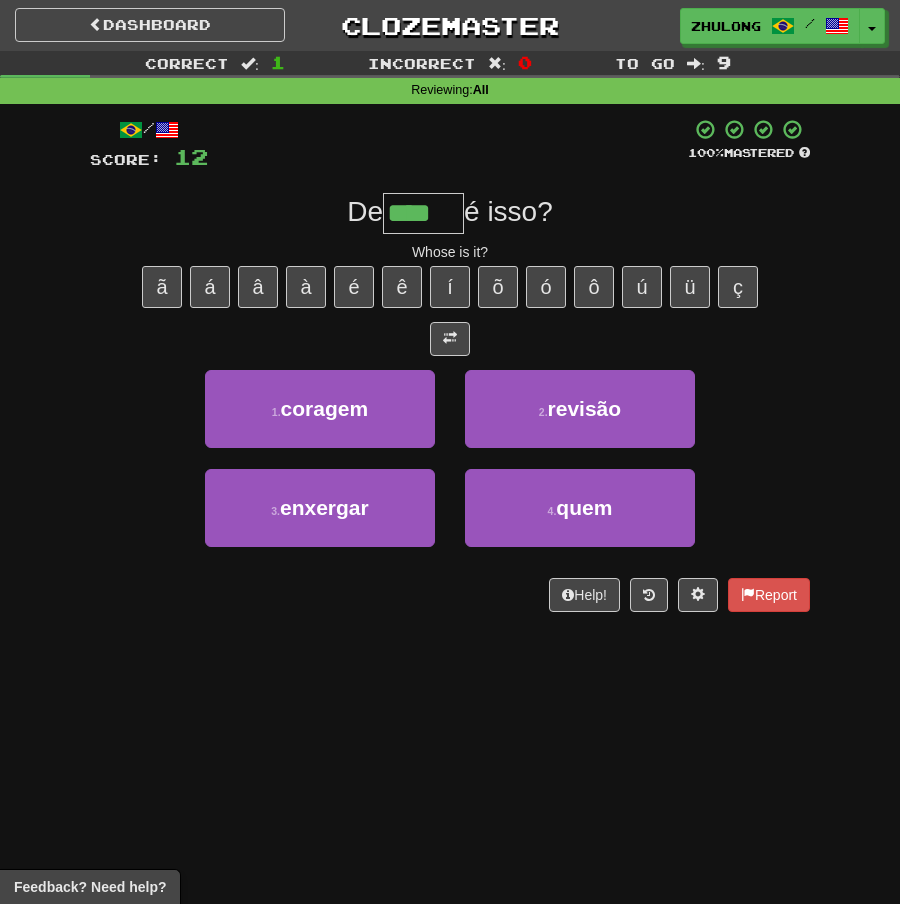 type on "****" 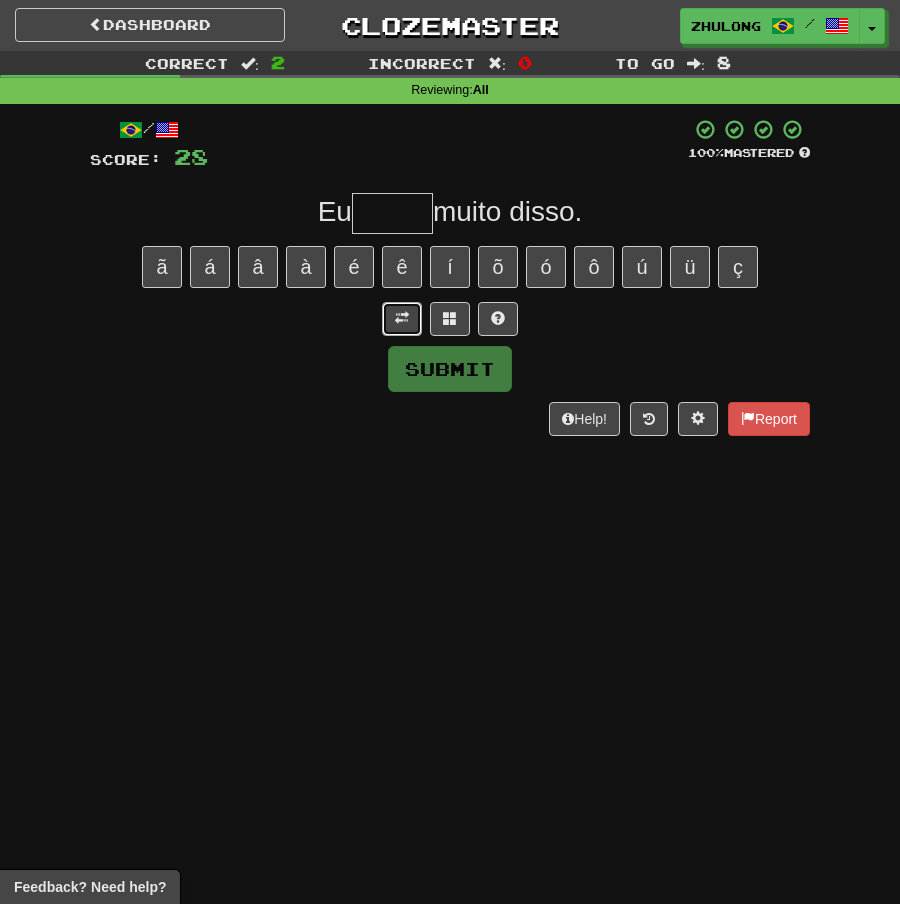click at bounding box center [402, 319] 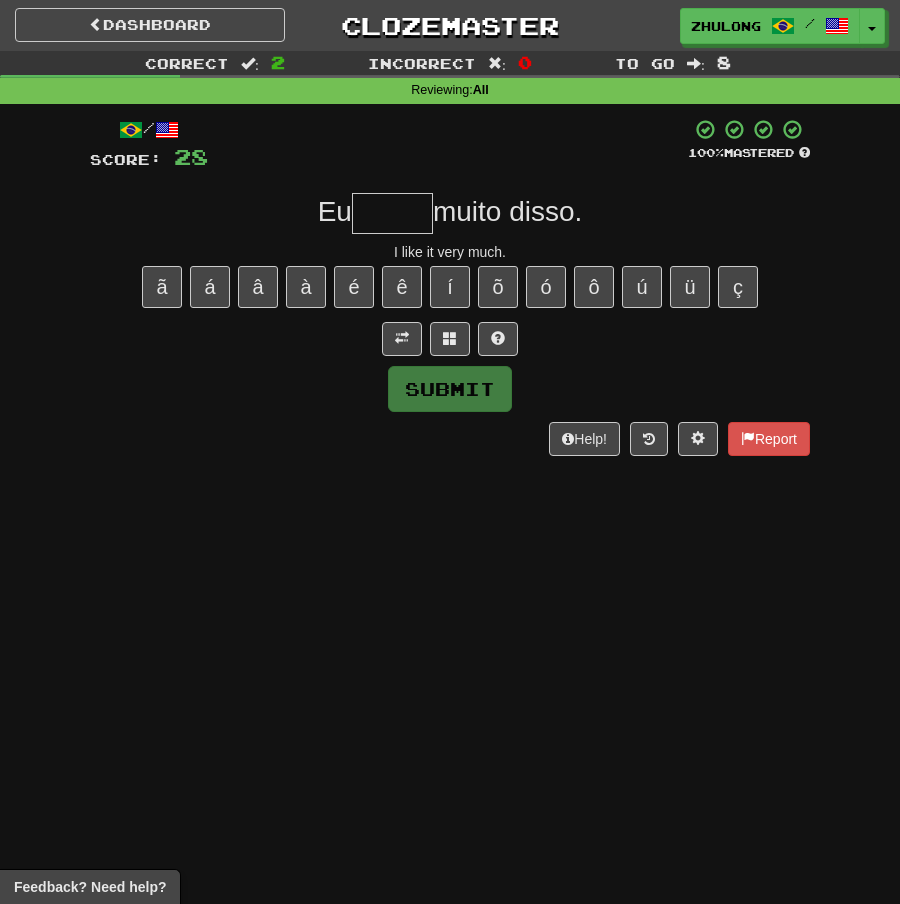 click at bounding box center (392, 213) 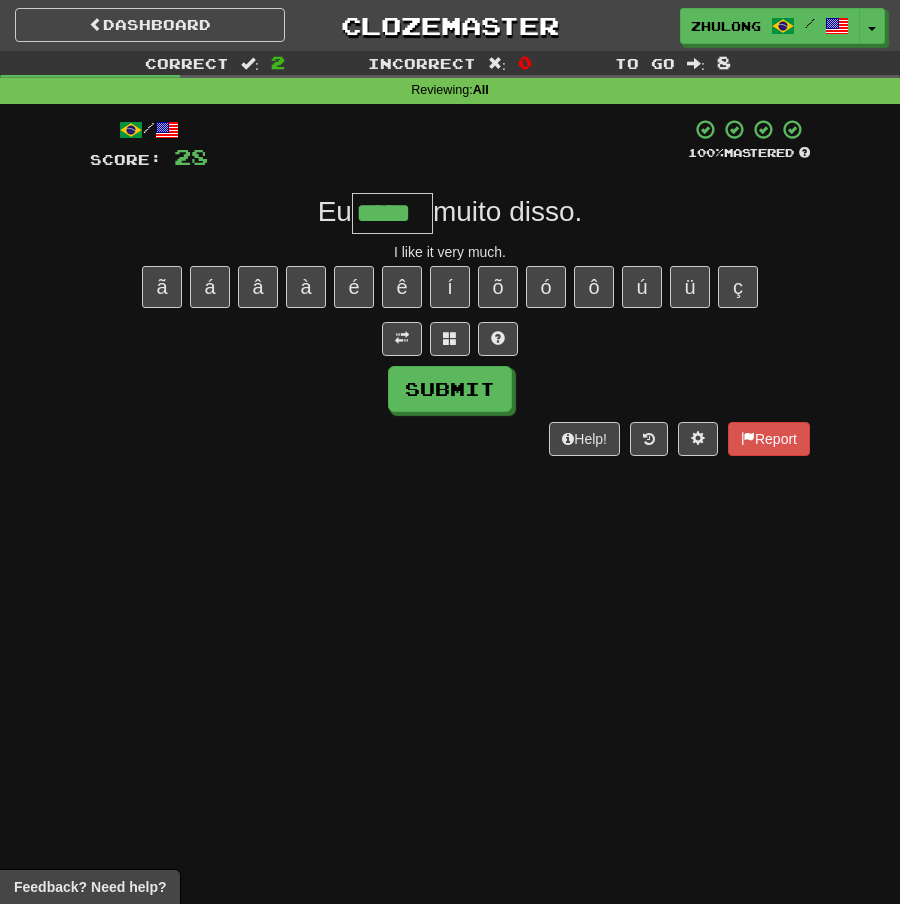 type on "*****" 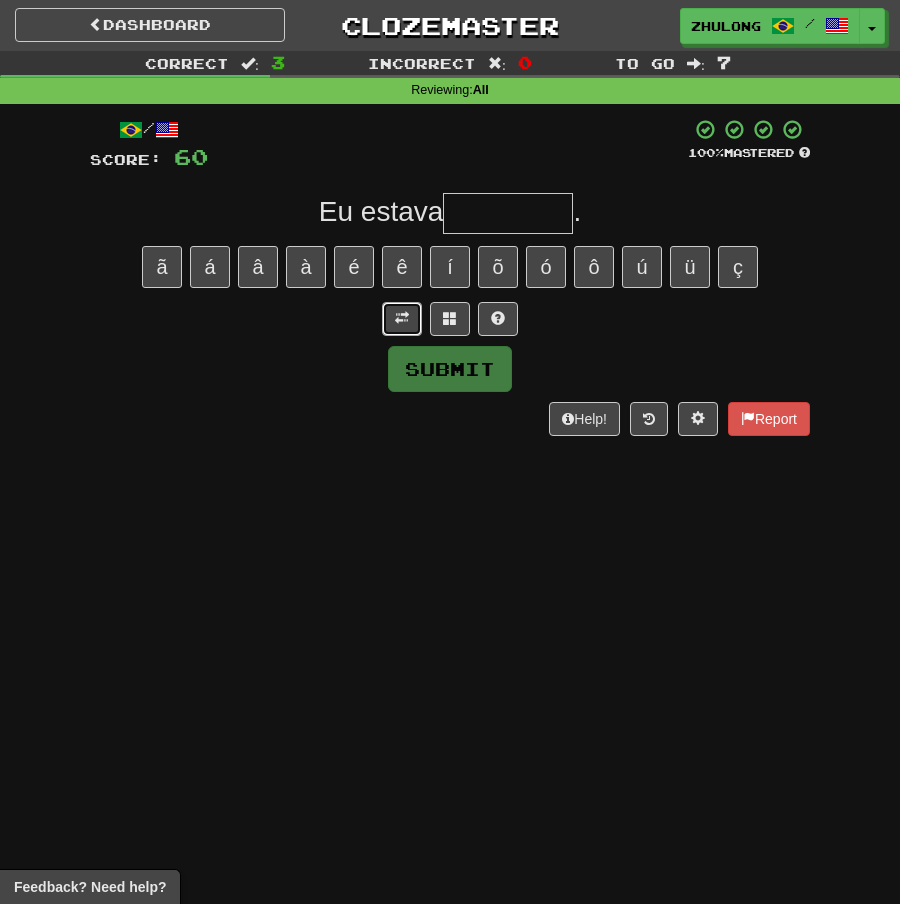 click at bounding box center (402, 318) 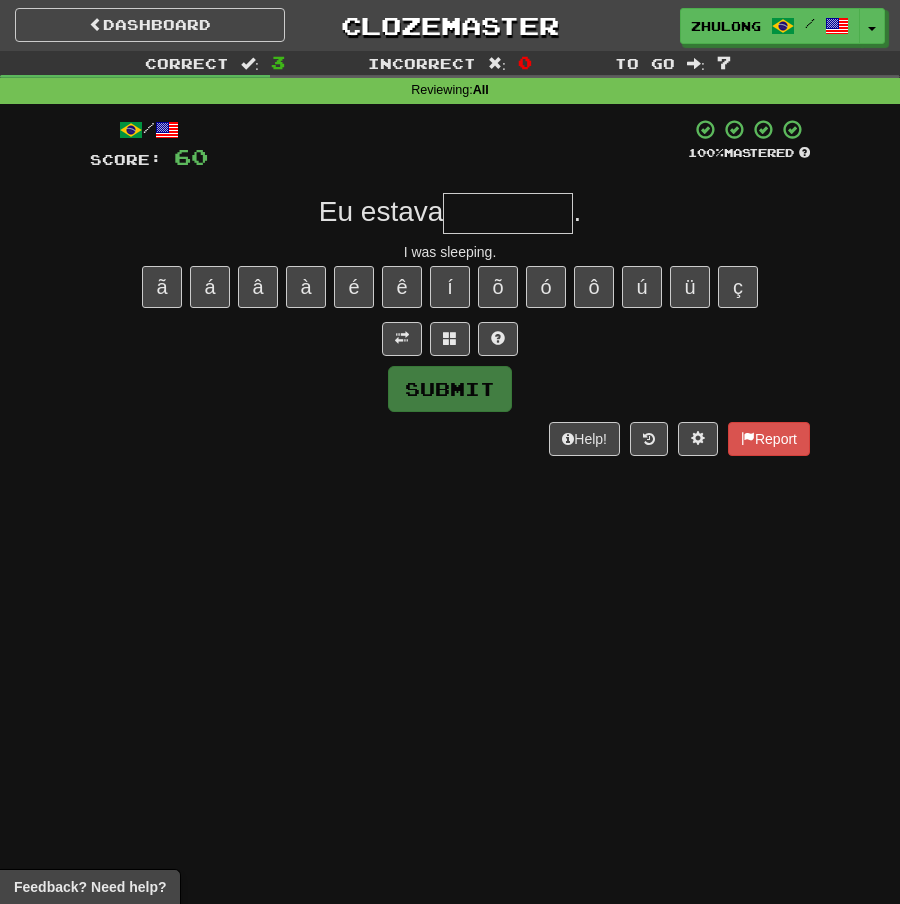 click at bounding box center (508, 213) 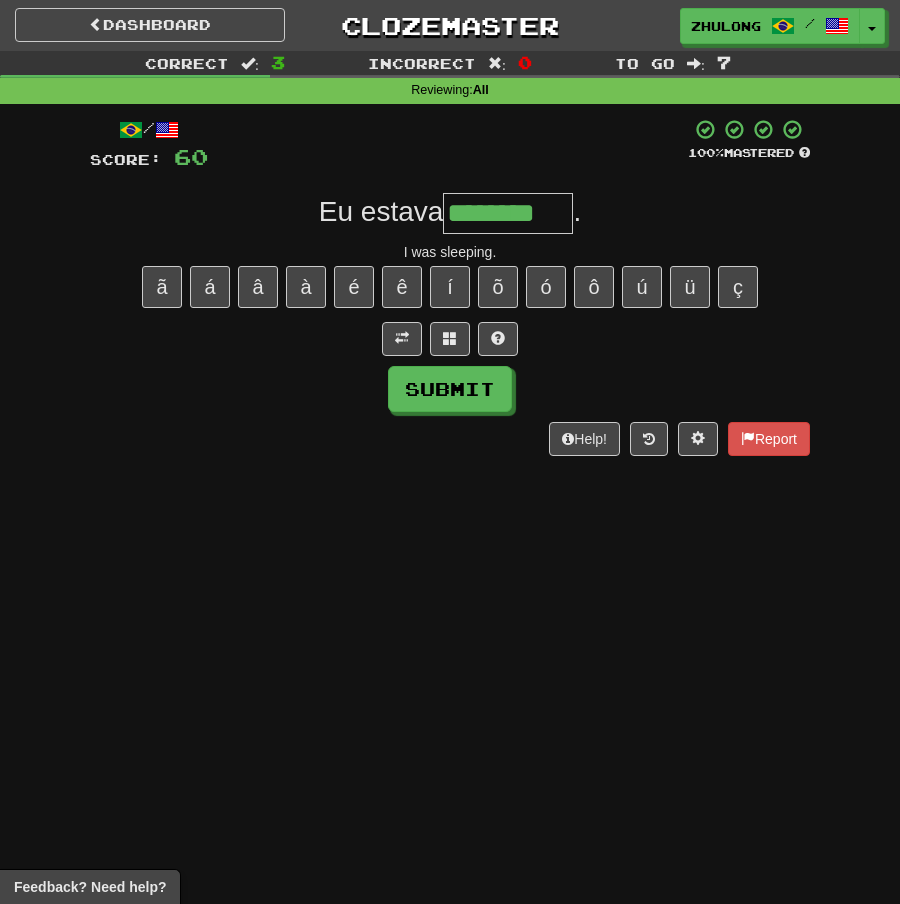 type on "********" 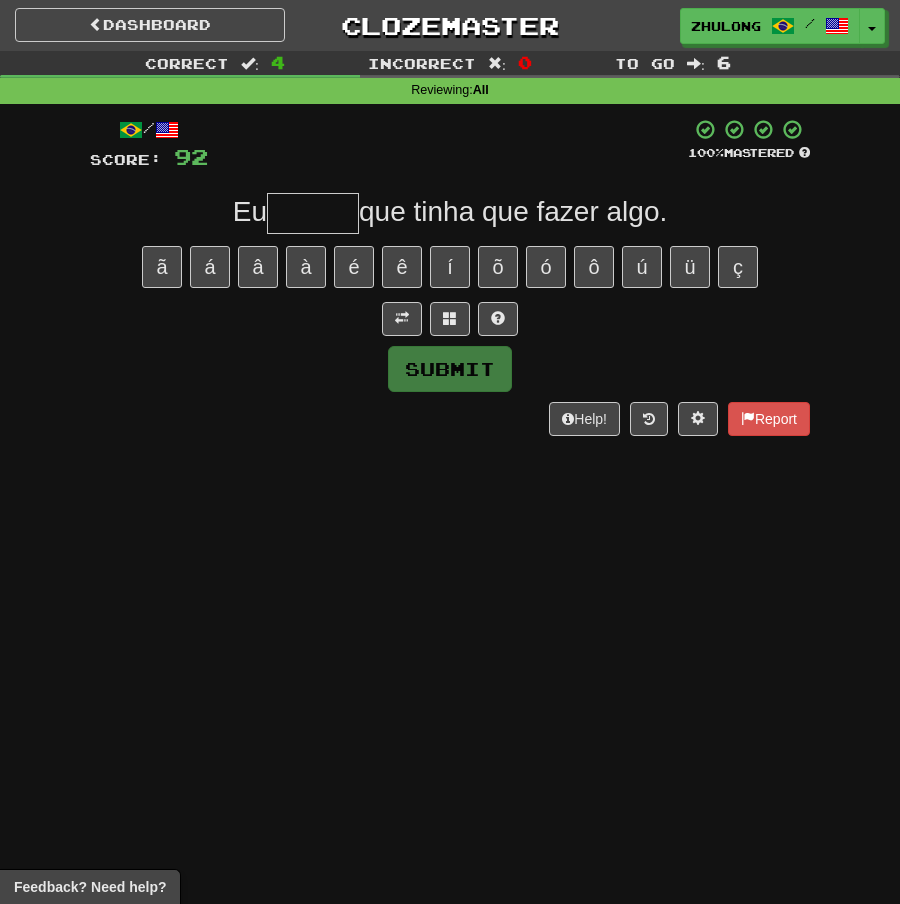 click on "/  Score:   92 100 %  Mastered Eu   que tinha que fazer algo. ã á â à é ê í õ ó ô ú ü ç Submit  Help!  Report" at bounding box center (450, 277) 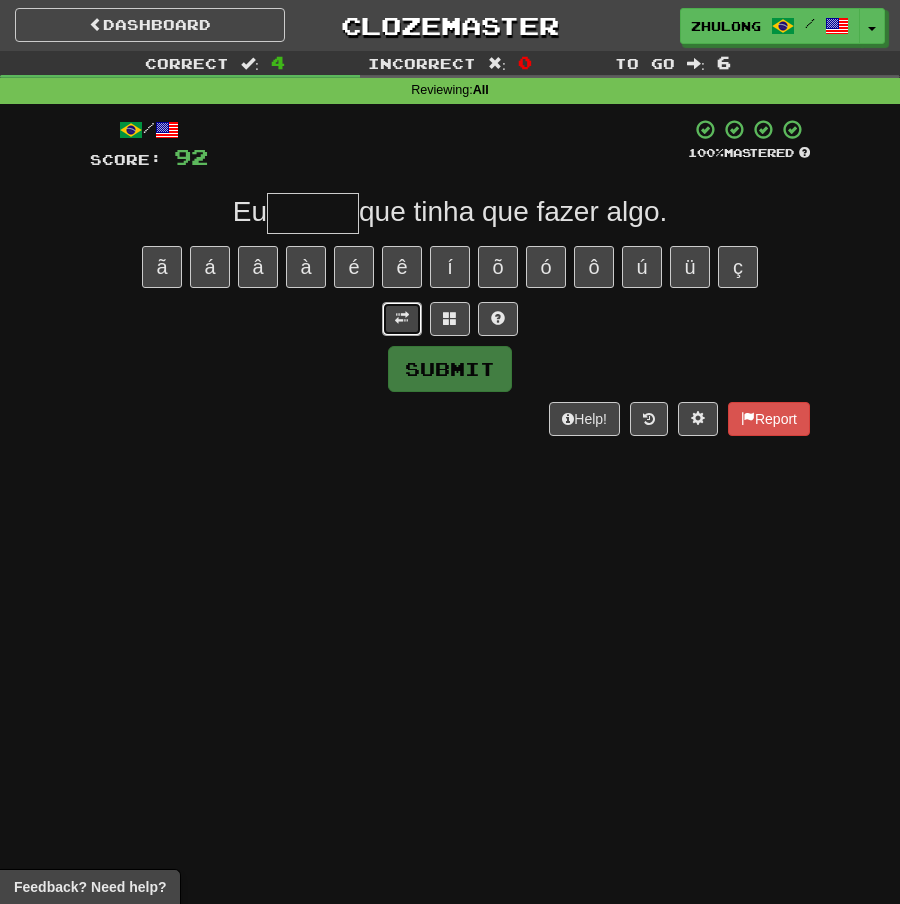 click at bounding box center [402, 319] 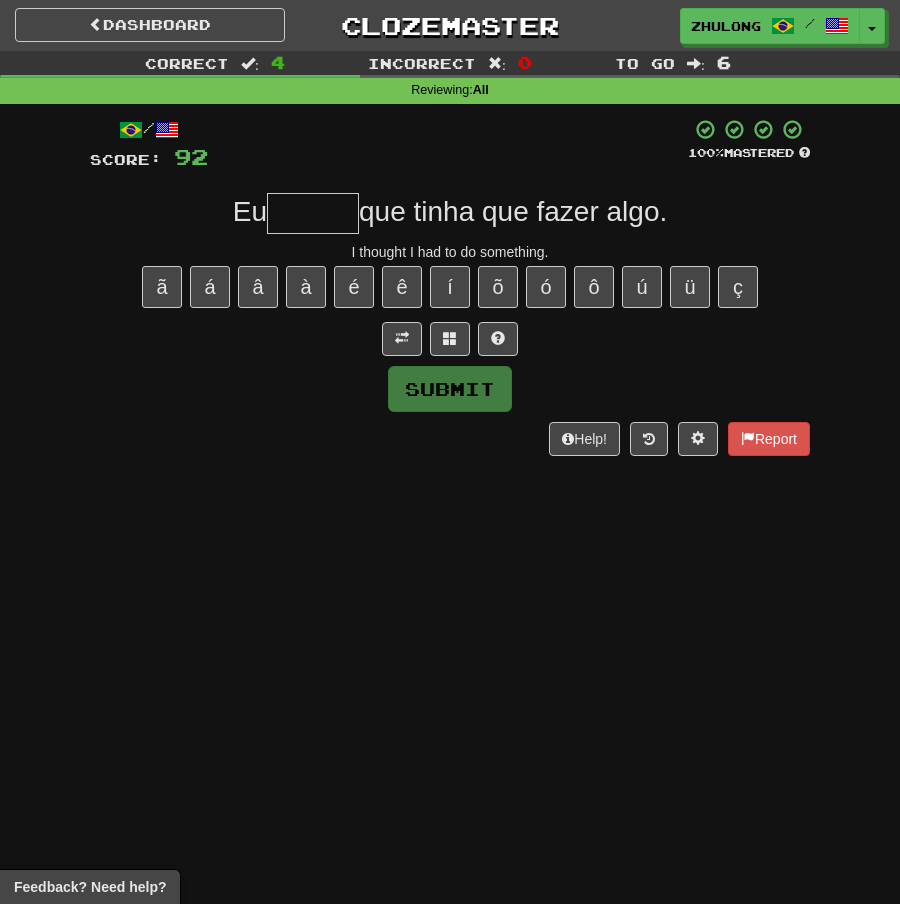 click on "/  Score:   92 100 %  Mastered Eu   que tinha que fazer algo. I thought I had to do something. ã á â à é ê í õ ó ô ú ü ç Submit  Help!  Report" at bounding box center [450, 287] 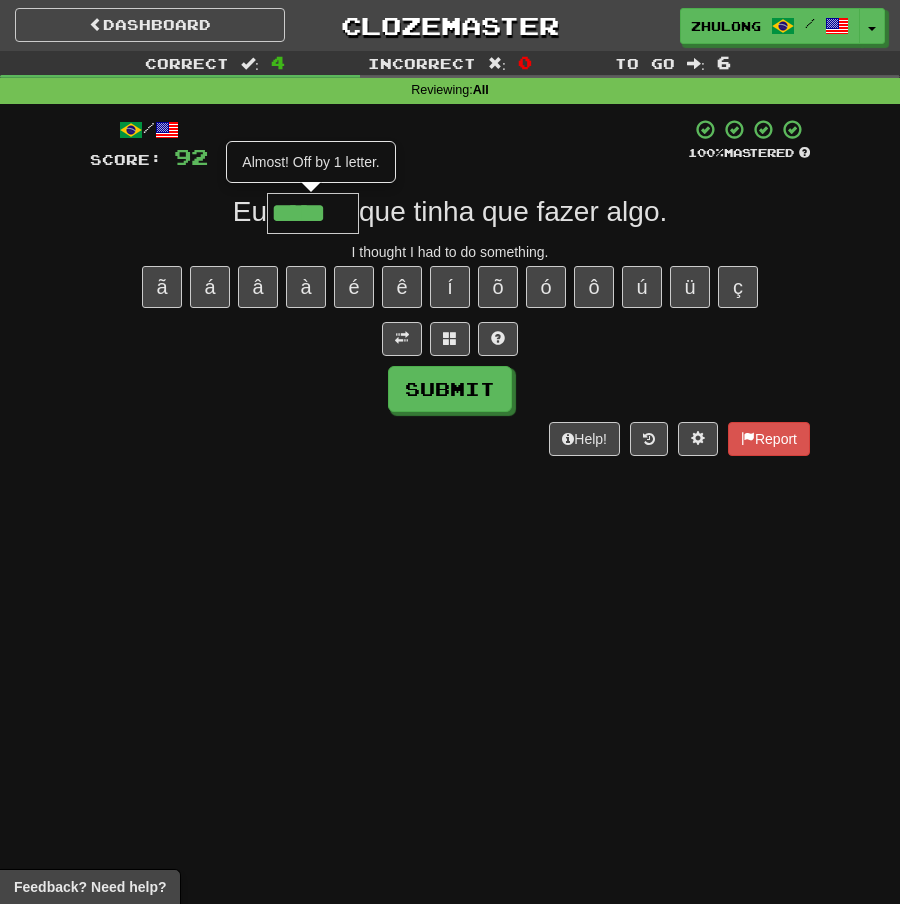 scroll, scrollTop: 0, scrollLeft: 0, axis: both 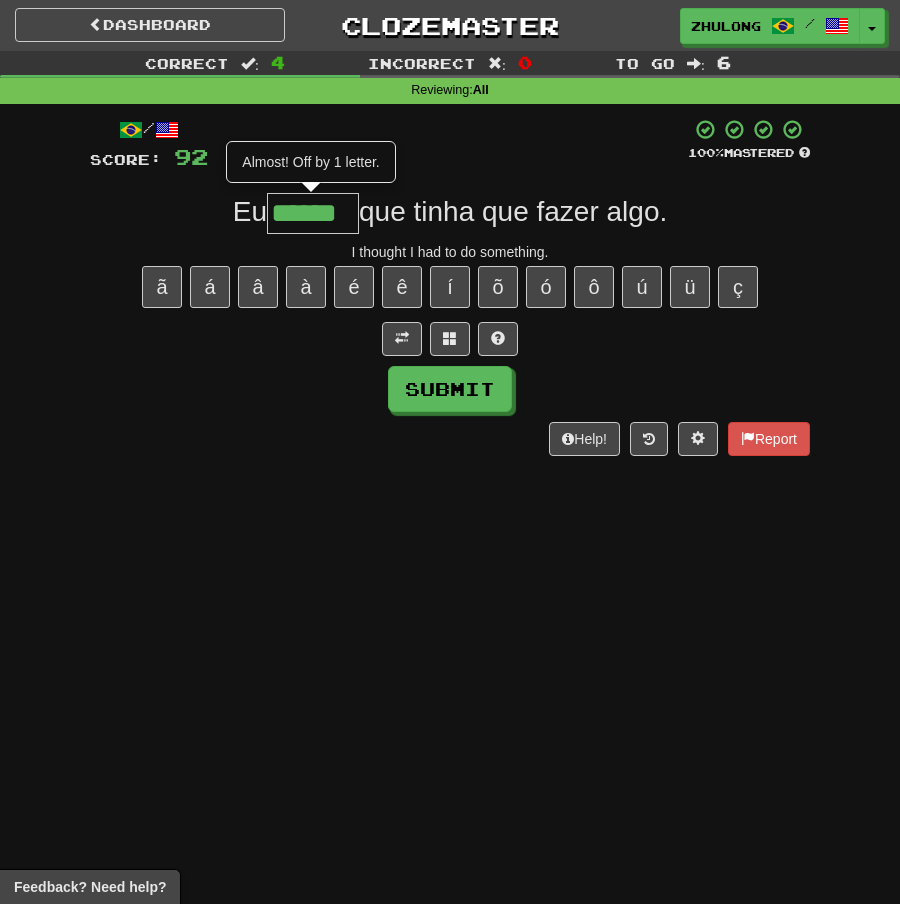type on "******" 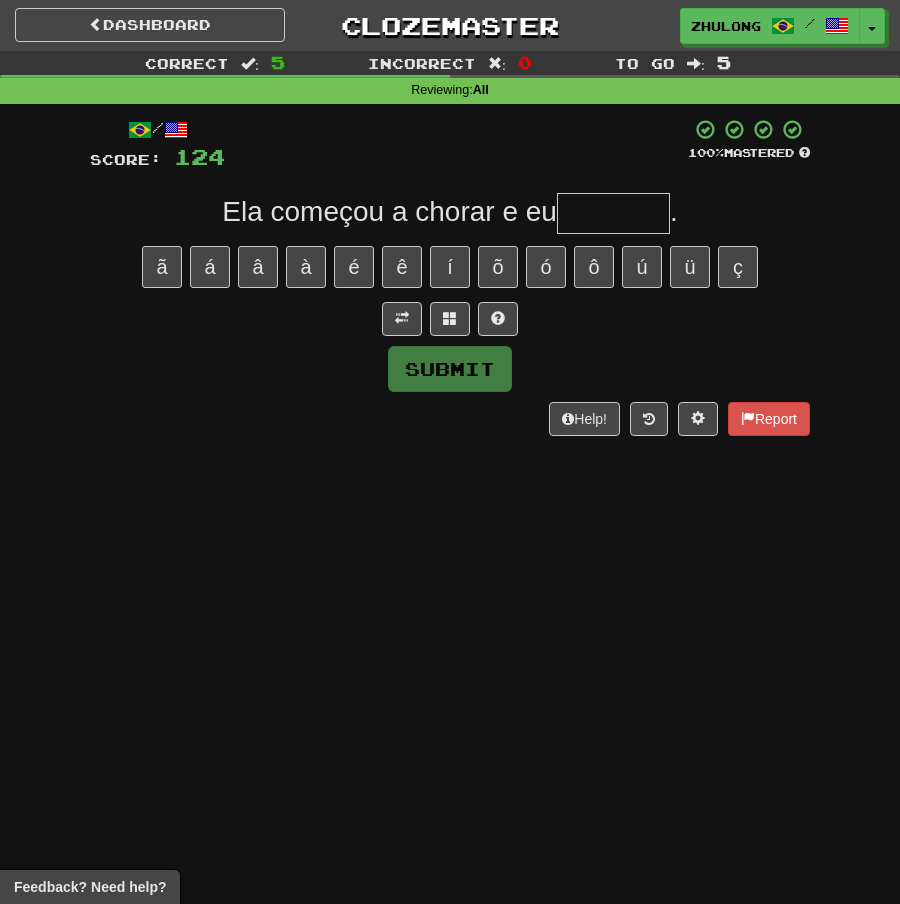 click on "/  Score:   124 100 %  Mastered Ela começou a chorar e eu  . ã á â à é ê í õ ó ô ú ü ç Submit  Help!  Report" at bounding box center [450, 277] 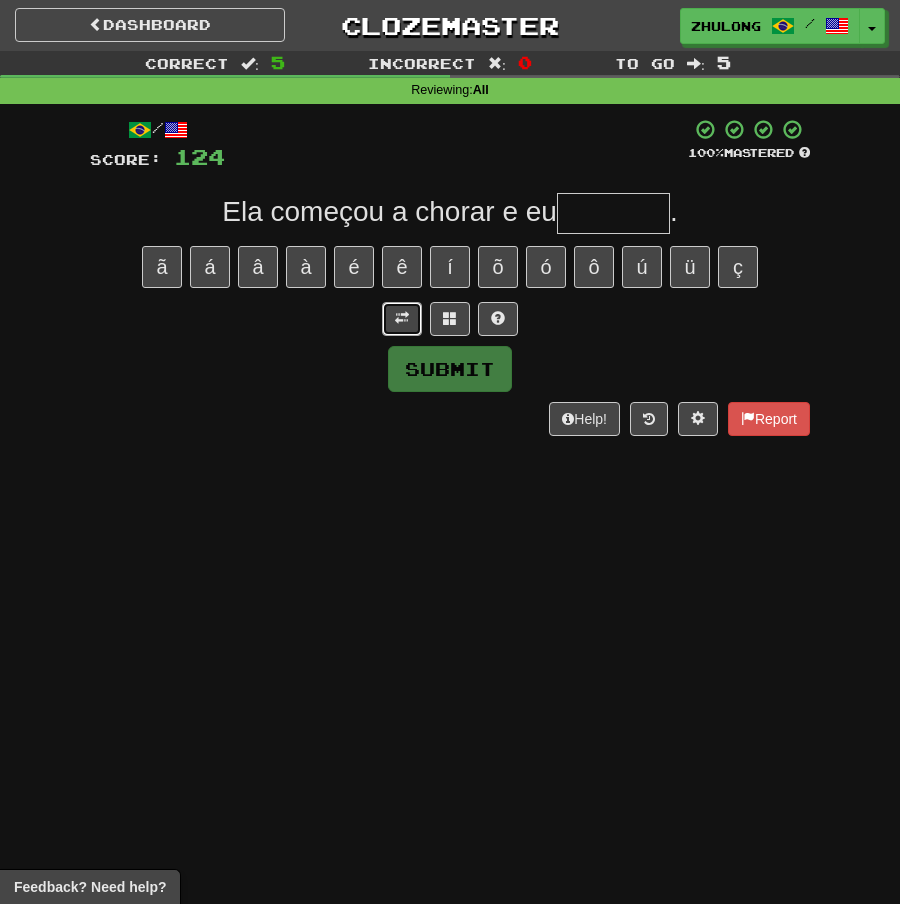 click at bounding box center [402, 318] 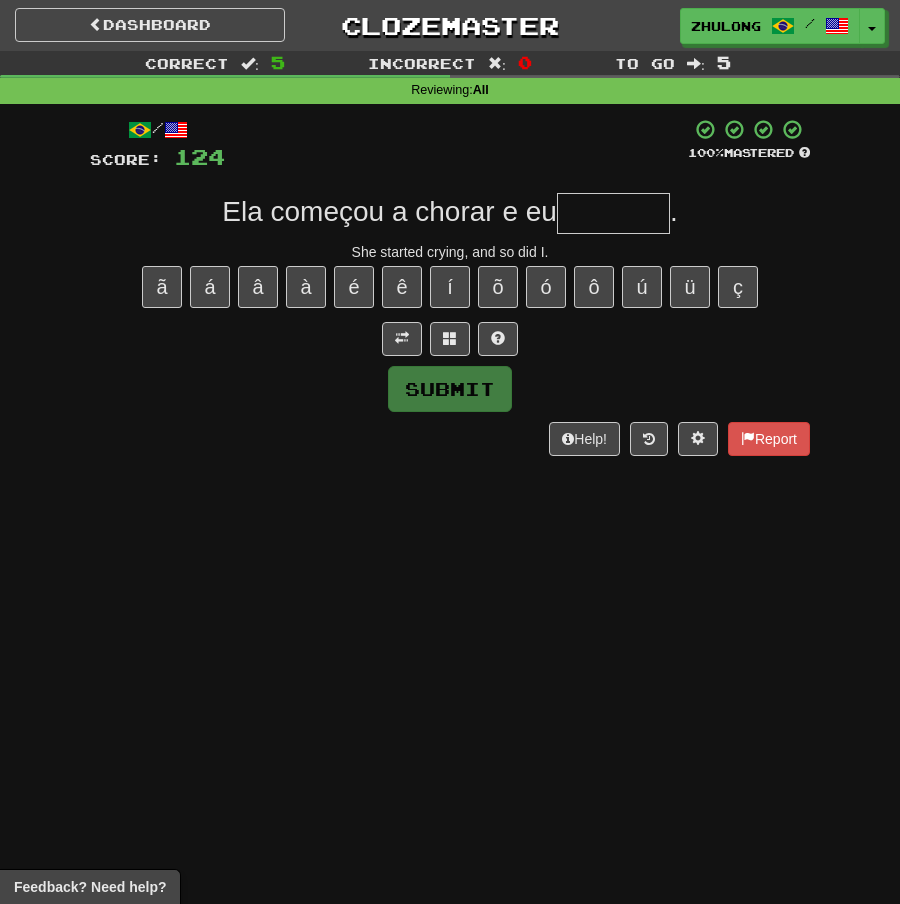 click at bounding box center [613, 213] 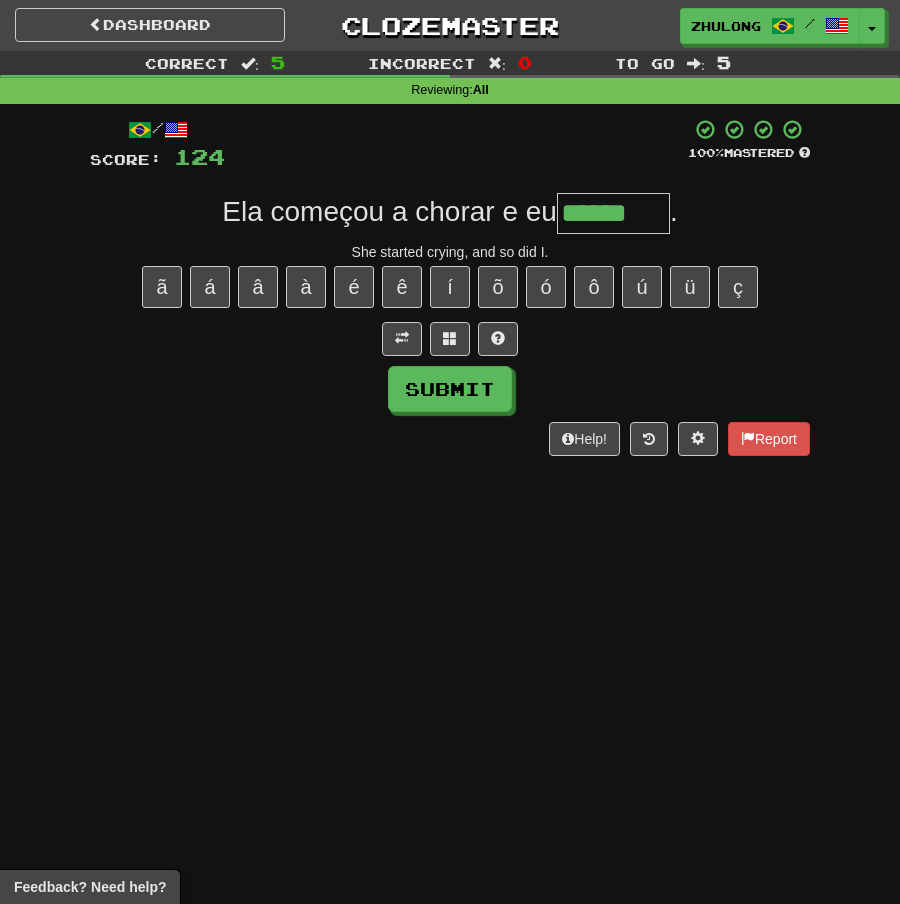 type on "******" 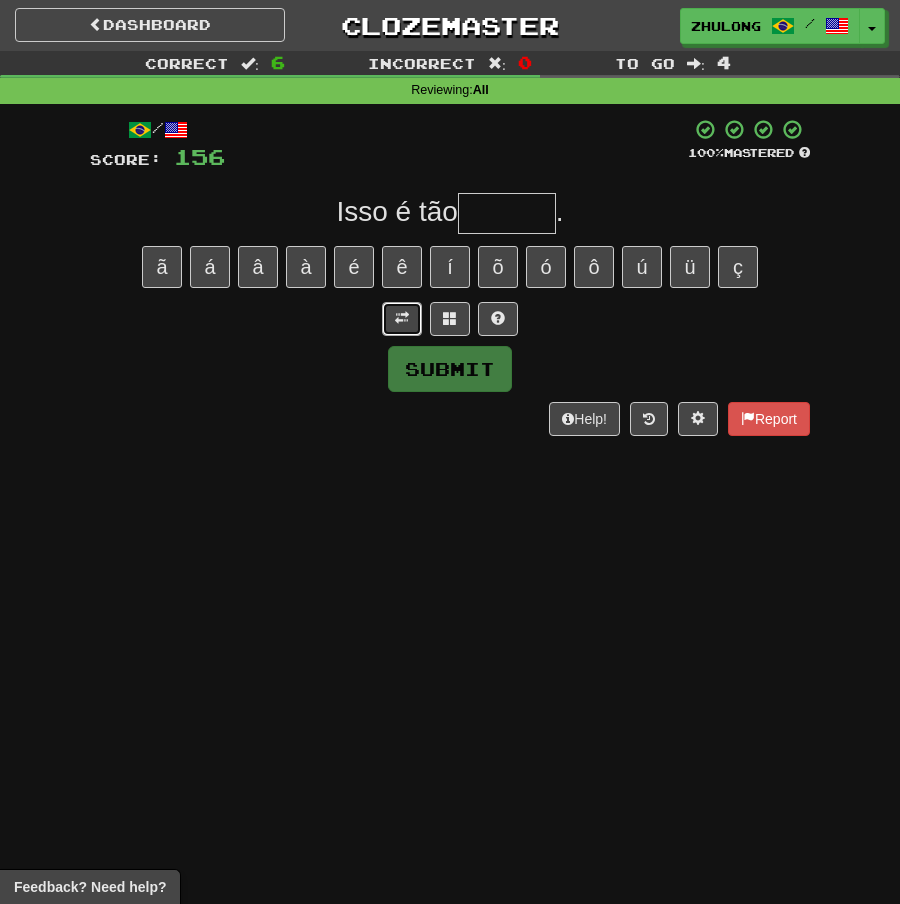 click at bounding box center [402, 318] 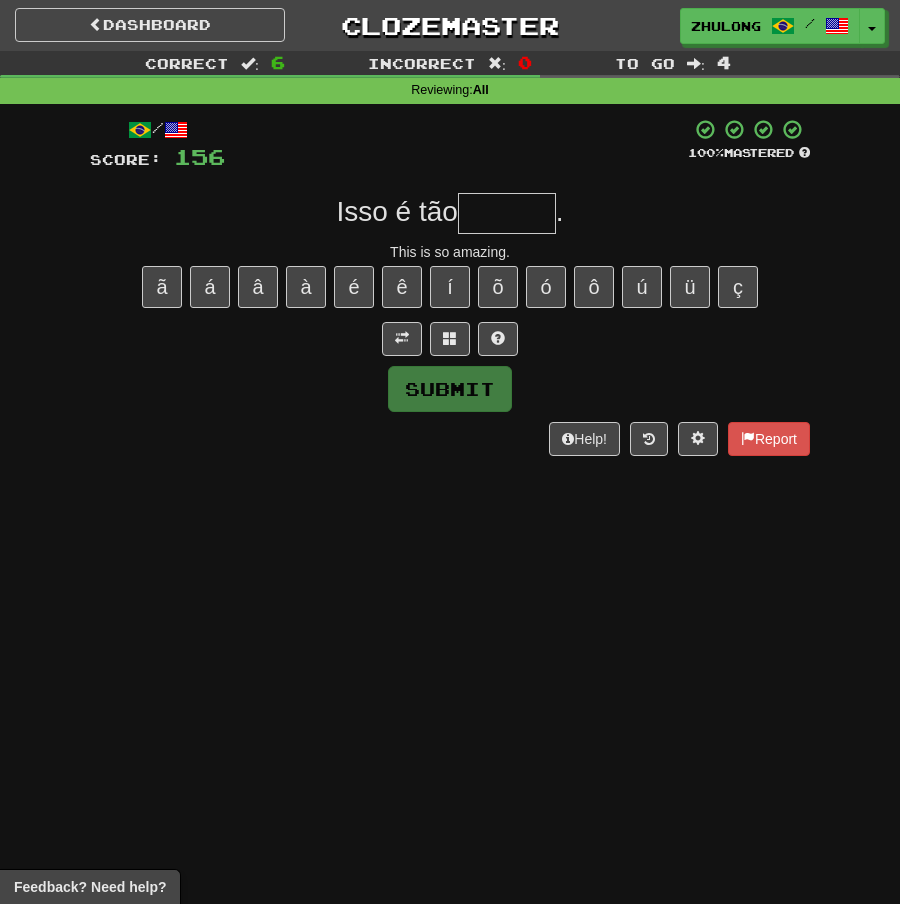 click at bounding box center (507, 213) 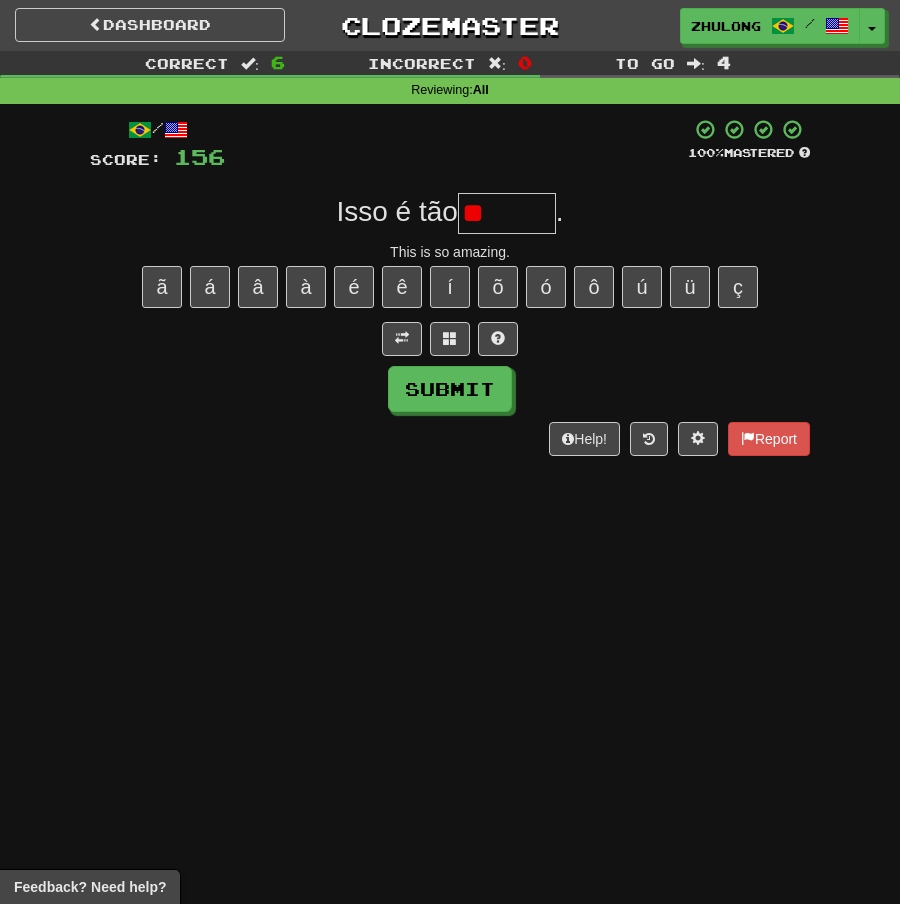 type on "*" 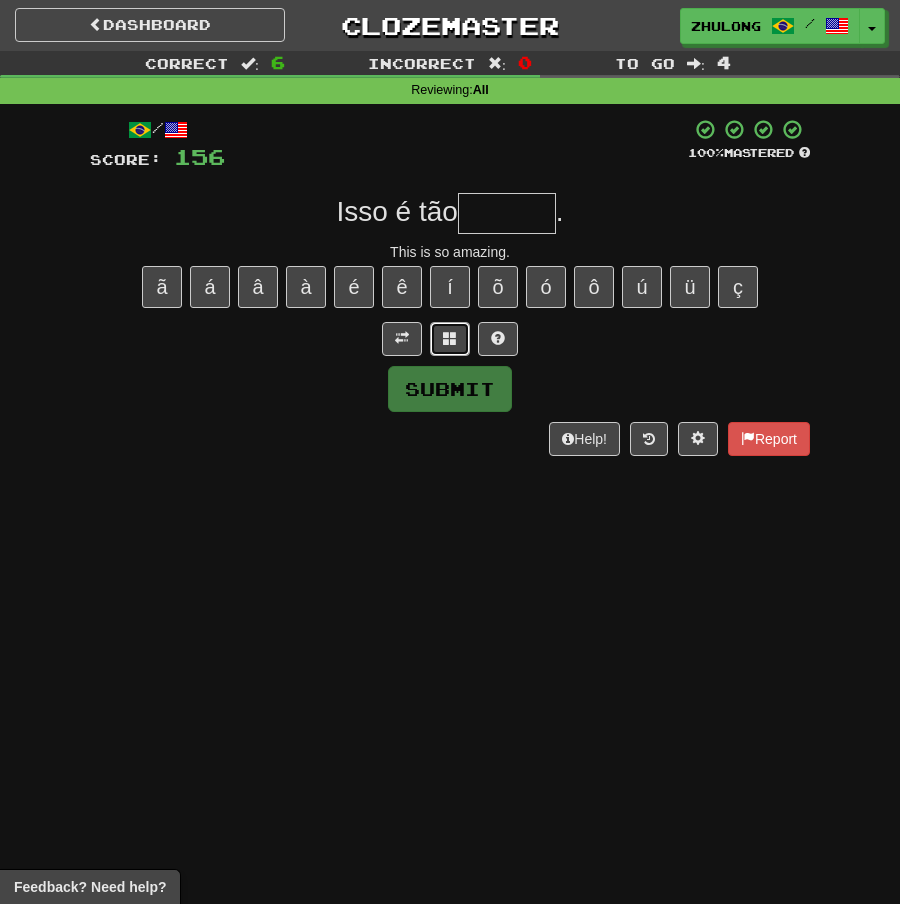 click at bounding box center [450, 339] 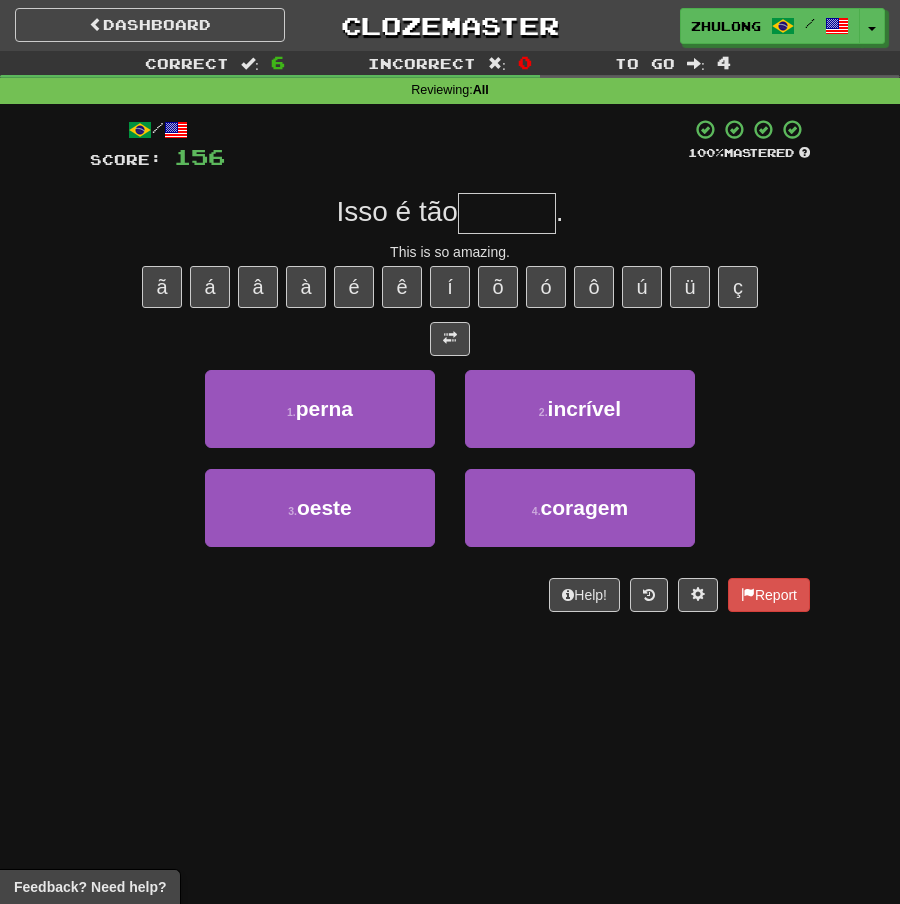 click on "This is so amazing." at bounding box center (450, 252) 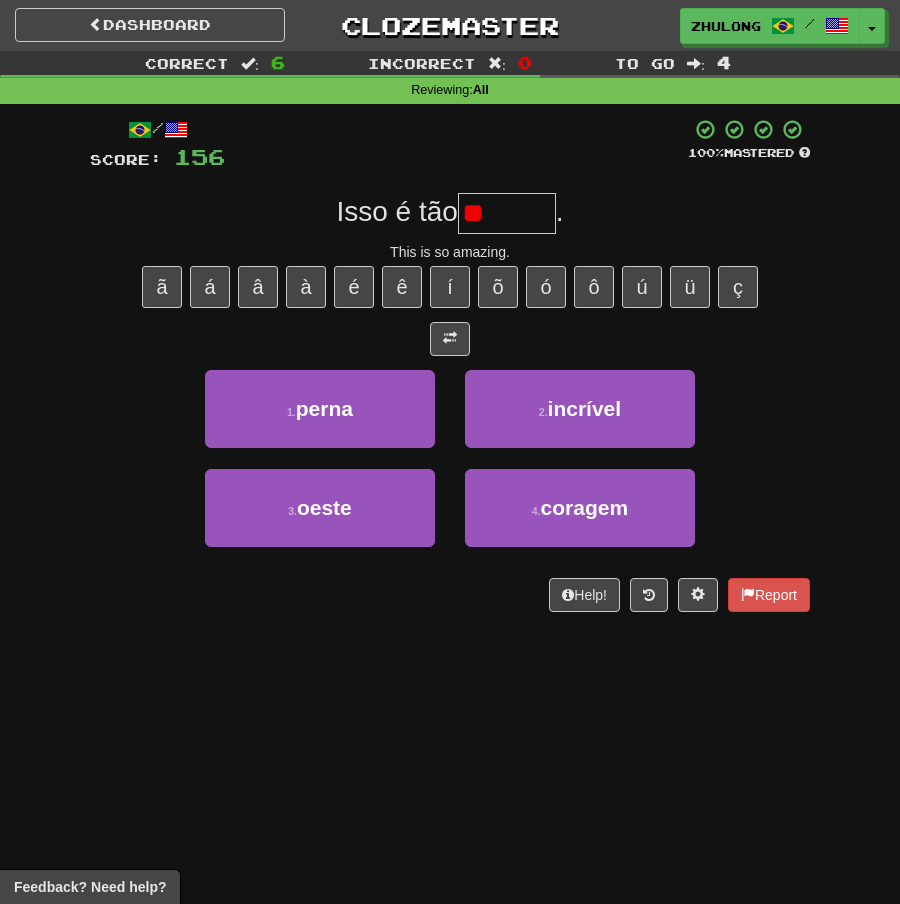 type on "*" 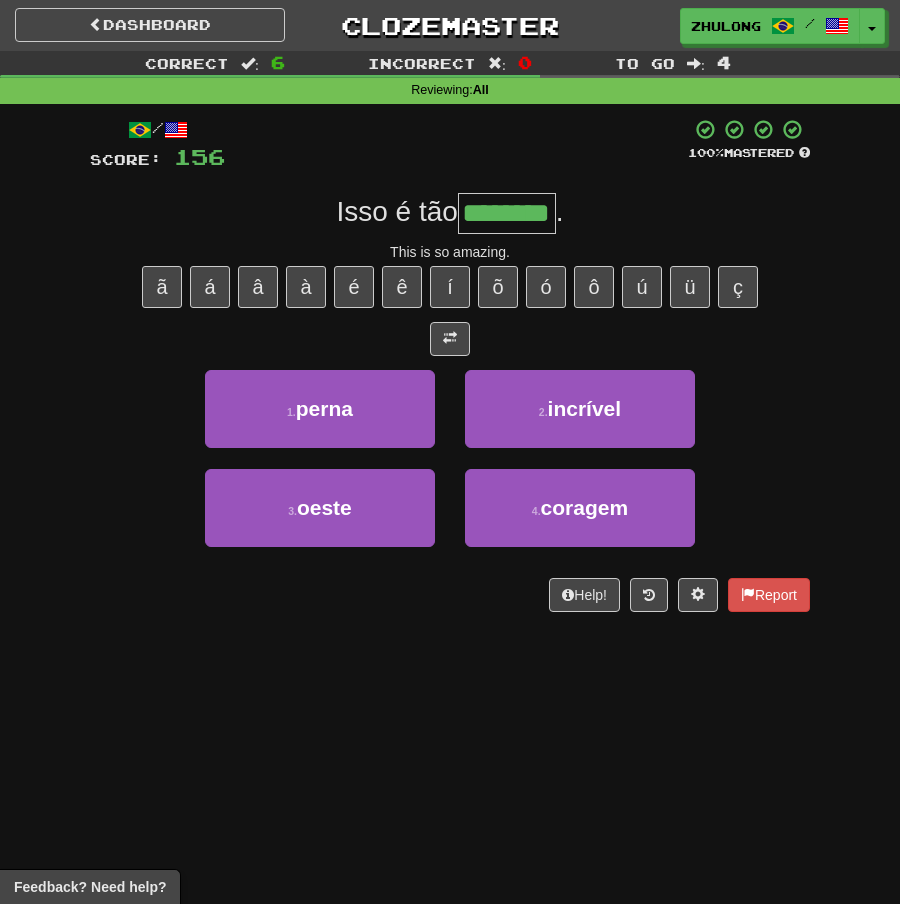type on "********" 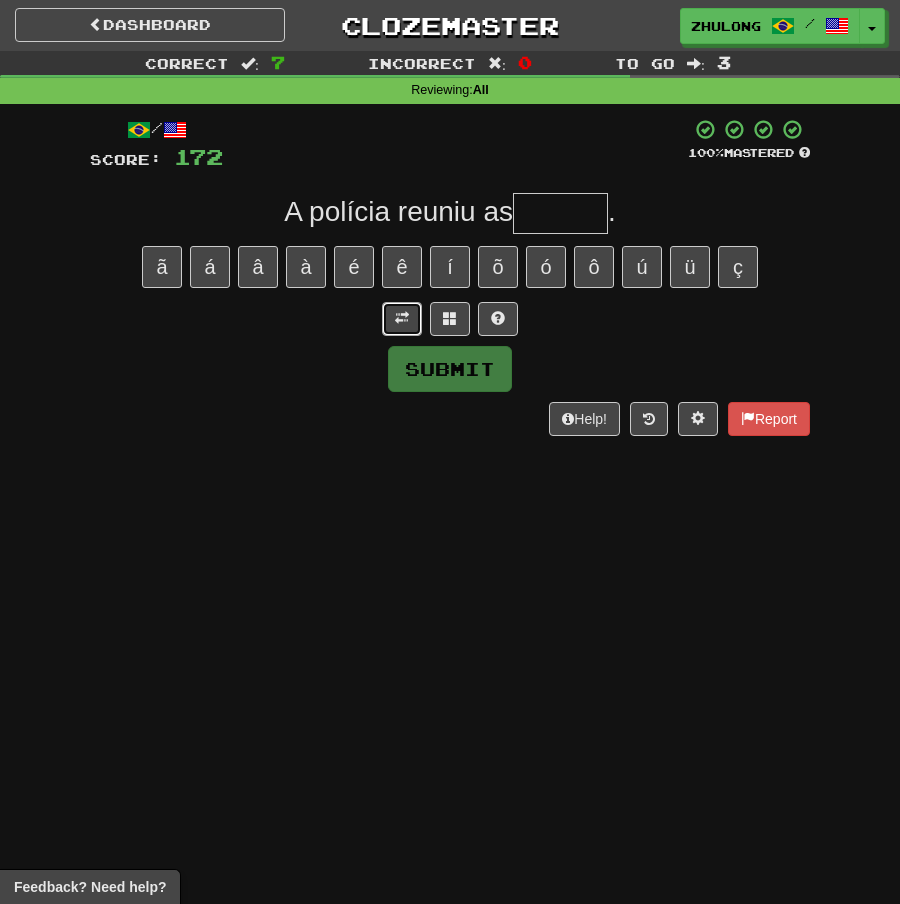 click at bounding box center [402, 318] 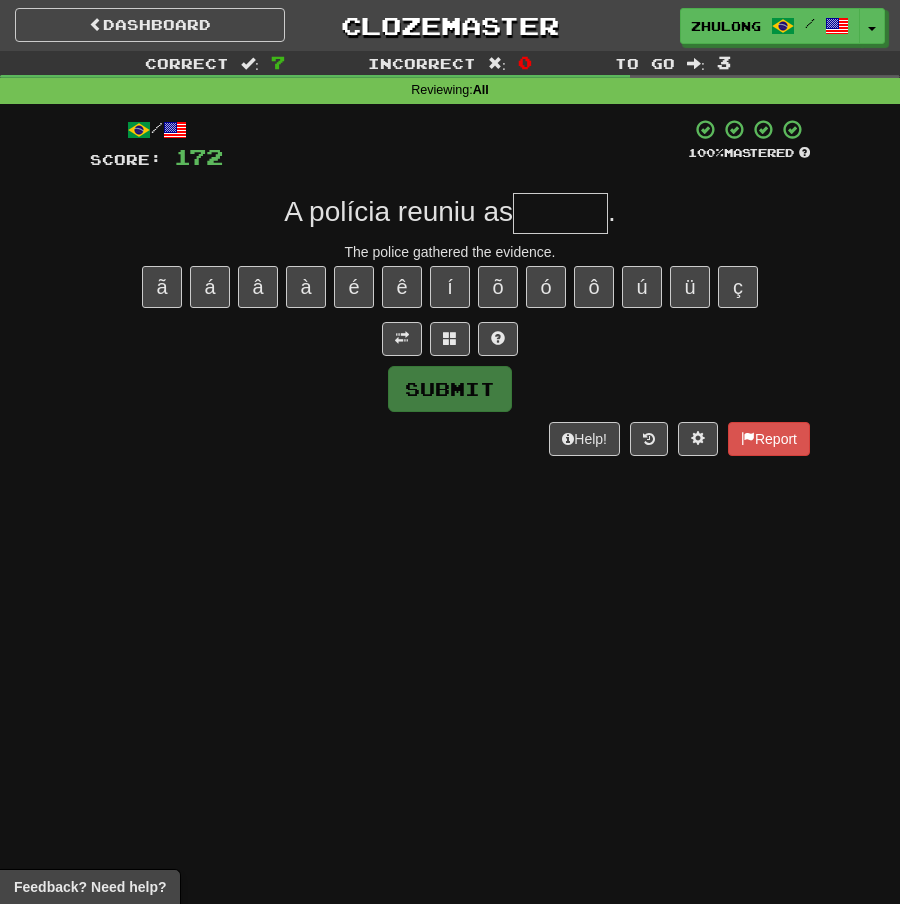 click at bounding box center (560, 213) 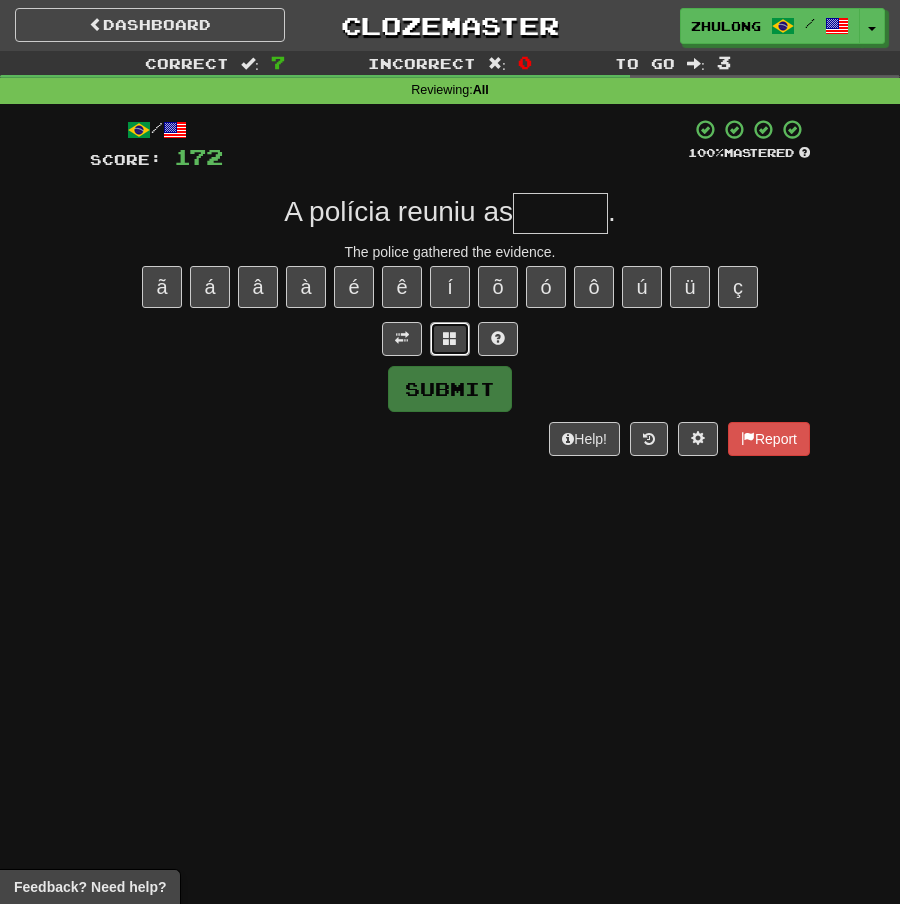 click at bounding box center [450, 339] 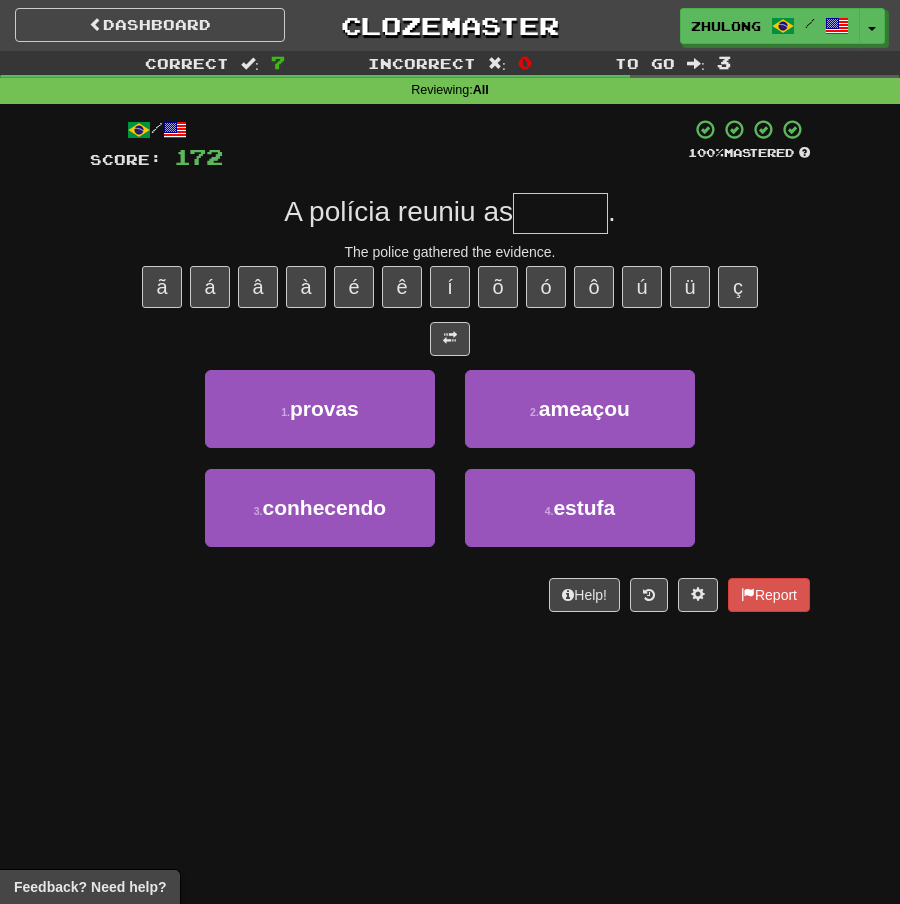 click at bounding box center (560, 213) 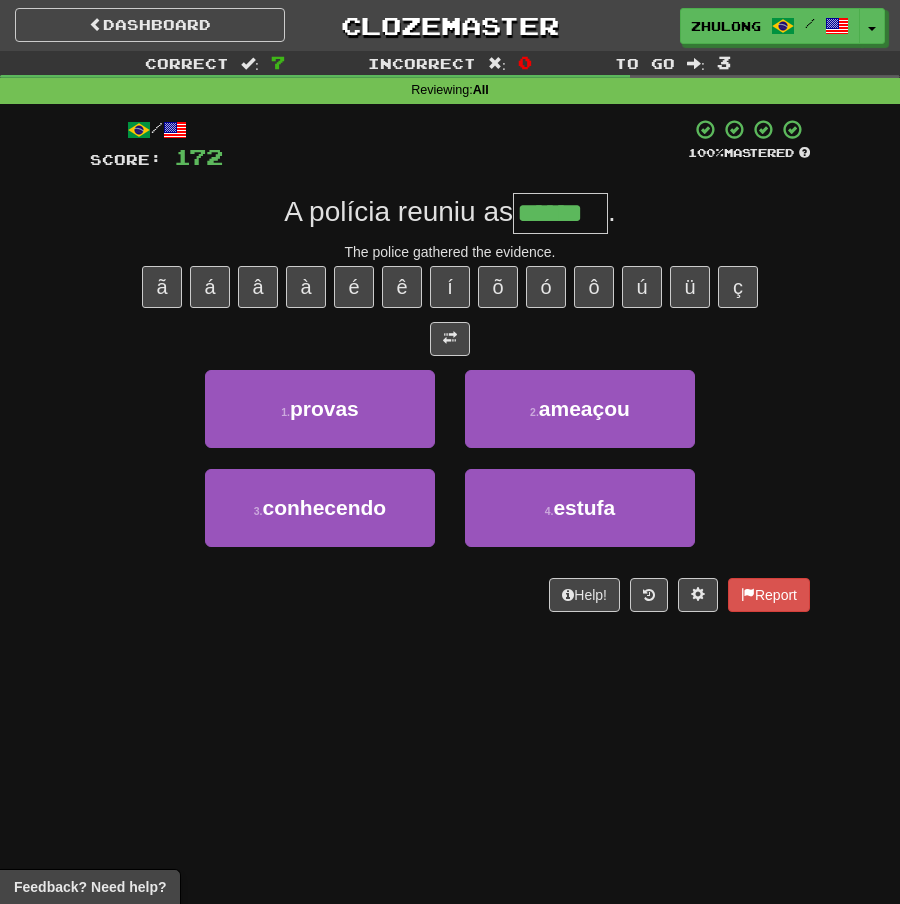 type on "******" 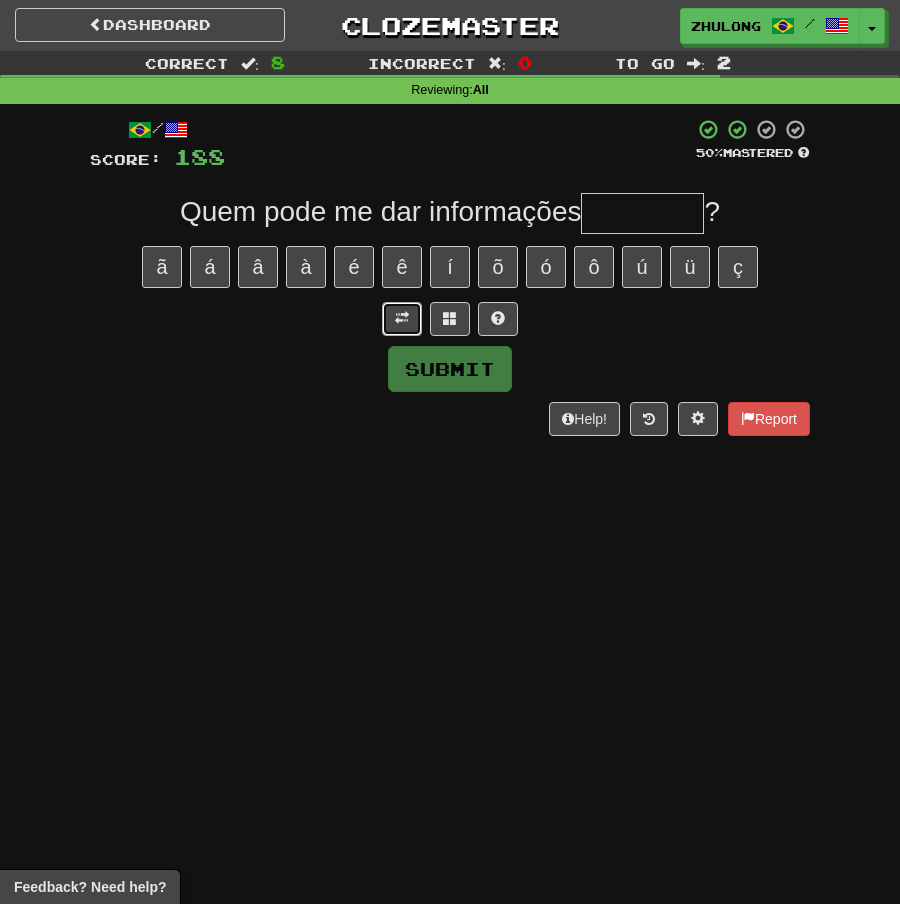 click at bounding box center [402, 318] 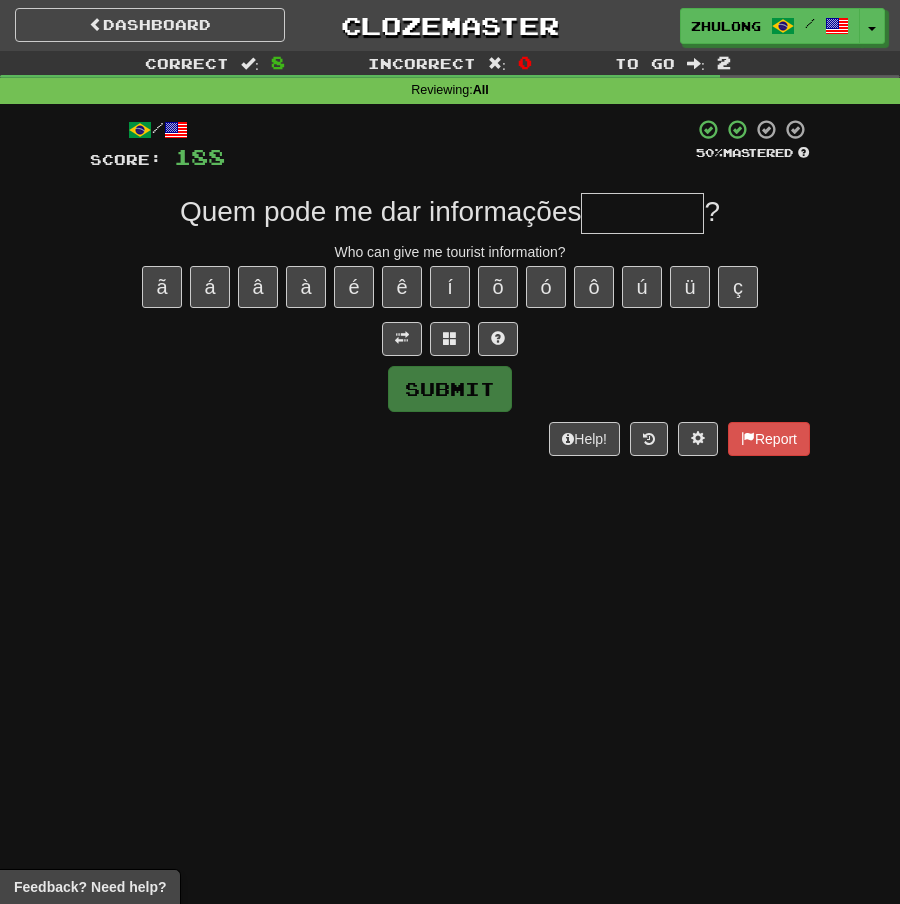 click at bounding box center (642, 213) 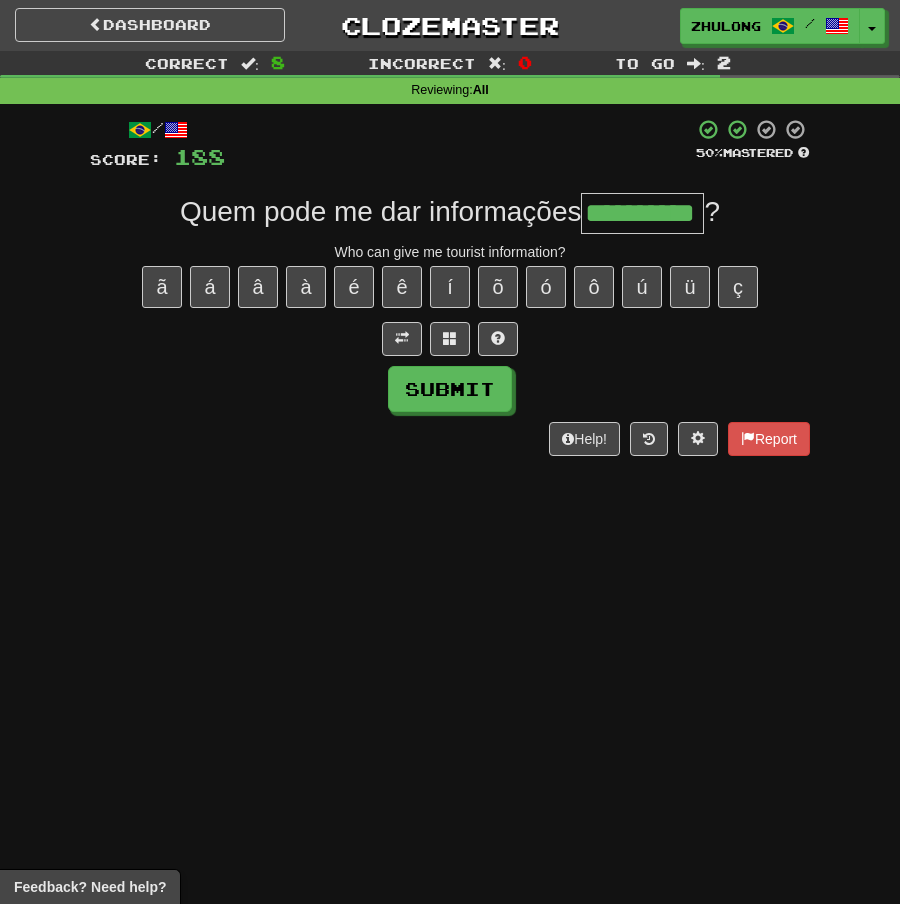 type on "**********" 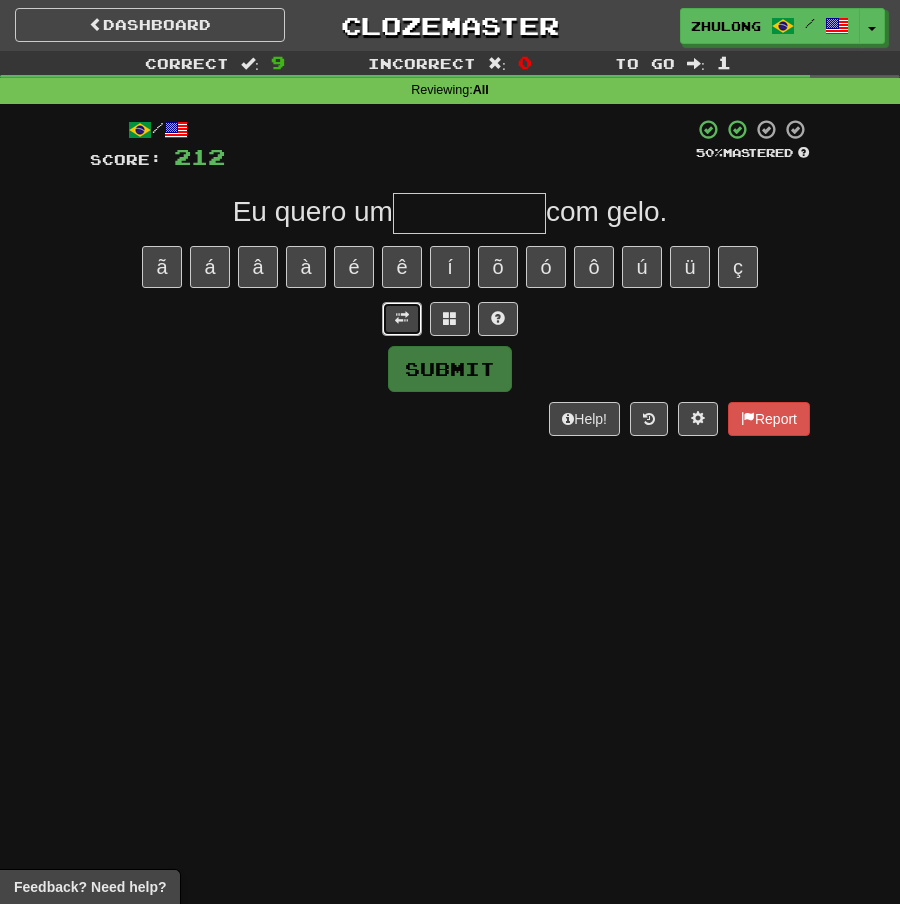 click at bounding box center (402, 319) 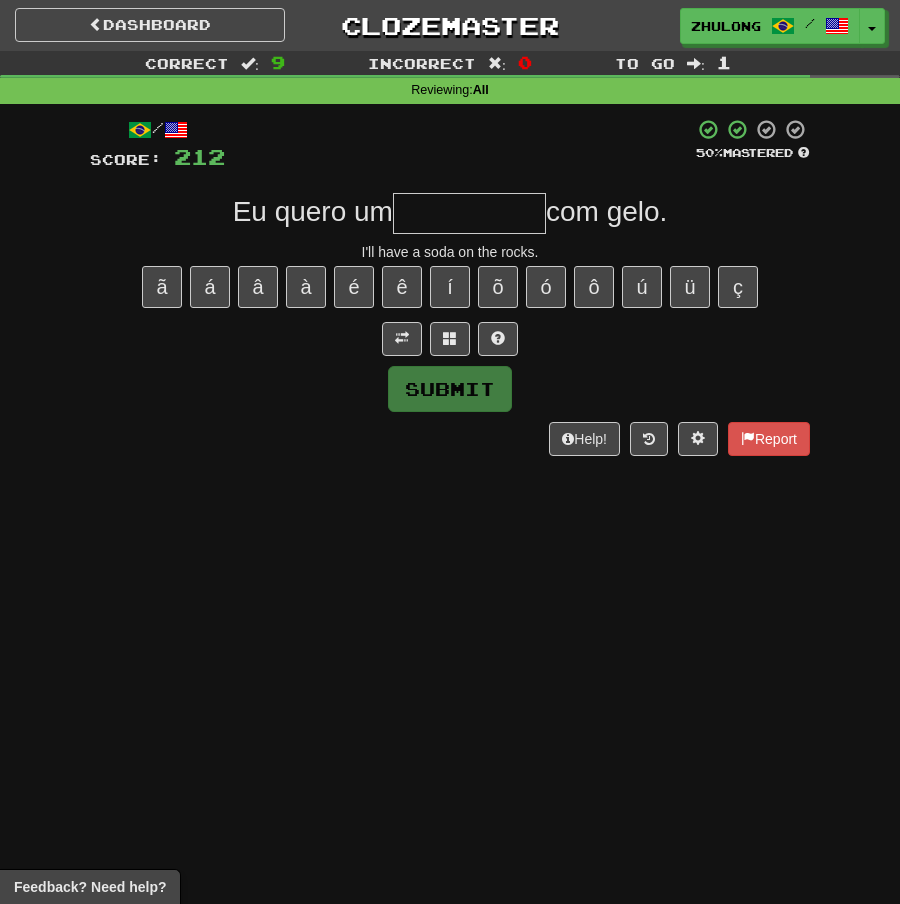click at bounding box center (469, 213) 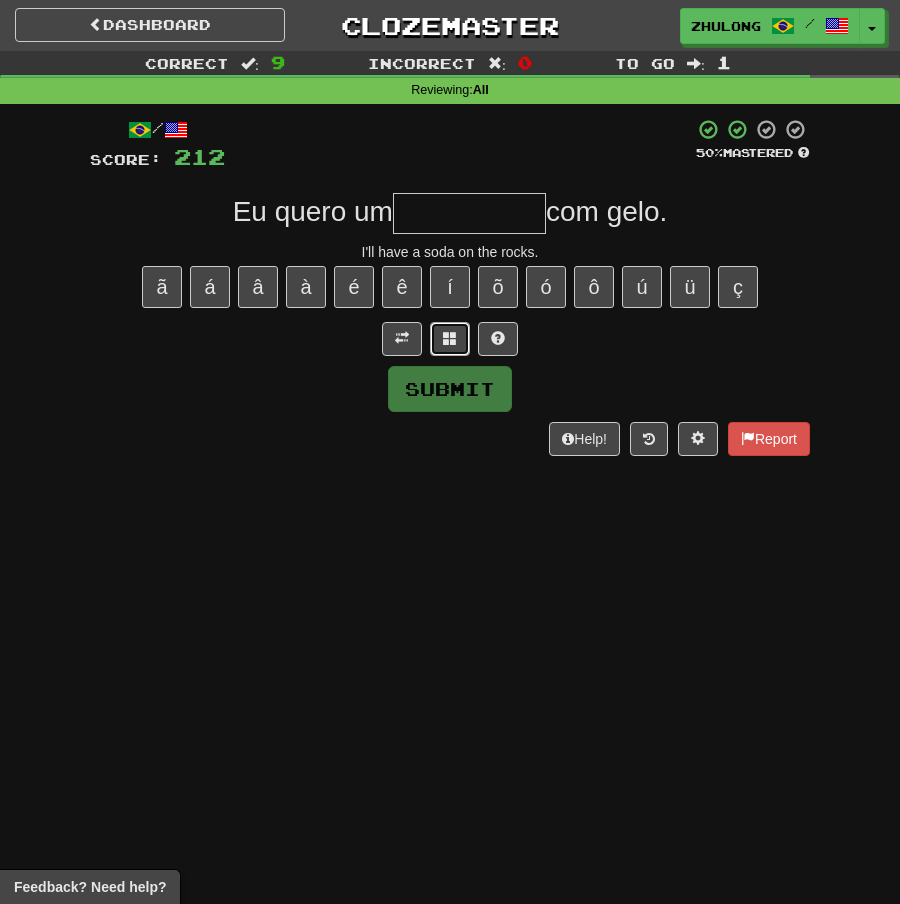 click at bounding box center (450, 338) 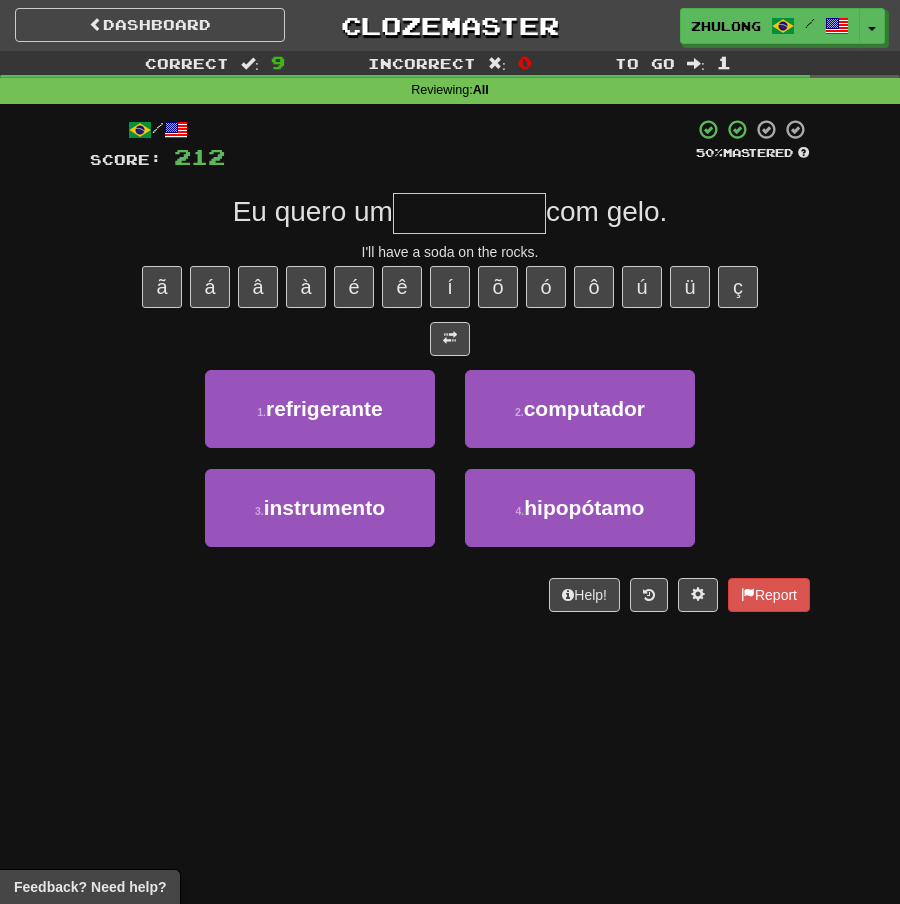 click at bounding box center (469, 213) 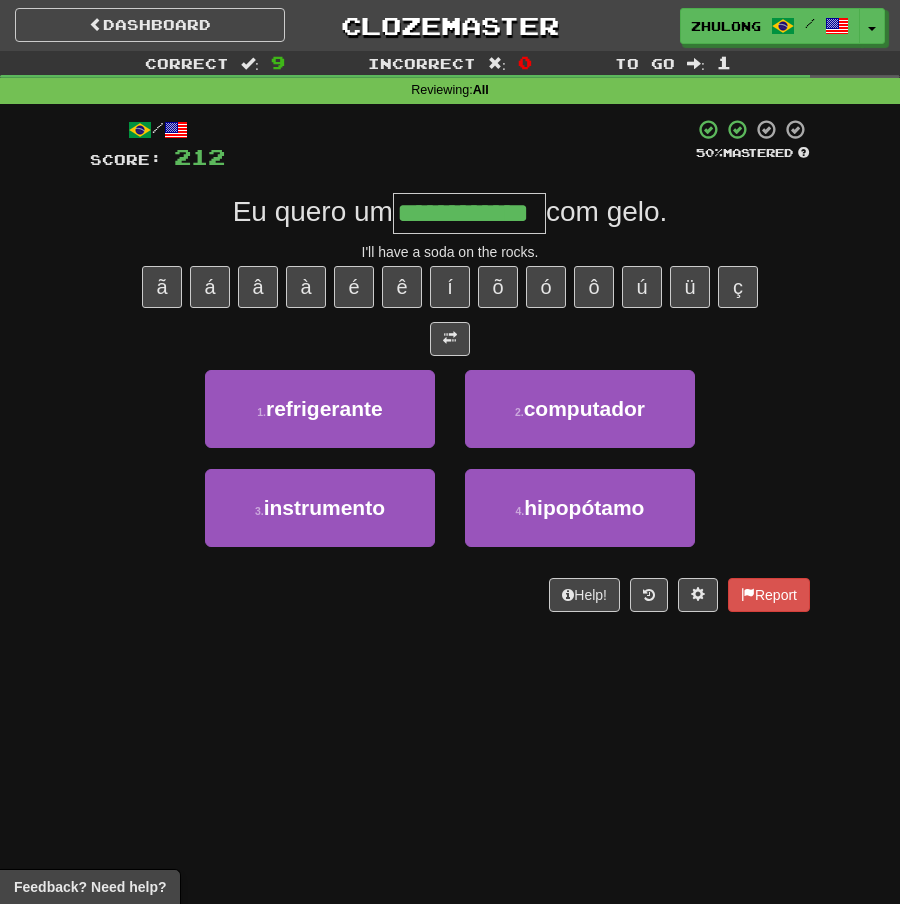 type on "**********" 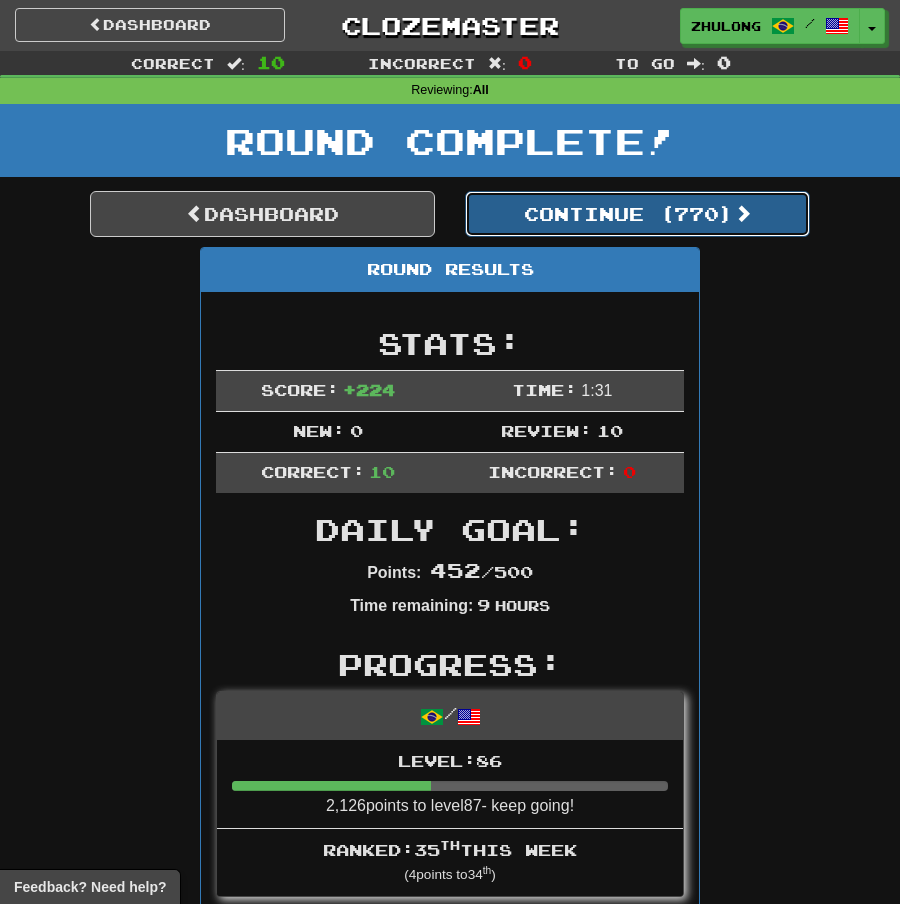 click on "Continue ( 770 )" at bounding box center (637, 214) 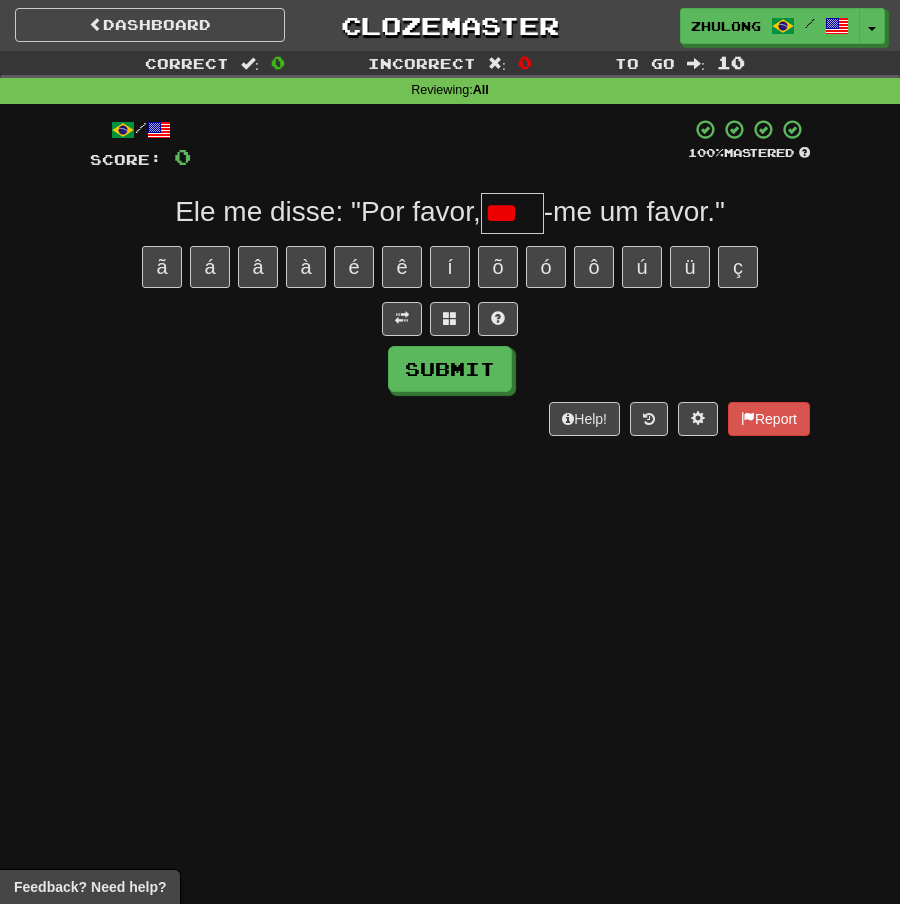 scroll, scrollTop: 0, scrollLeft: 0, axis: both 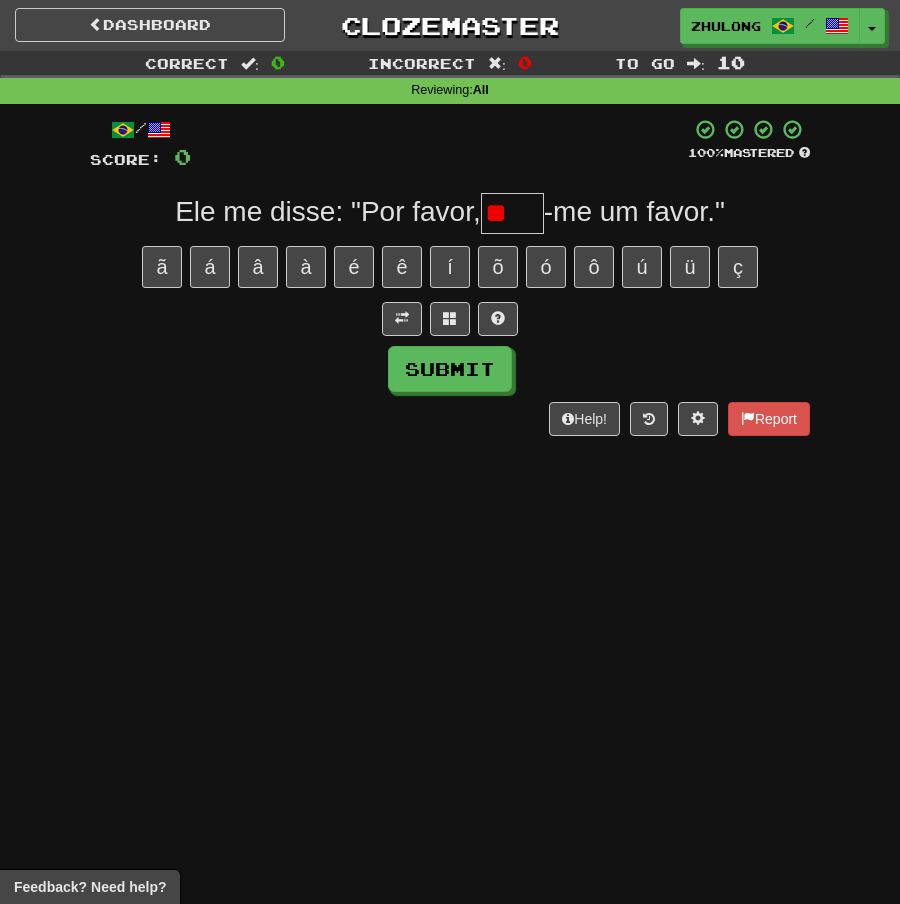 type on "*" 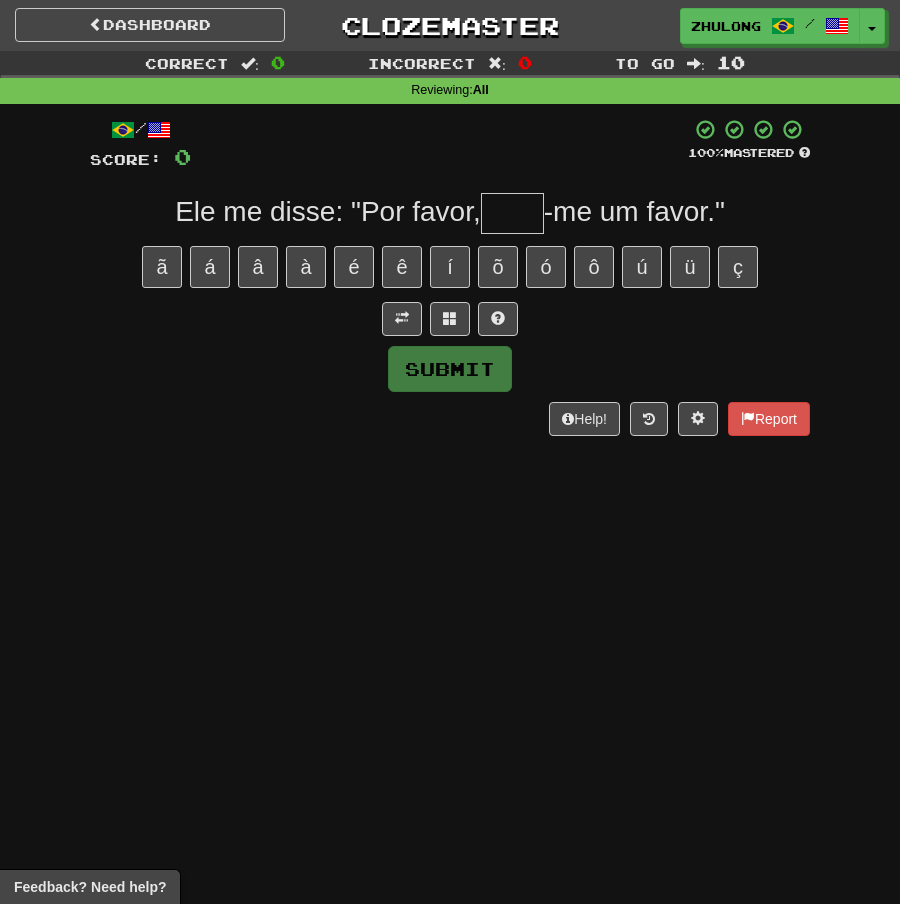 click on "/  Score:   0 100 %  Mastered Ele me disse: "Por favor,  -me um favor." ã á â à é ê í õ ó ô ú ü ç Submit  Help!  Report" at bounding box center [450, 277] 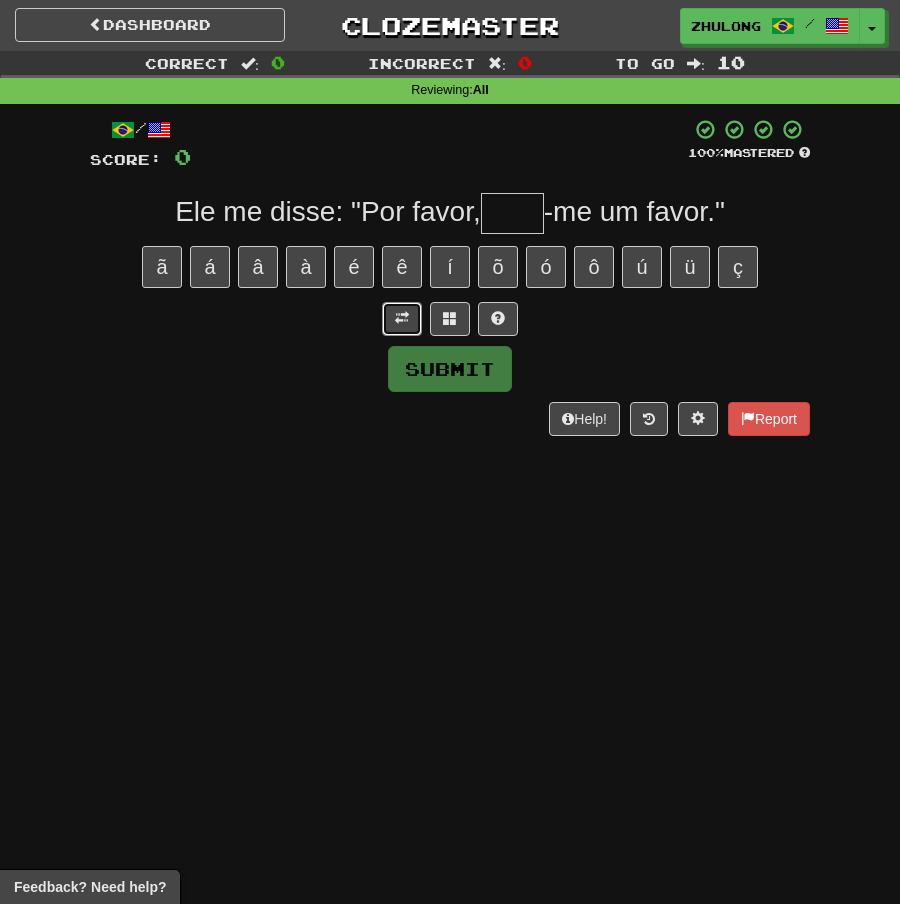 click at bounding box center (402, 318) 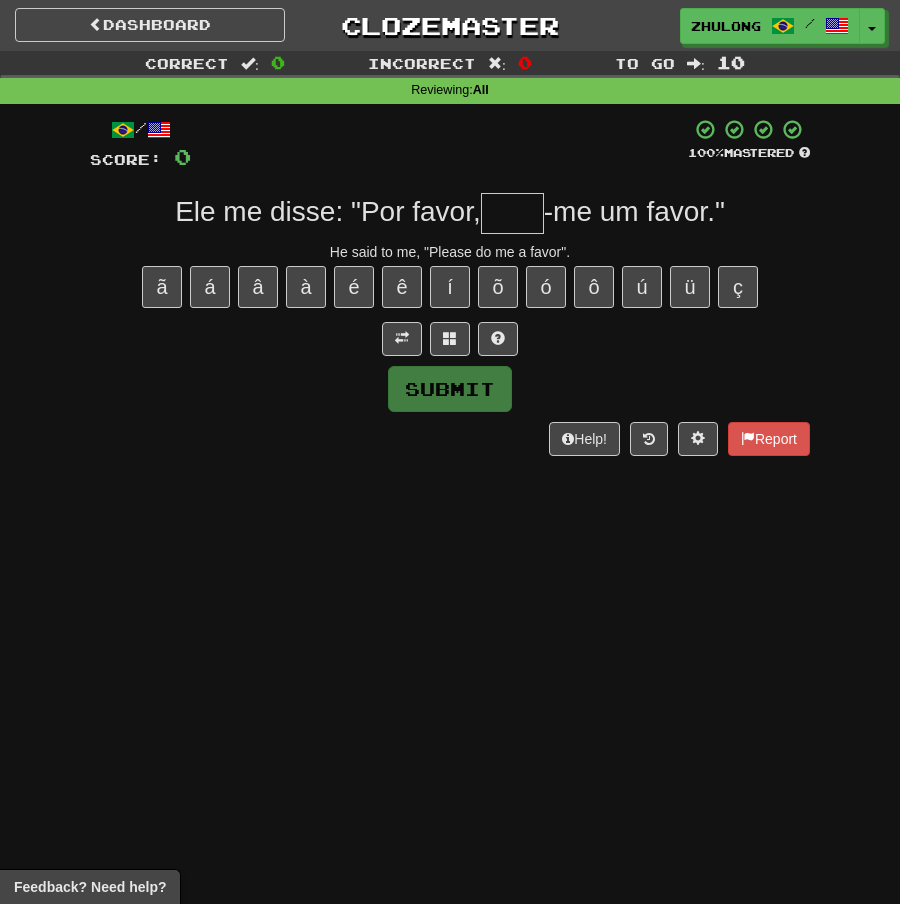 click at bounding box center [512, 213] 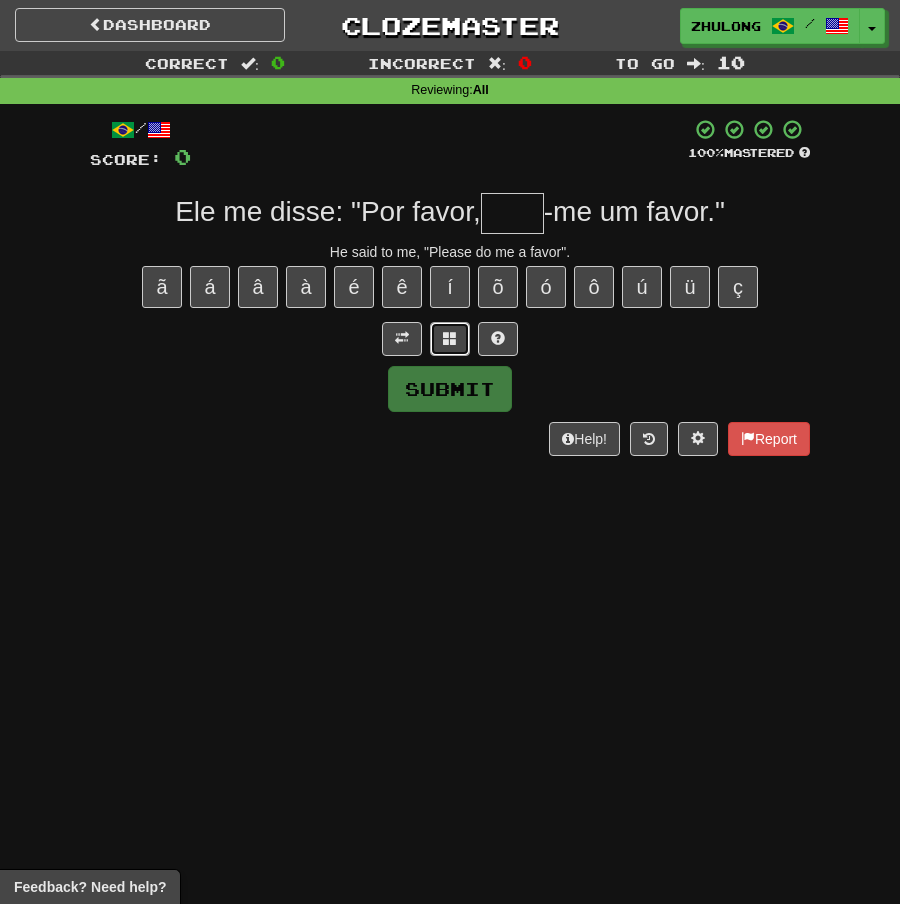 click at bounding box center (450, 339) 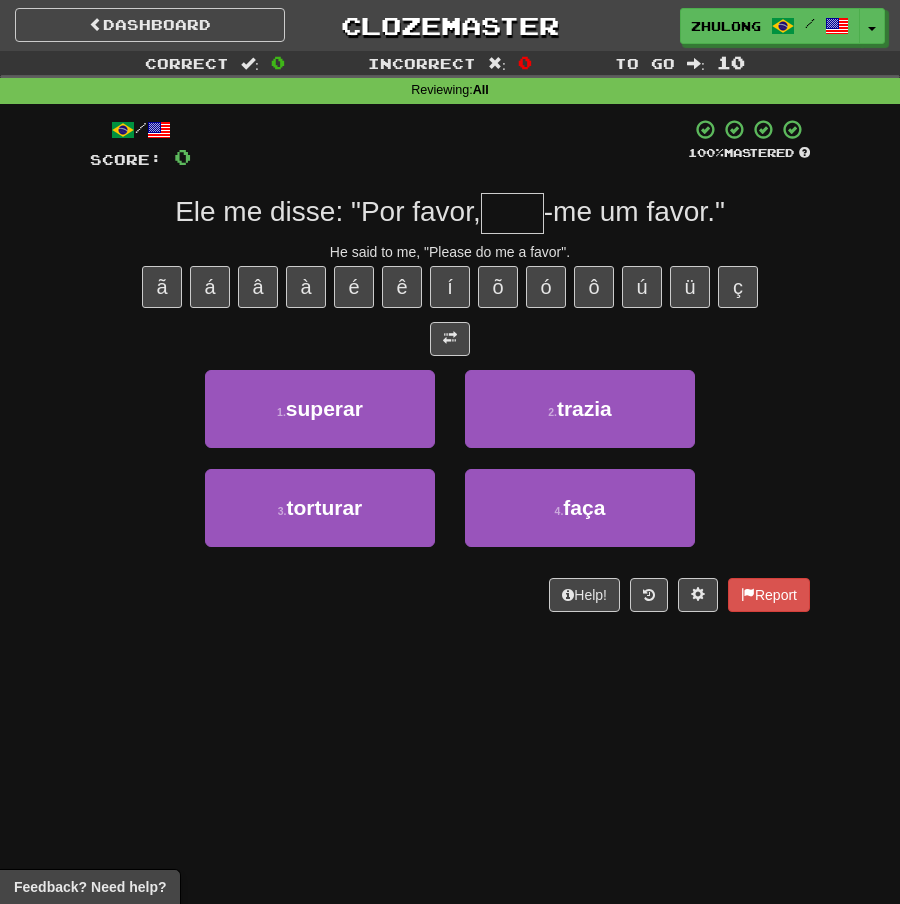 click at bounding box center (512, 213) 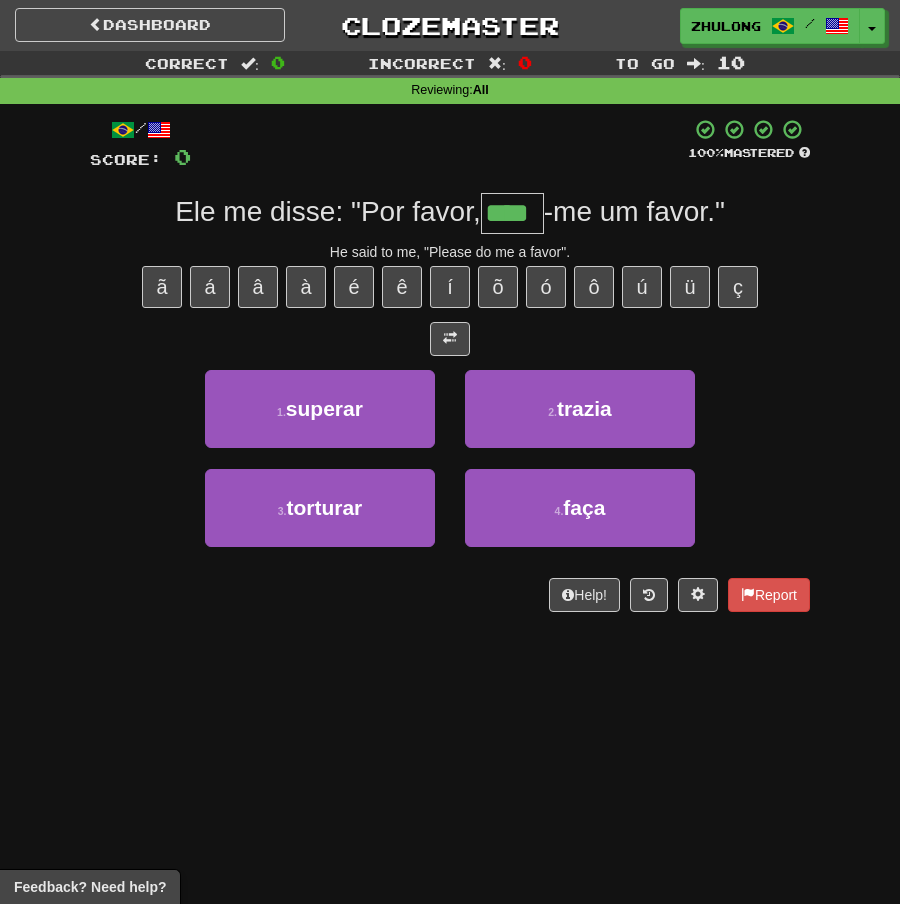 type on "****" 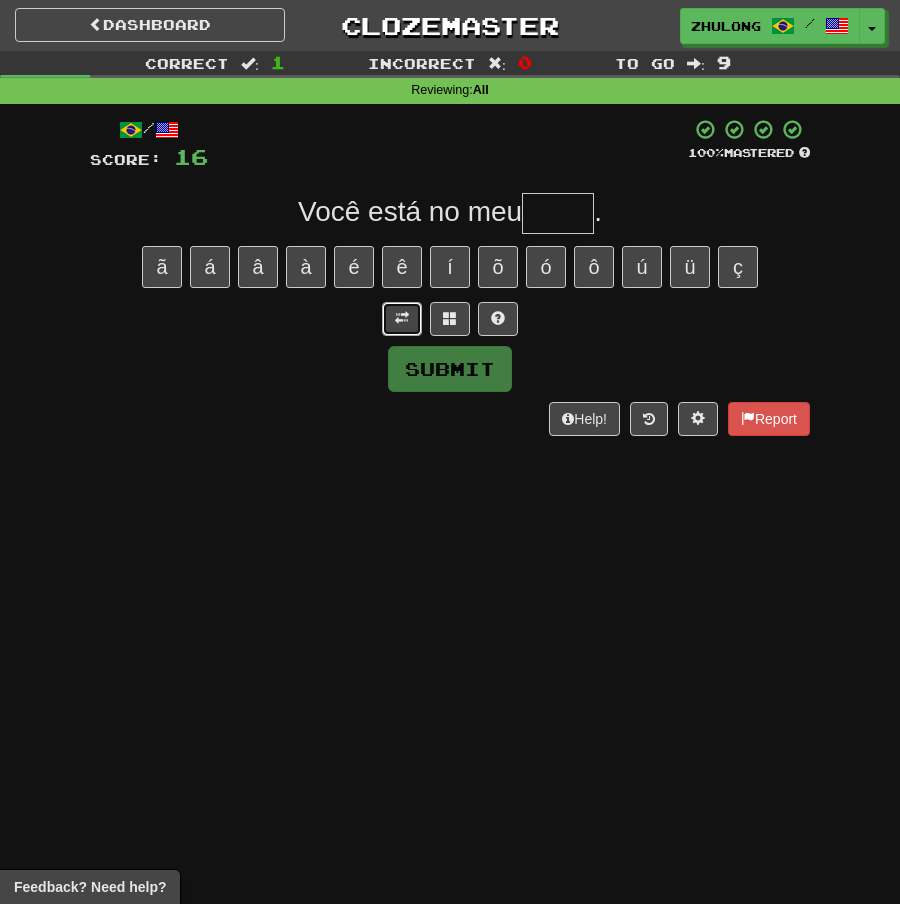 click at bounding box center (402, 319) 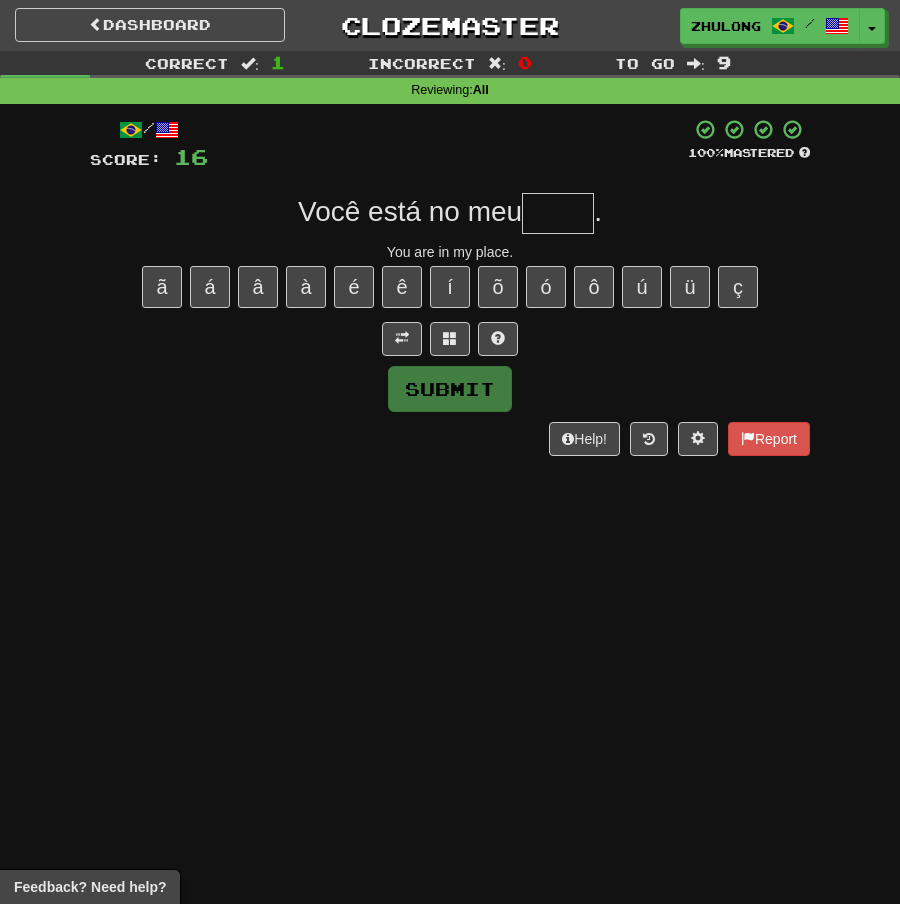 click on "/  Score:   16 100 %  Mastered Você está no meu  . You are in my place. ã á â à é ê í õ ó ô ú ü ç Submit  Help!  Report" at bounding box center (450, 287) 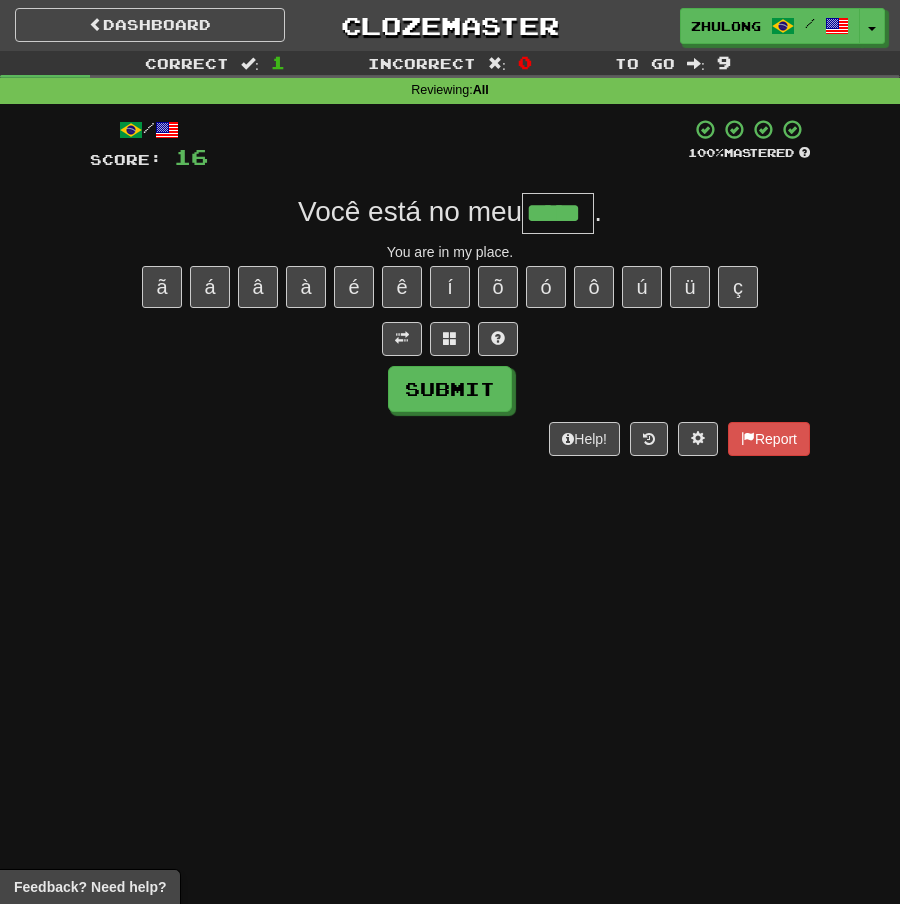 type on "*****" 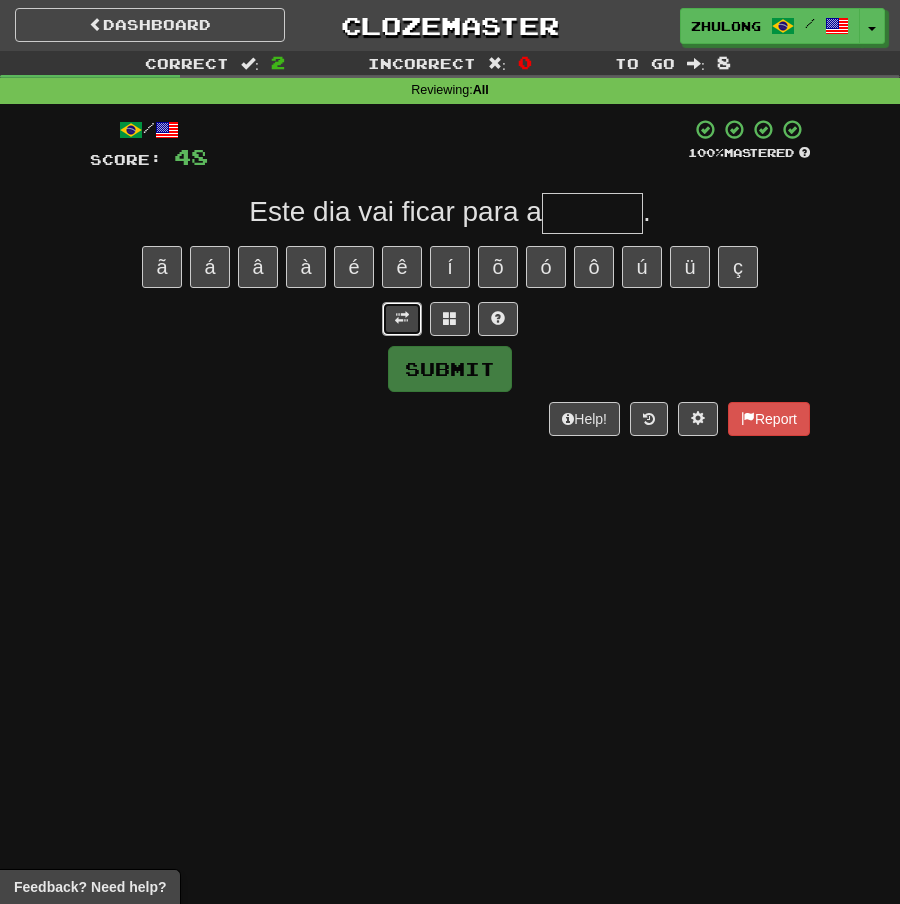 click at bounding box center [402, 318] 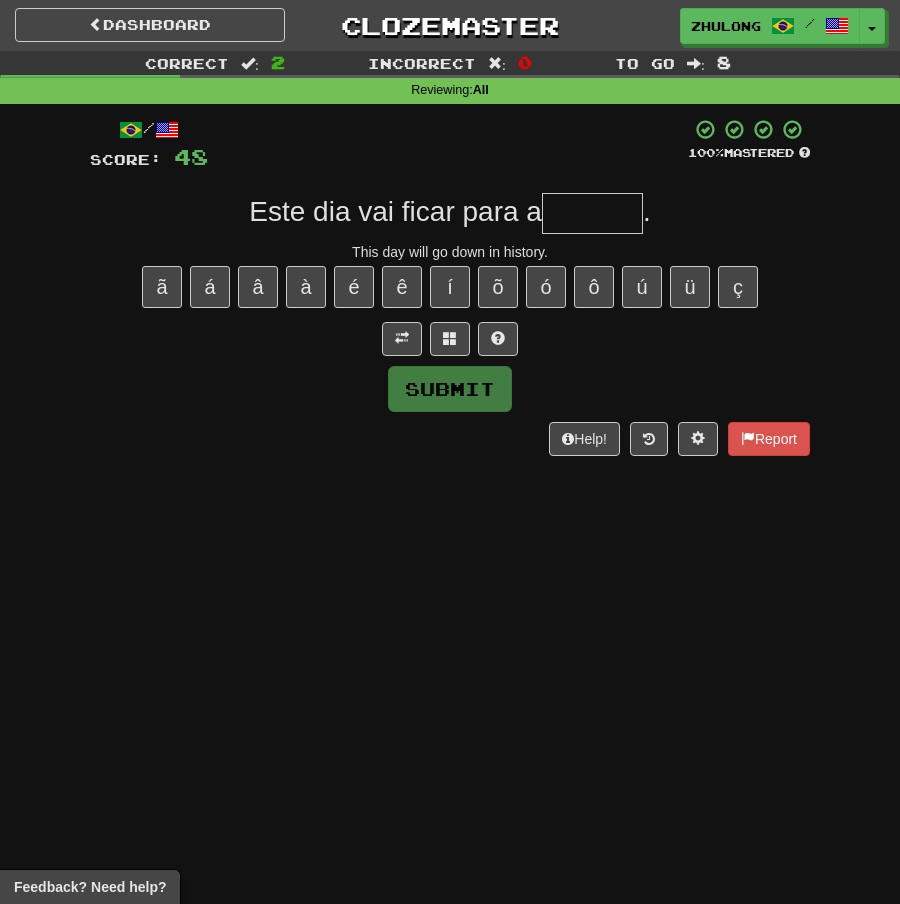 click at bounding box center (592, 213) 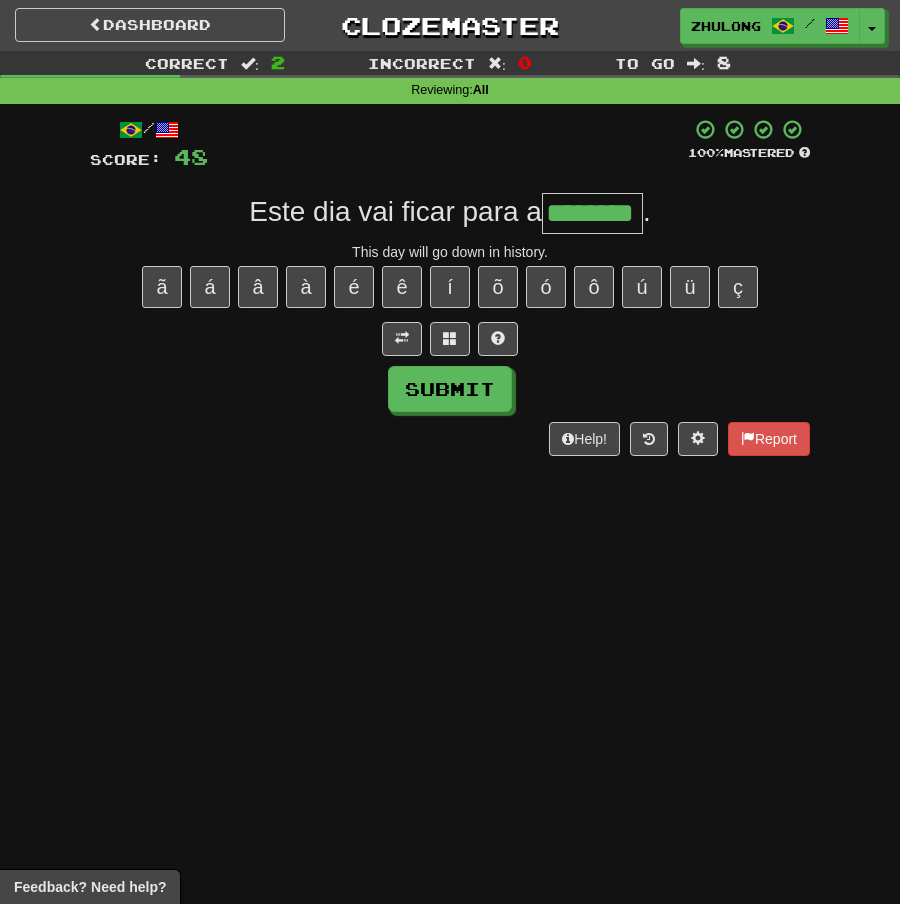 type on "********" 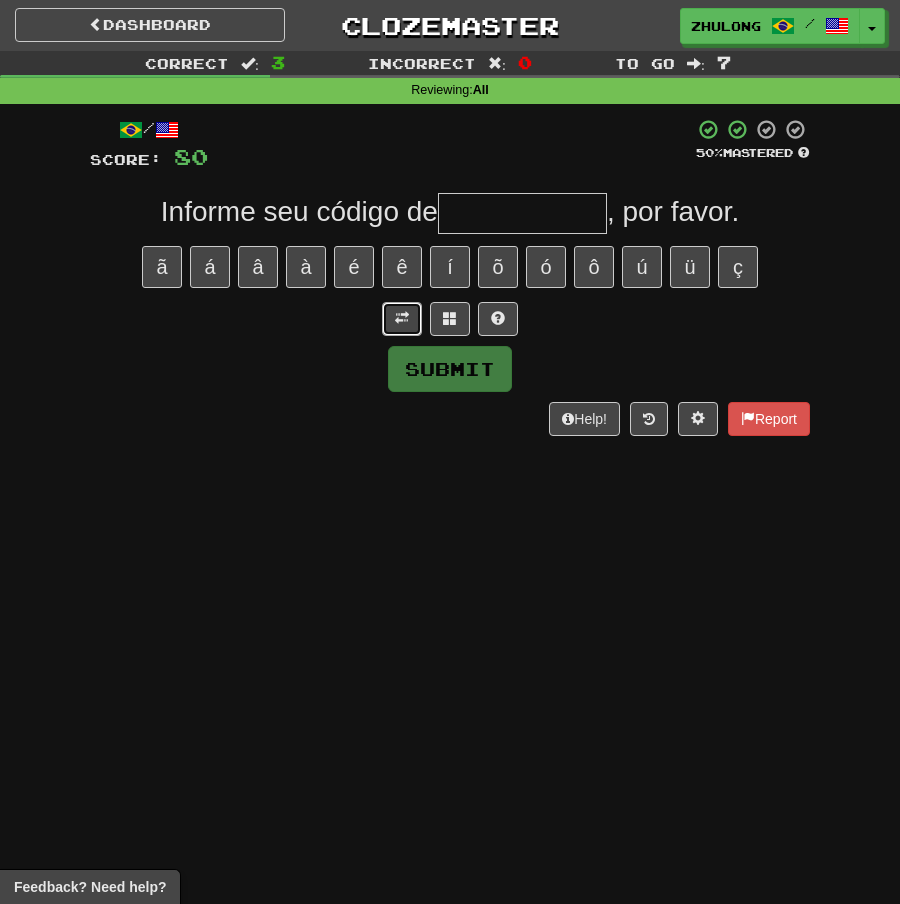 click at bounding box center (402, 319) 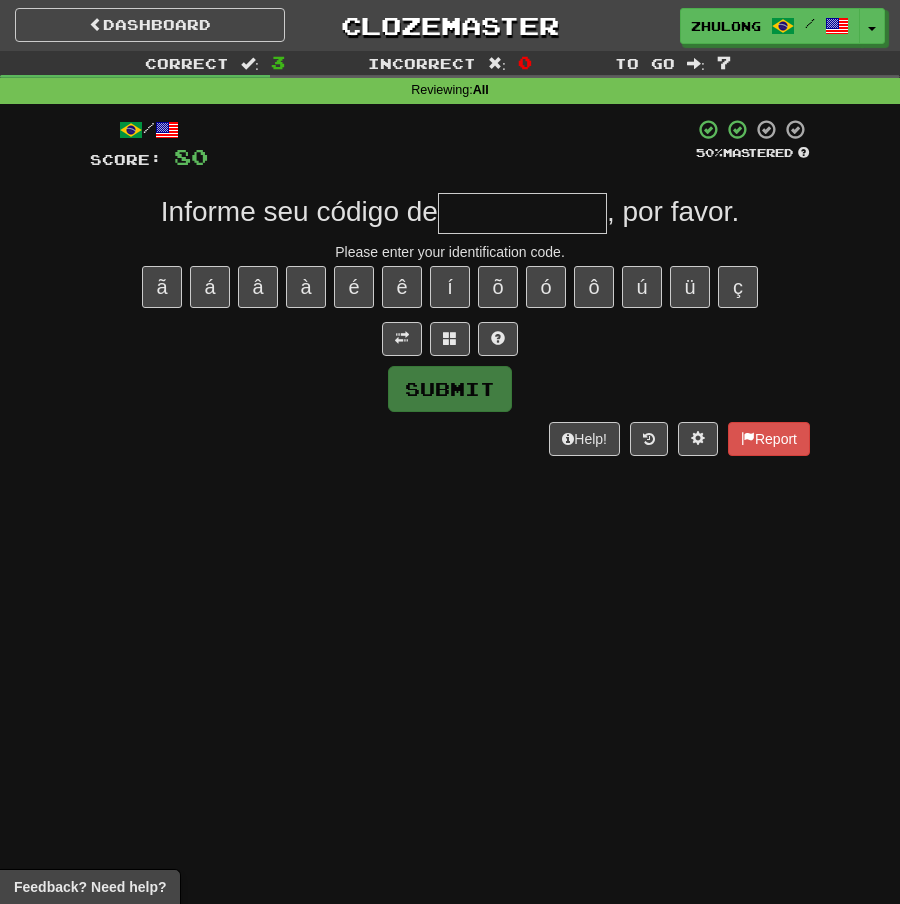 click at bounding box center (522, 213) 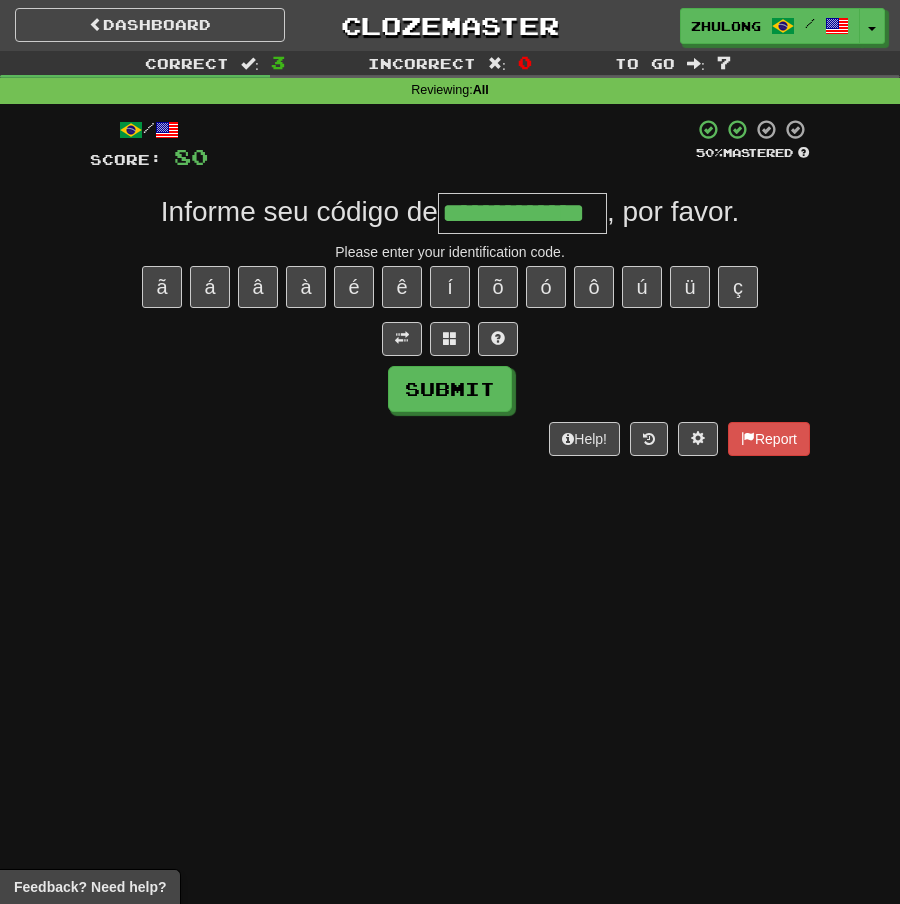 type on "**********" 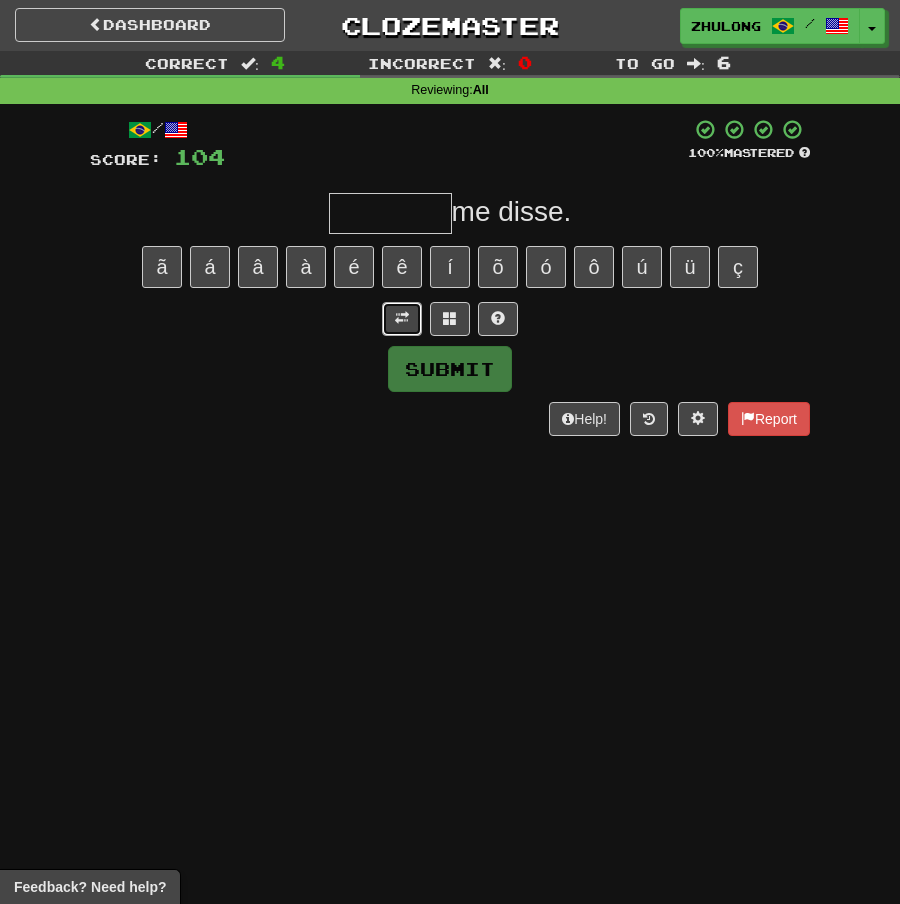 click at bounding box center (402, 318) 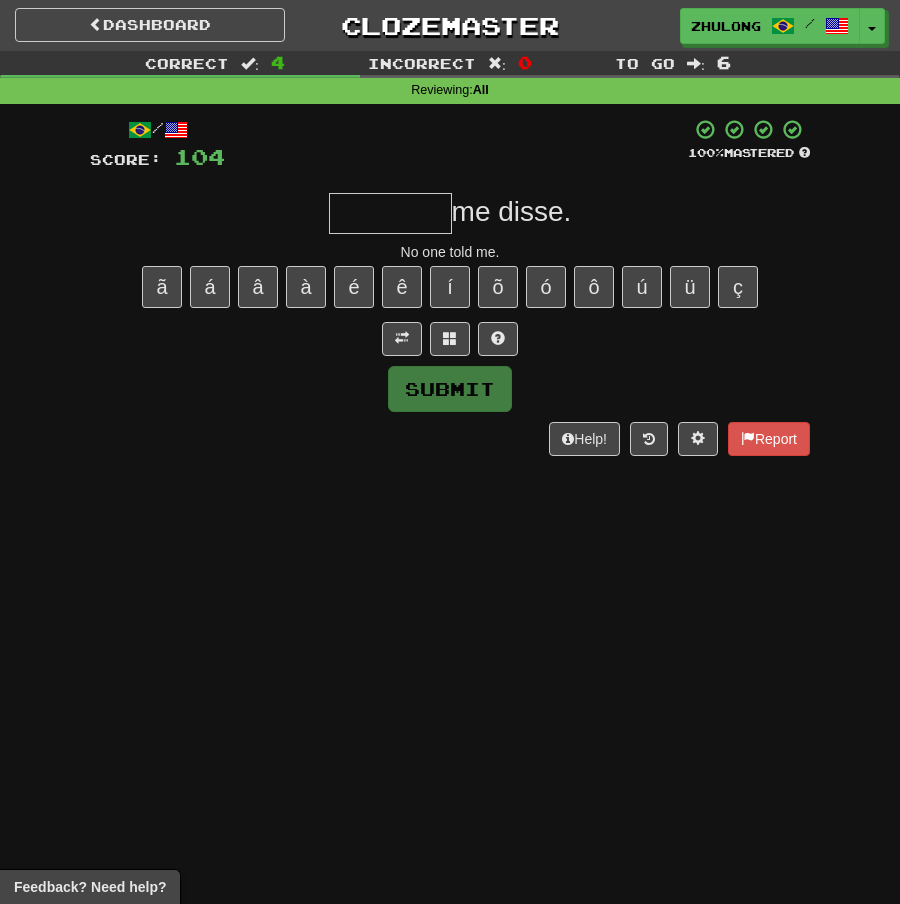 click at bounding box center [390, 213] 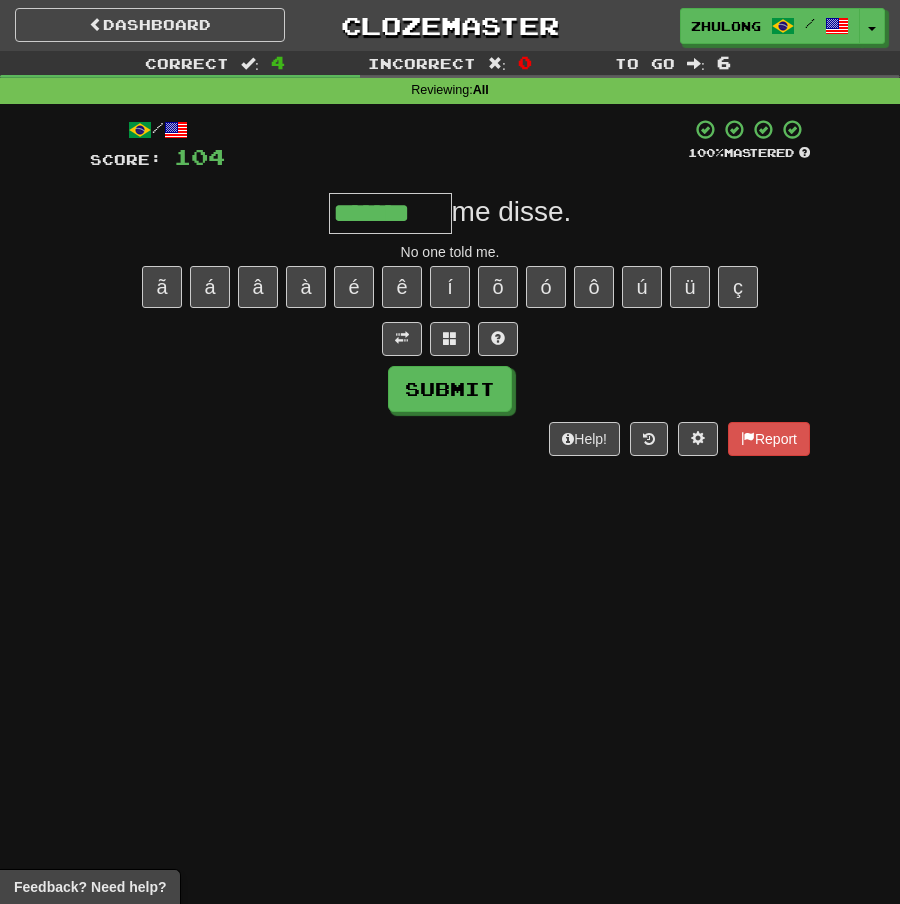 type on "*******" 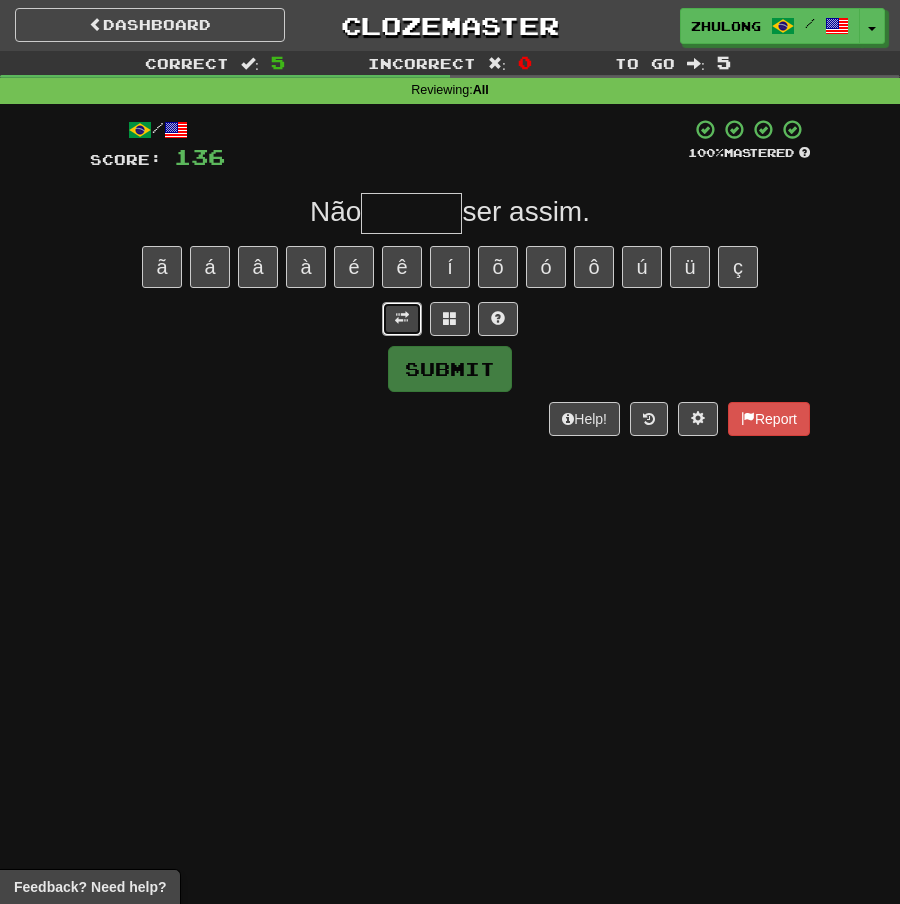 click at bounding box center (402, 319) 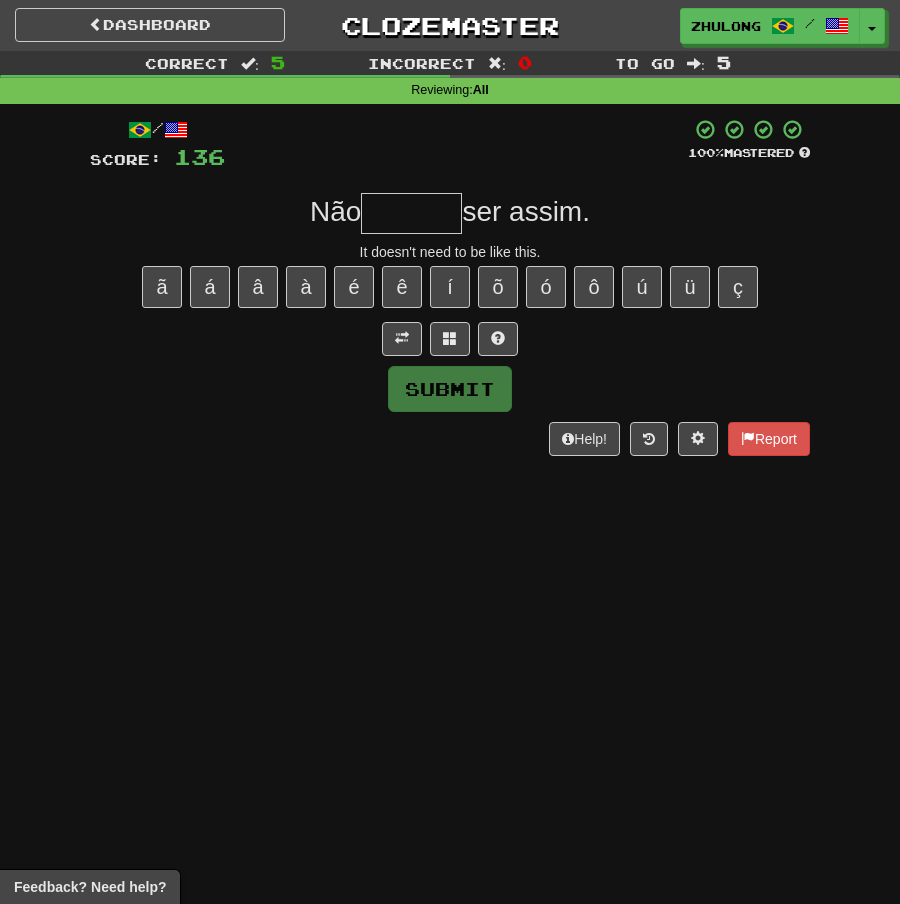 click at bounding box center [411, 213] 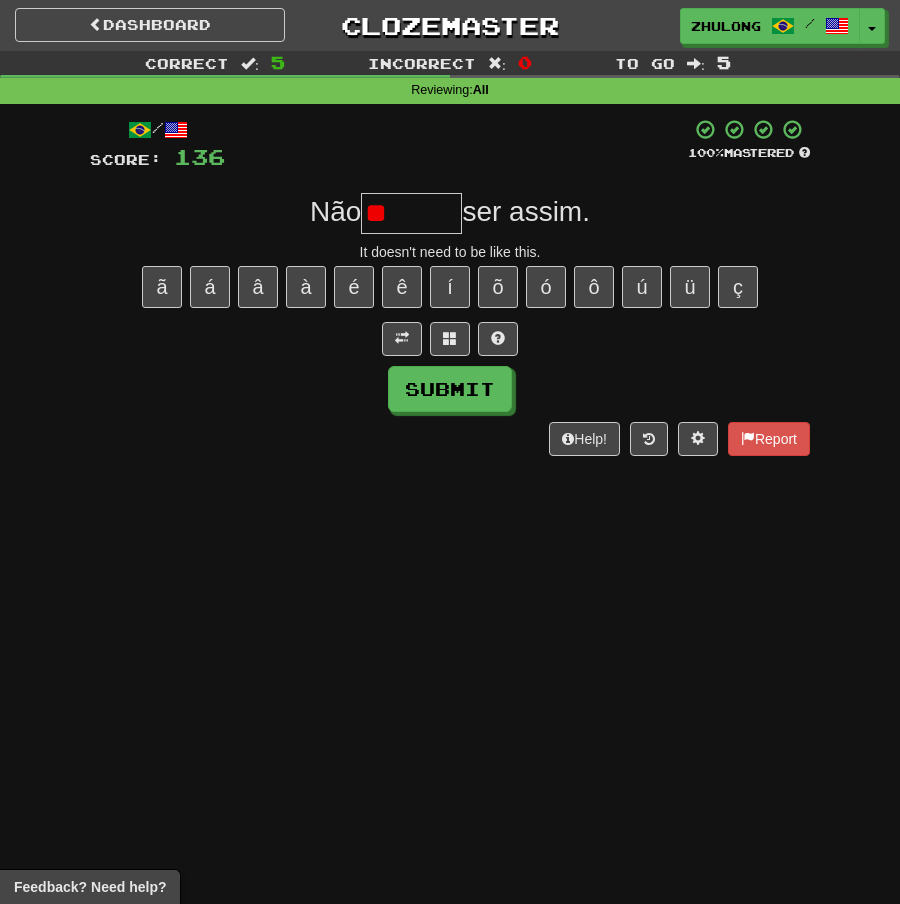 type on "*" 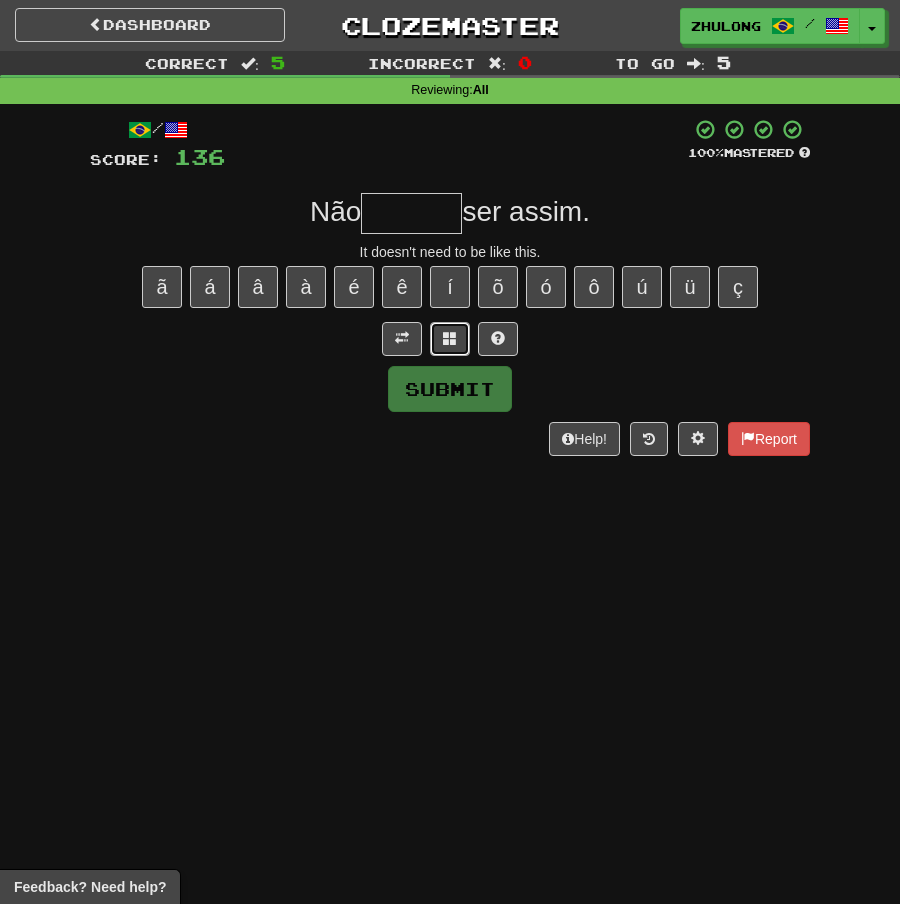 click at bounding box center [450, 339] 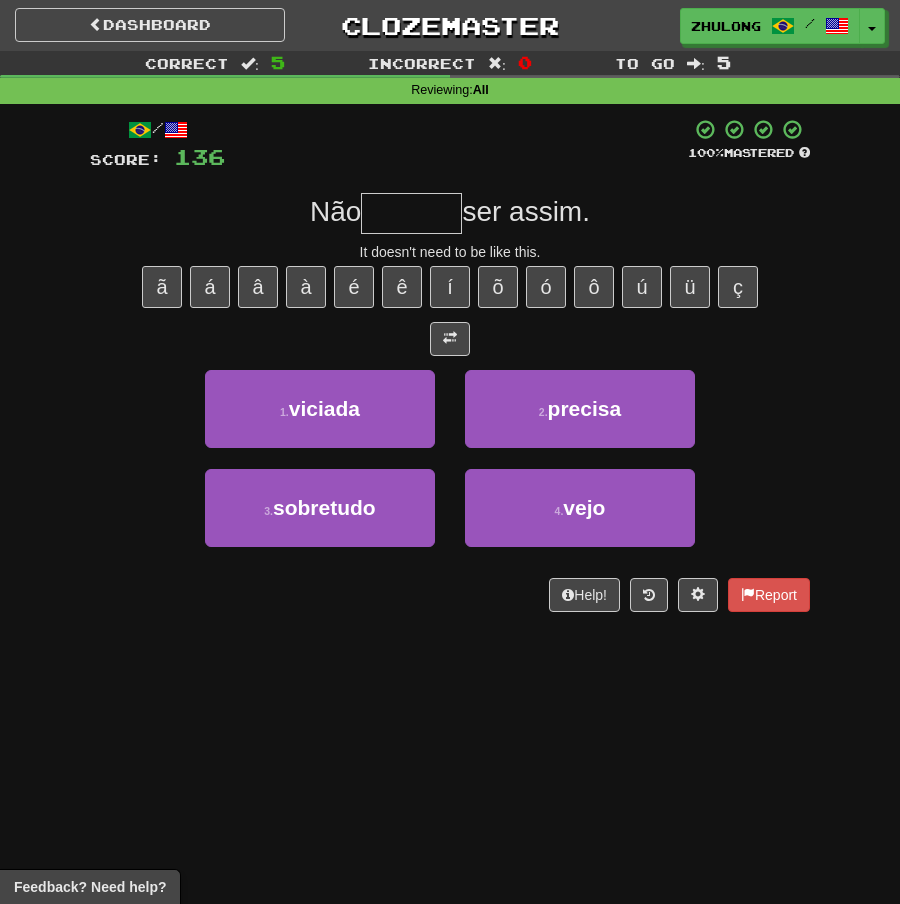 click at bounding box center (411, 213) 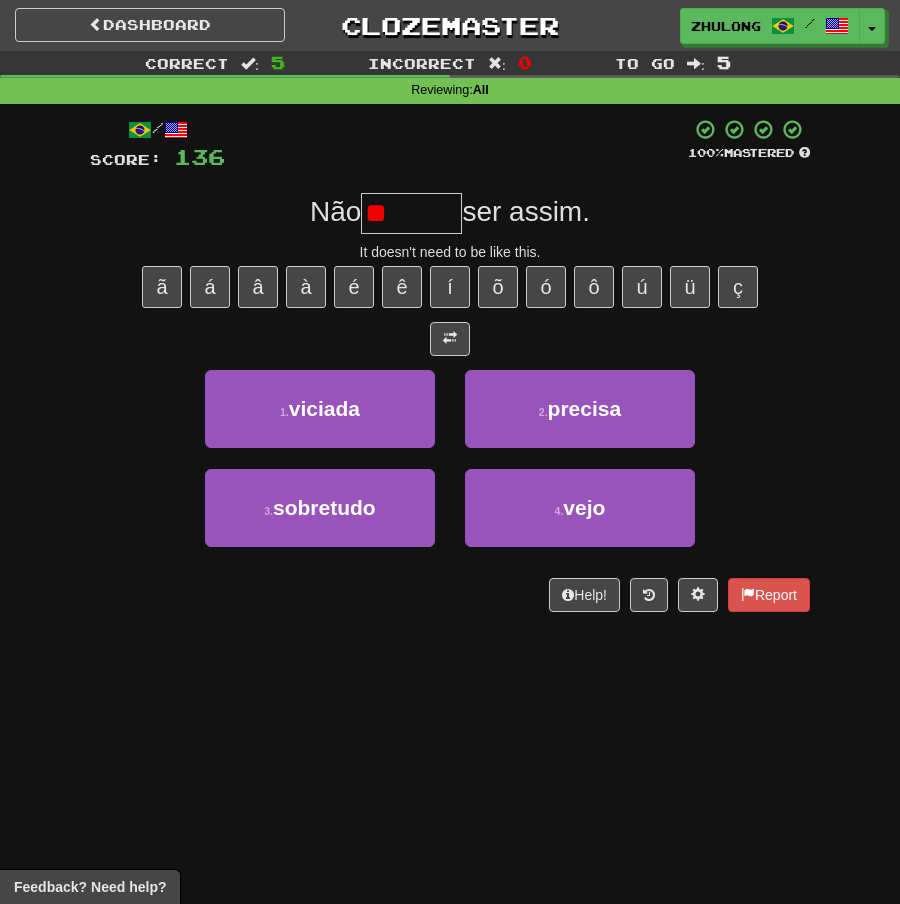 type on "*" 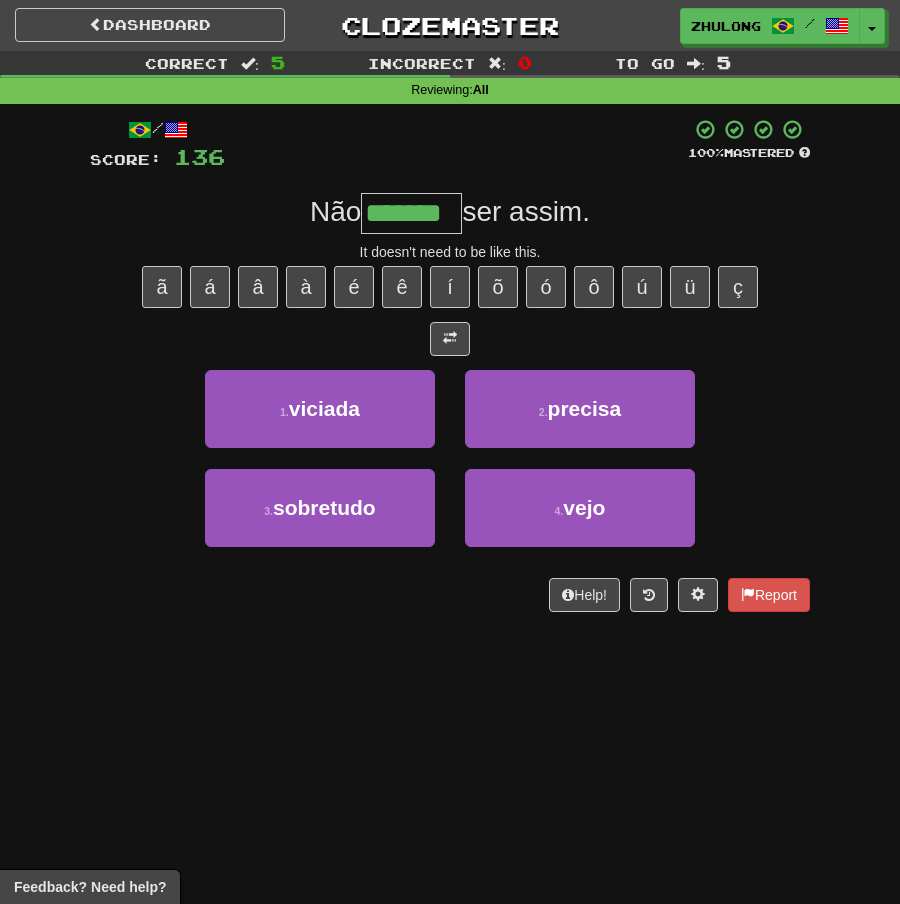type on "*******" 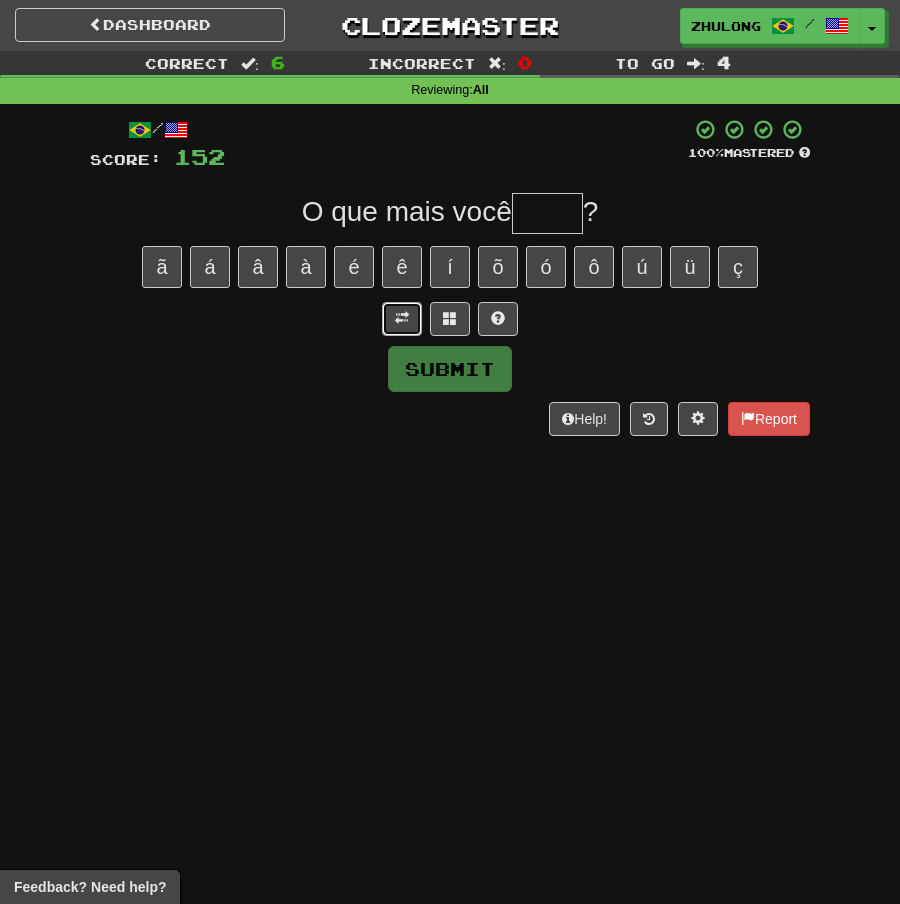 click at bounding box center [402, 318] 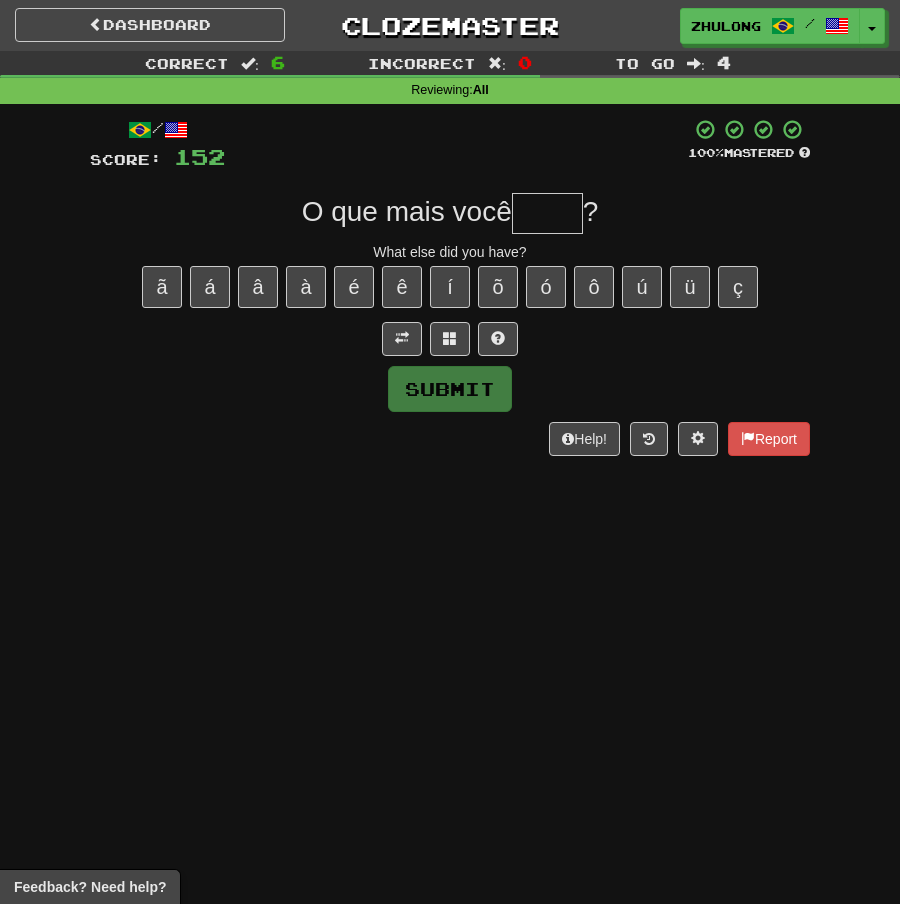click at bounding box center (547, 213) 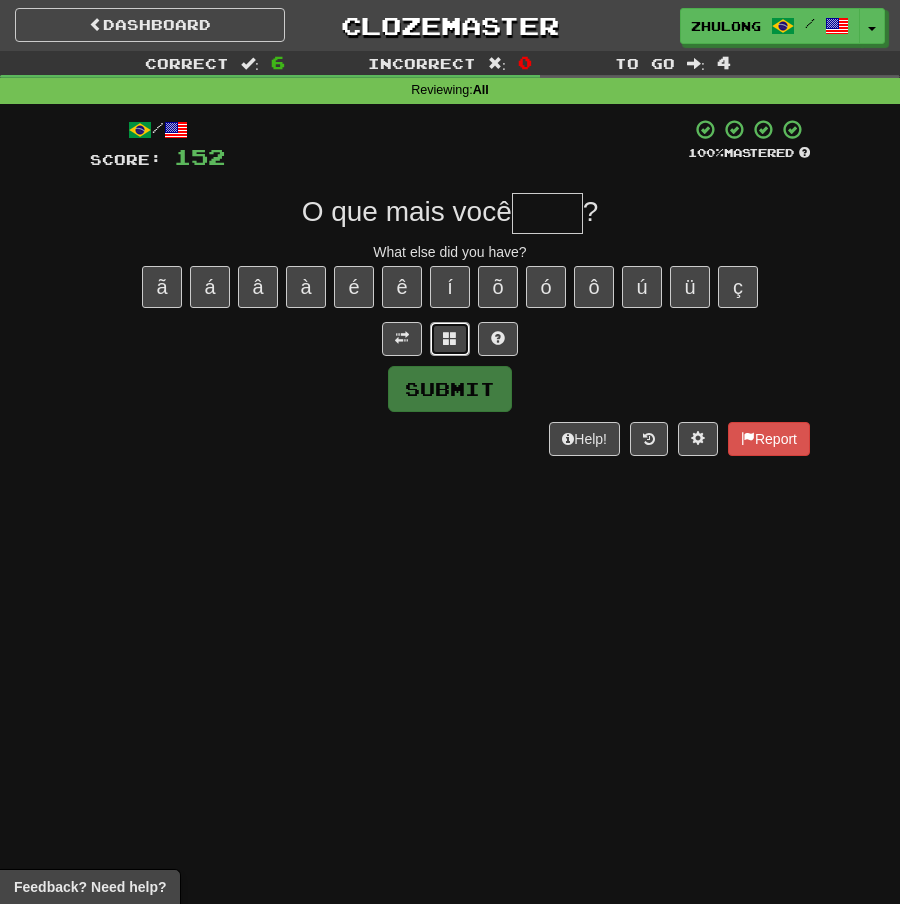 click at bounding box center [450, 339] 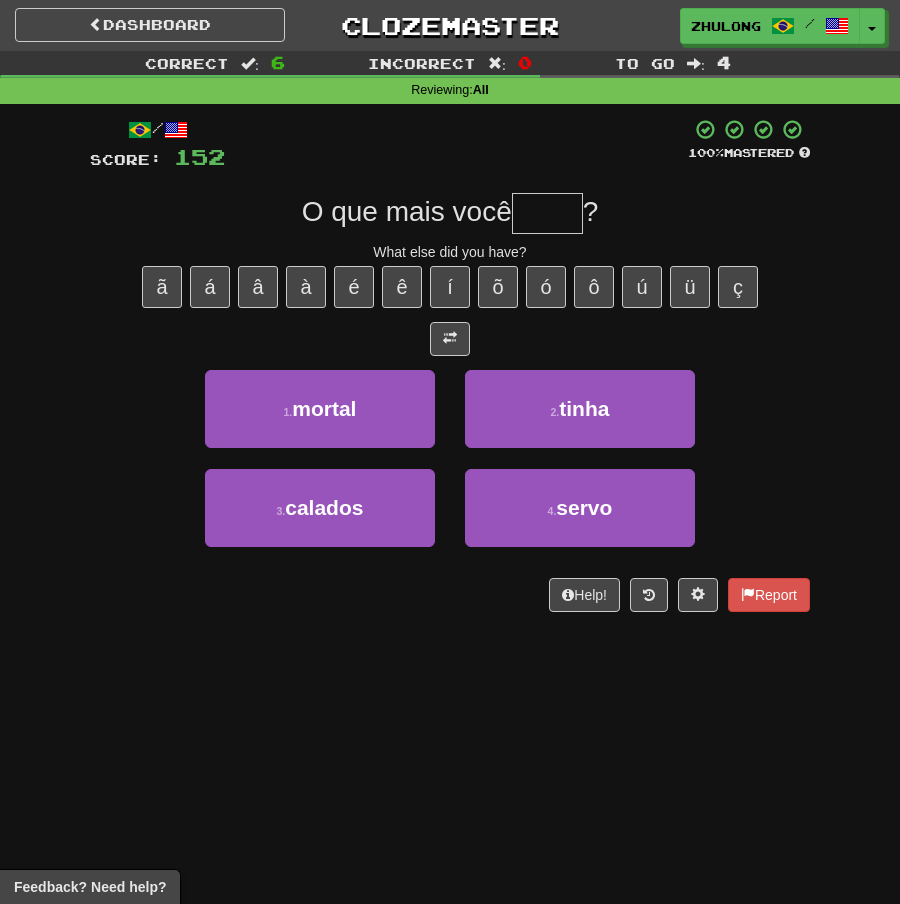 click on "What else did you have?" at bounding box center [450, 252] 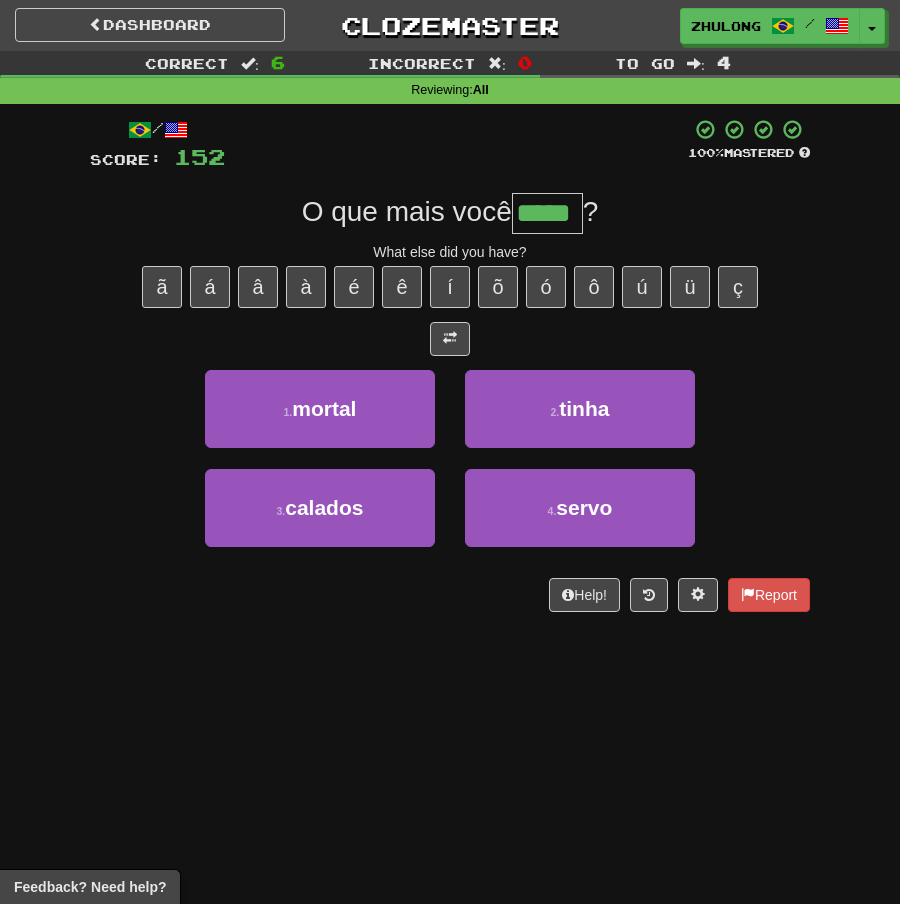 type on "*****" 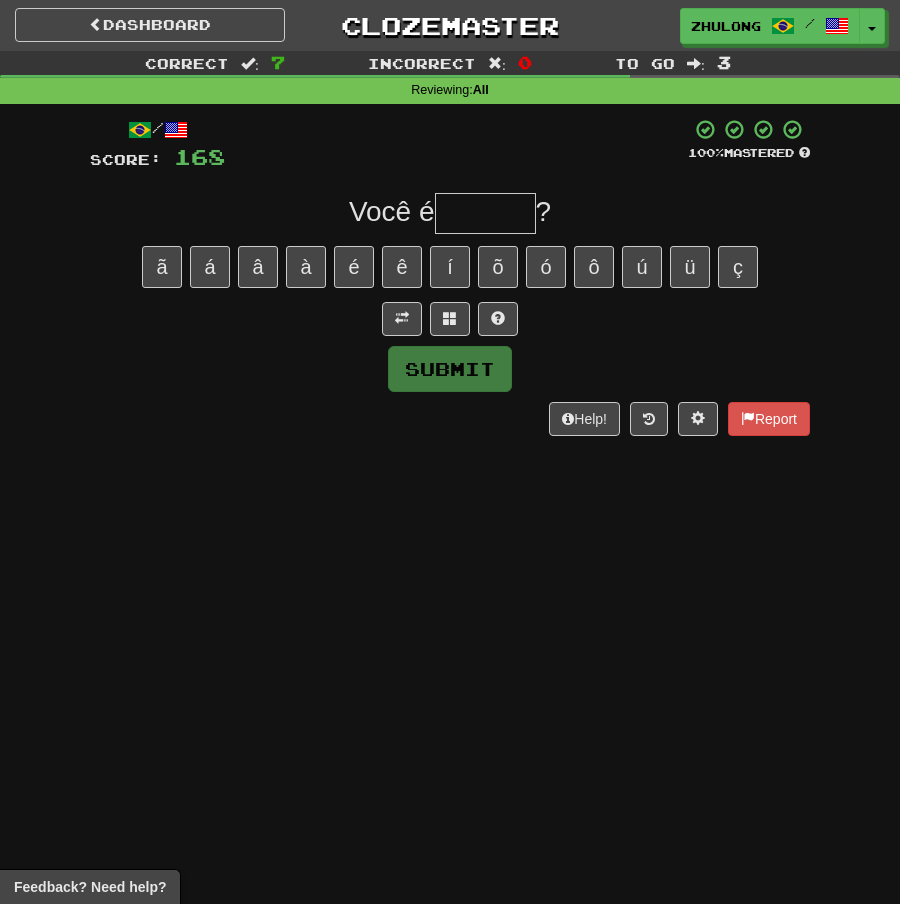 click on "/  Score:   168 100 %  Mastered Você é  ? ã á â à é ê í õ ó ô ú ü ç Submit  Help!  Report" at bounding box center [450, 277] 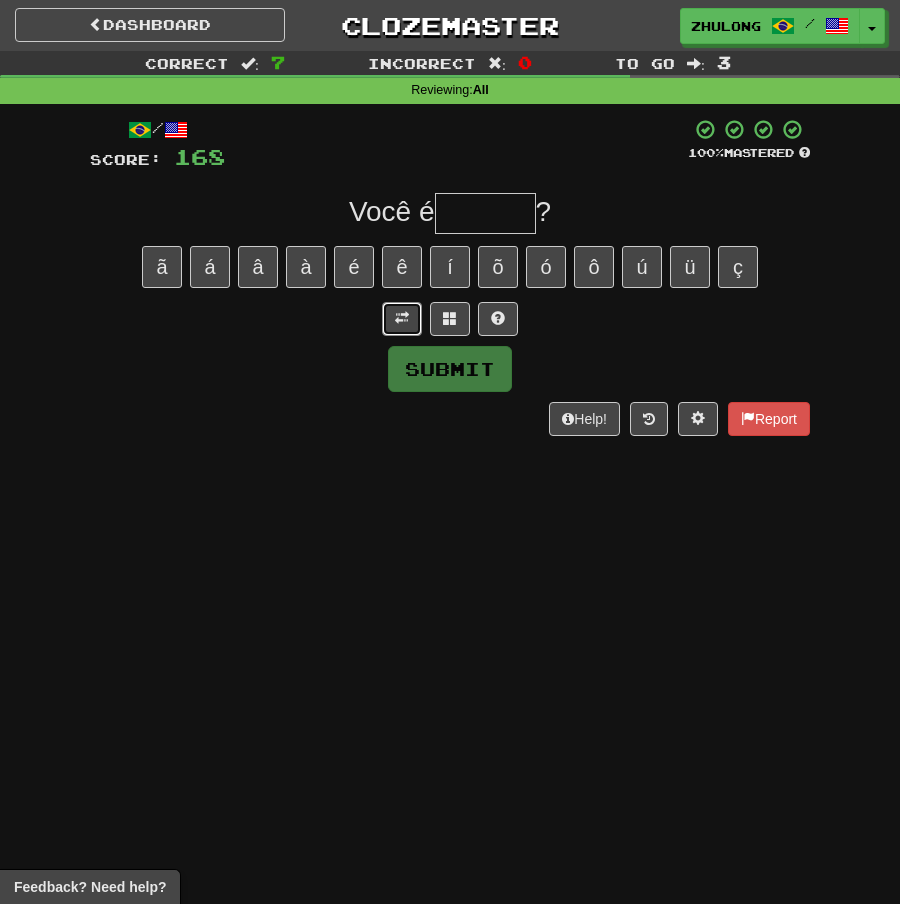 click at bounding box center (402, 318) 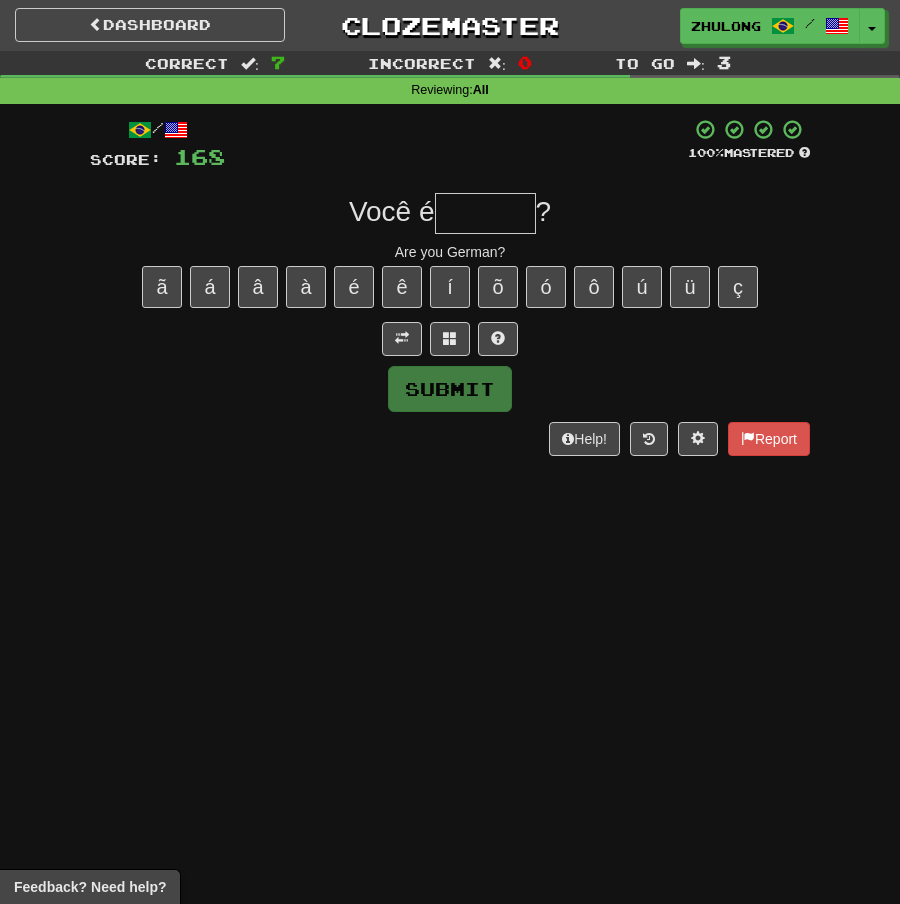 click on "/  Score:   168 100 %  Mastered Você é  ? Are you German? ã á â à é ê í õ ó ô ú ü ç Submit  Help!  Report" at bounding box center [450, 287] 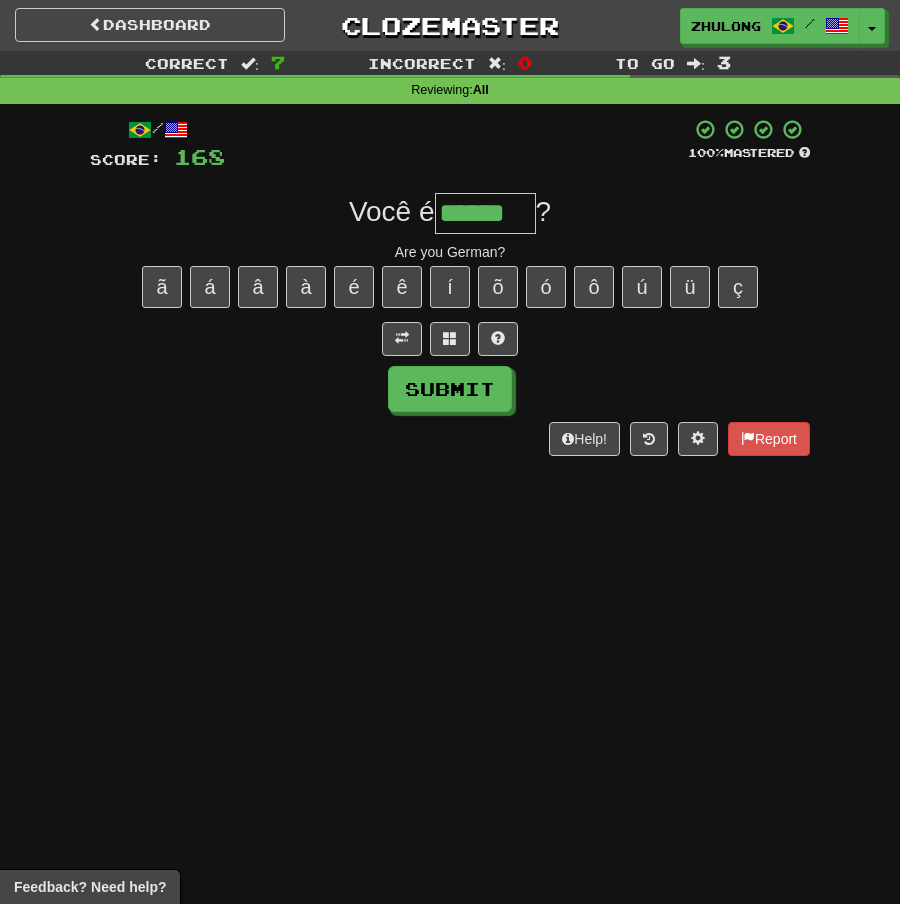 type on "******" 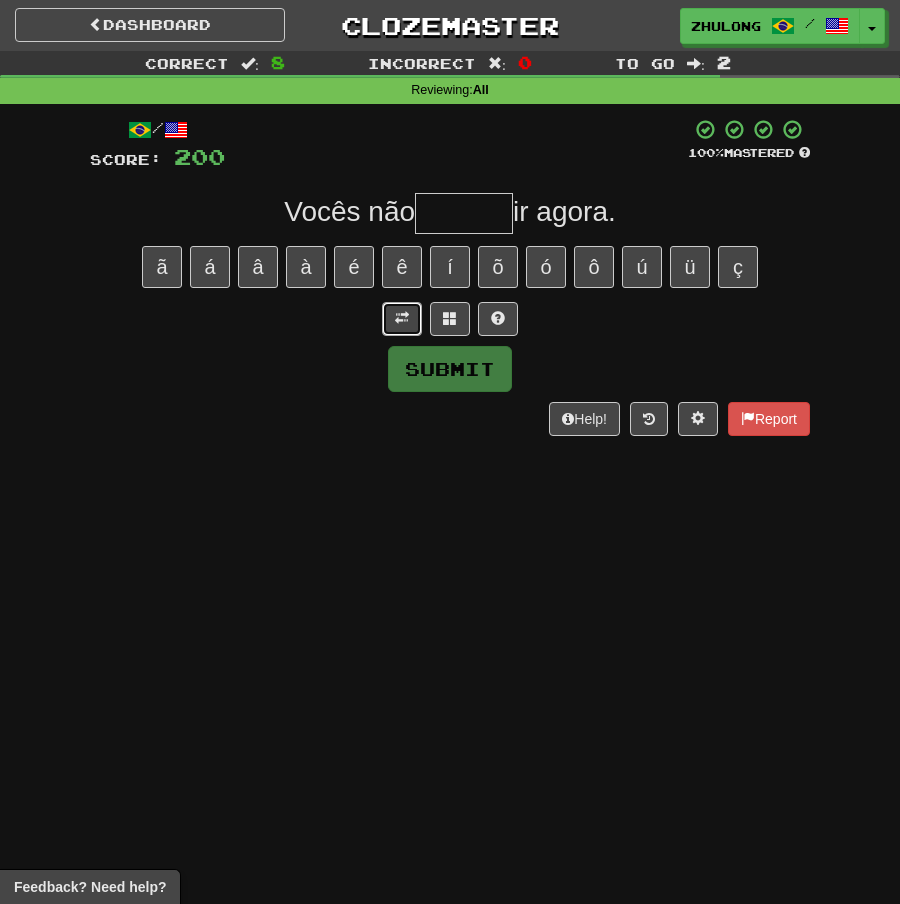 click at bounding box center [402, 319] 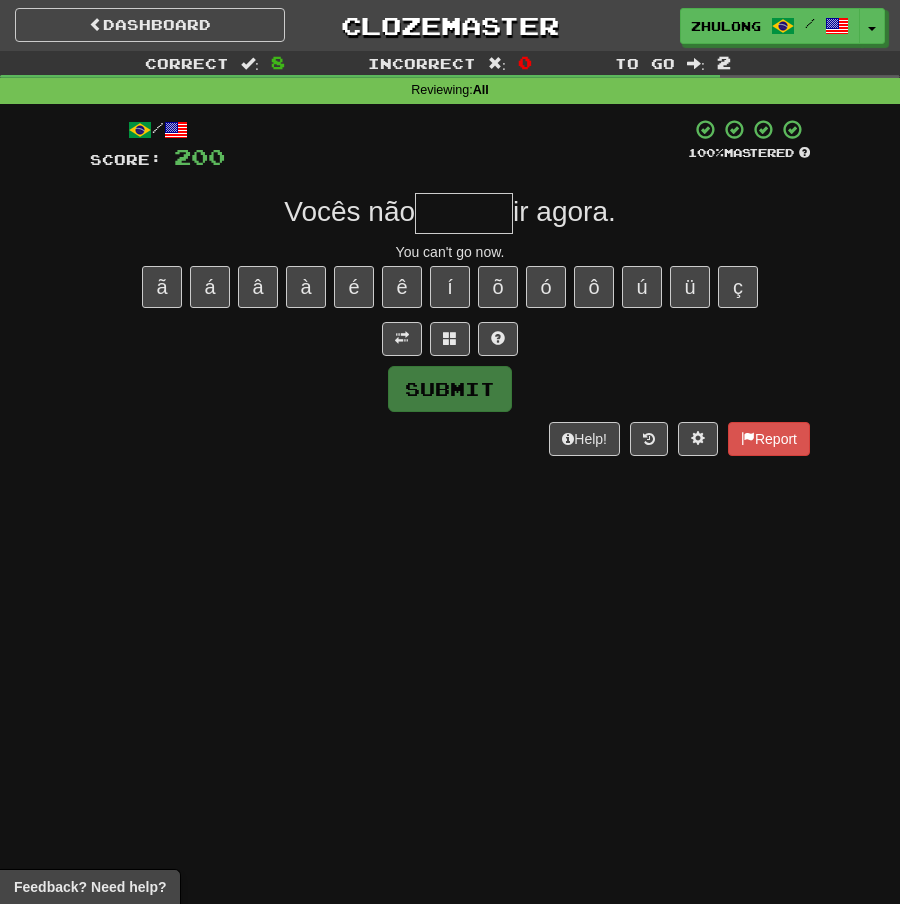 click at bounding box center [464, 213] 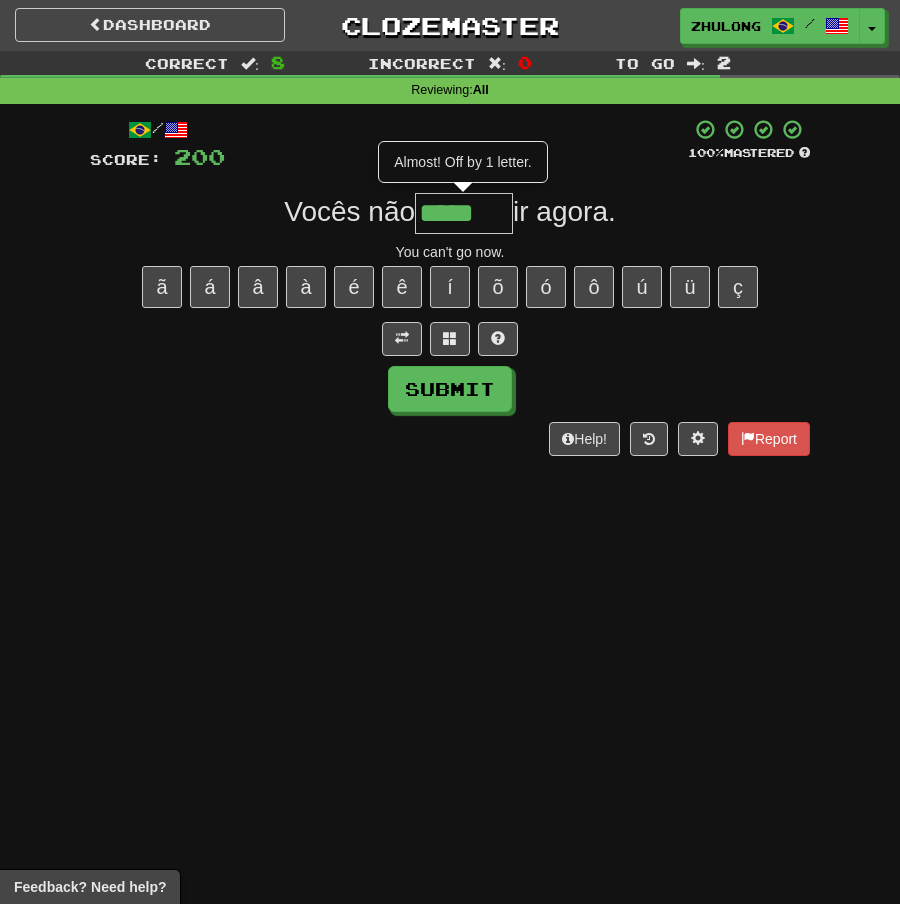 type on "*****" 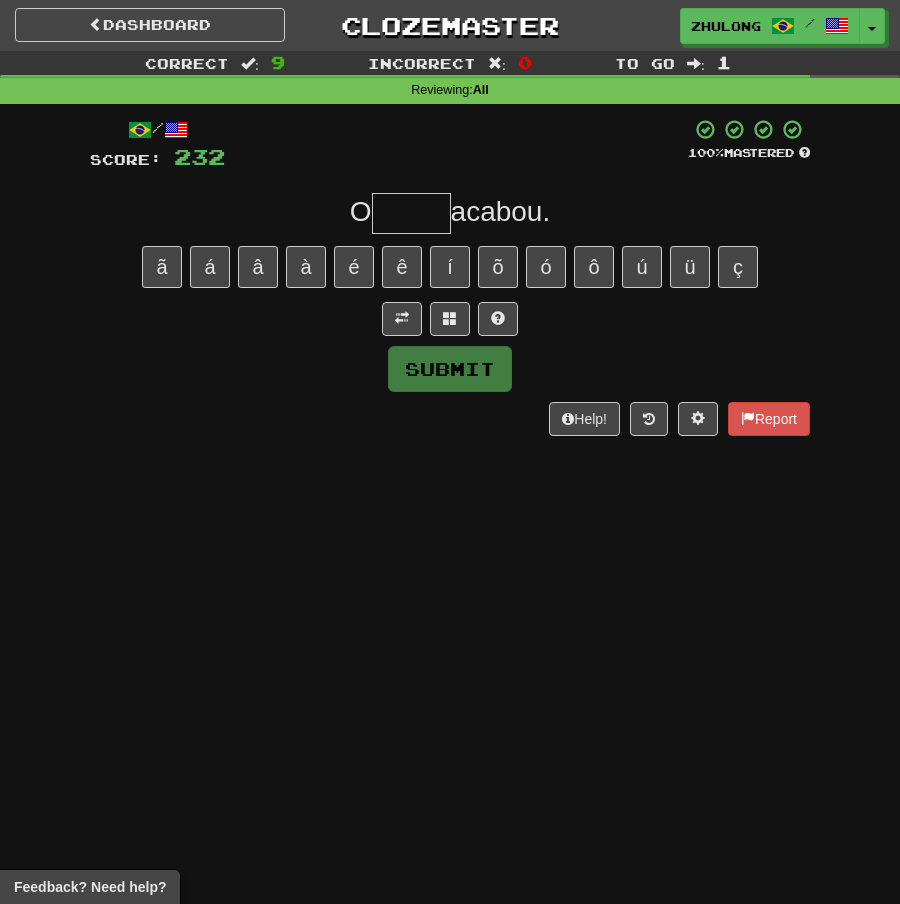 click on "/  Score:   232 100 %  Mastered O   acabou. ã á â à é ê í õ ó ô ú ü ç Submit  Help!  Report" at bounding box center (450, 277) 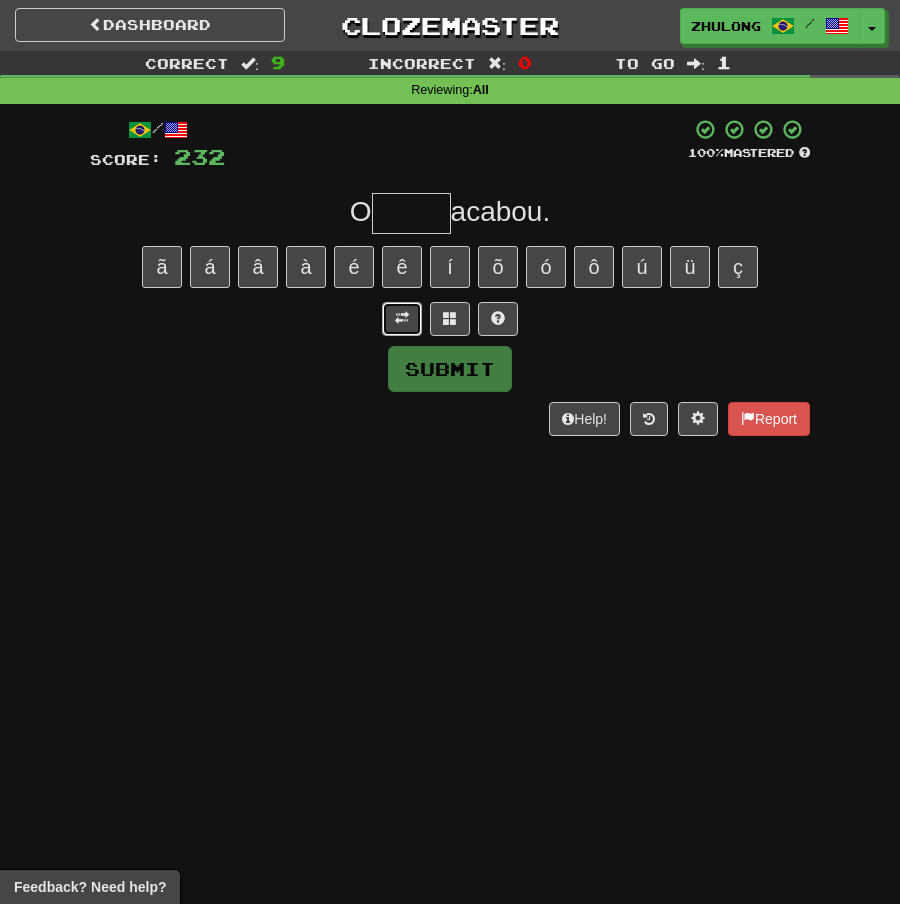 click at bounding box center [402, 319] 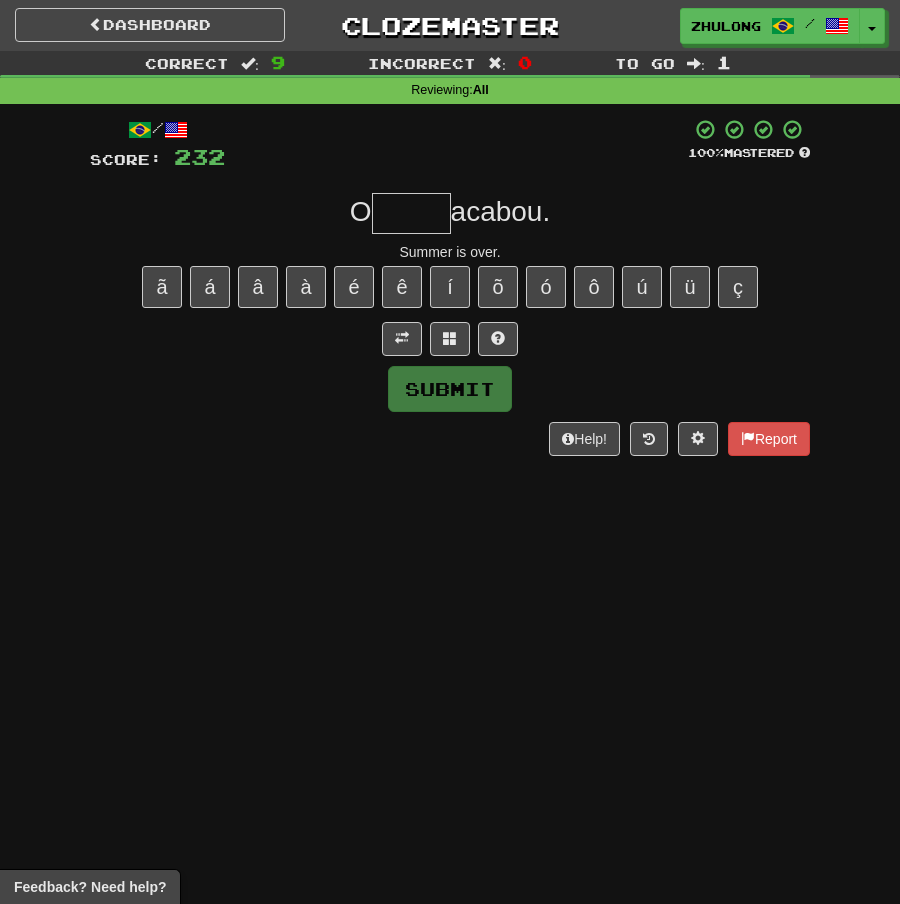 click at bounding box center (411, 213) 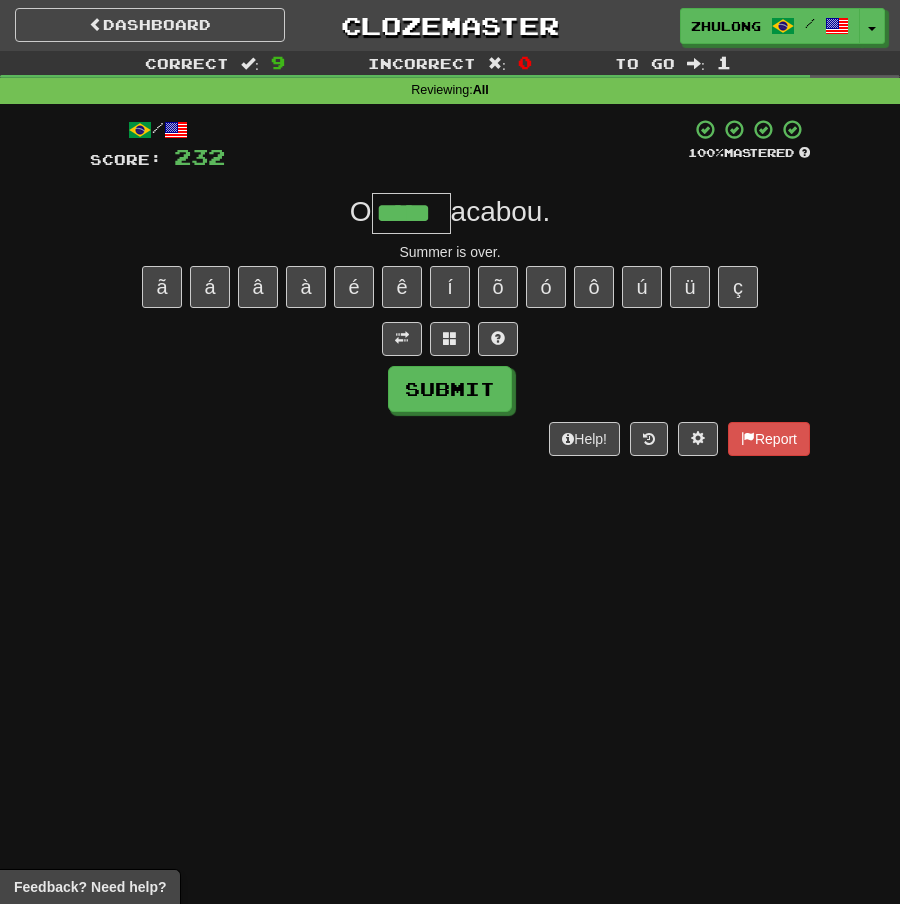 type on "*****" 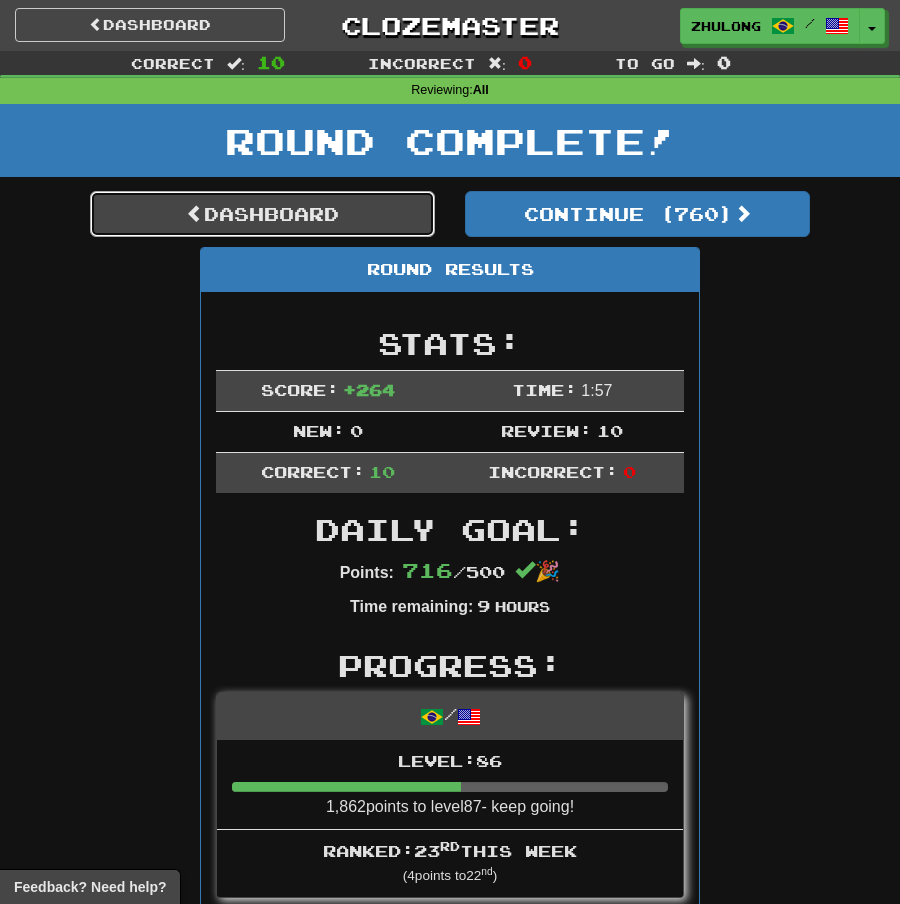click on "Dashboard" at bounding box center (262, 214) 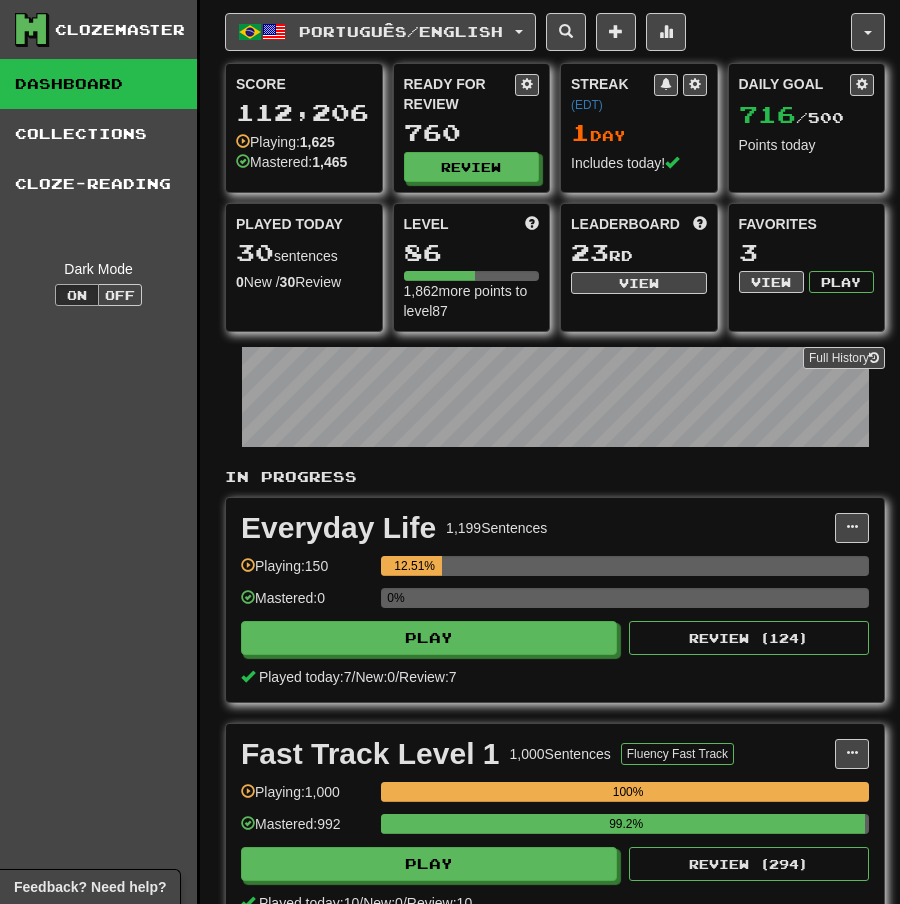 scroll, scrollTop: 0, scrollLeft: 0, axis: both 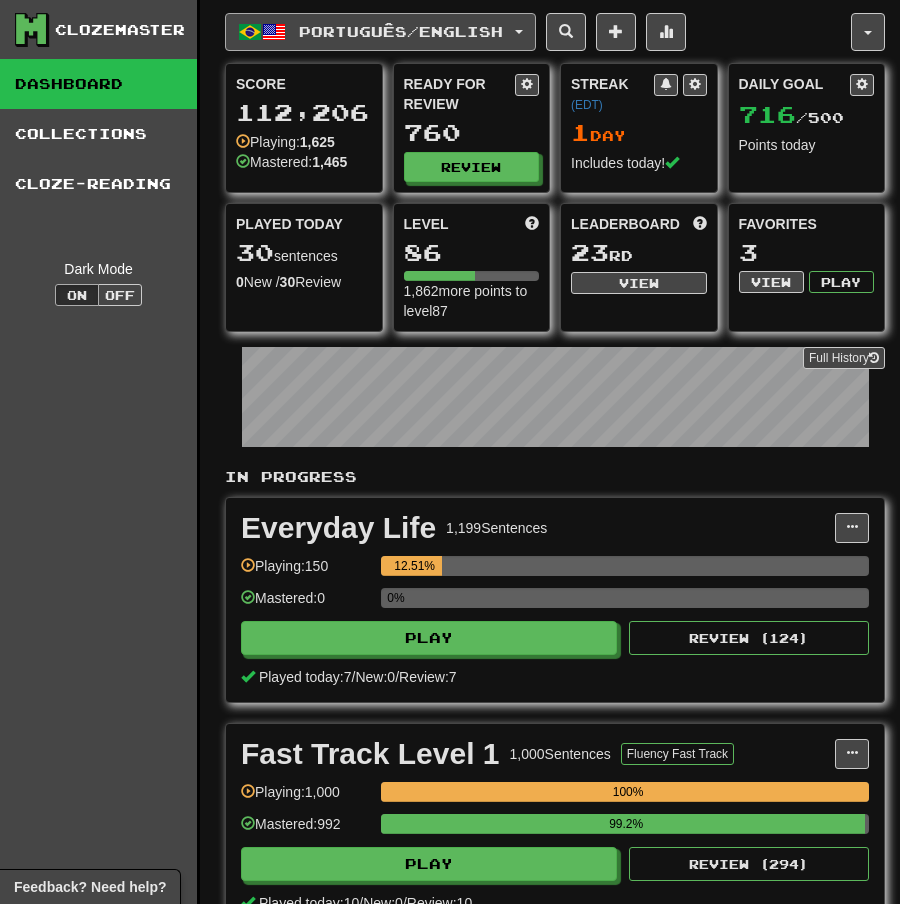 click at bounding box center [519, 32] 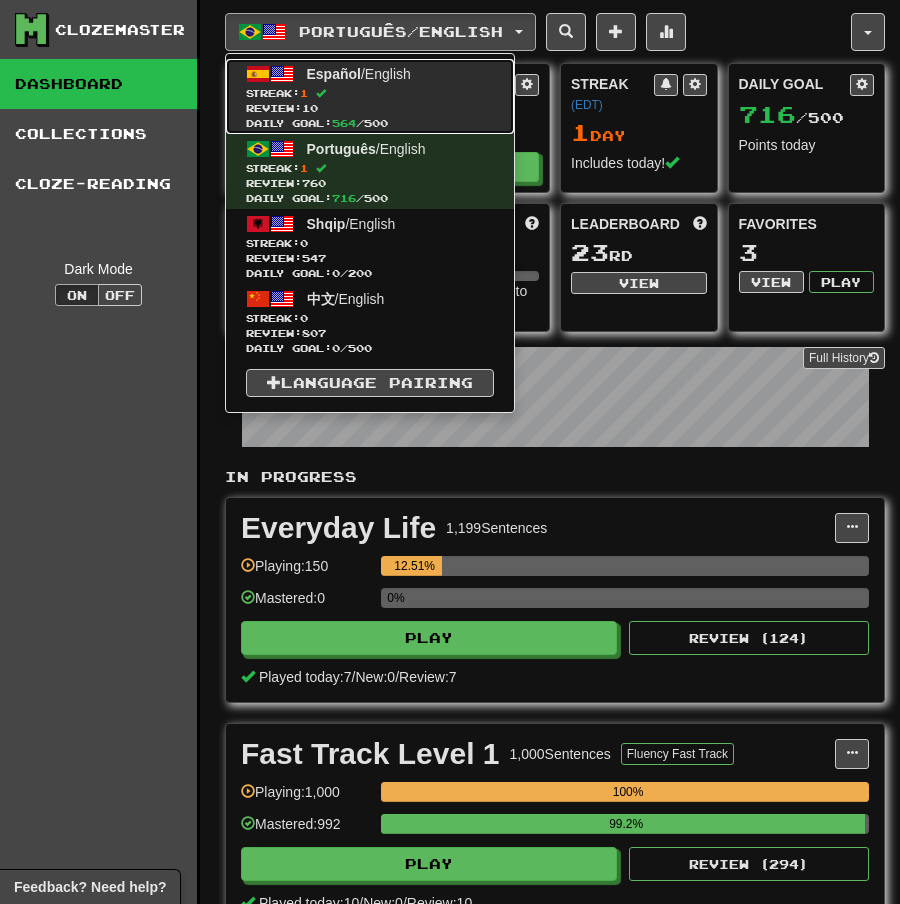 click on "Streak:  1" at bounding box center (370, 93) 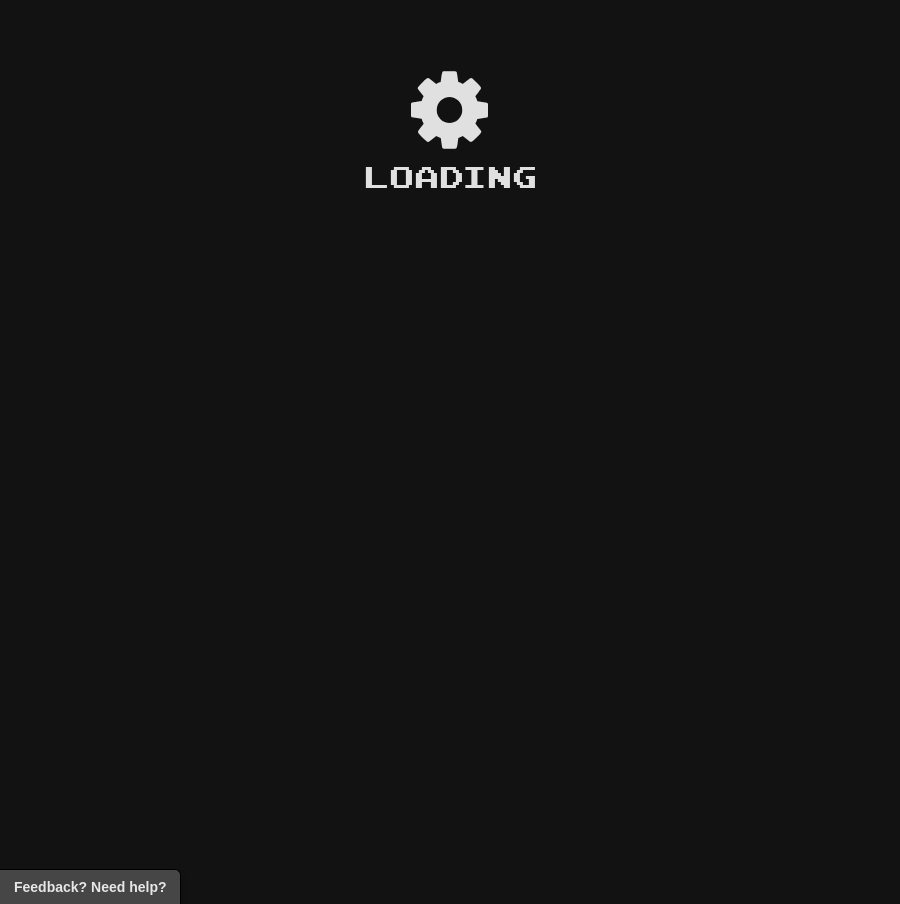 scroll, scrollTop: 0, scrollLeft: 0, axis: both 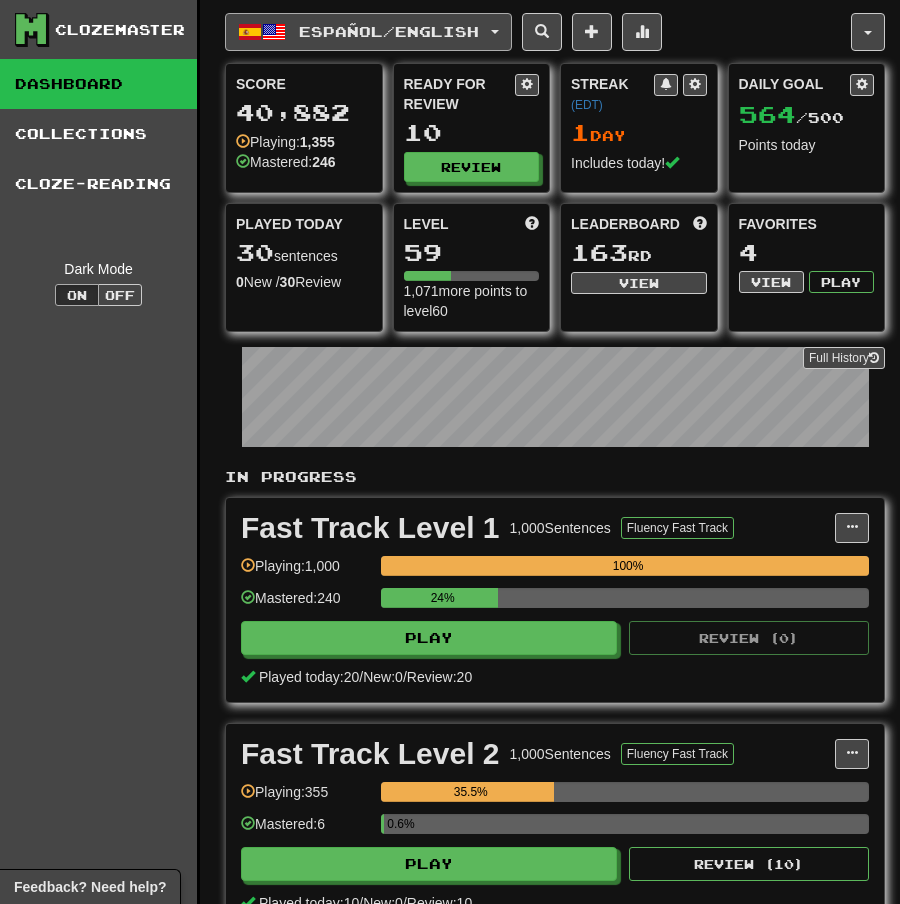 click on "Español  /  English" at bounding box center (368, 32) 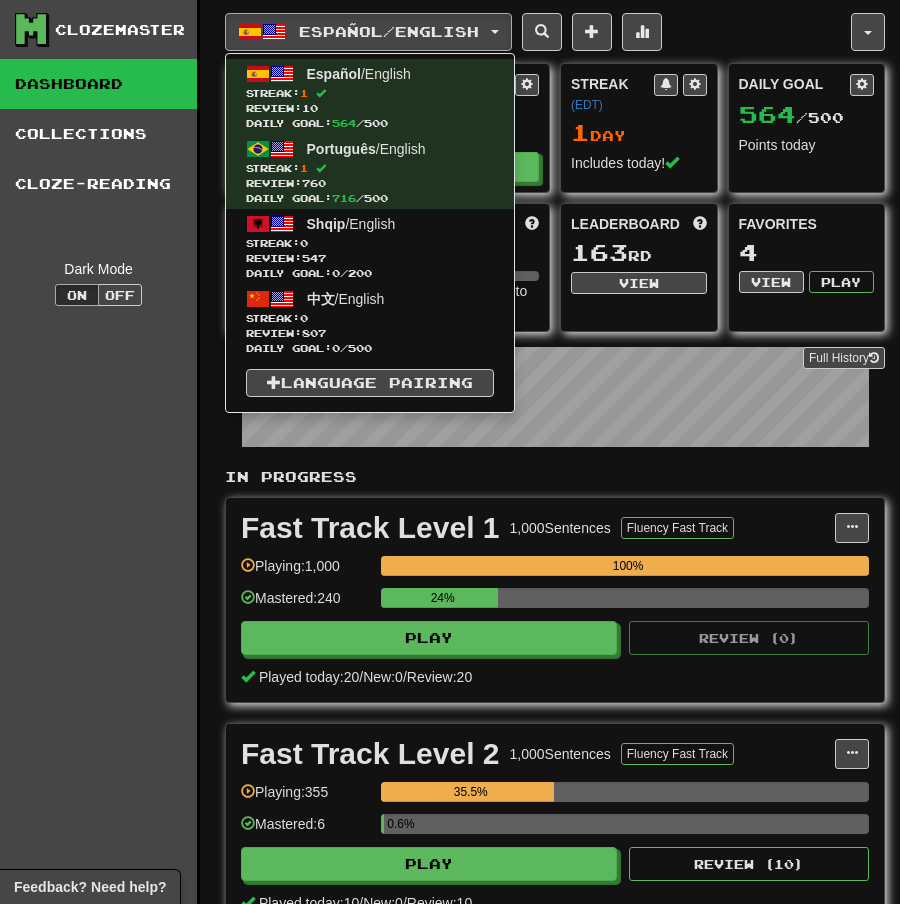 click on "Español  /  English Streak:  1   Review:  10 Daily Goal:  564  /  500 Português  /  English Streak:  1   Review:  760 Daily Goal:  716  /  500 Shqip  /  English Streak:  0   Review:  547 Daily Goal:  0  /  200 中文  /  English Streak:  0   Review:  807 Daily Goal:  0  /  500  Language Pairing" at bounding box center [370, 233] 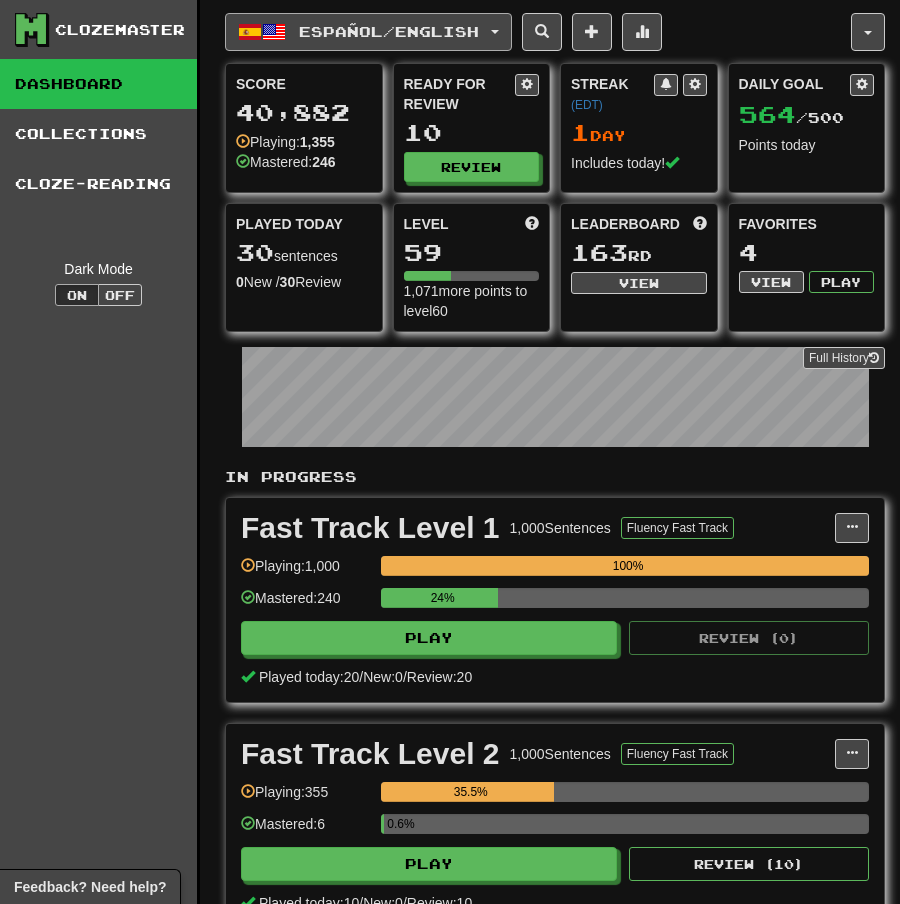 click on "Español  /  English" at bounding box center [368, 32] 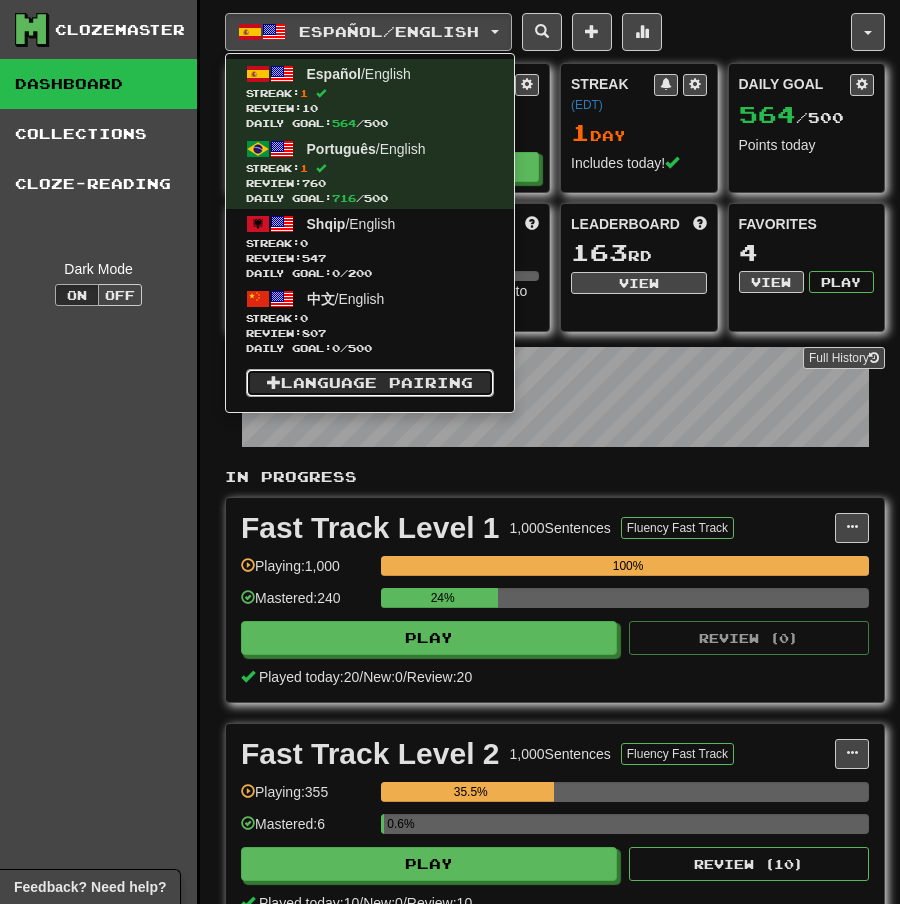 click on "Language Pairing" at bounding box center (370, 383) 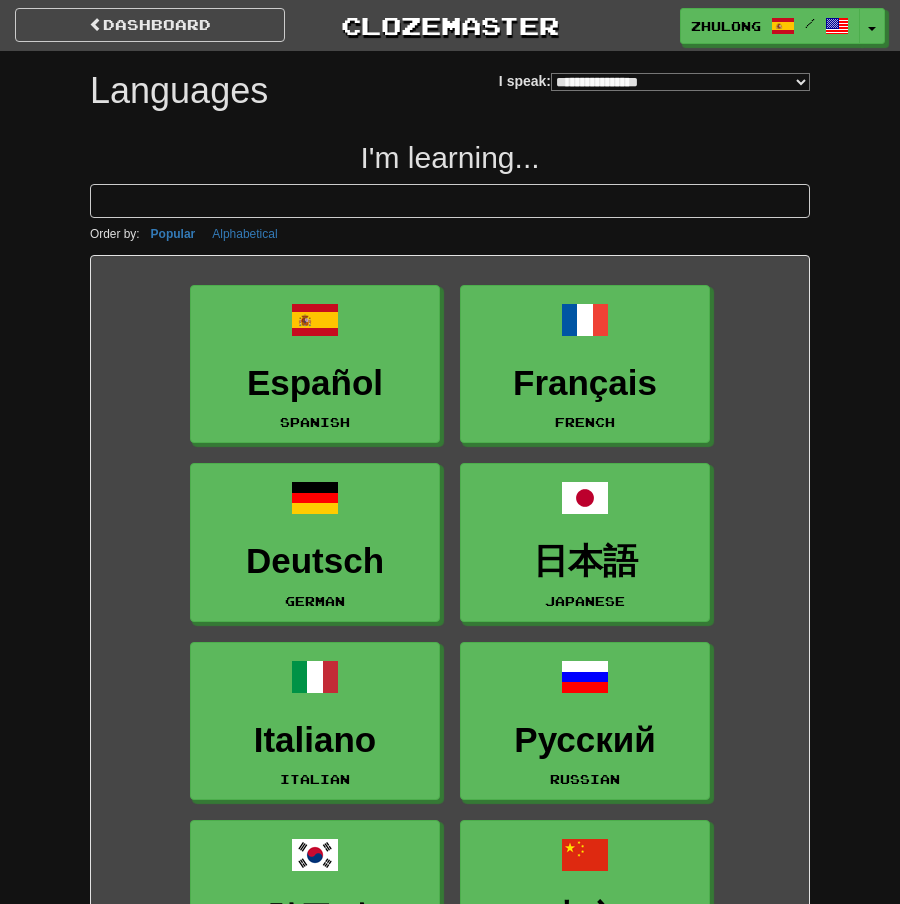 select on "*******" 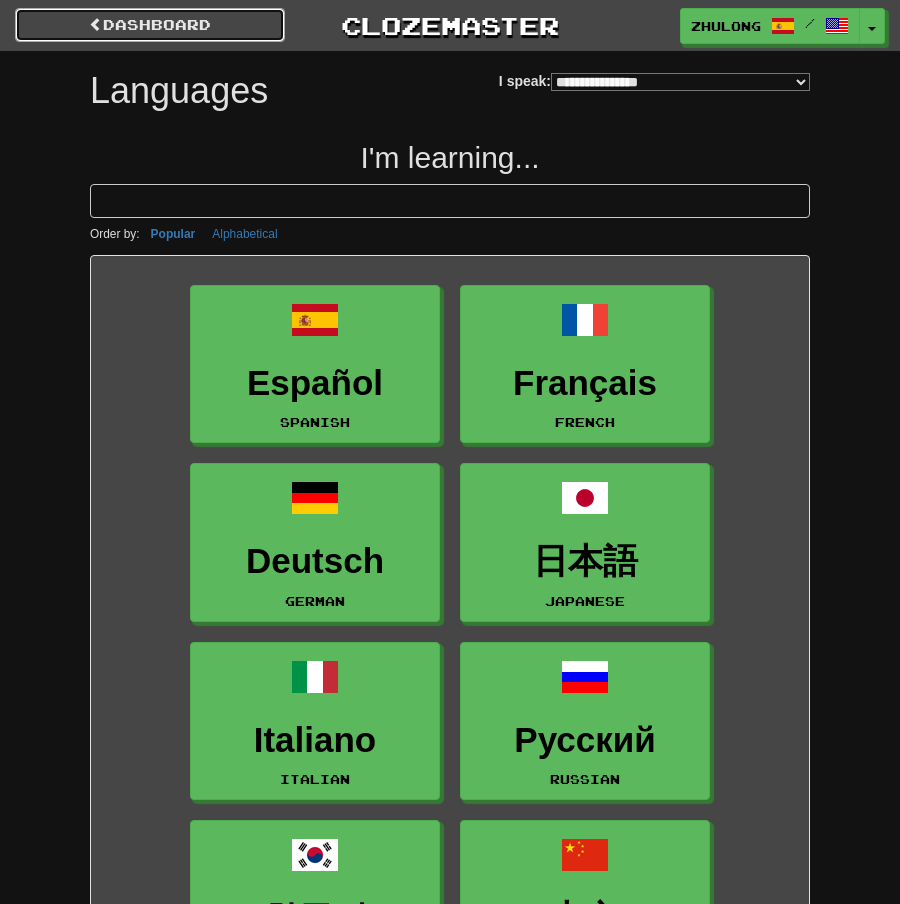 click on "dashboard" at bounding box center (150, 25) 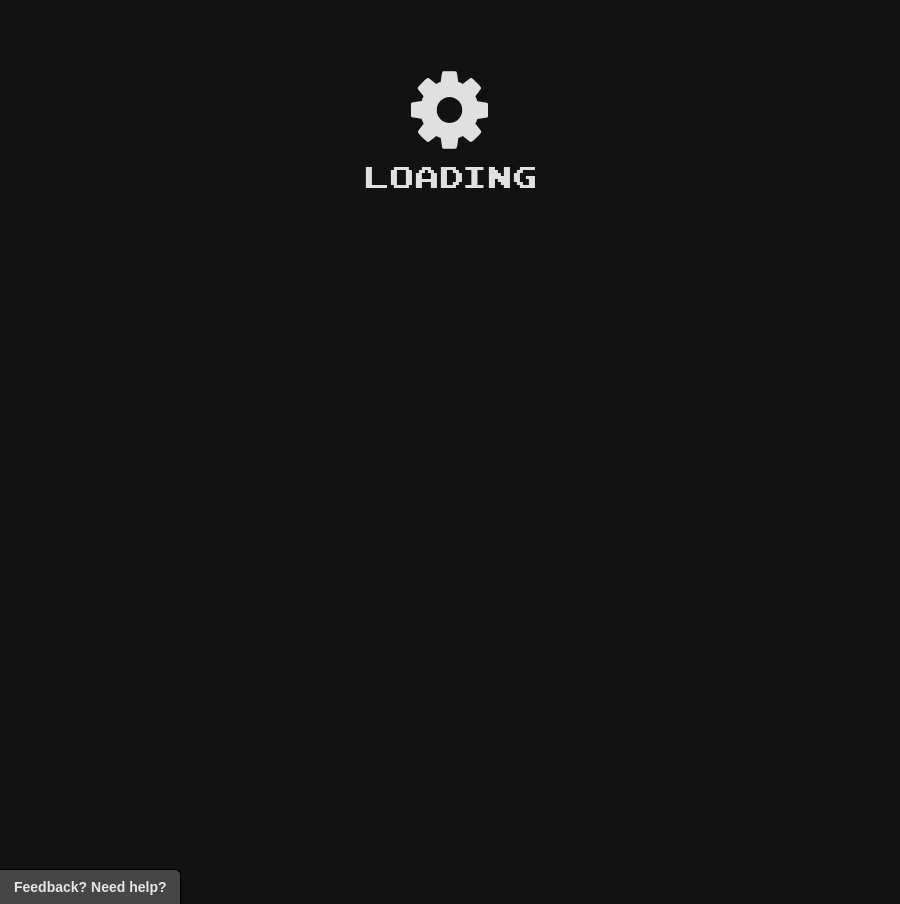 scroll, scrollTop: 0, scrollLeft: 0, axis: both 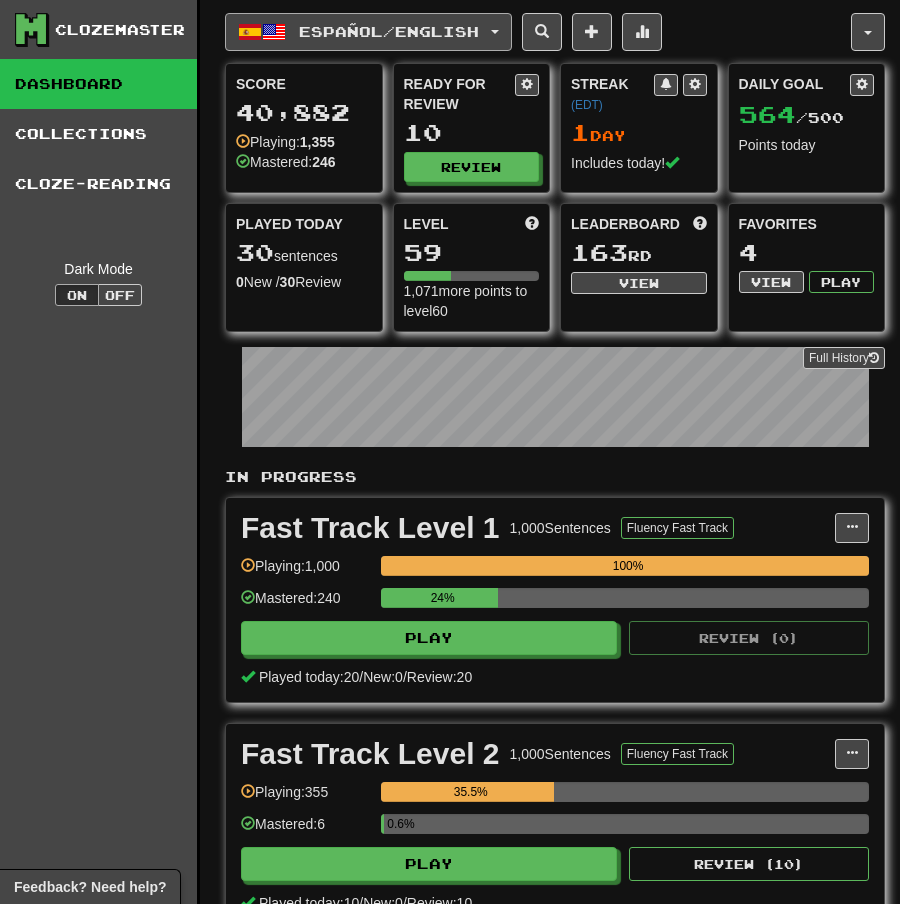 click on "Español  /  English" at bounding box center [368, 32] 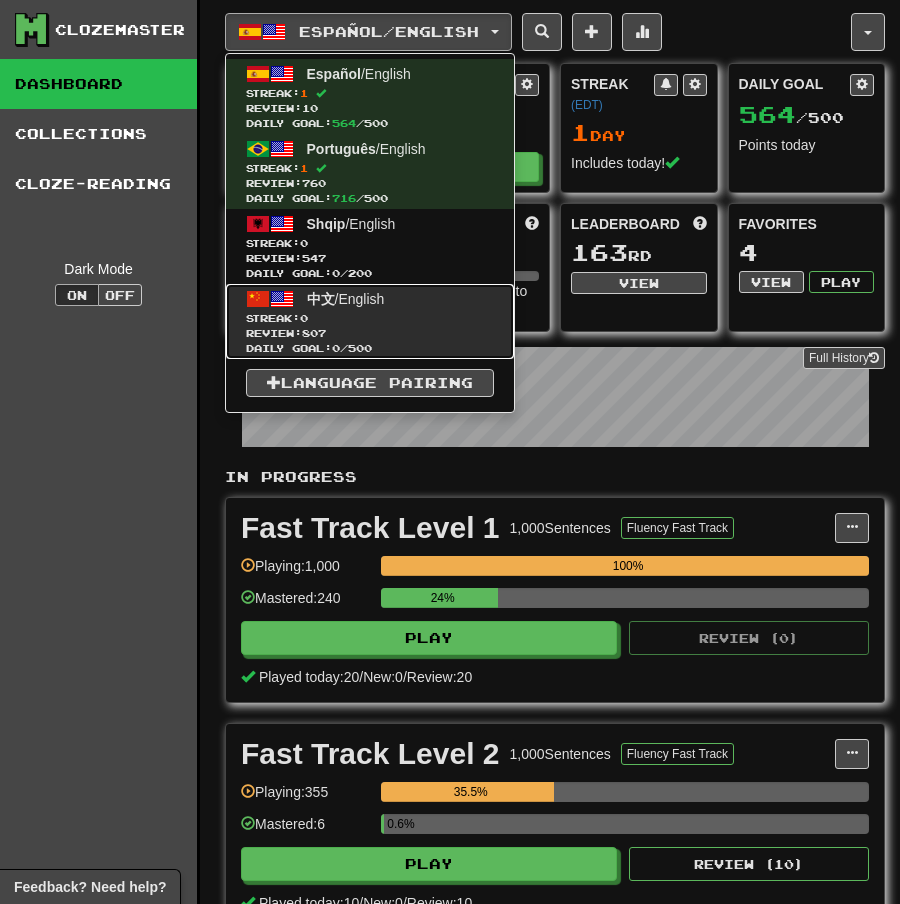 click on "Streak:  0" at bounding box center (370, 318) 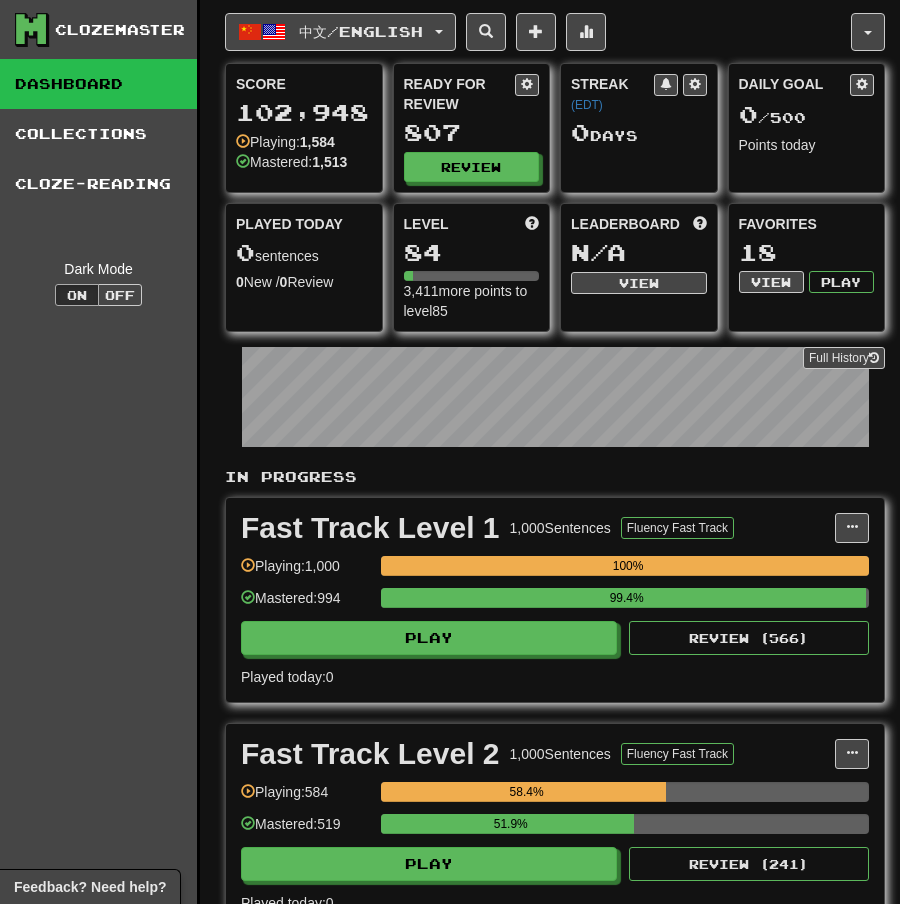 scroll, scrollTop: 0, scrollLeft: 0, axis: both 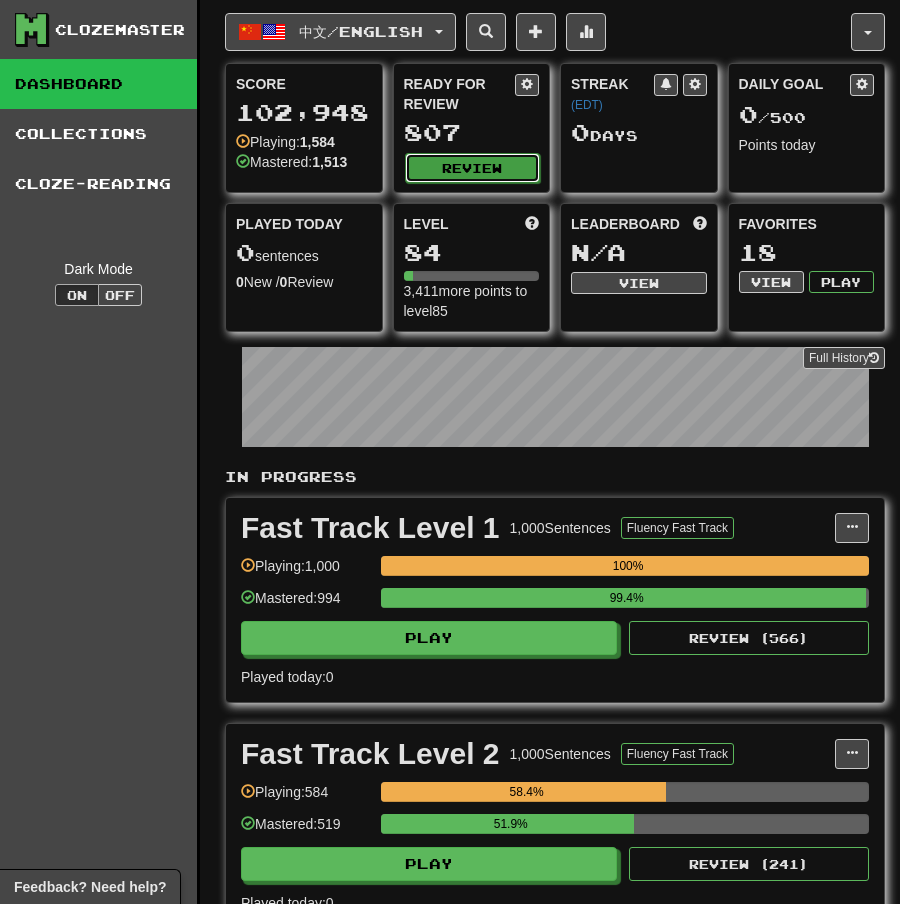 click on "Review" at bounding box center [473, 168] 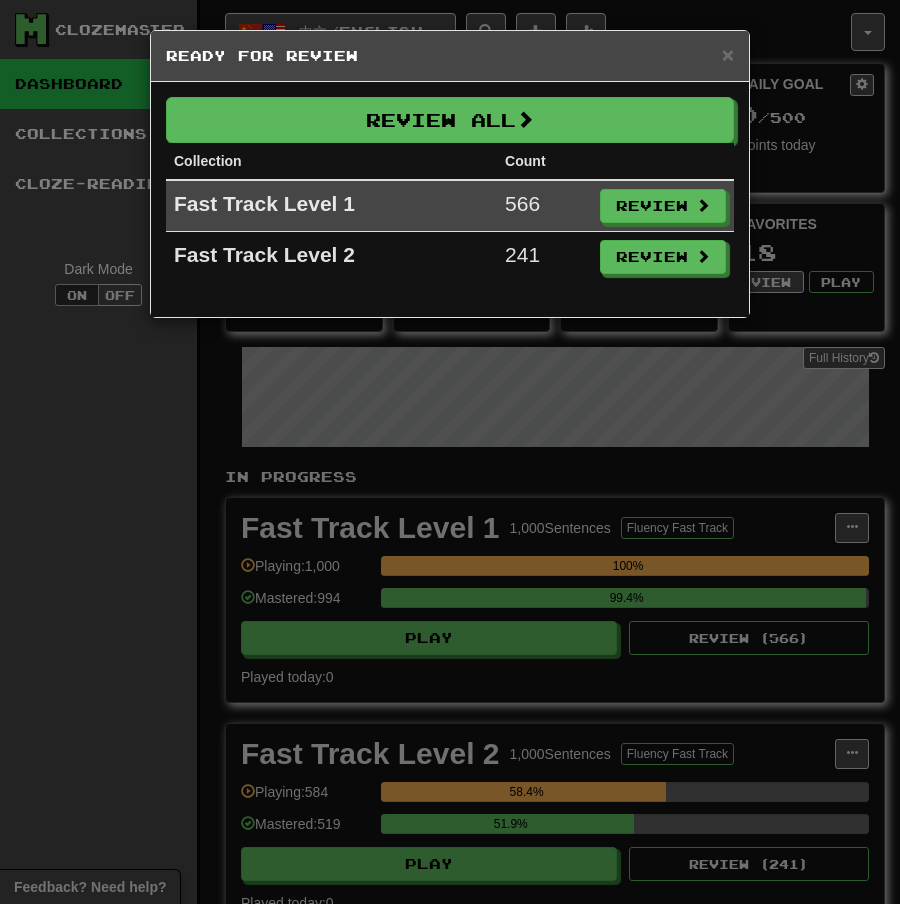 click on "Review All  Collection Count Fast Track Level 1 566 Review Fast Track Level 2 241 Review" at bounding box center (450, 199) 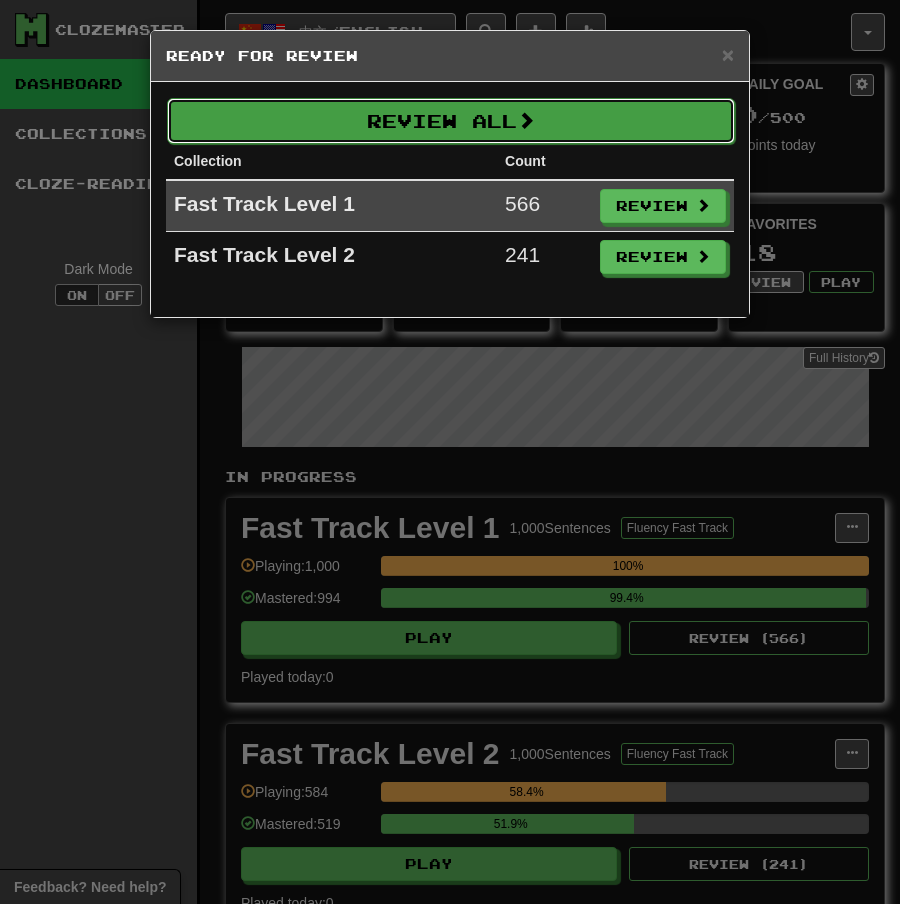 click on "Review All" at bounding box center [451, 121] 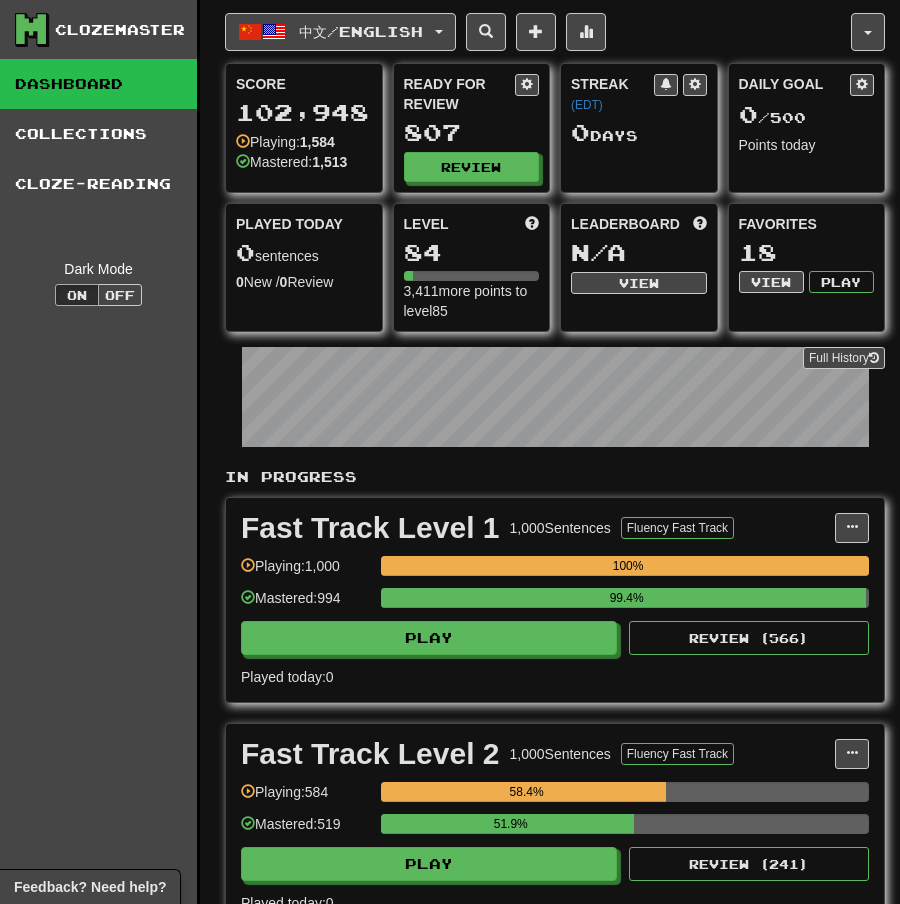 select on "**" 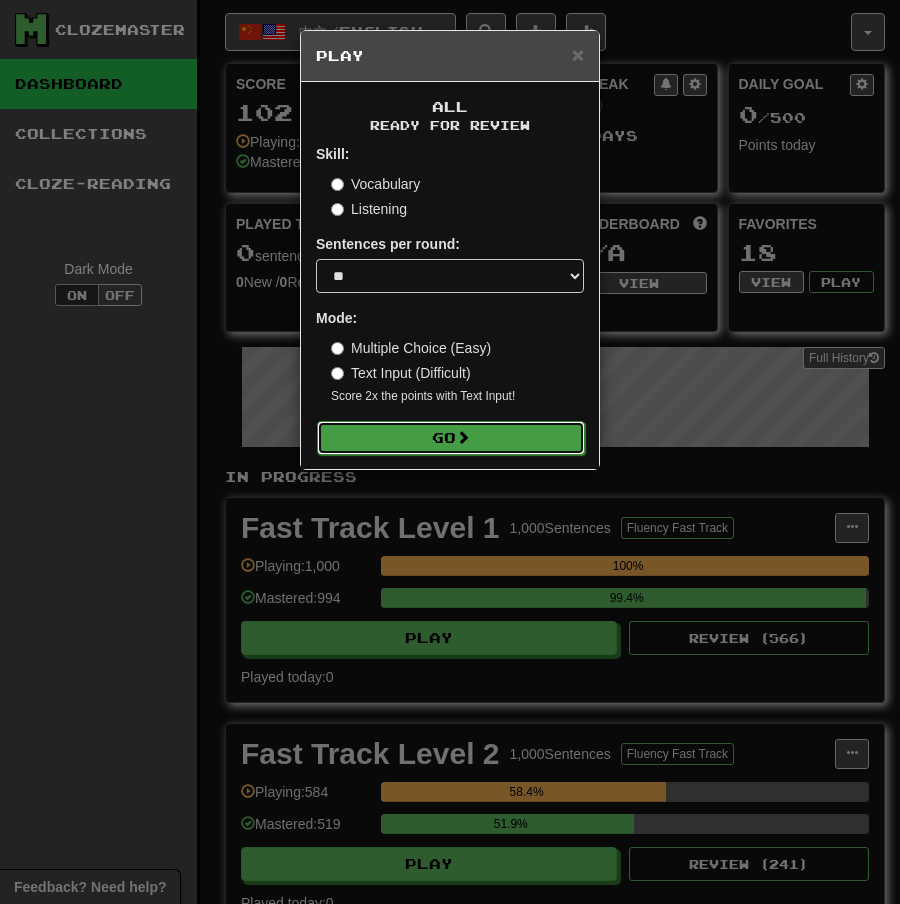 click on "Go" at bounding box center (451, 438) 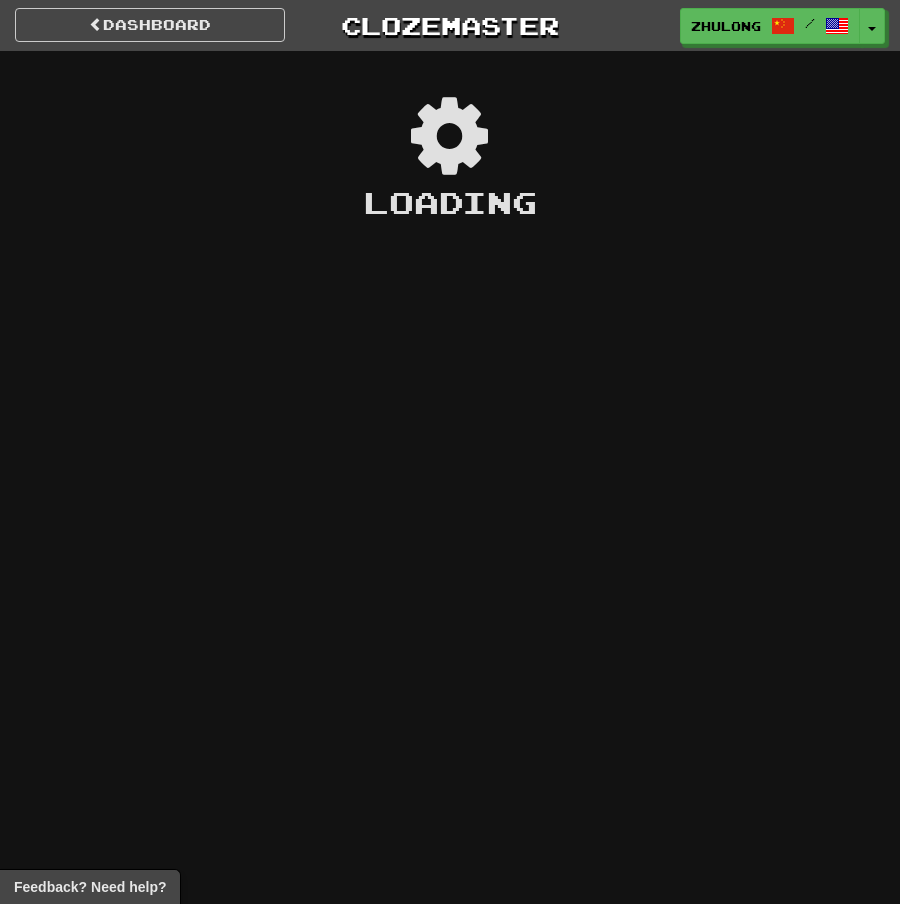 scroll, scrollTop: 0, scrollLeft: 0, axis: both 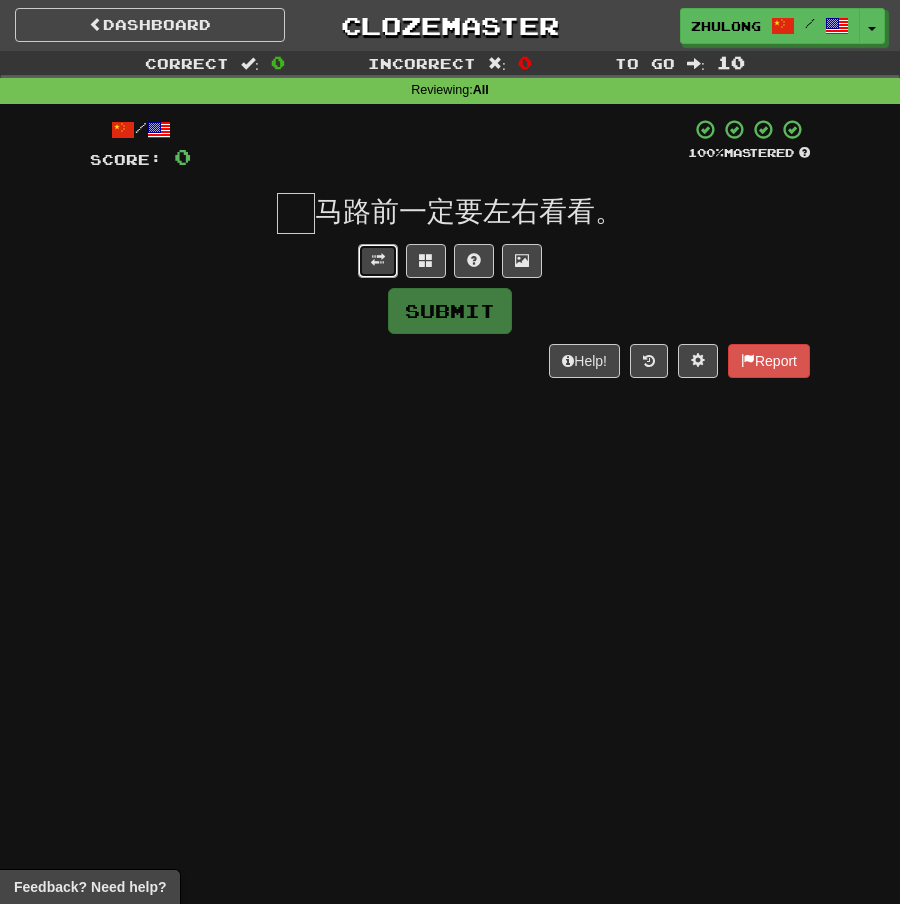click at bounding box center (378, 261) 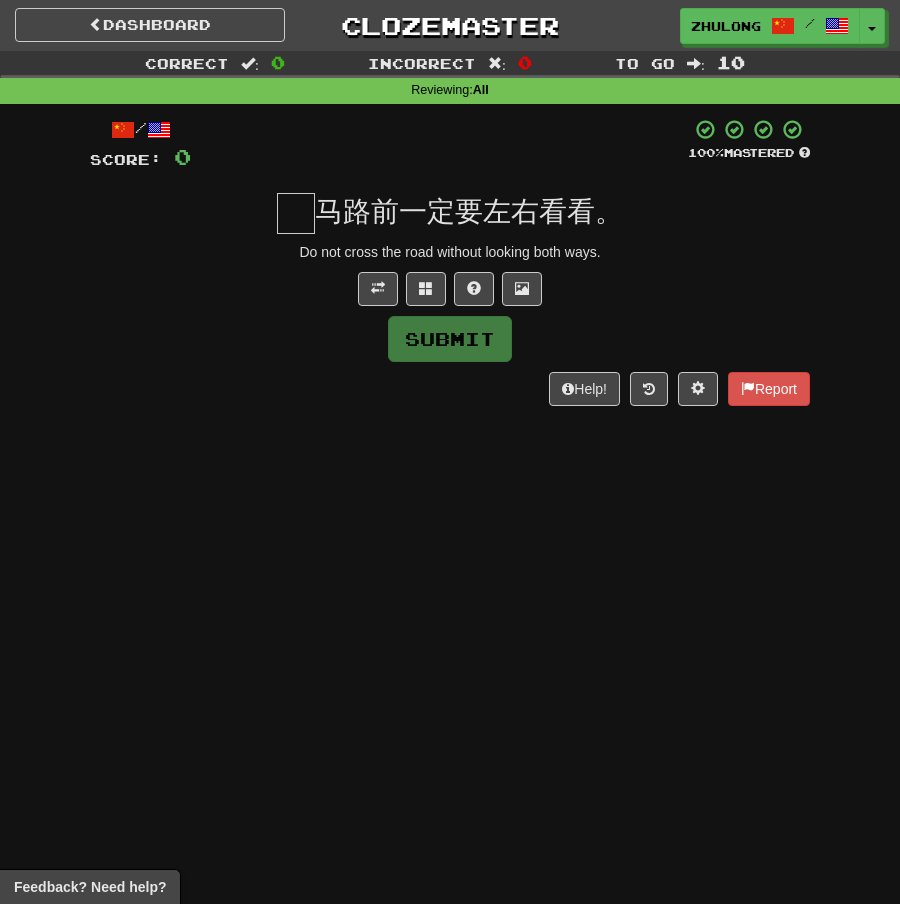click at bounding box center (296, 213) 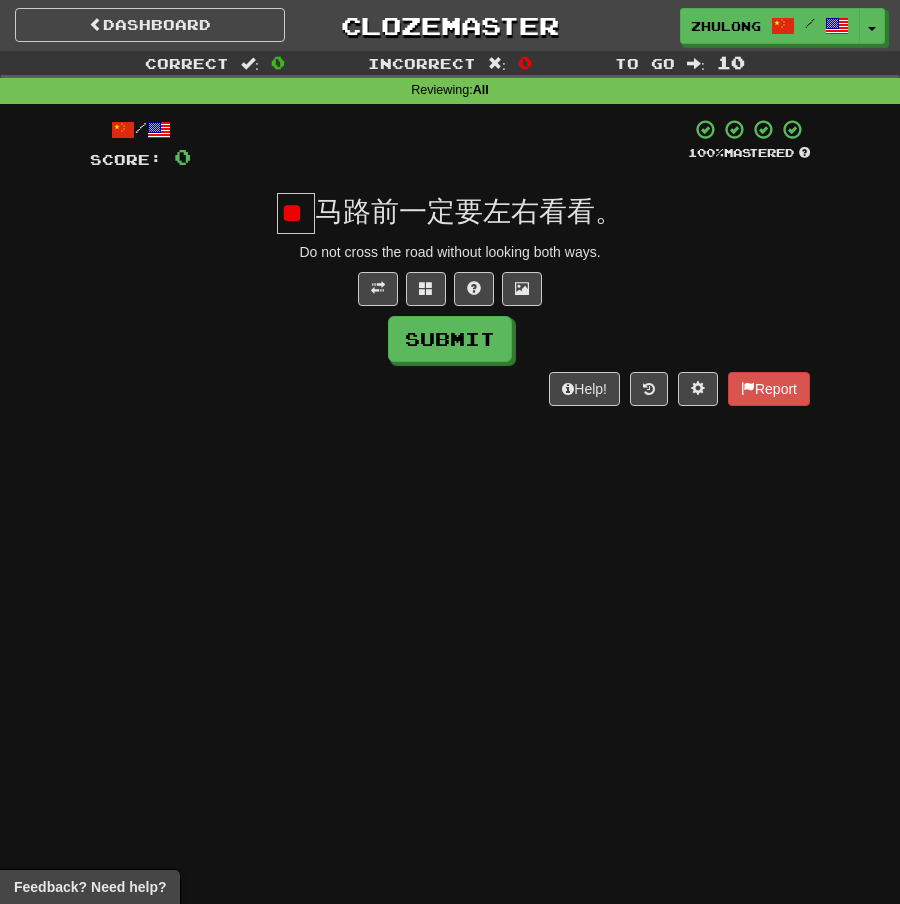 scroll, scrollTop: 0, scrollLeft: 0, axis: both 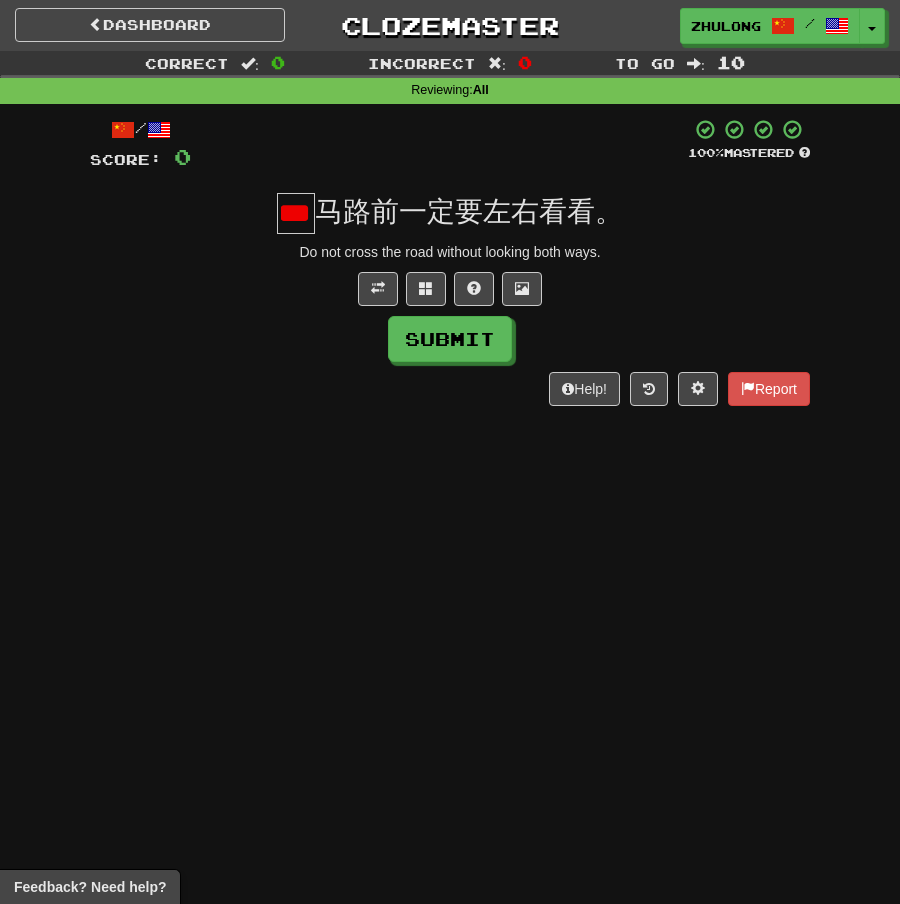 type on "*" 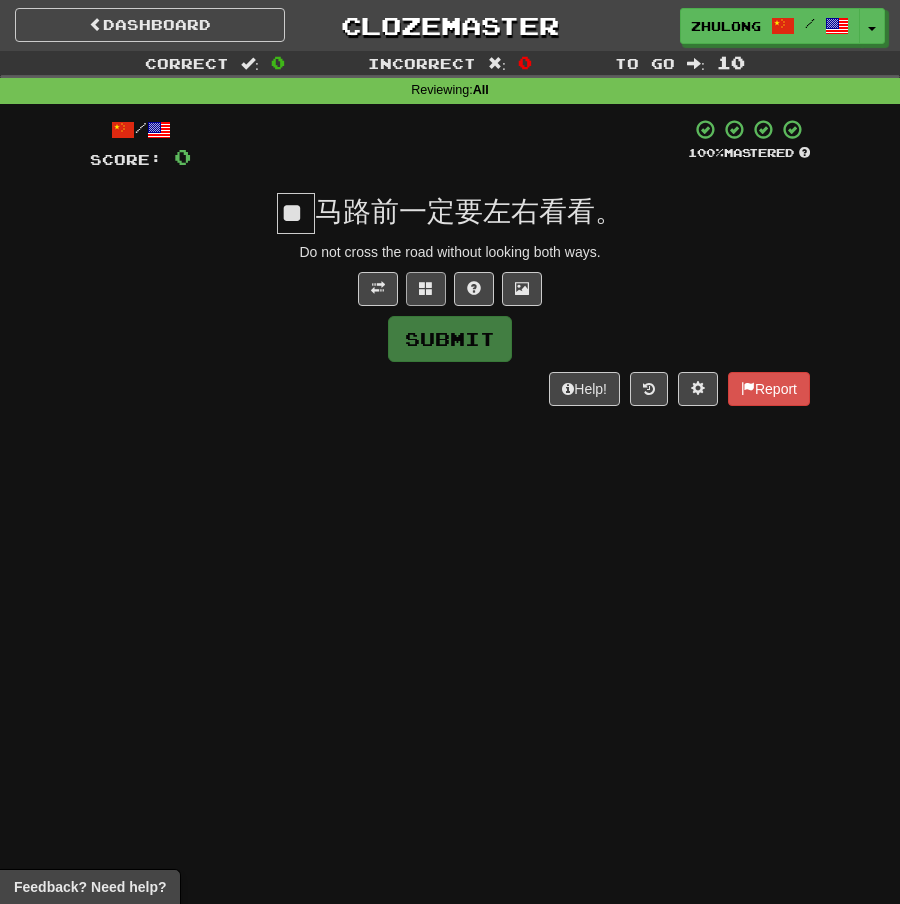 scroll, scrollTop: 0, scrollLeft: 2, axis: horizontal 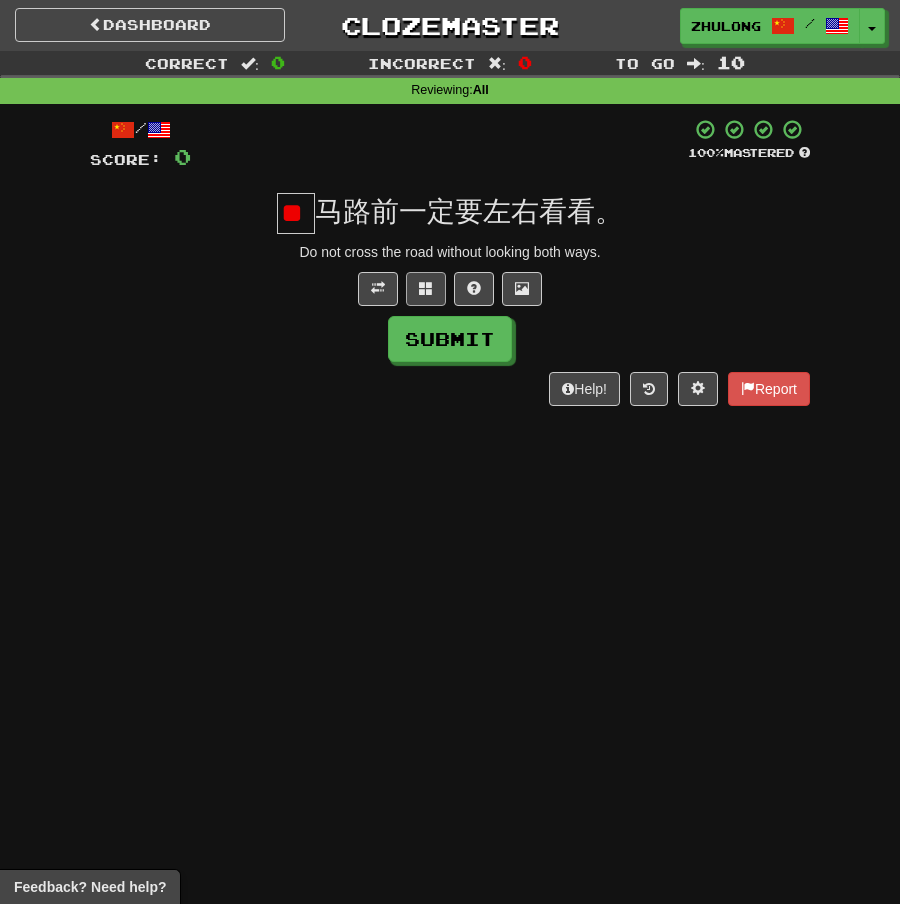 type on "*" 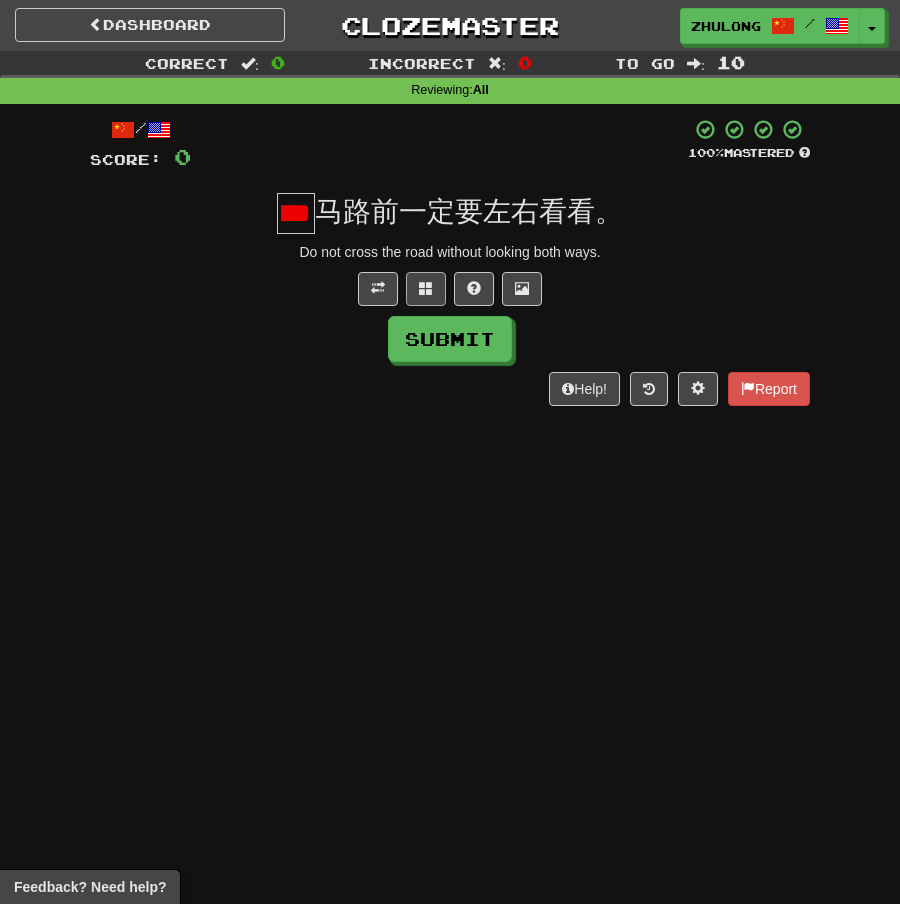 scroll, scrollTop: 0, scrollLeft: 37, axis: horizontal 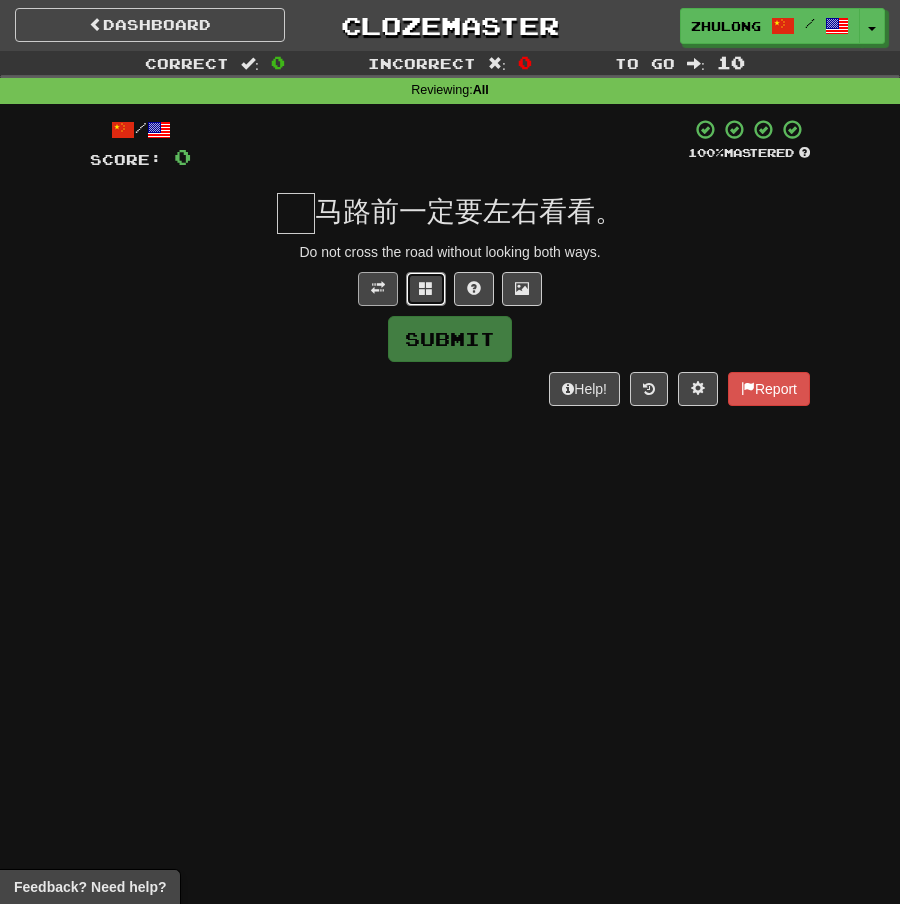 click at bounding box center [426, 289] 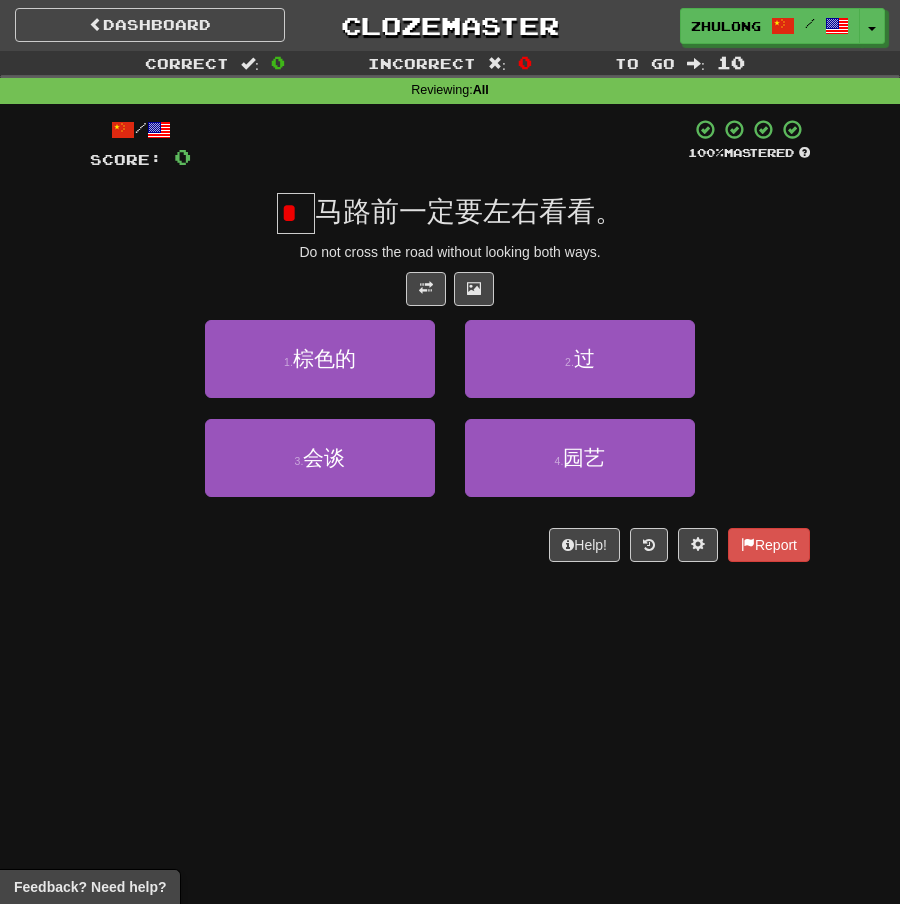 scroll, scrollTop: 0, scrollLeft: 0, axis: both 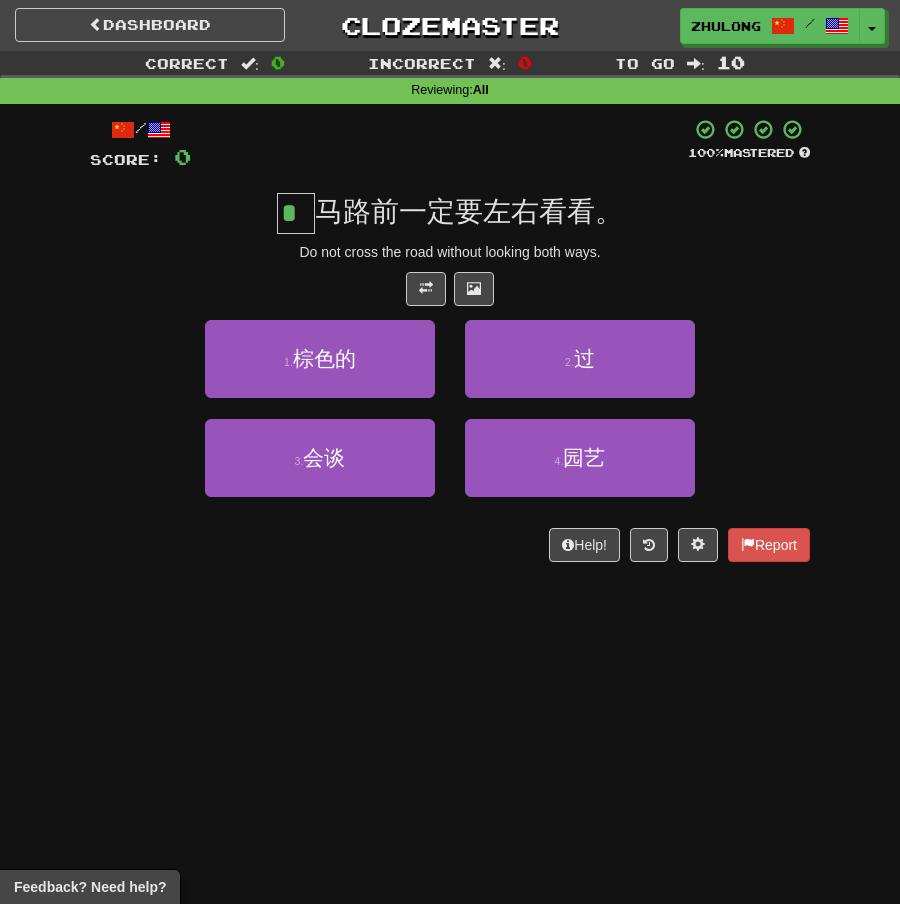 type on "*" 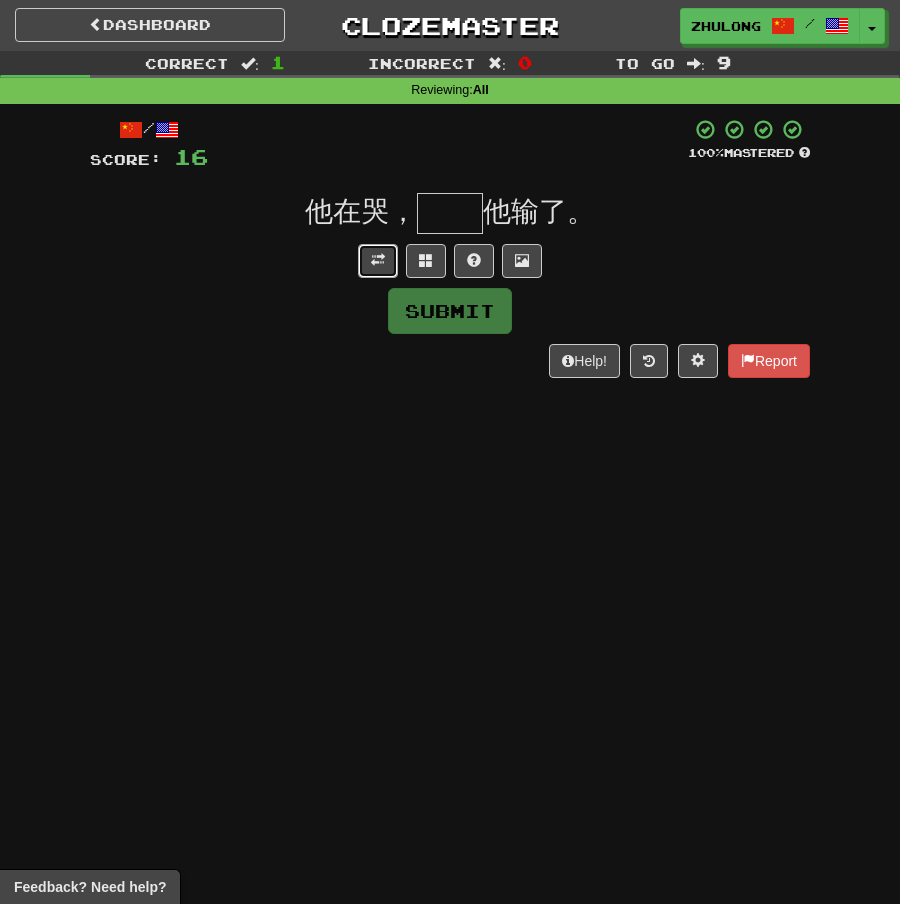 click at bounding box center [378, 261] 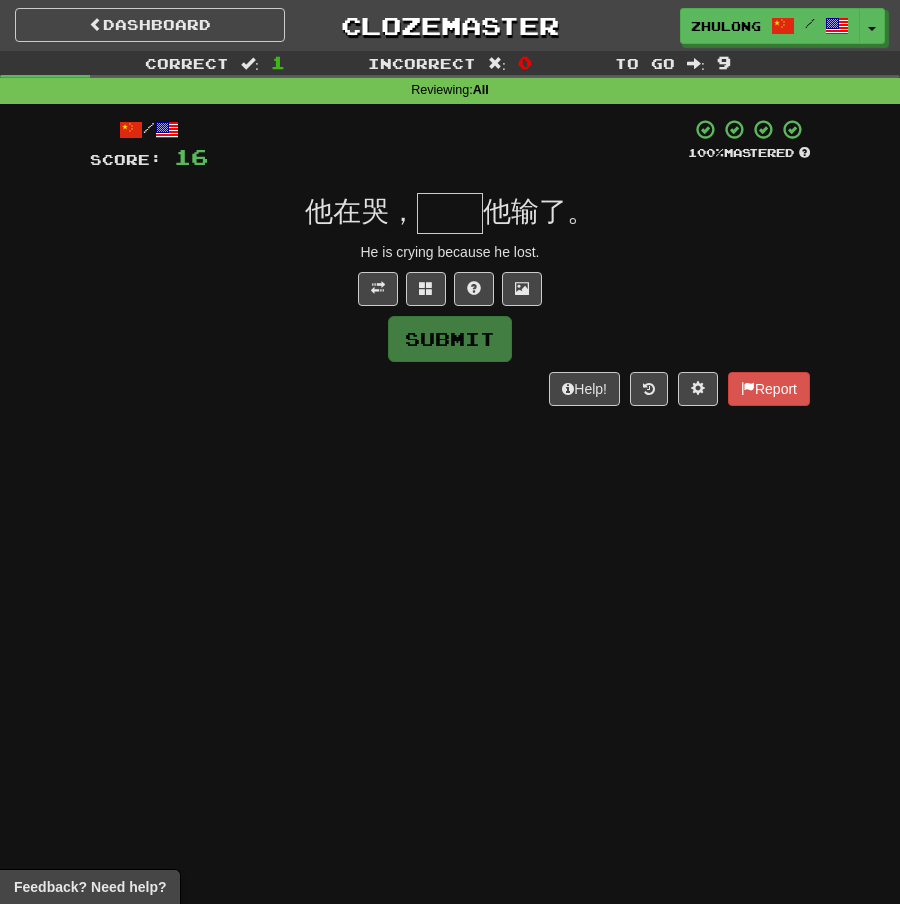 click at bounding box center [450, 213] 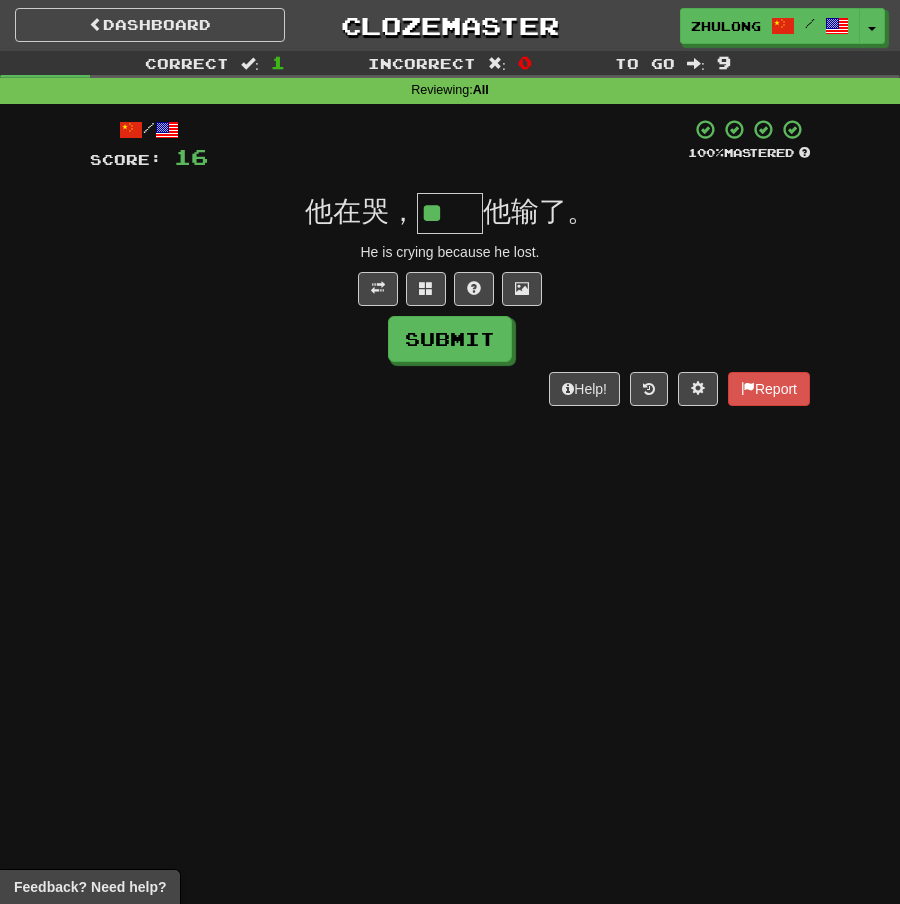 scroll, scrollTop: 0, scrollLeft: 0, axis: both 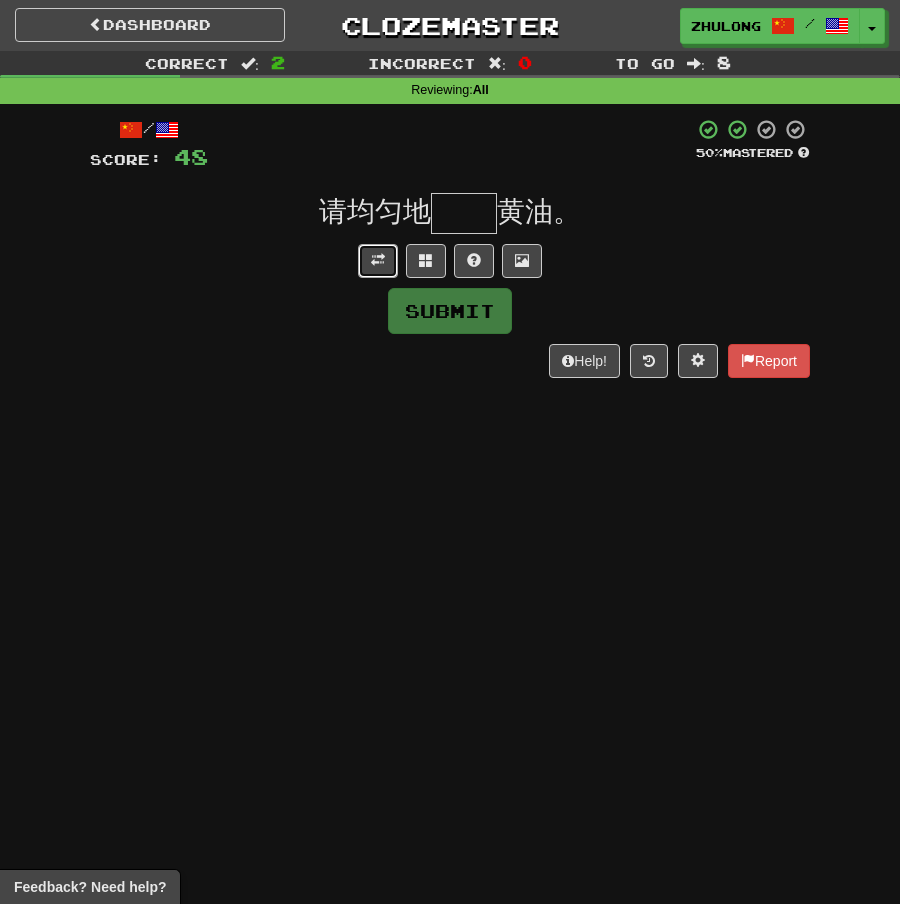 click at bounding box center [378, 261] 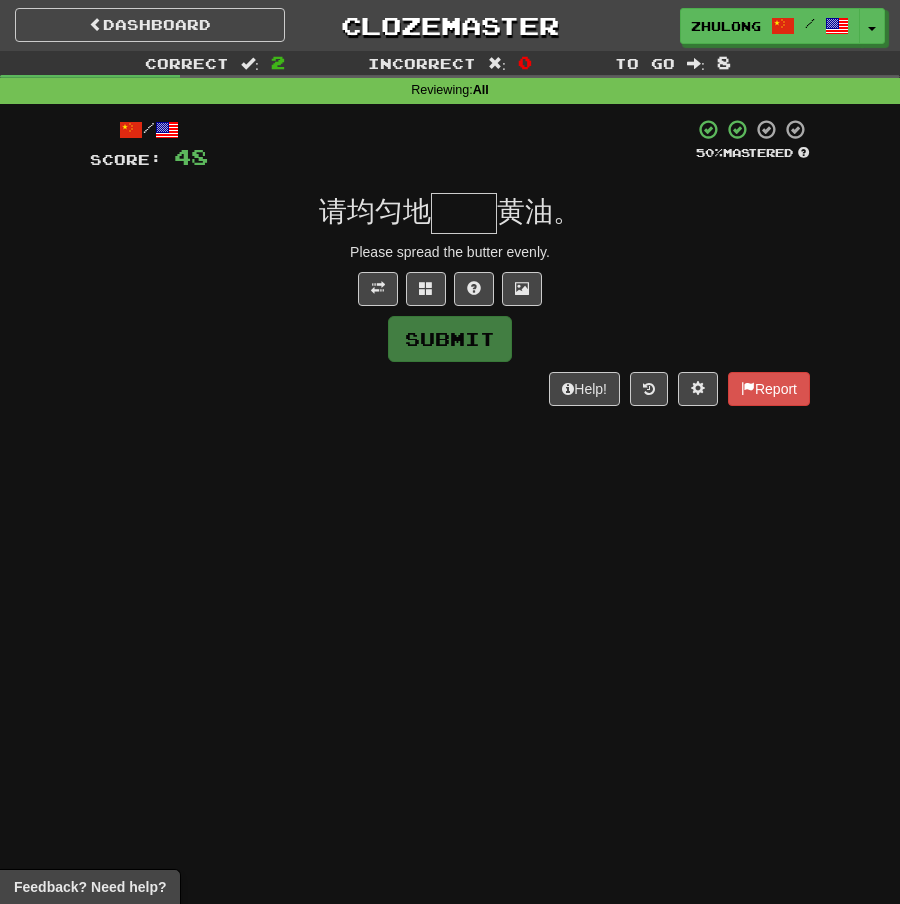 click at bounding box center (464, 213) 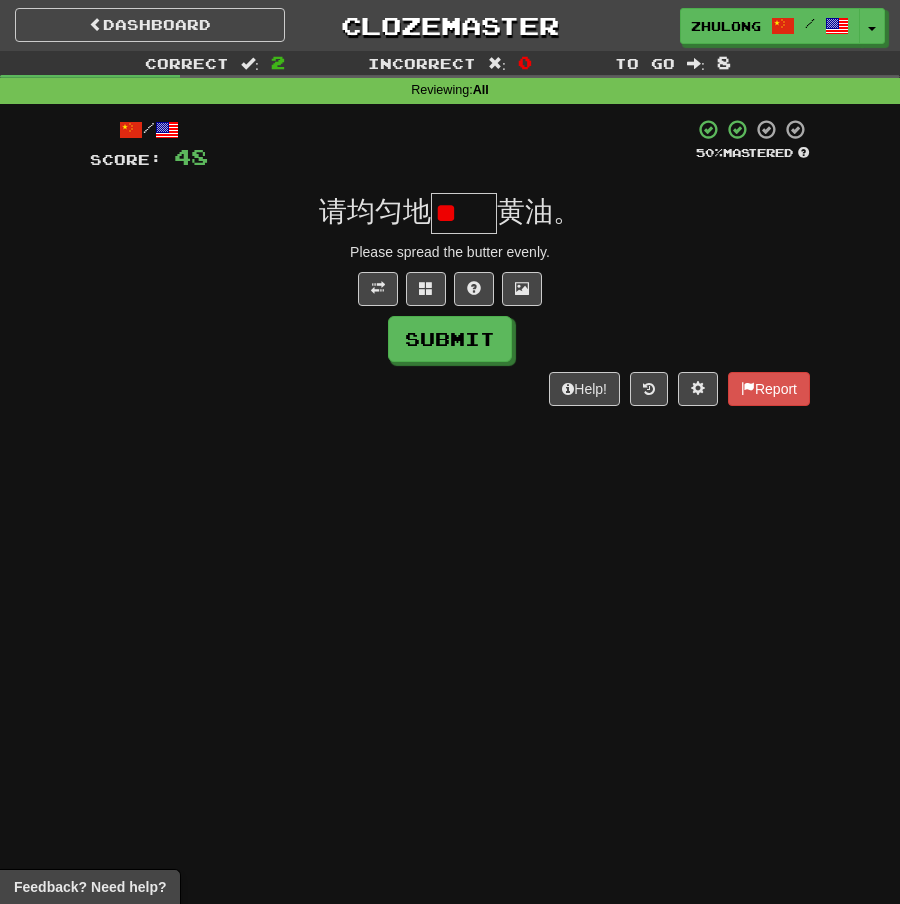 scroll, scrollTop: 0, scrollLeft: 0, axis: both 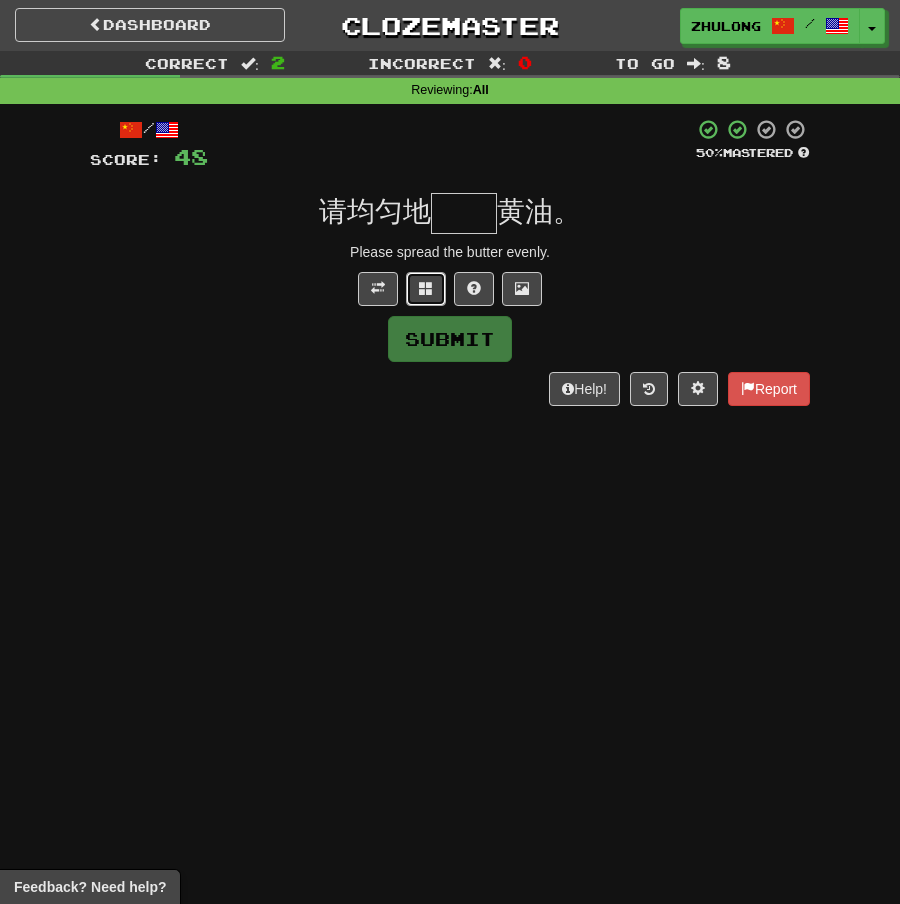 click at bounding box center (426, 288) 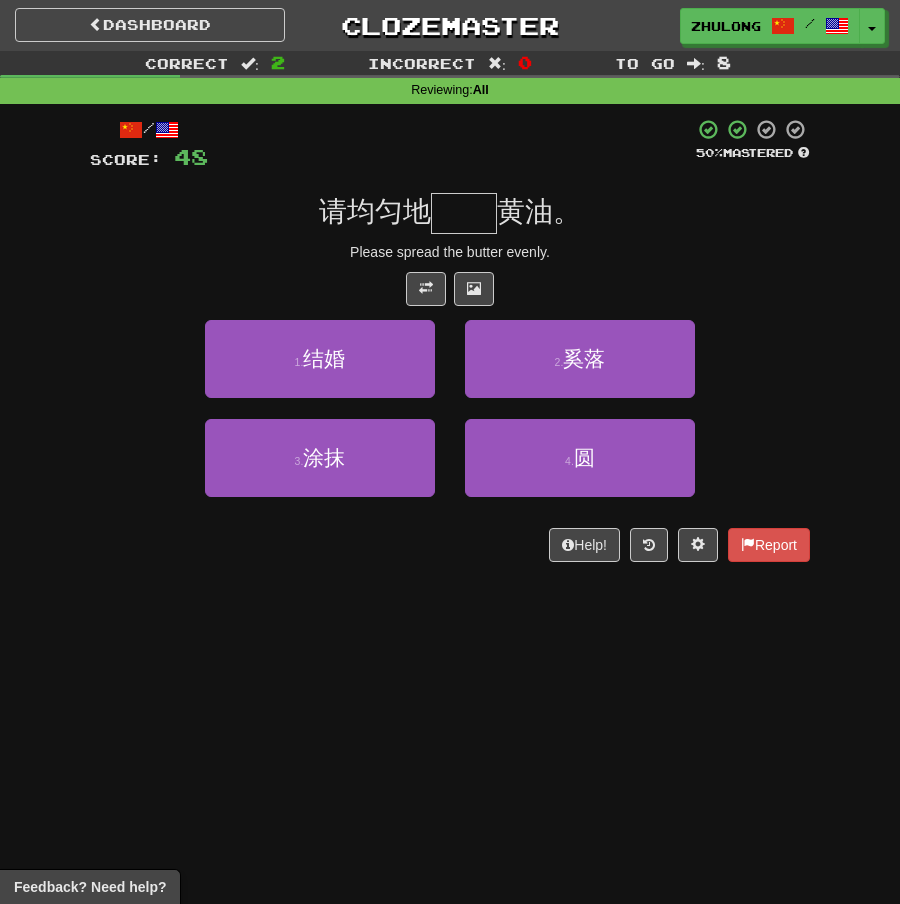 click at bounding box center (464, 213) 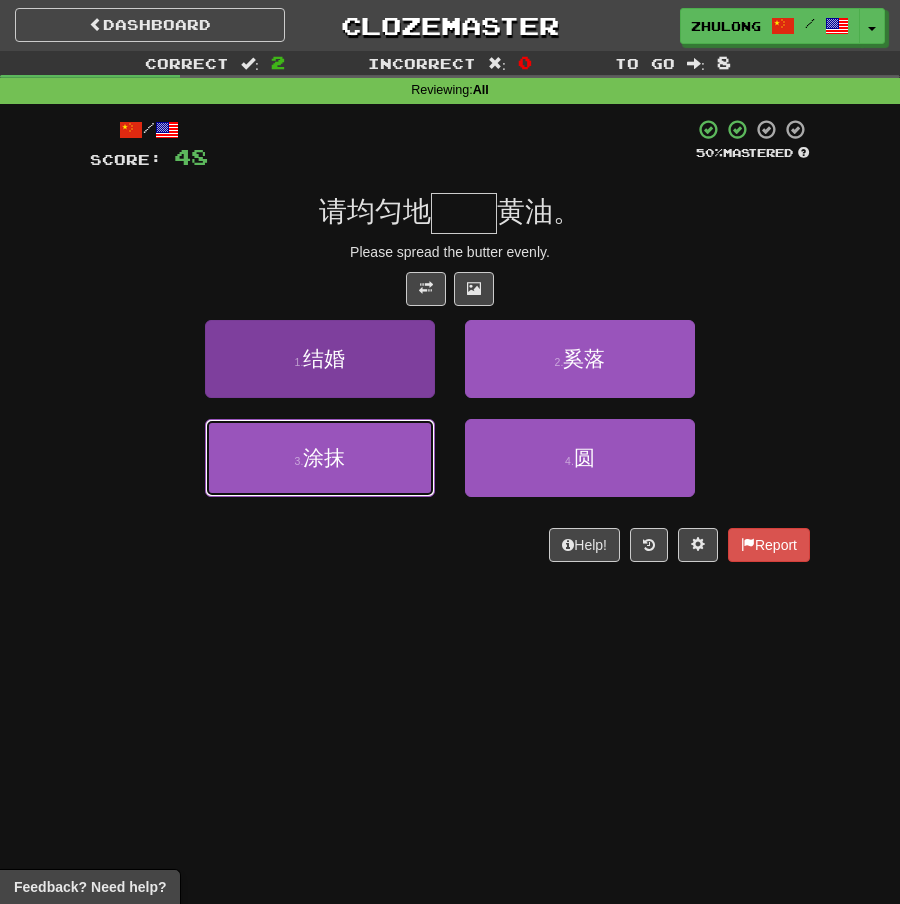 click on "3 .  涂抹" at bounding box center [320, 458] 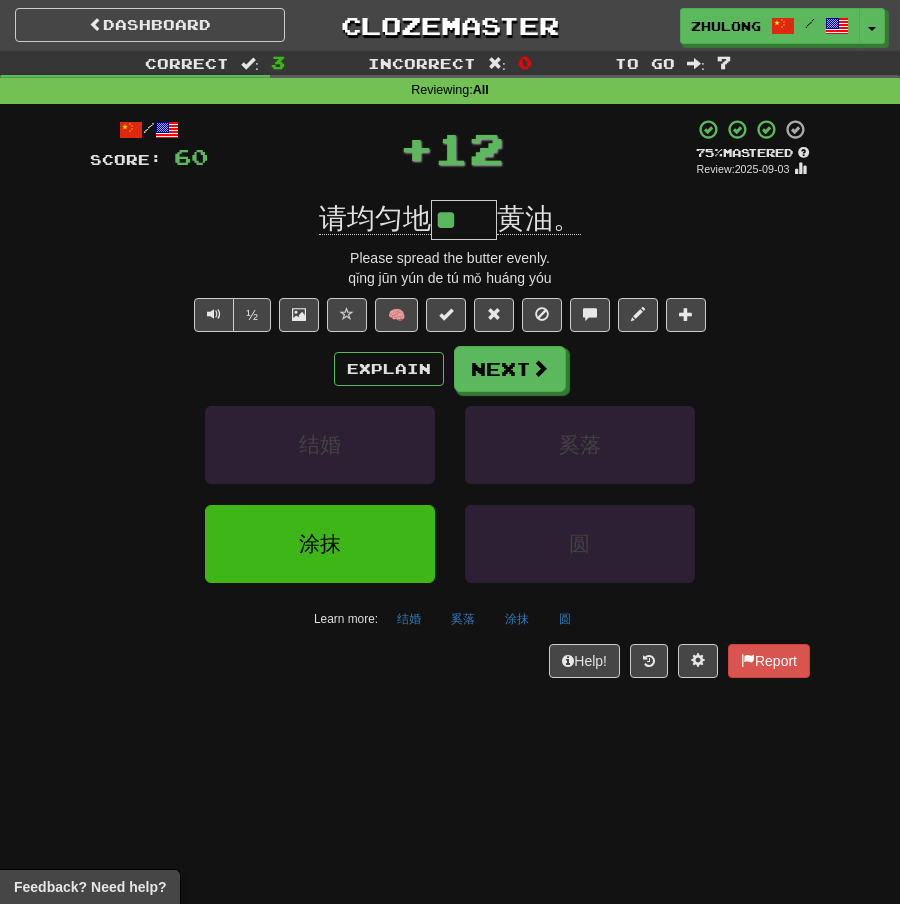 drag, startPoint x: 439, startPoint y: 216, endPoint x: 609, endPoint y: 216, distance: 170 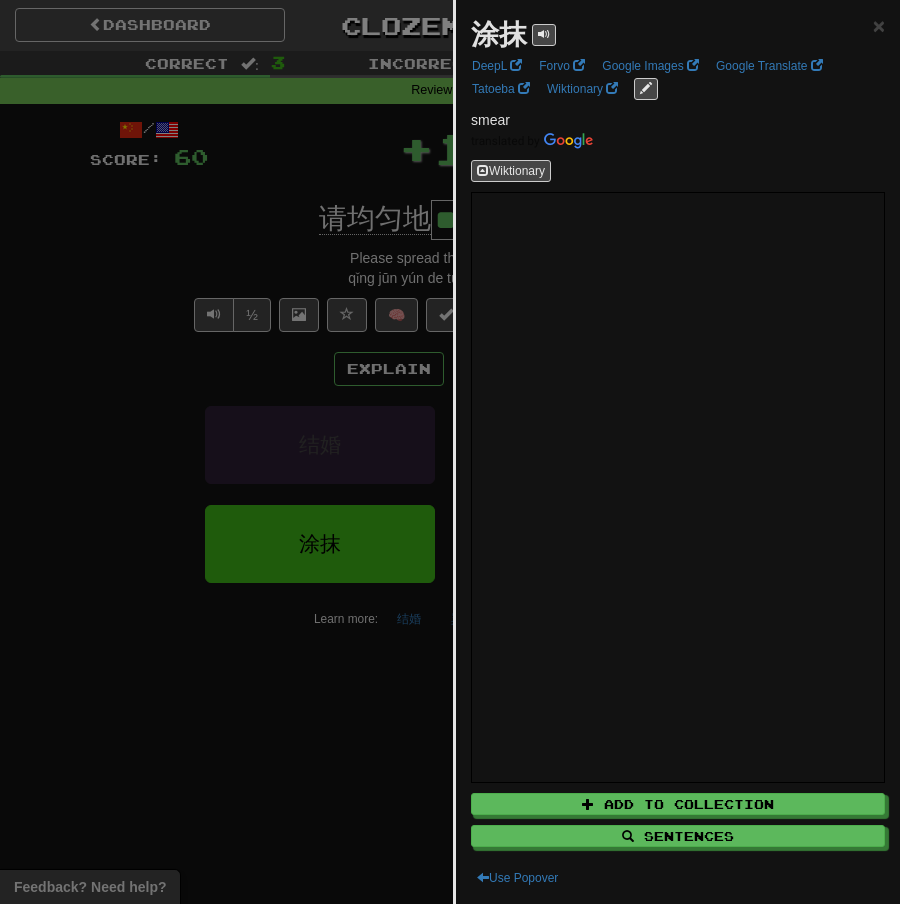 click at bounding box center (450, 452) 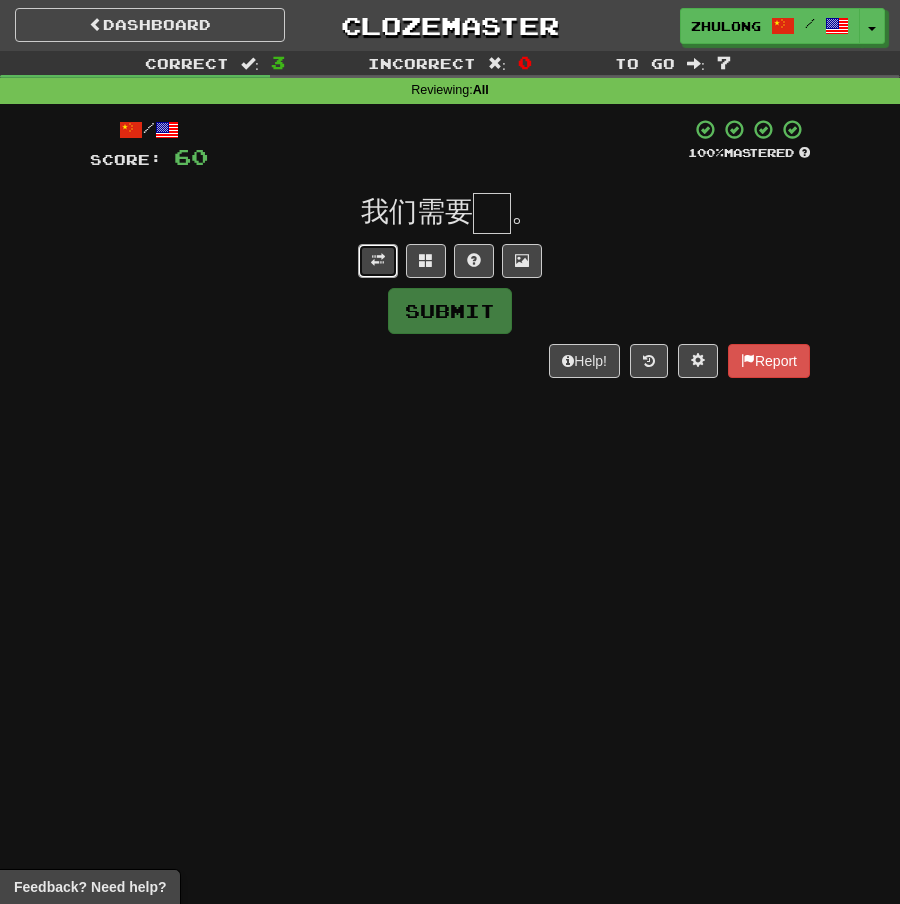 click at bounding box center [378, 260] 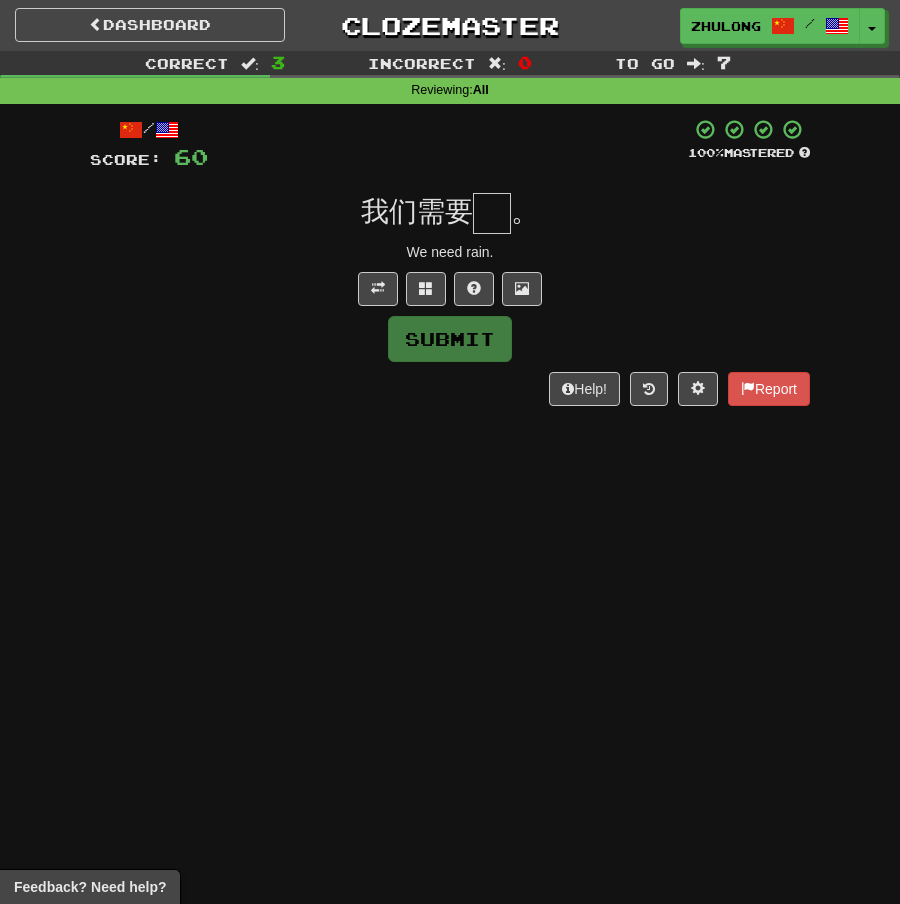 click at bounding box center (492, 213) 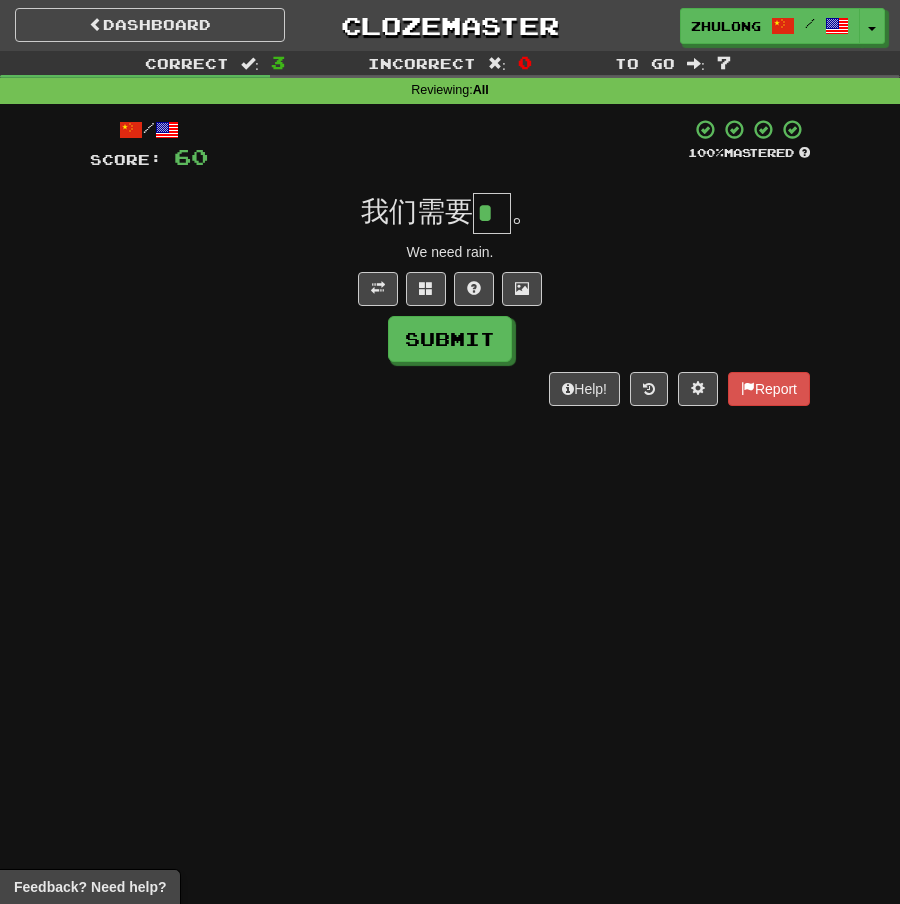 type on "*" 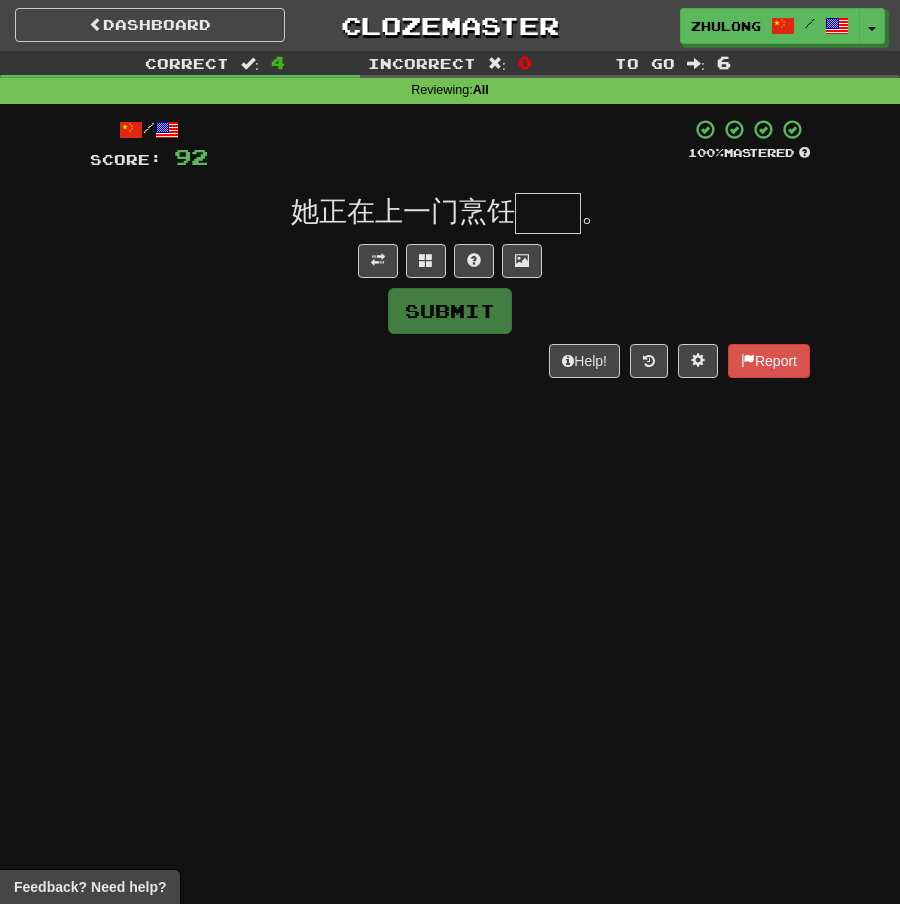 click on "Submit" at bounding box center [450, 311] 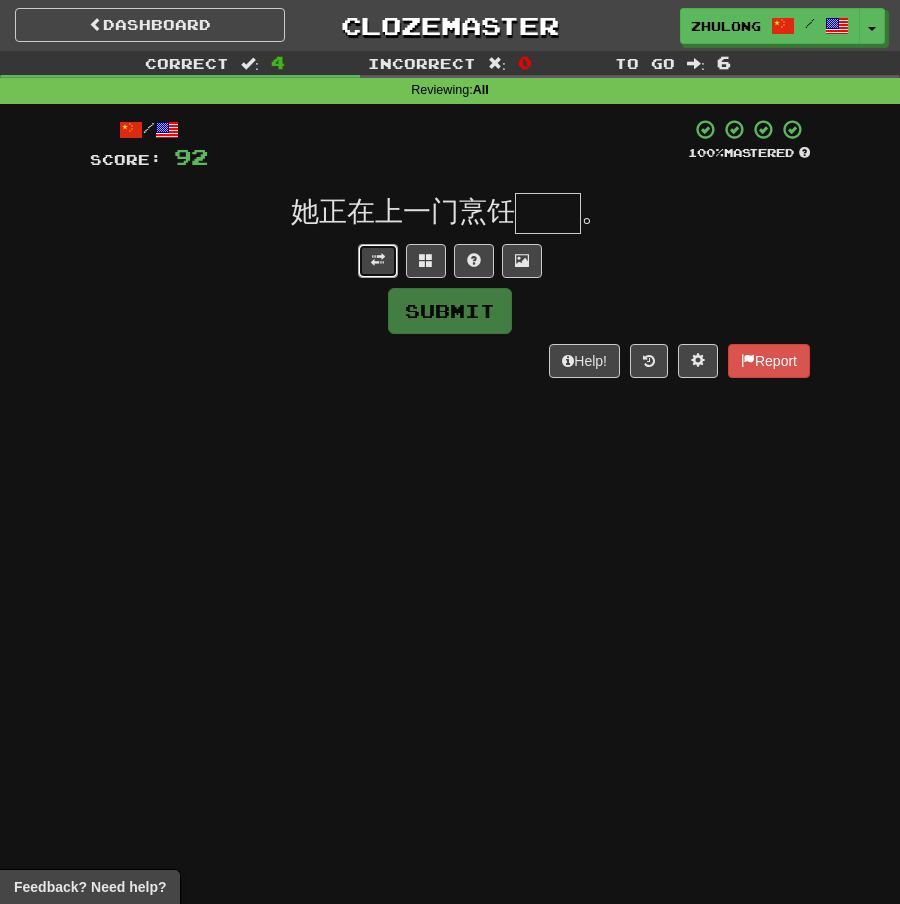 click at bounding box center [378, 260] 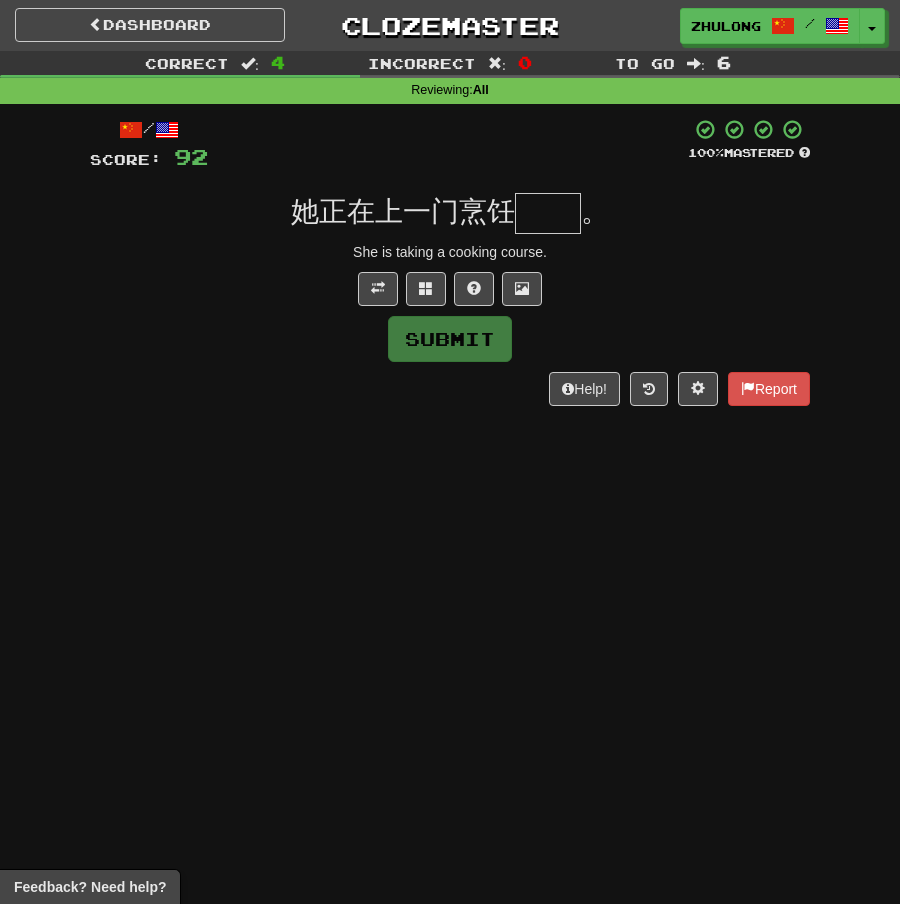 click at bounding box center (548, 213) 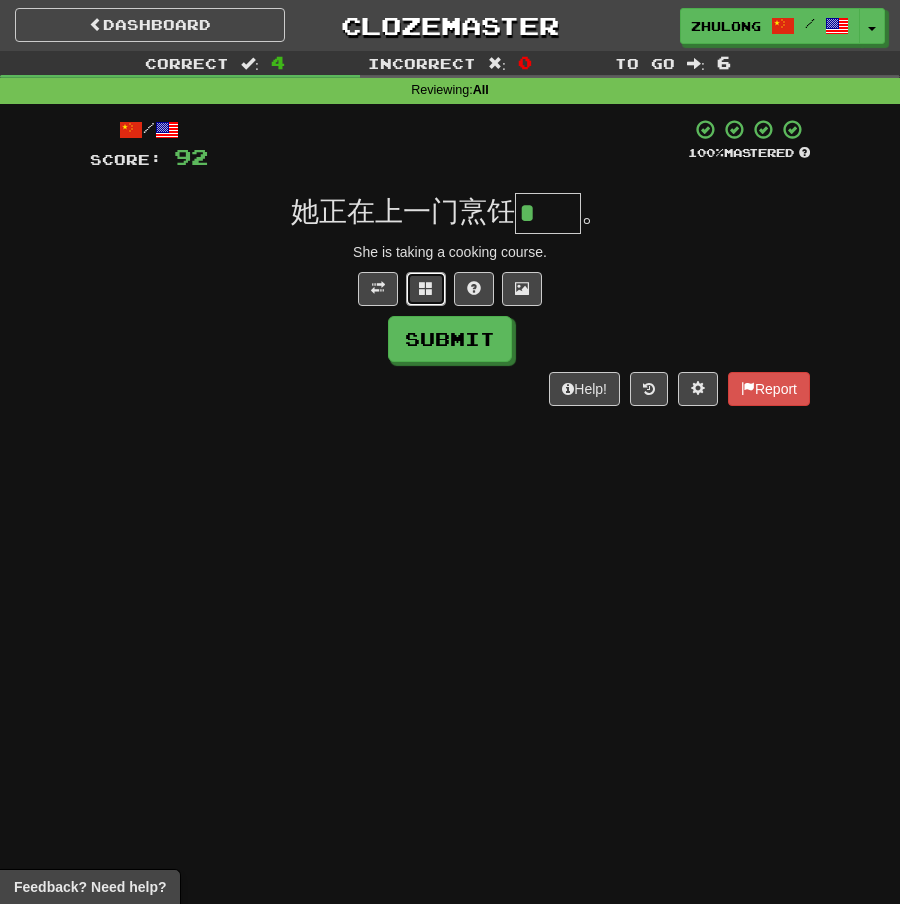 click at bounding box center (426, 288) 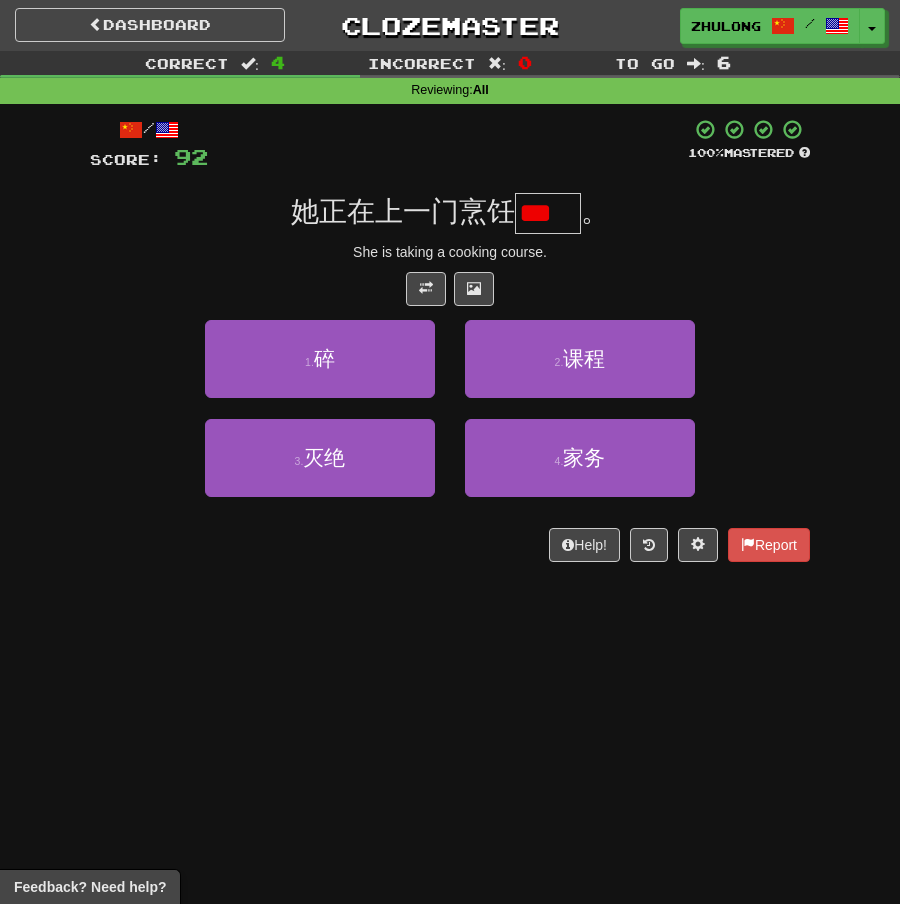 scroll, scrollTop: 0, scrollLeft: 0, axis: both 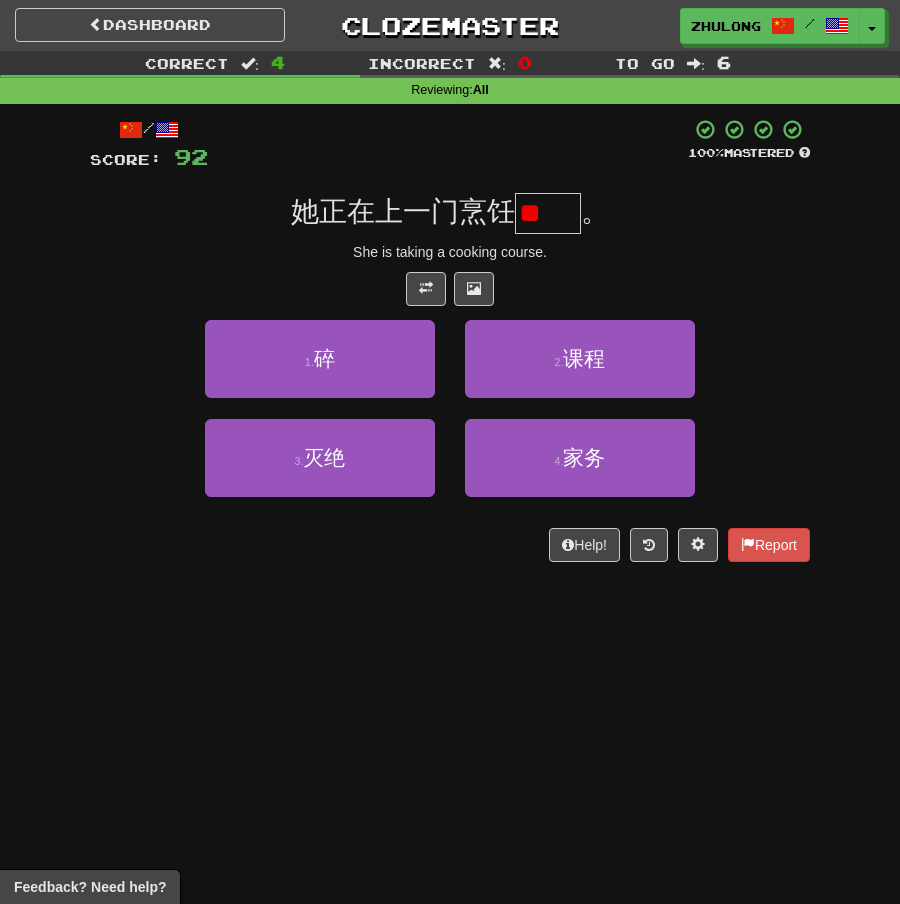type on "*" 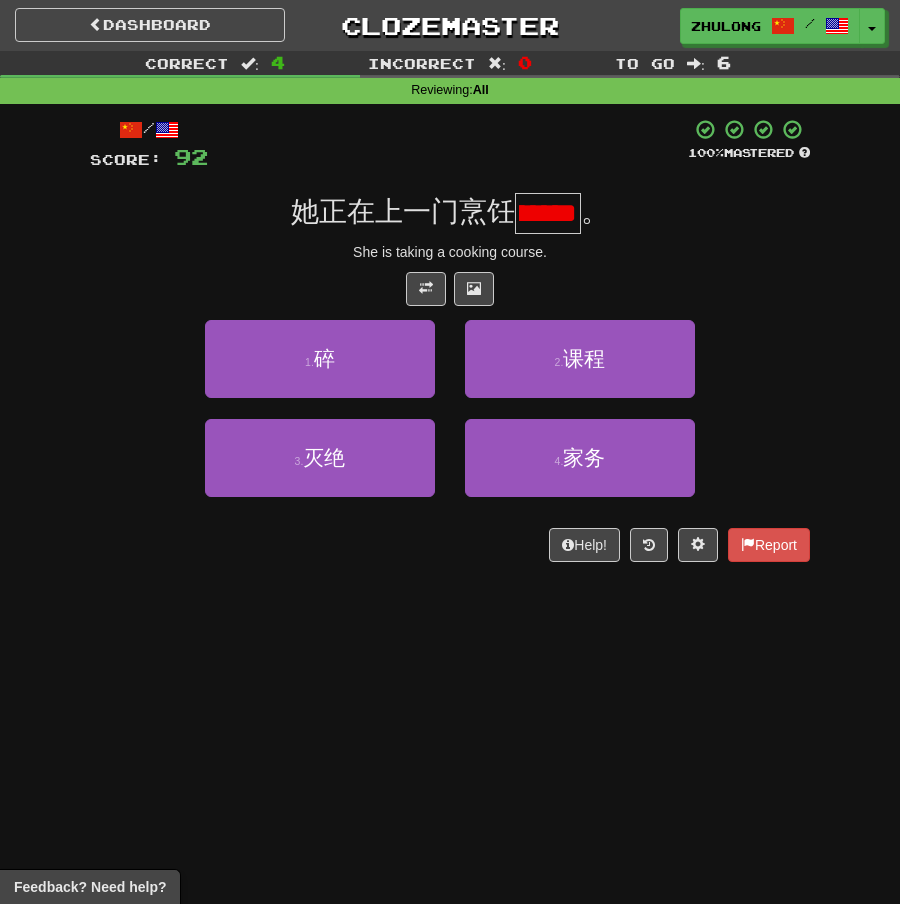 scroll, scrollTop: 0, scrollLeft: 0, axis: both 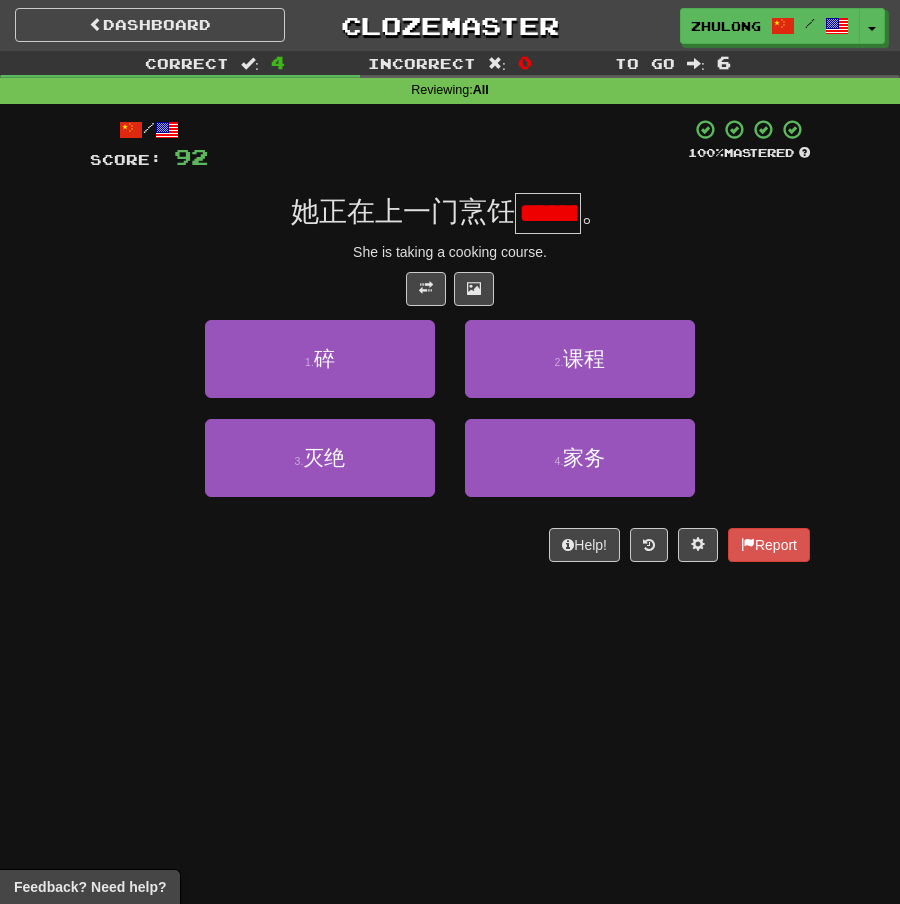click on "2 .  课程" at bounding box center (580, 369) 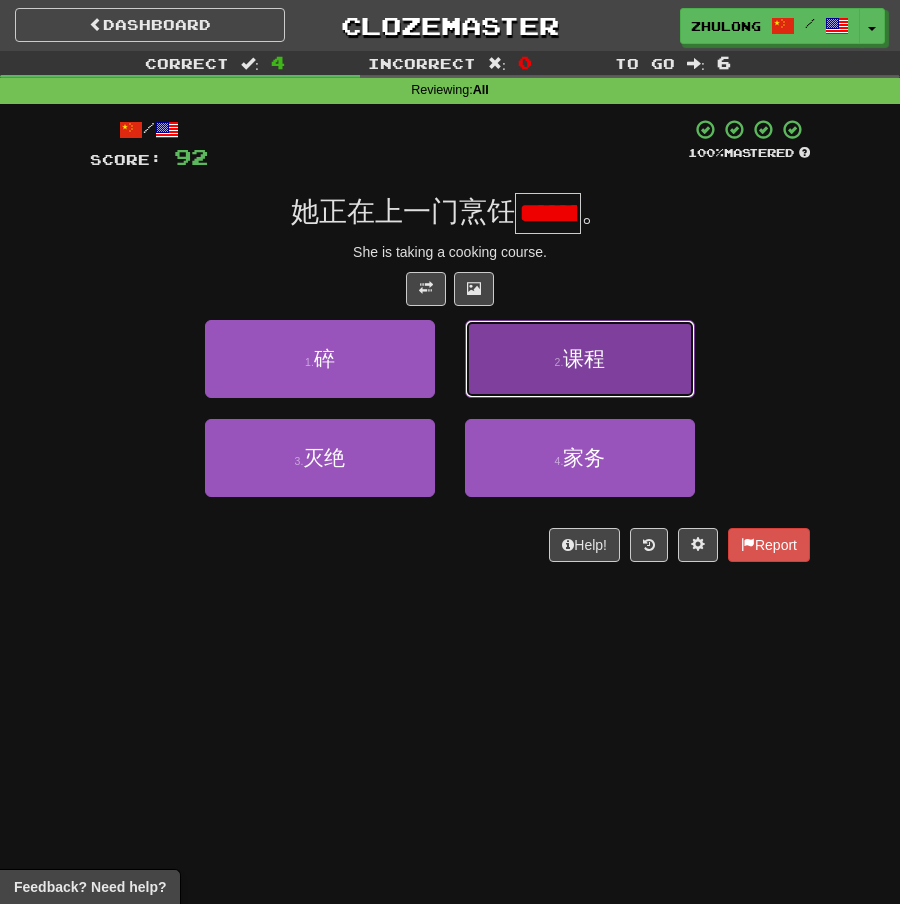 click on "2 .  课程" at bounding box center (580, 359) 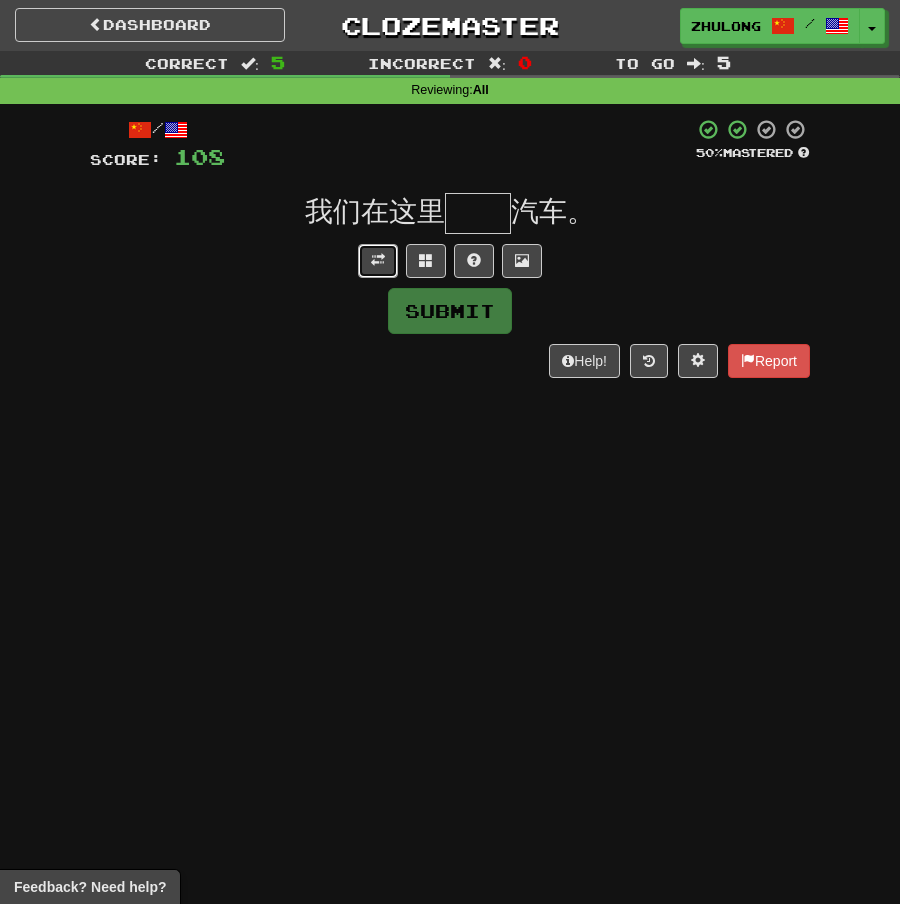 click at bounding box center [378, 261] 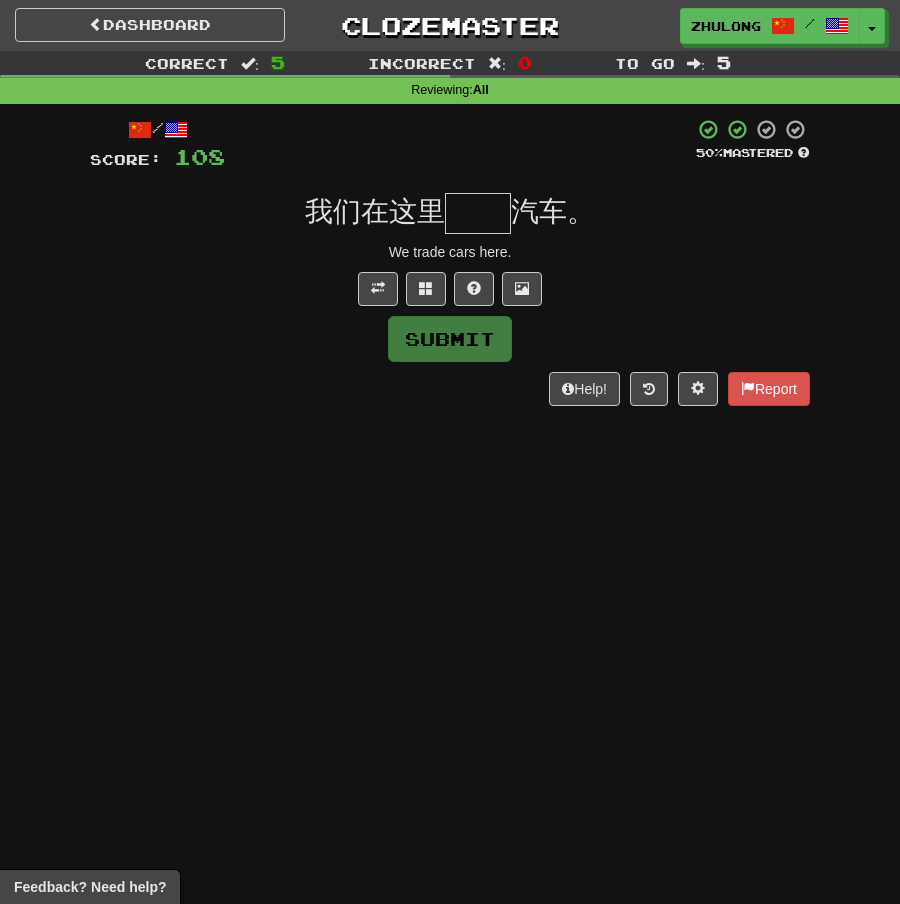 click at bounding box center (478, 213) 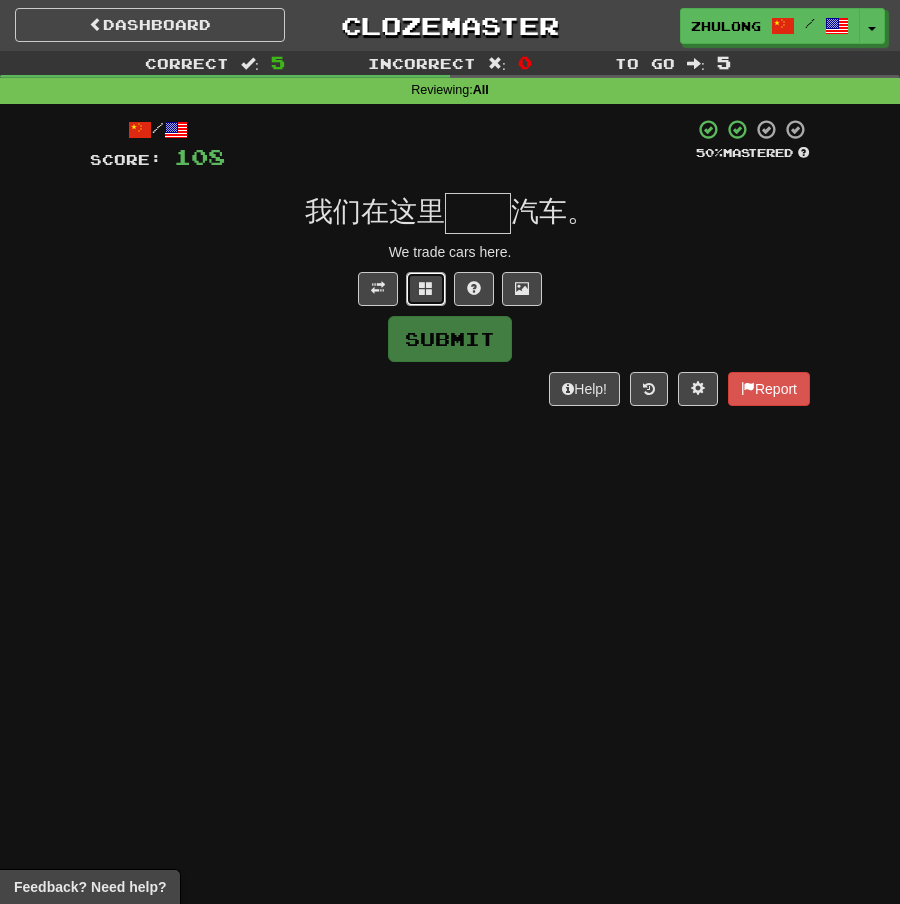 click at bounding box center [426, 289] 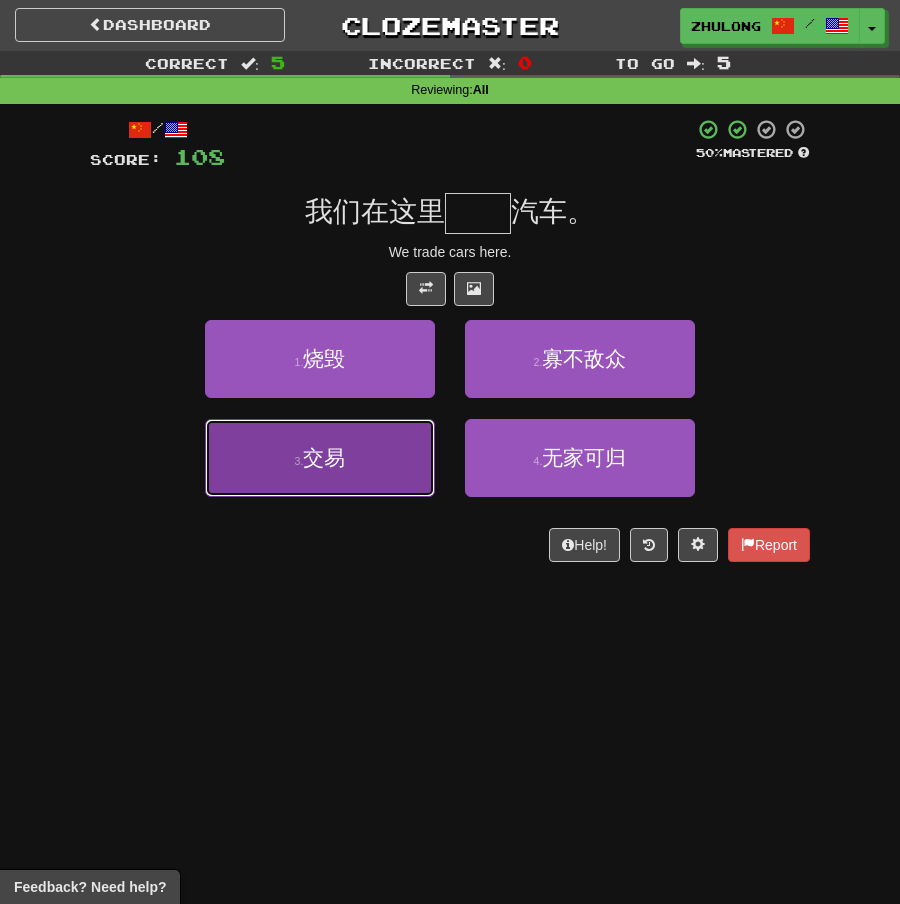 click on "3 .  交易" at bounding box center (320, 458) 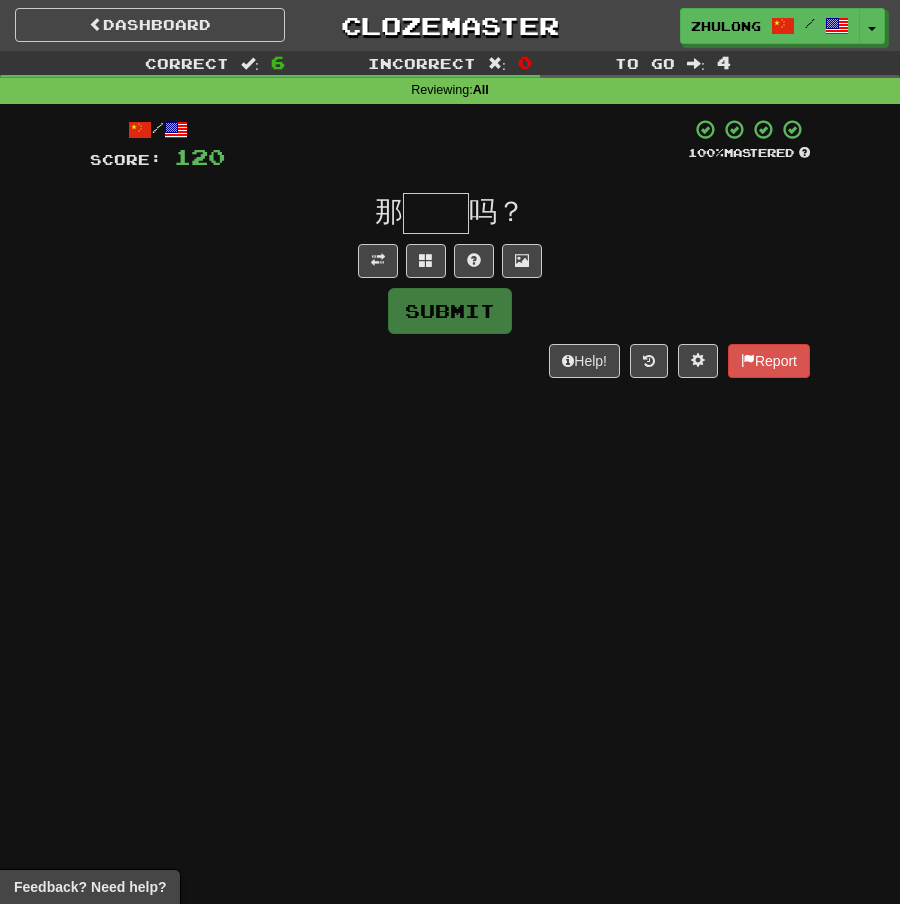 click at bounding box center (450, 261) 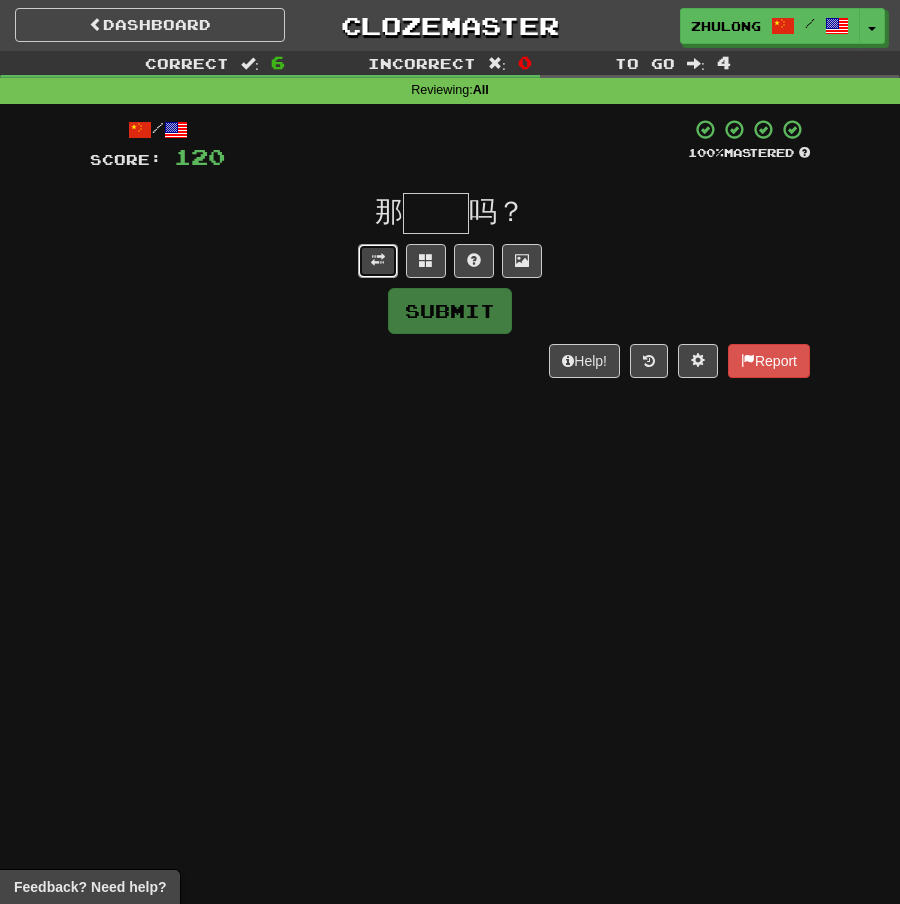 click at bounding box center (378, 260) 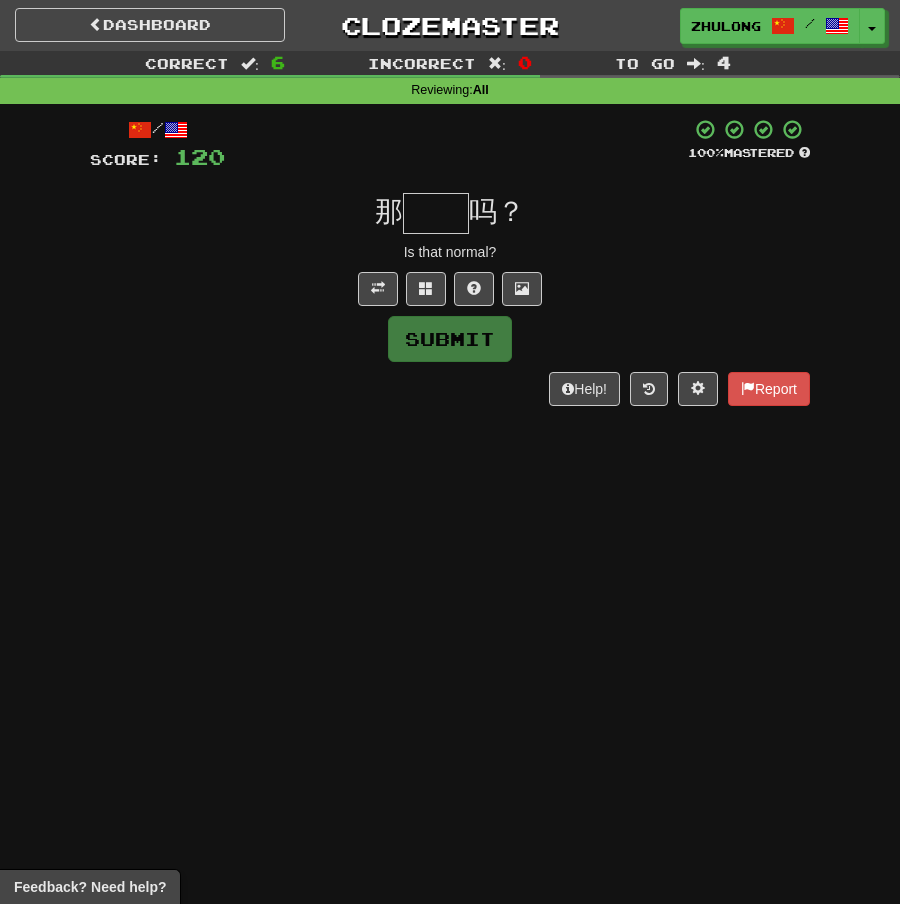 click at bounding box center [436, 213] 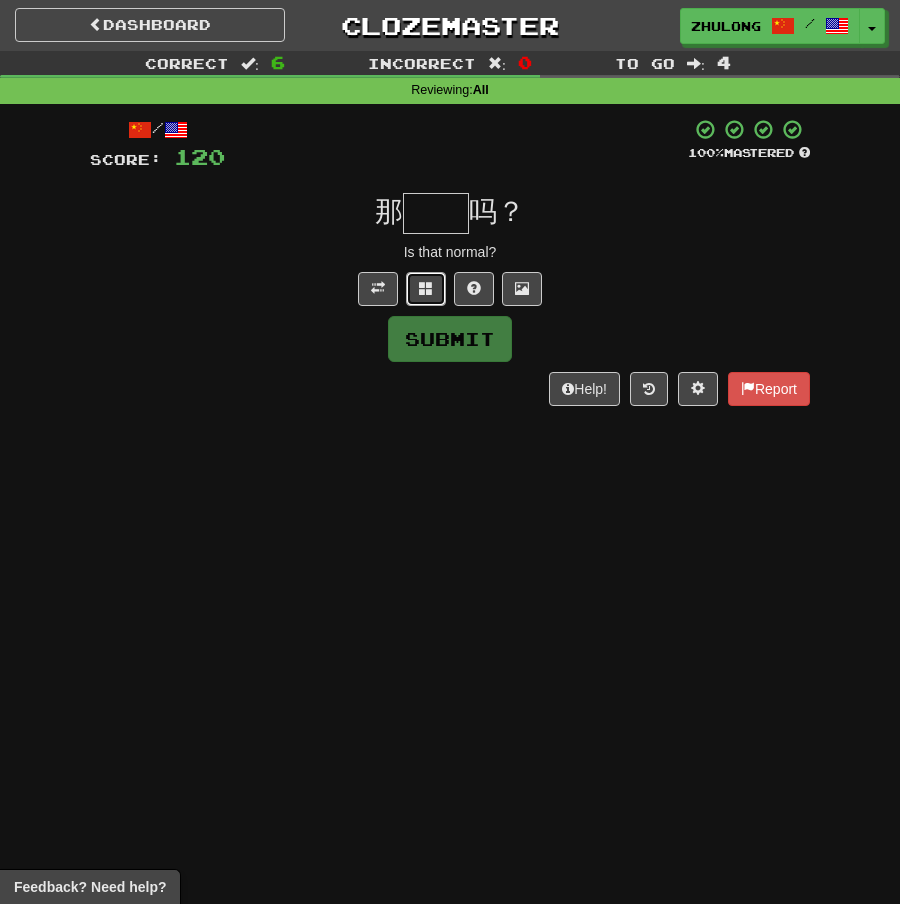 click at bounding box center (426, 289) 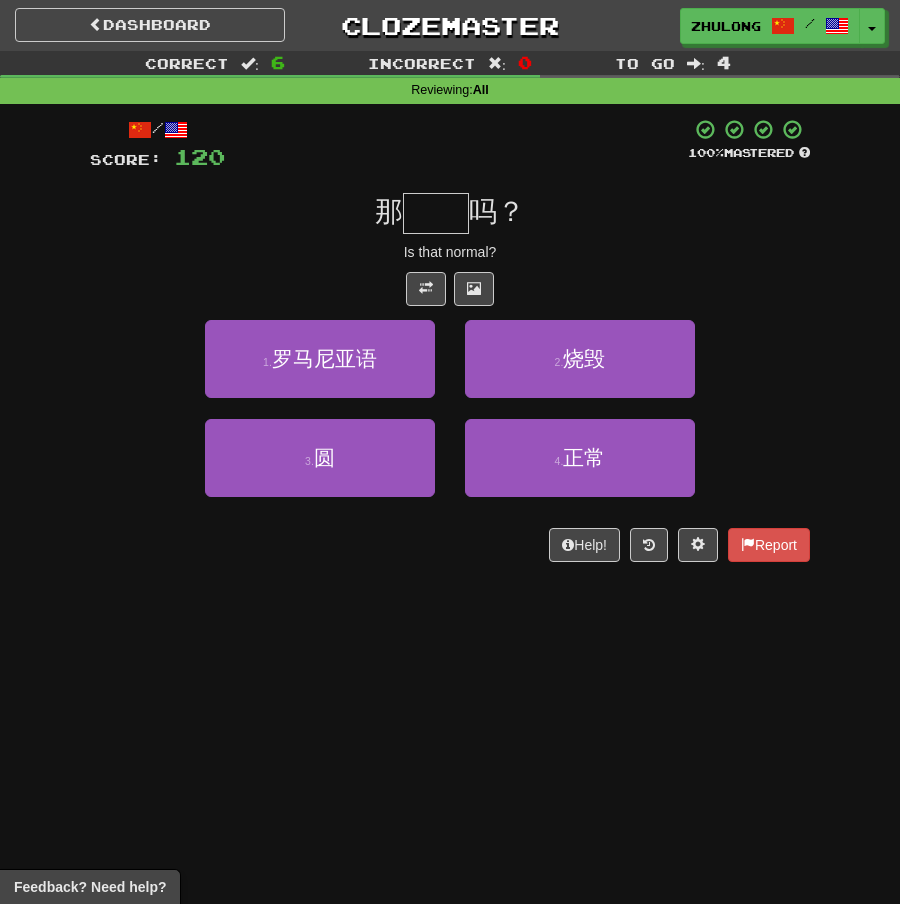 click at bounding box center (436, 213) 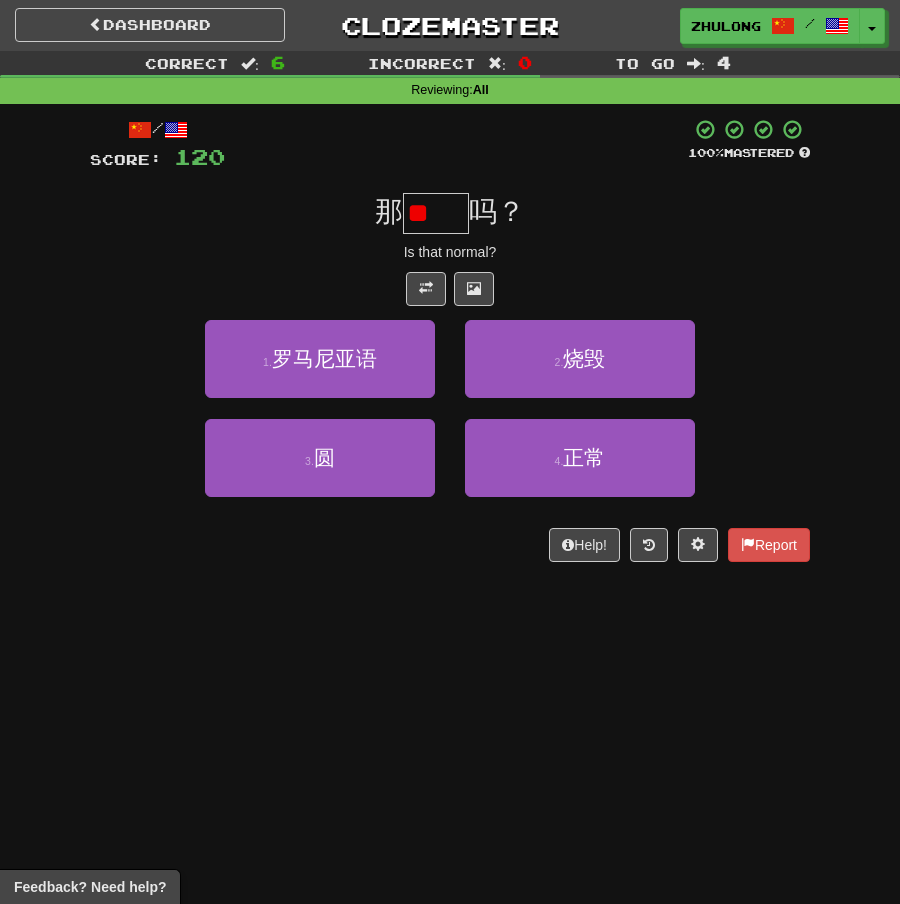 type on "*" 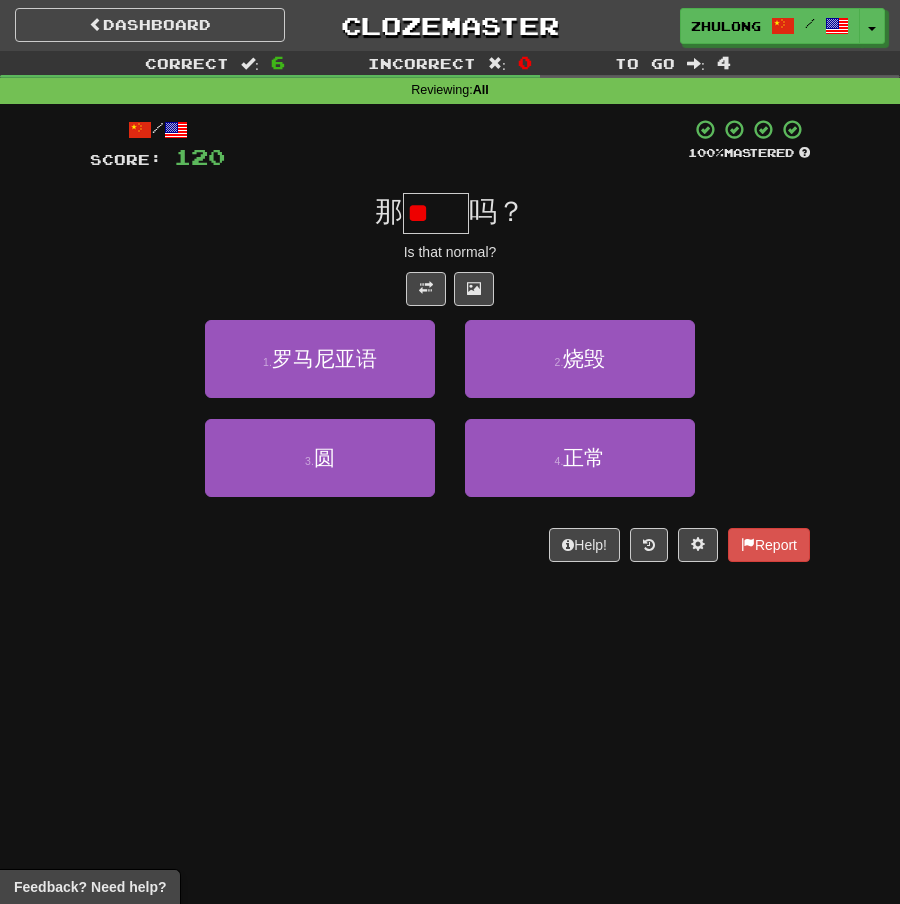 scroll, scrollTop: 0, scrollLeft: 0, axis: both 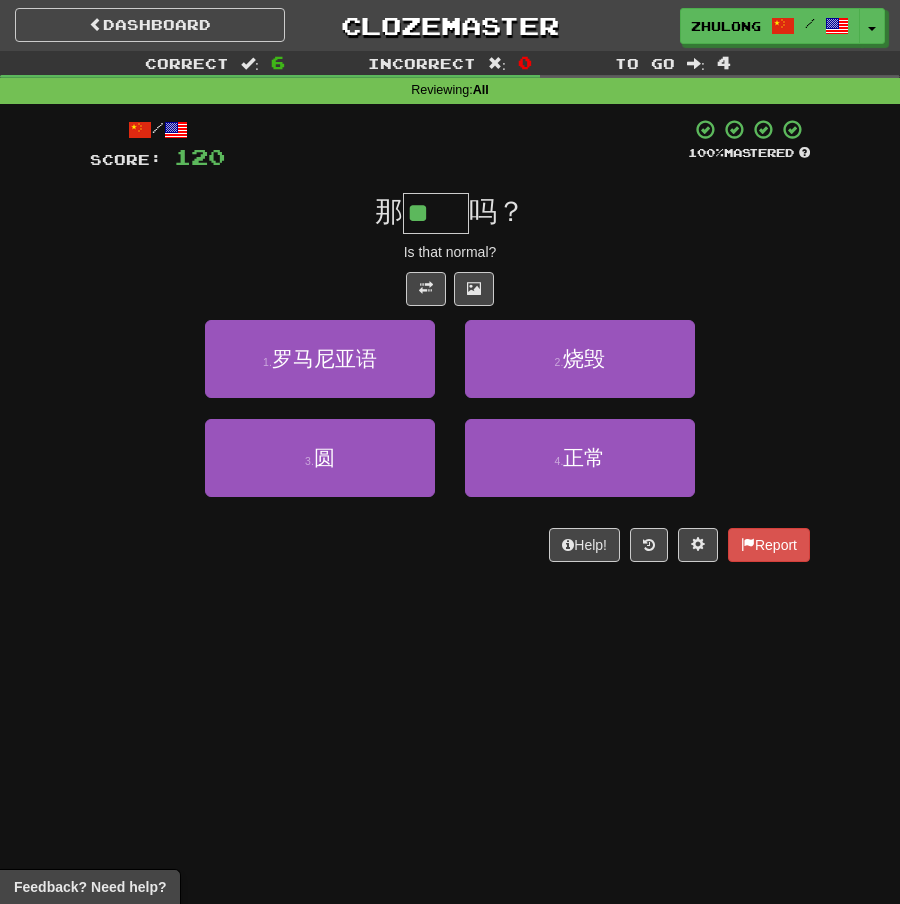 type on "**" 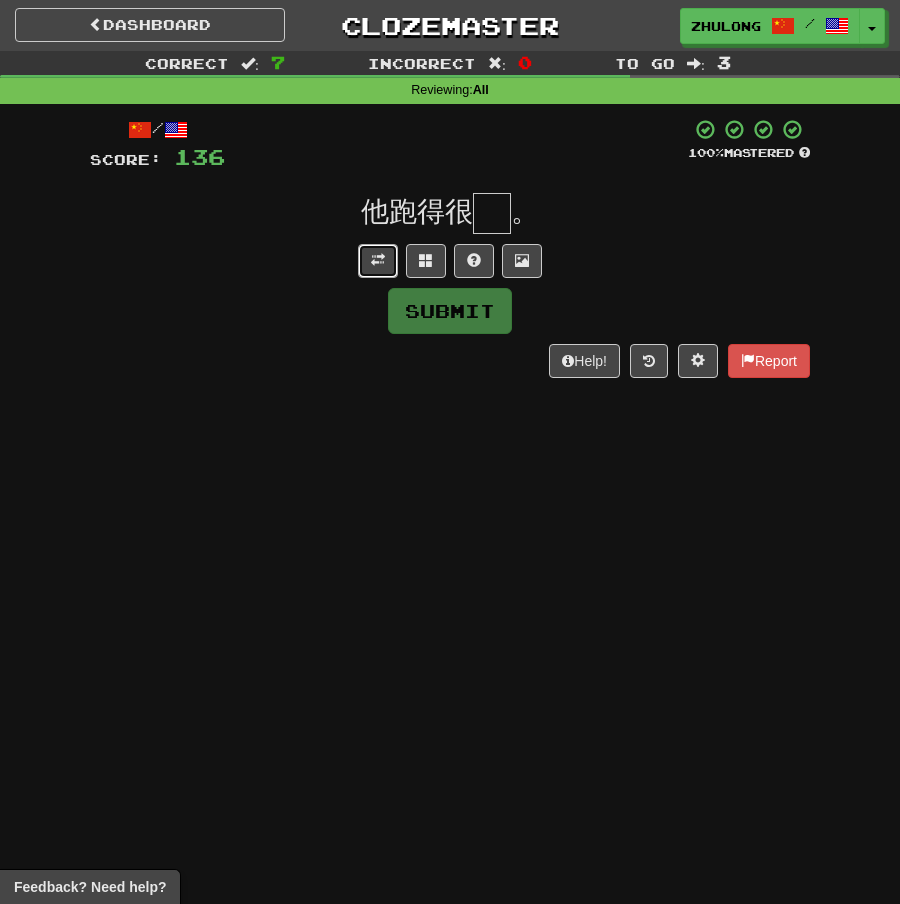 click at bounding box center (378, 261) 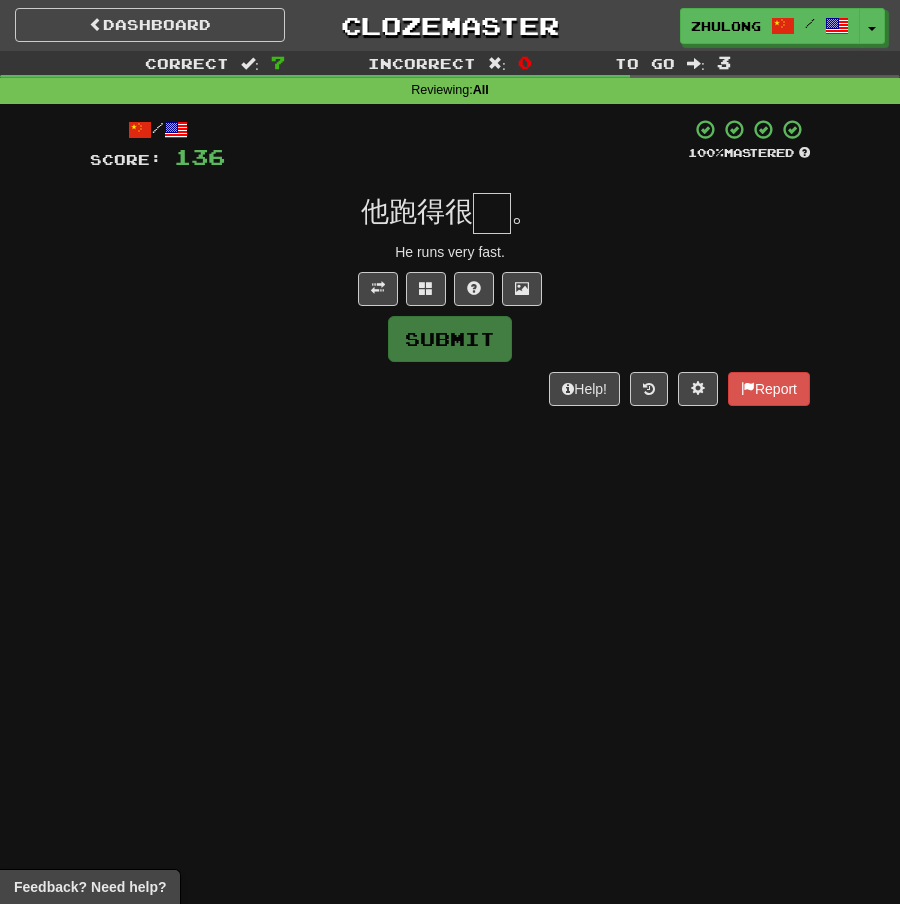 click at bounding box center [492, 213] 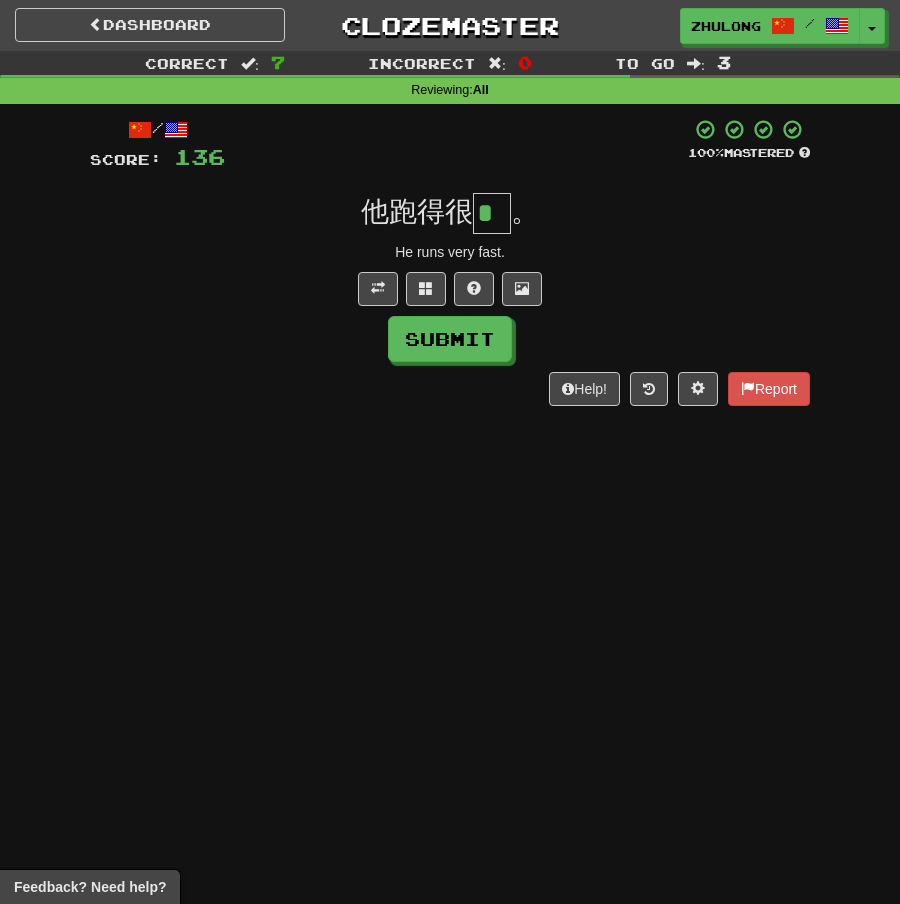 scroll, scrollTop: 0, scrollLeft: 0, axis: both 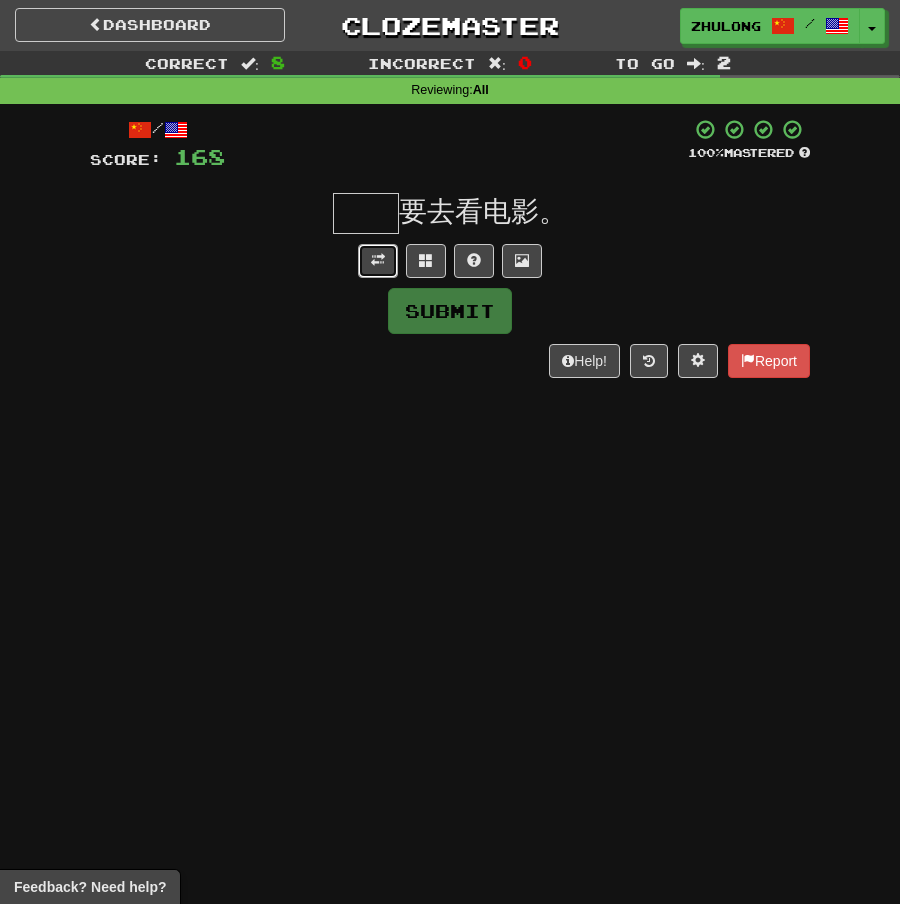 click at bounding box center [378, 260] 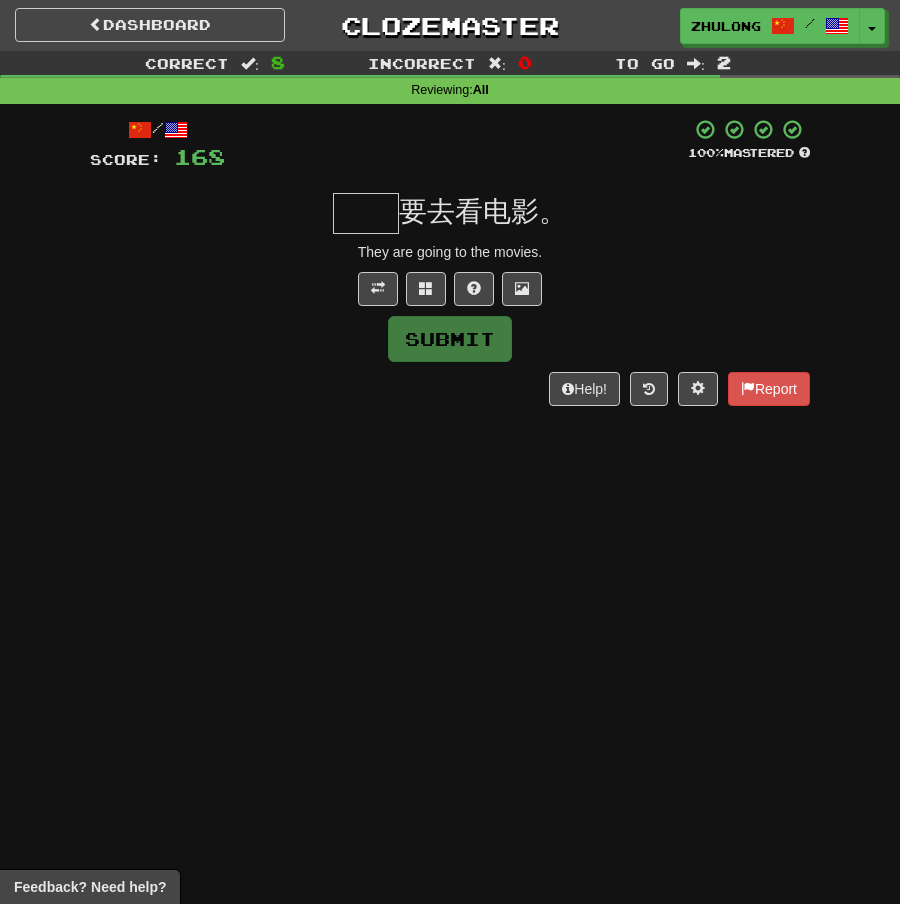 click at bounding box center (366, 213) 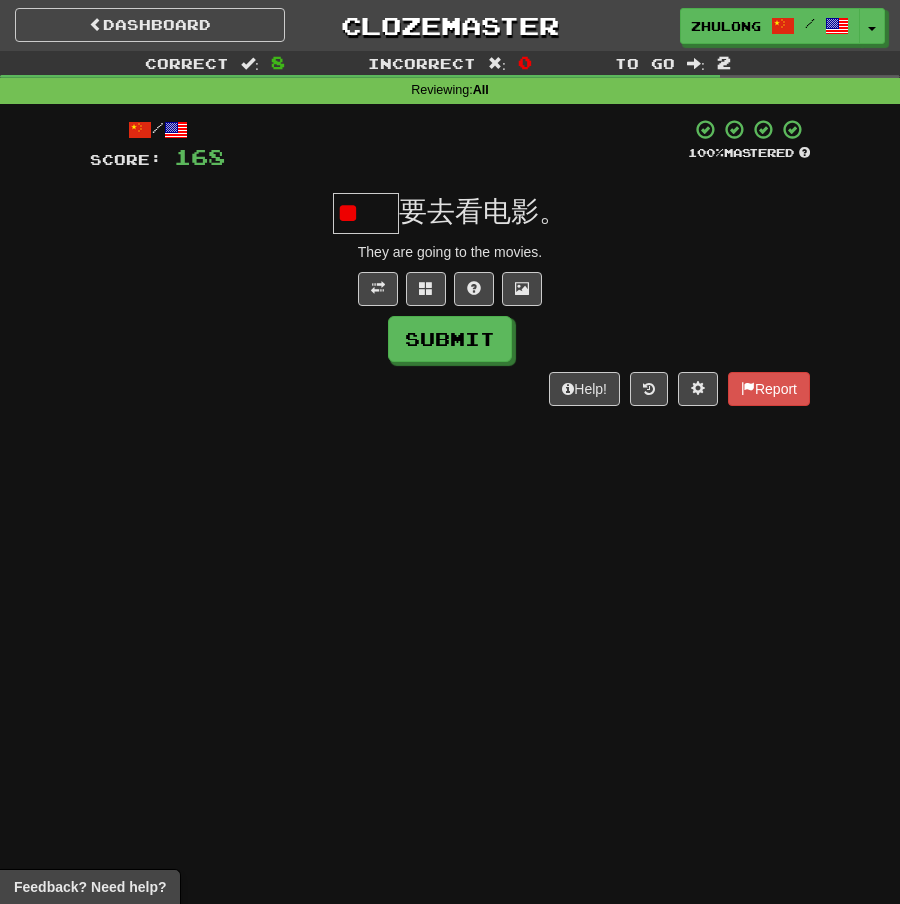 scroll, scrollTop: 0, scrollLeft: 0, axis: both 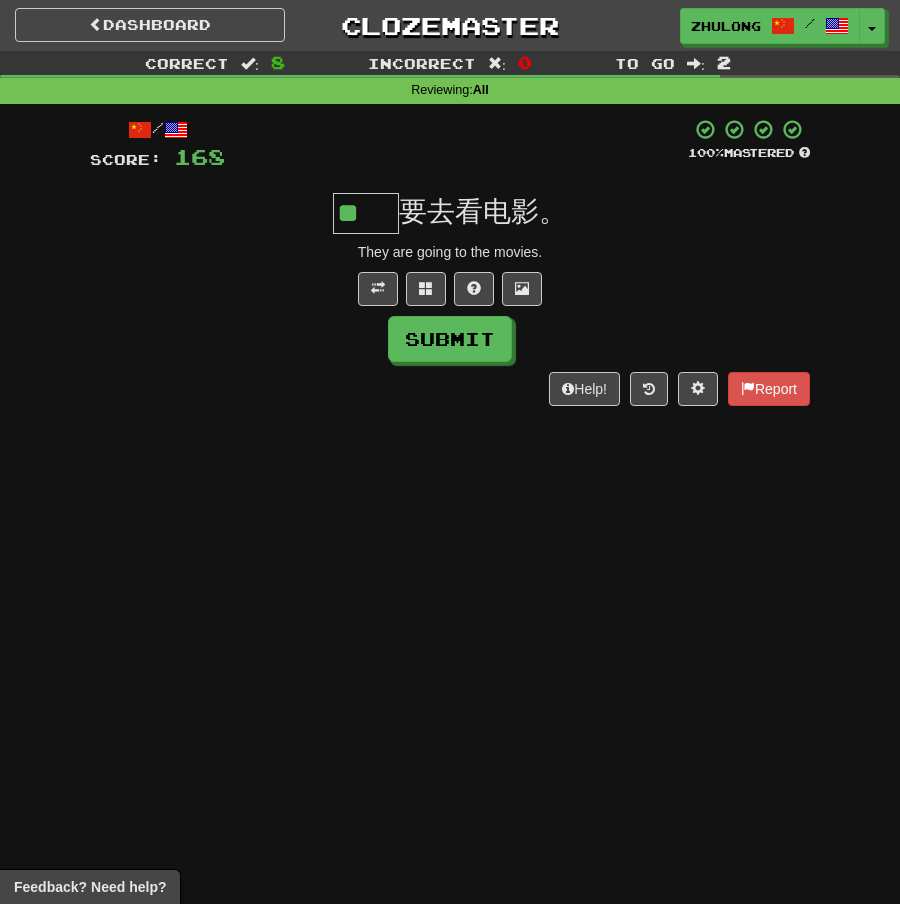 type on "**" 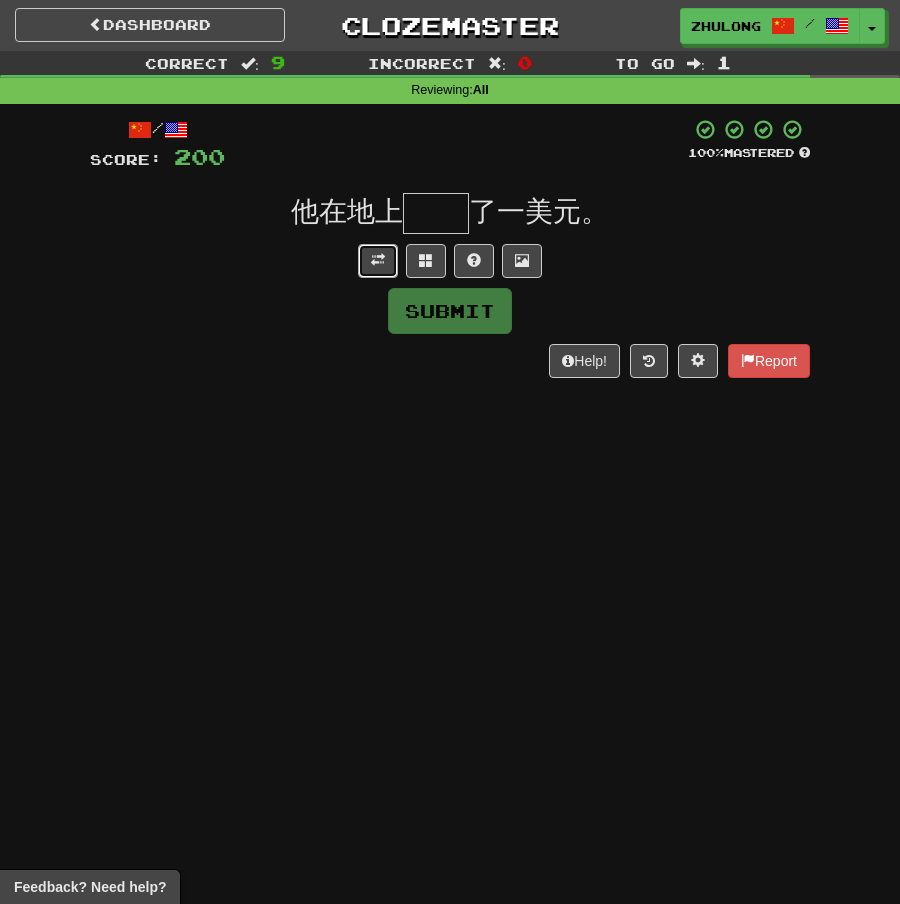 click at bounding box center (378, 261) 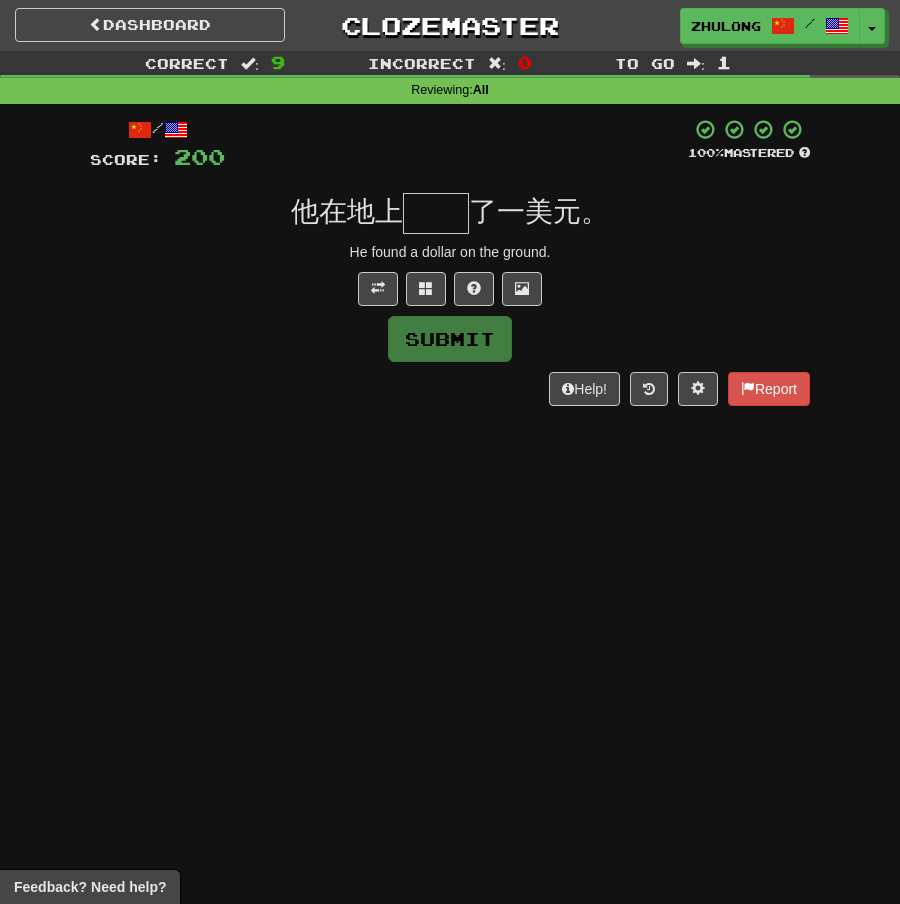 click at bounding box center (436, 213) 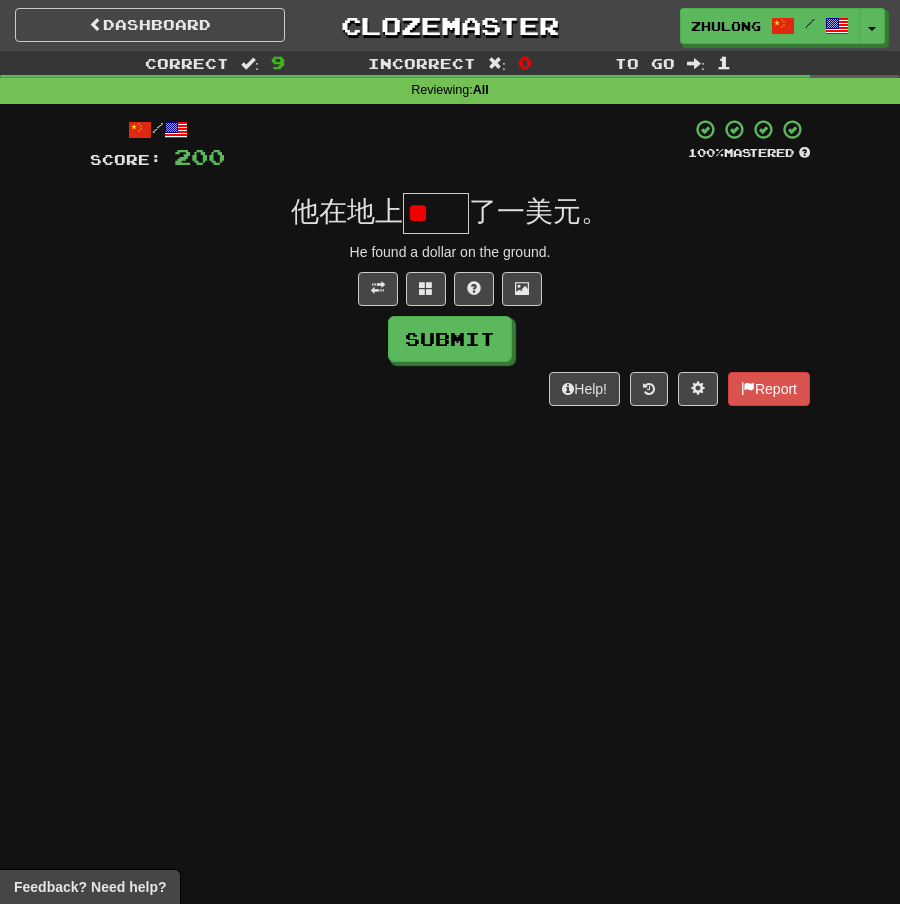 scroll, scrollTop: 0, scrollLeft: 0, axis: both 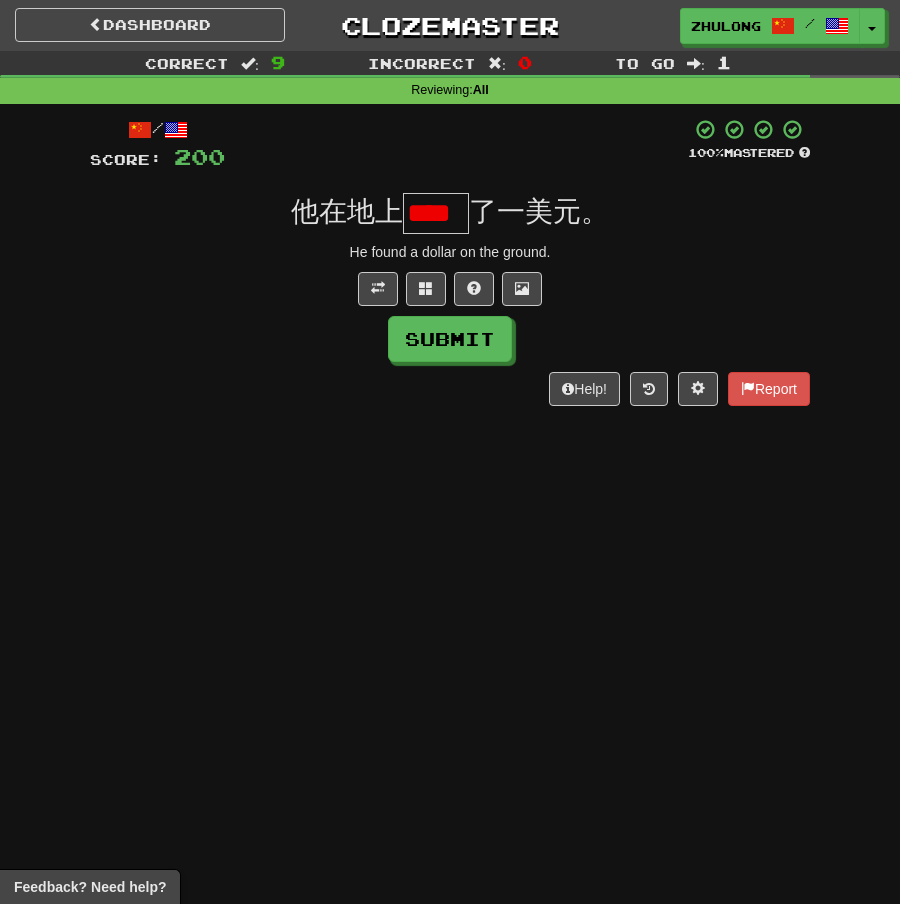 type on "*" 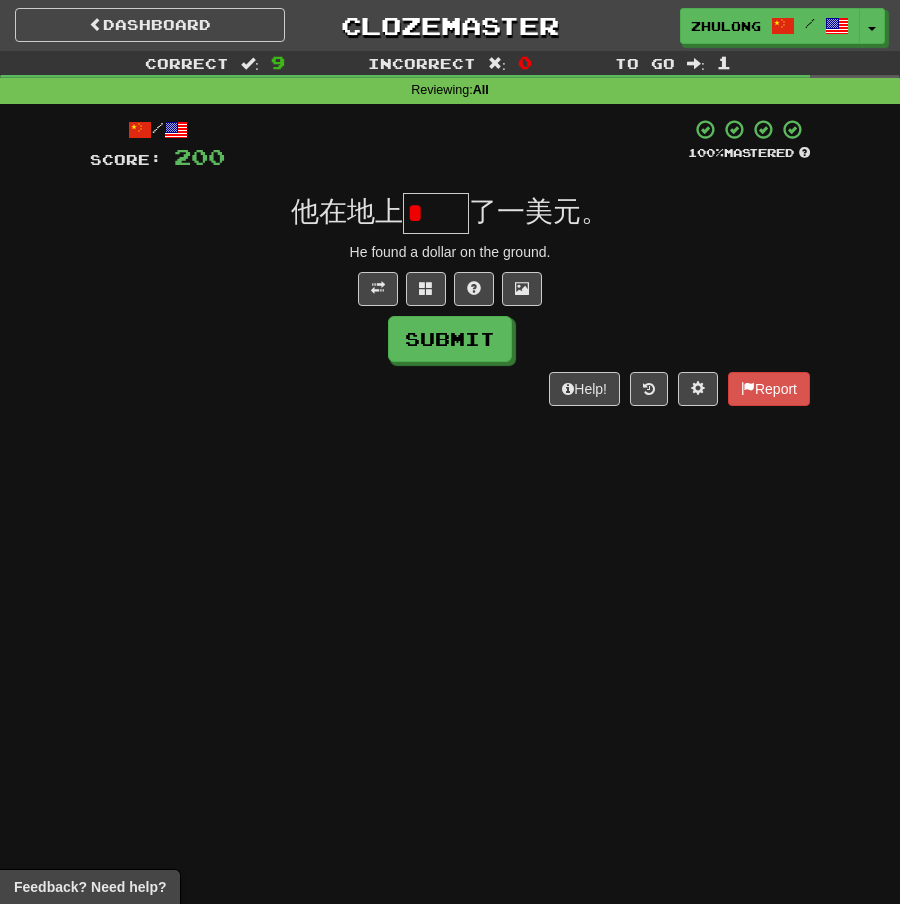 scroll, scrollTop: 0, scrollLeft: 0, axis: both 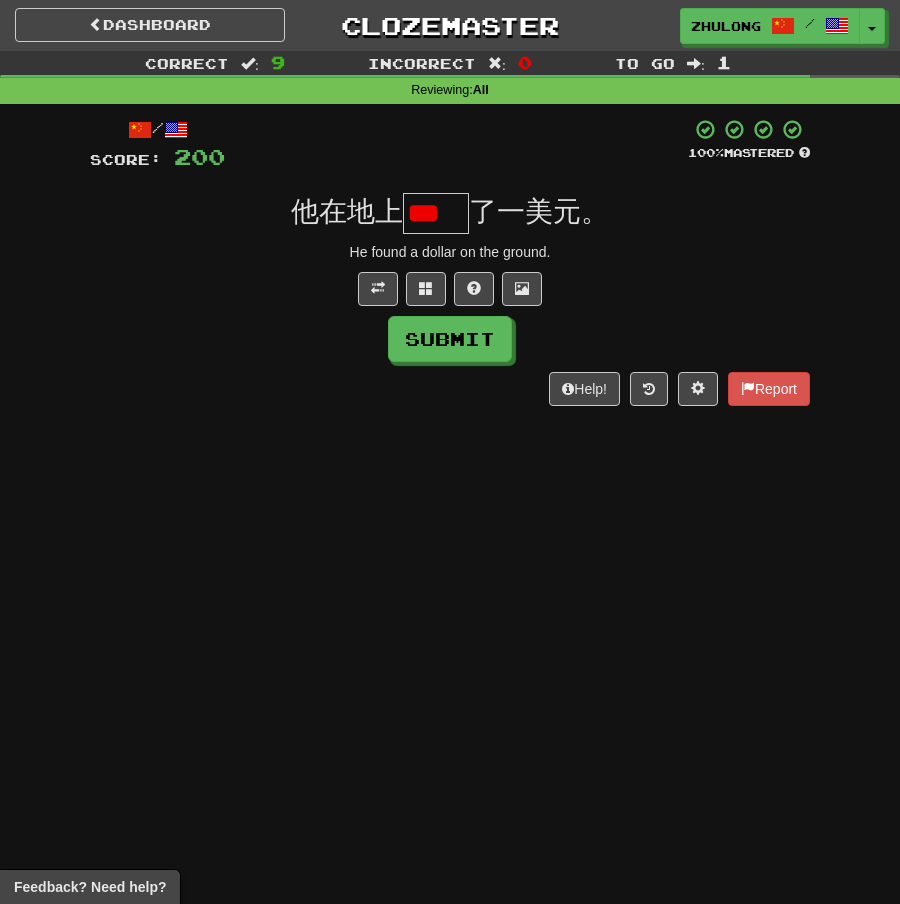 type on "****" 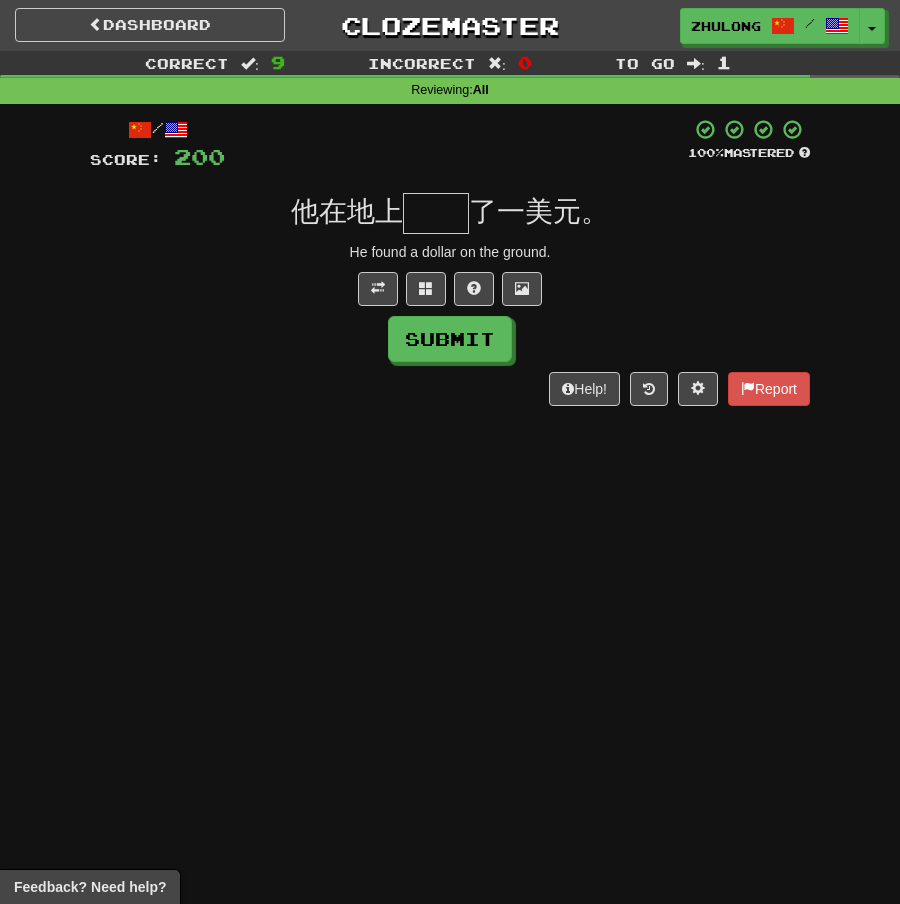 scroll, scrollTop: 0, scrollLeft: 0, axis: both 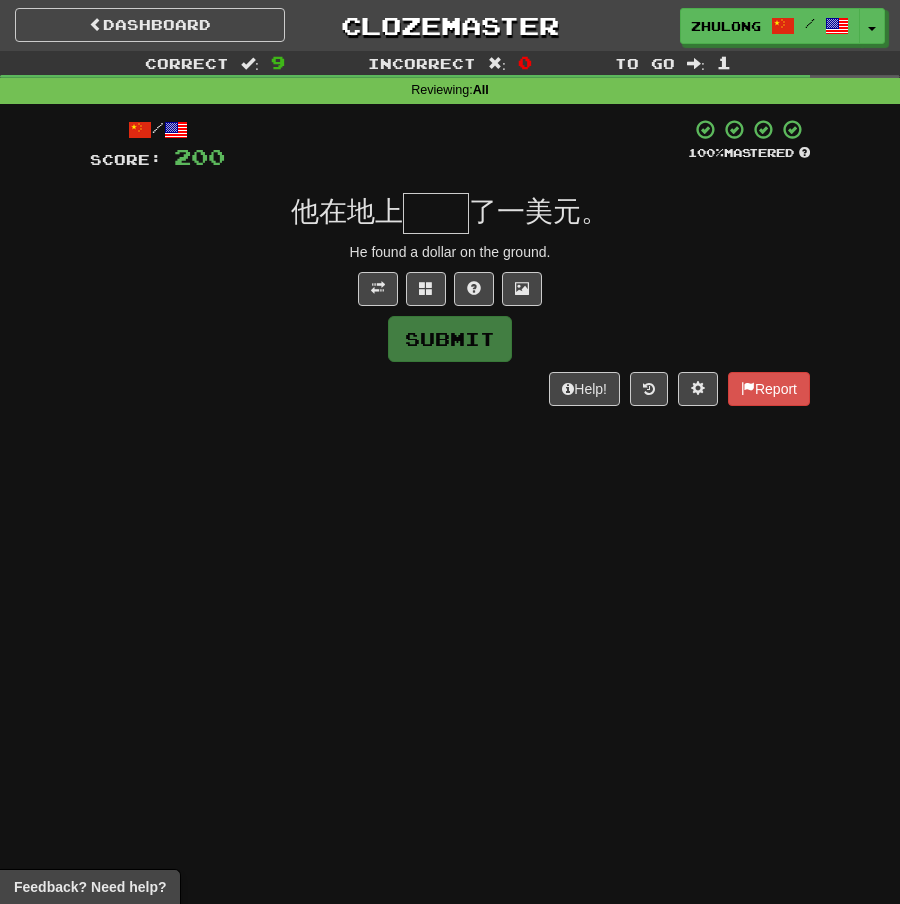 type on "*" 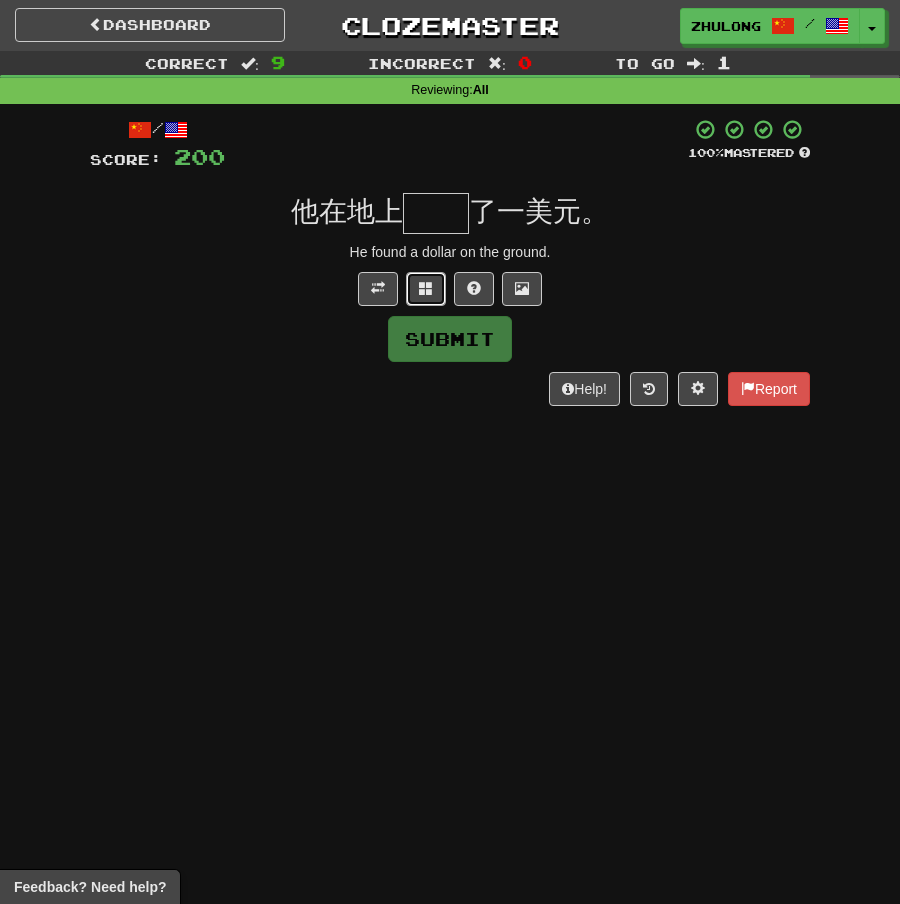 click at bounding box center [426, 289] 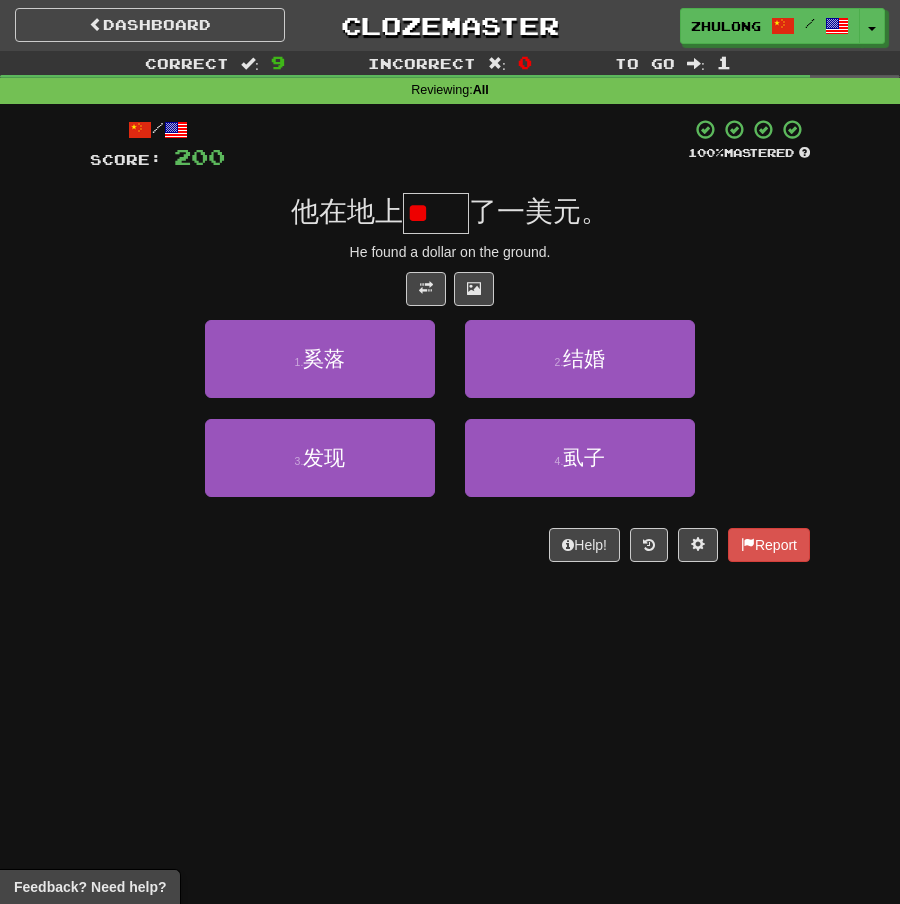 scroll, scrollTop: 0, scrollLeft: 0, axis: both 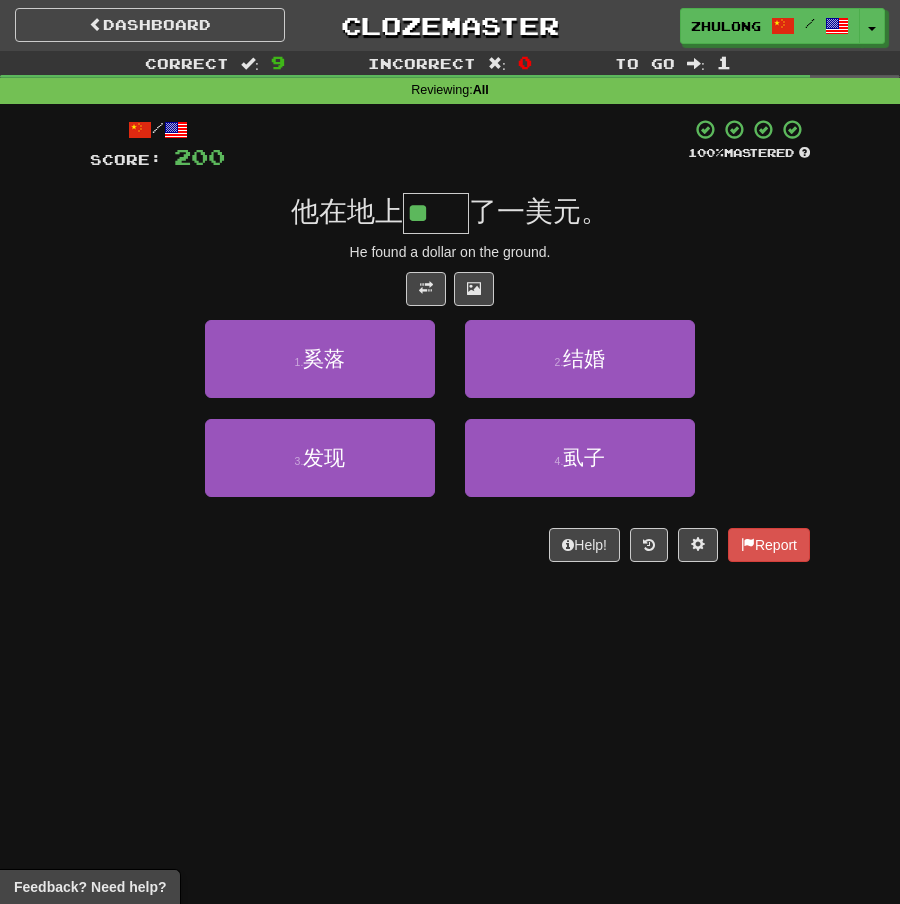 type on "**" 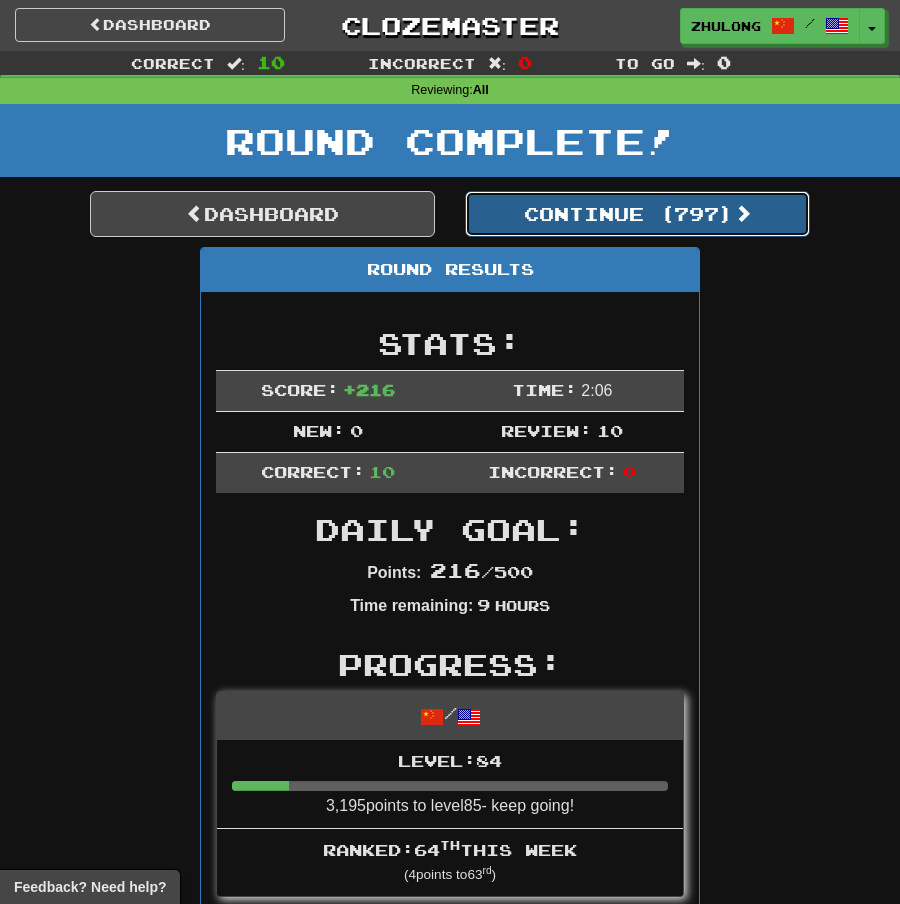 click on "Continue ( 797 )" at bounding box center (637, 214) 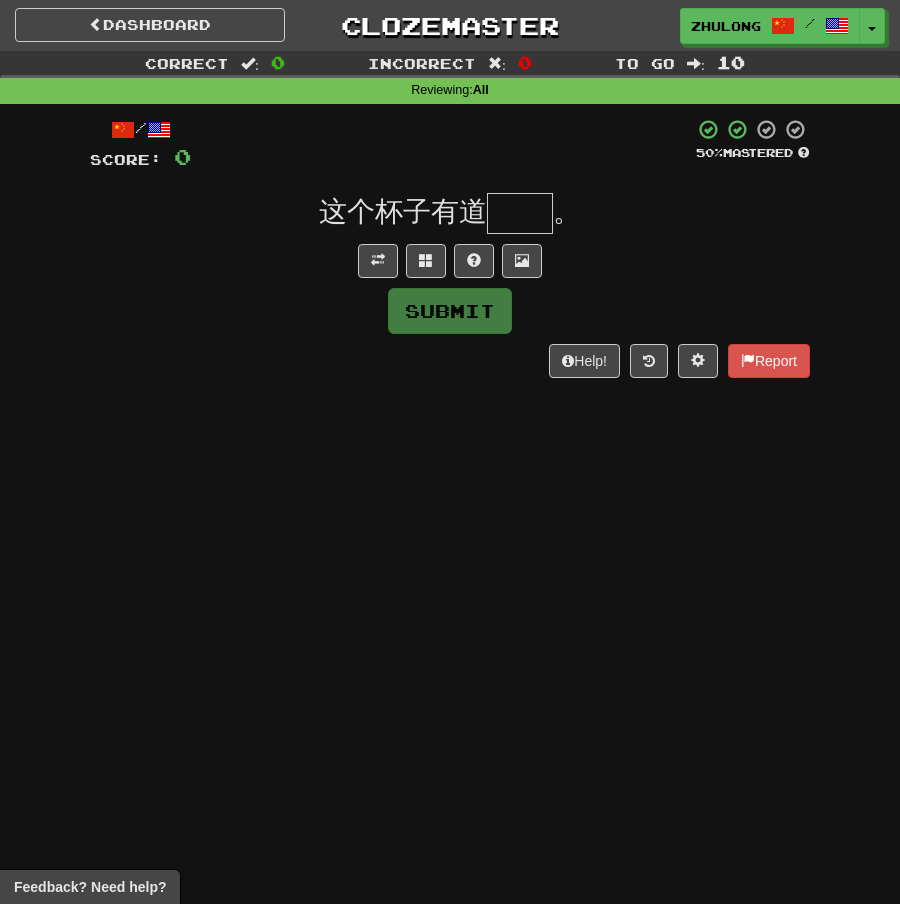 click at bounding box center (450, 261) 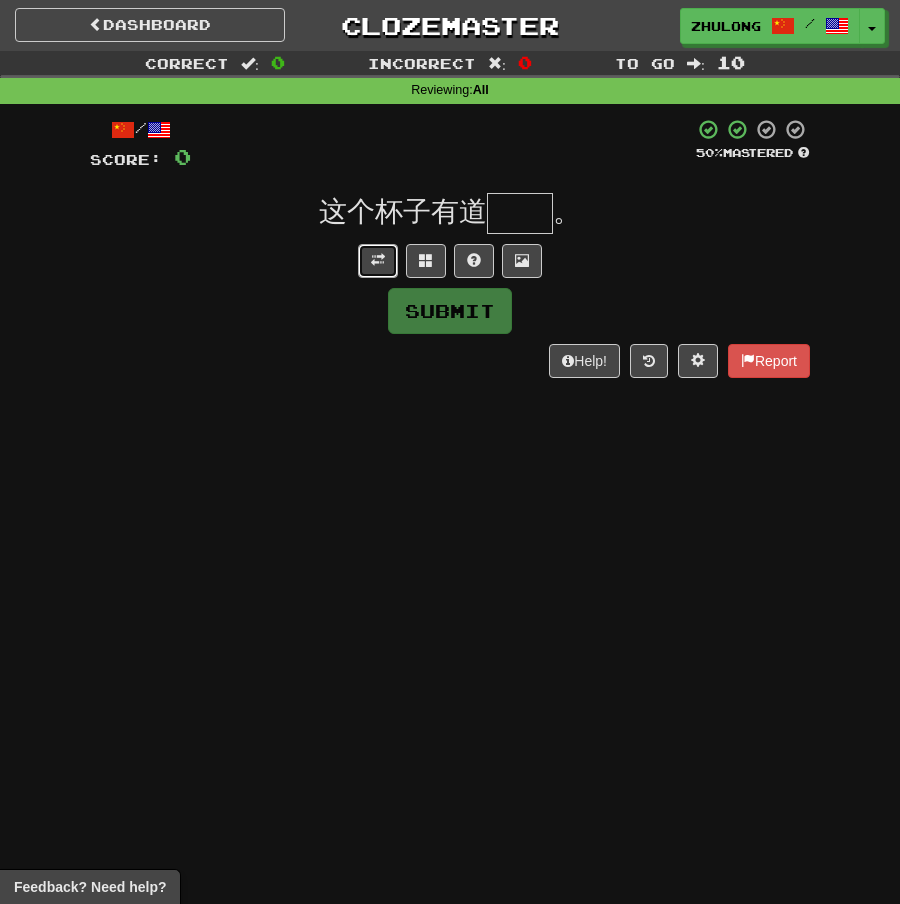 click at bounding box center (378, 261) 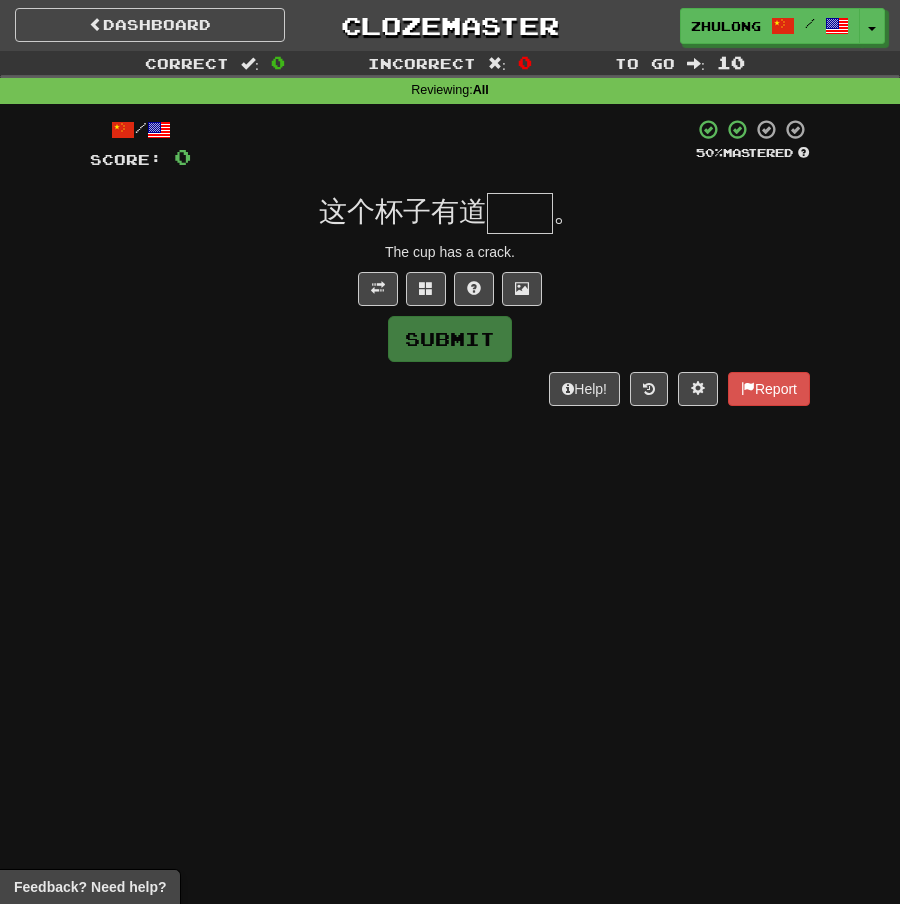 click at bounding box center (520, 213) 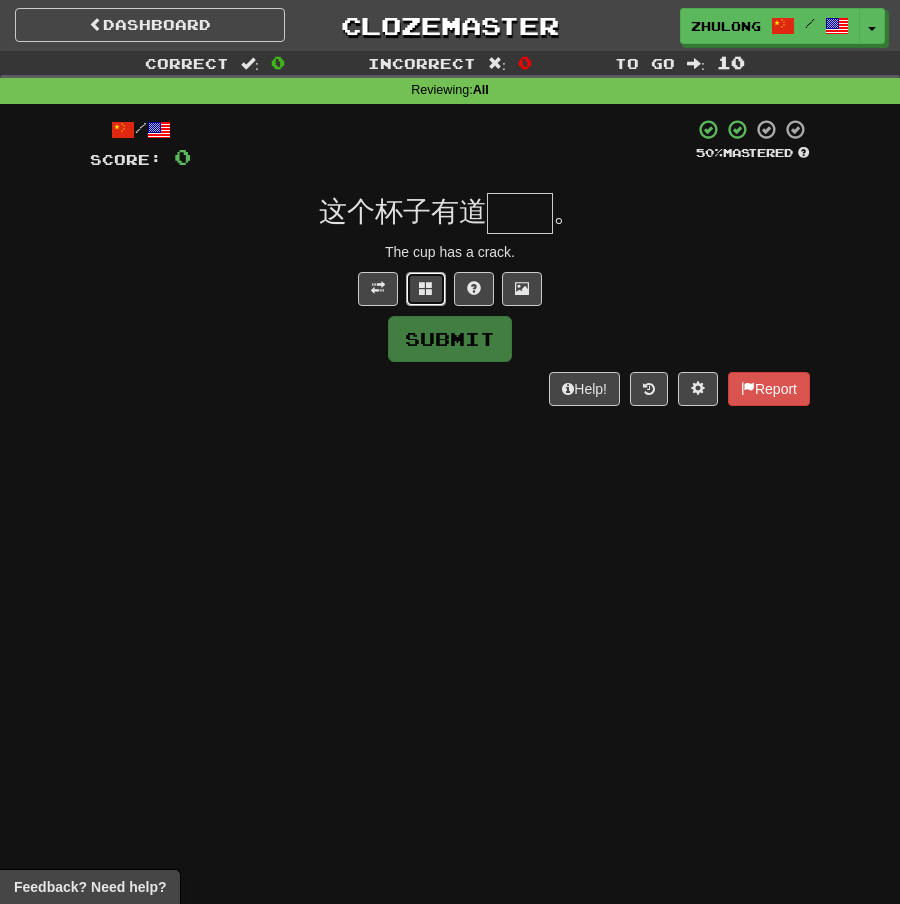 click at bounding box center [426, 289] 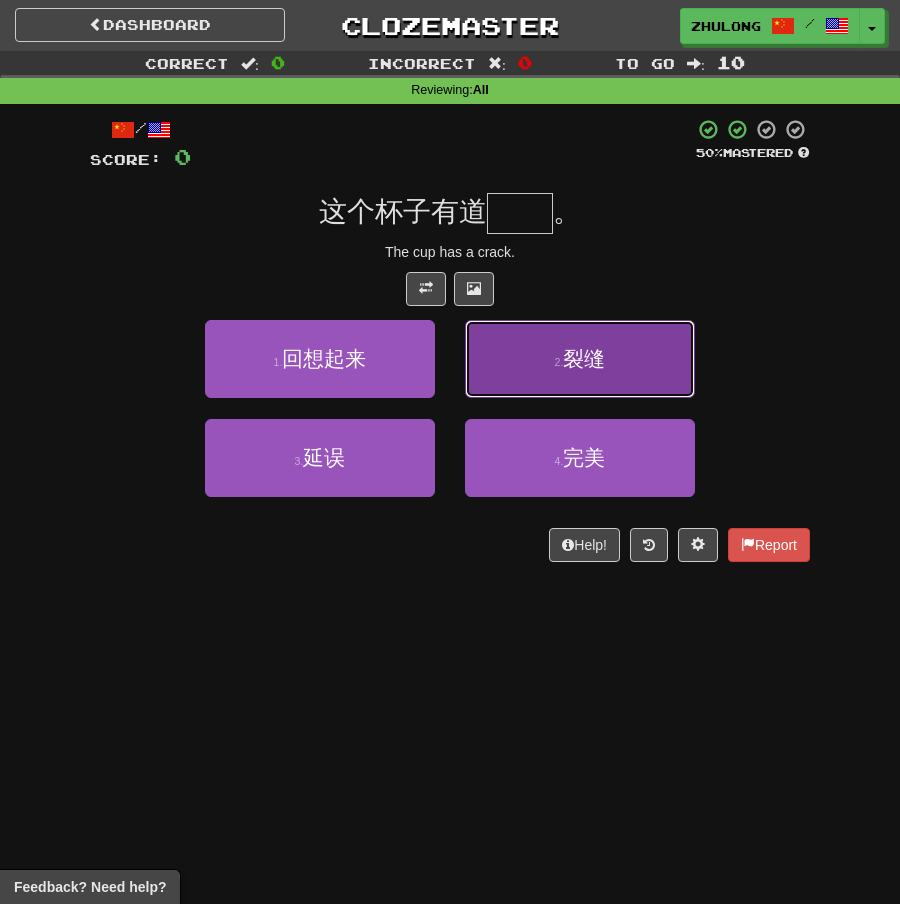 click on "2 .  裂缝" at bounding box center (580, 359) 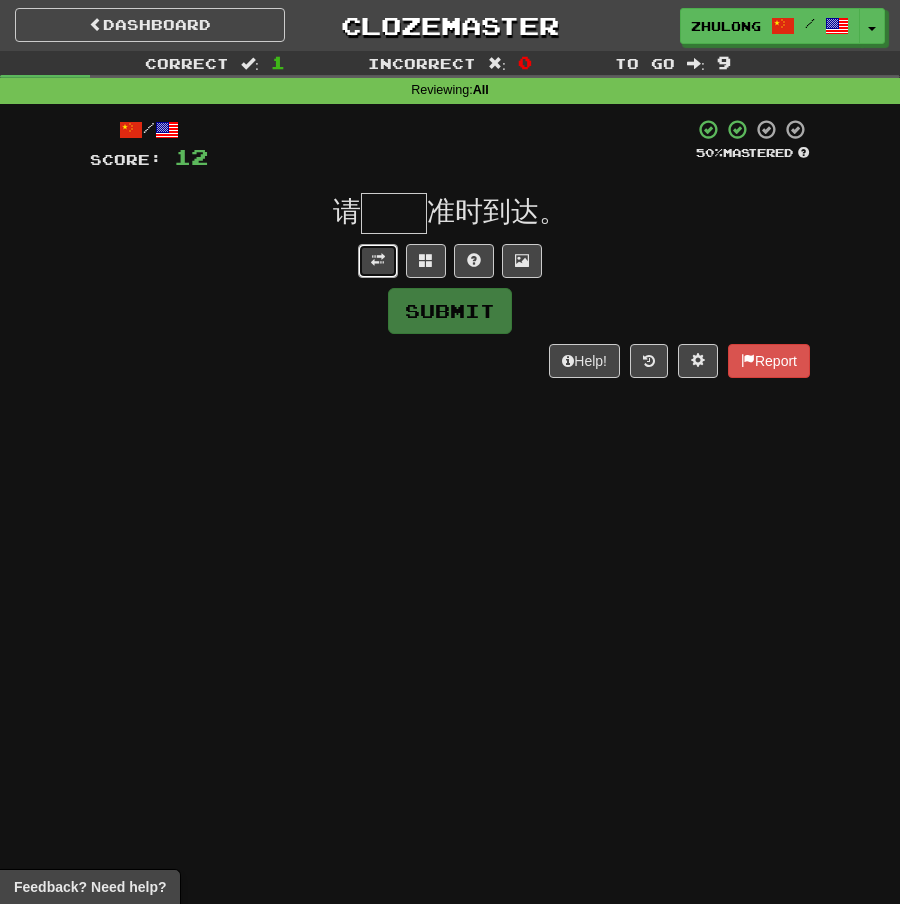 click at bounding box center (378, 261) 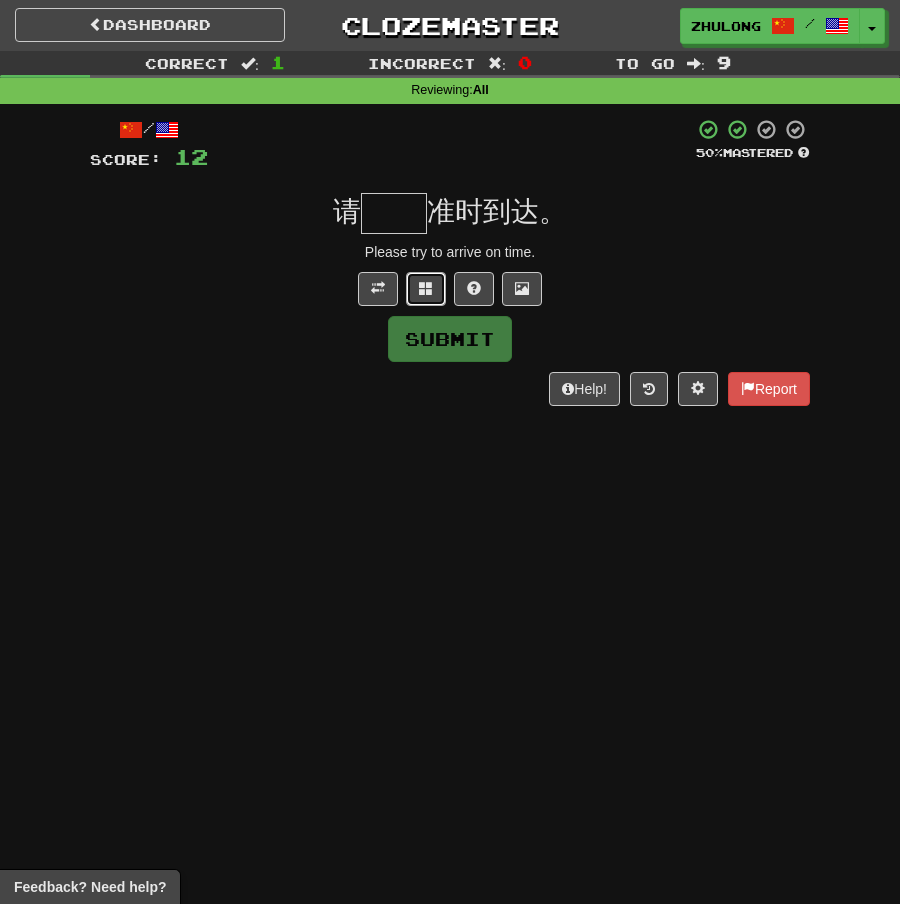 click at bounding box center (426, 289) 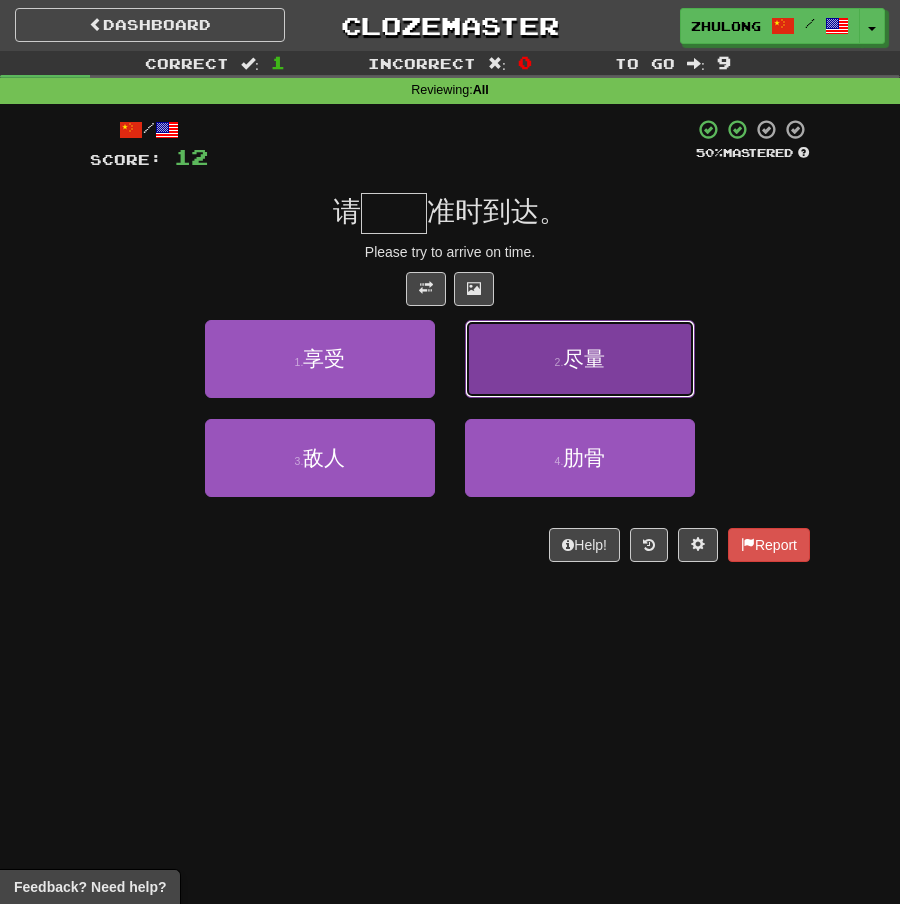 click on "2 .  尽量" at bounding box center [580, 359] 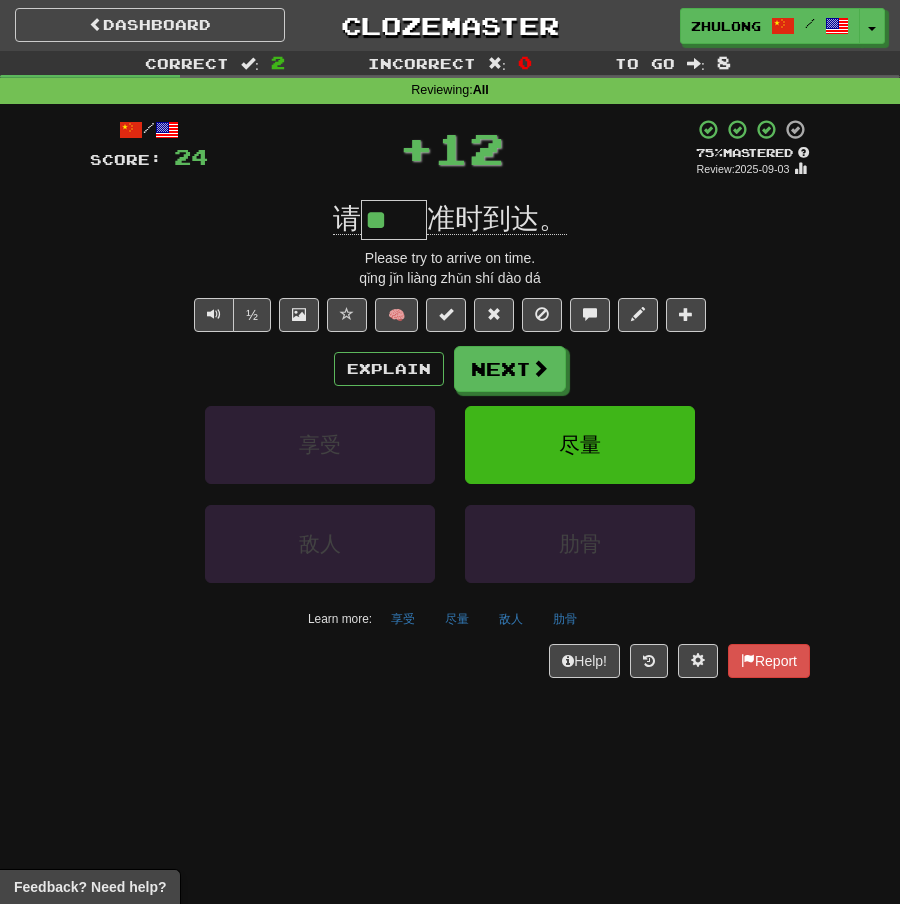 drag, startPoint x: 371, startPoint y: 225, endPoint x: 489, endPoint y: 225, distance: 118 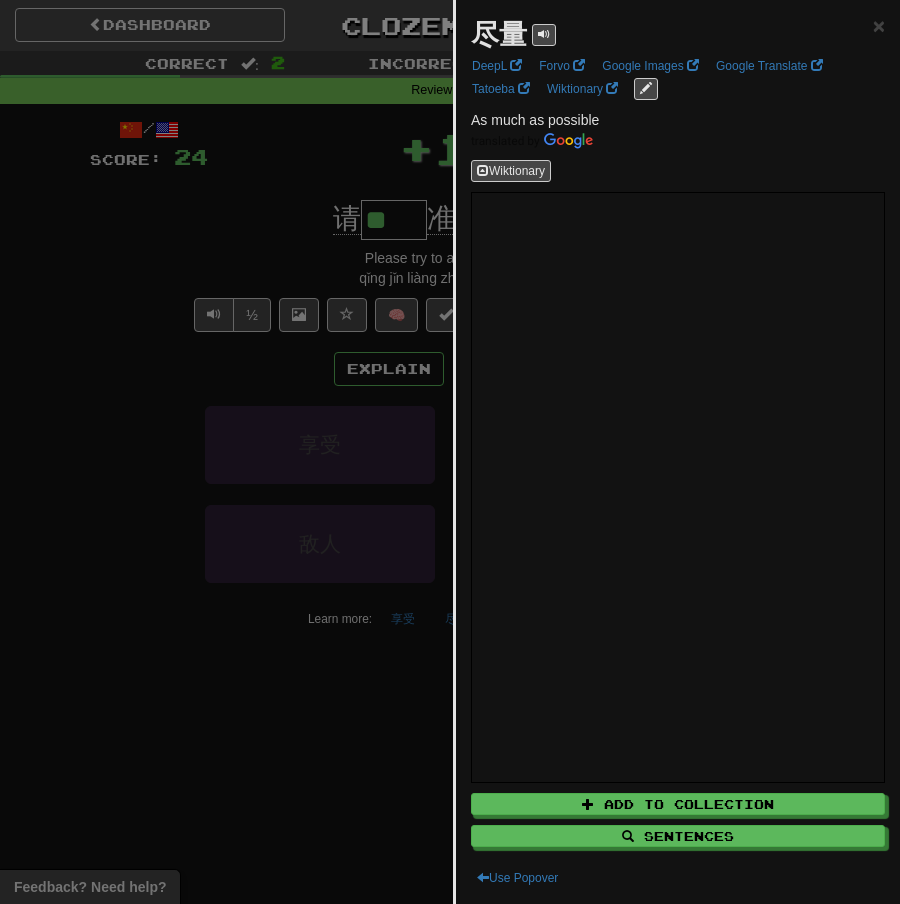 click at bounding box center [450, 452] 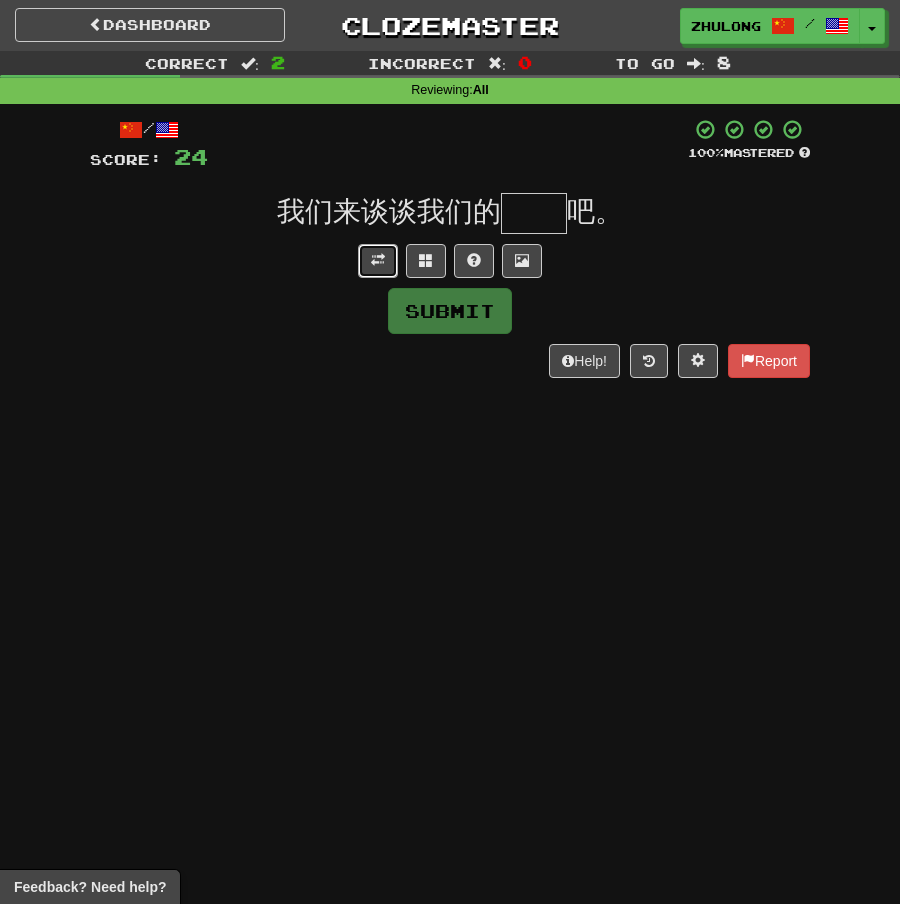 click at bounding box center [378, 260] 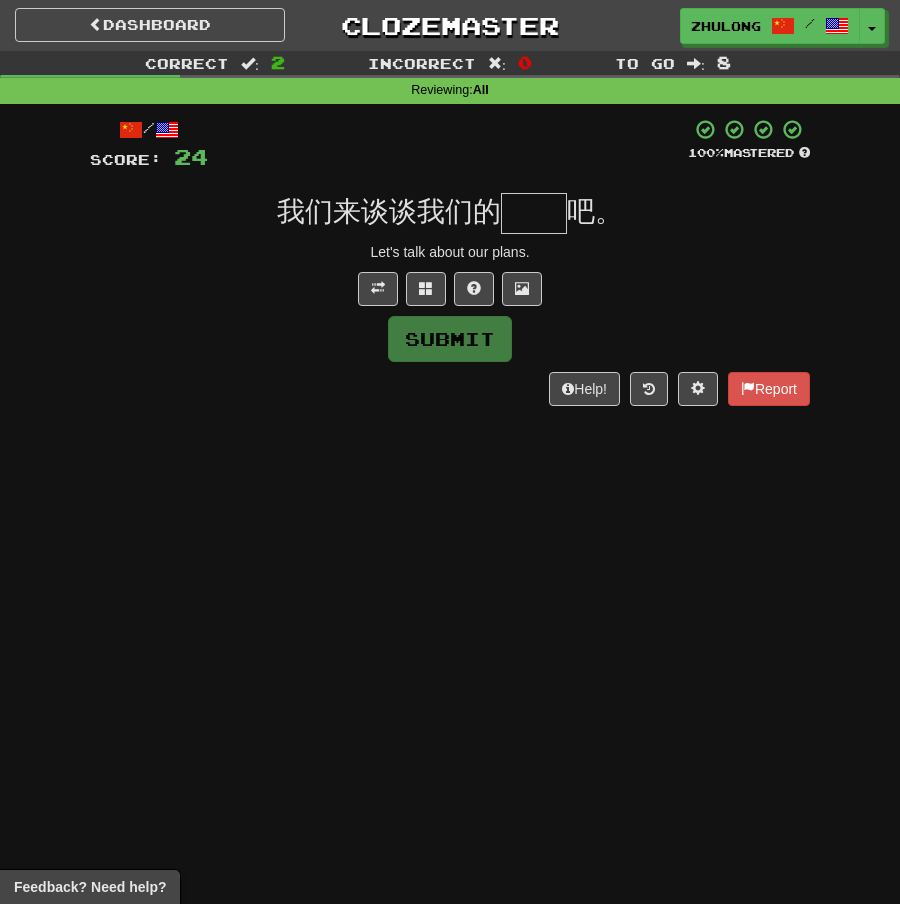 click at bounding box center (534, 213) 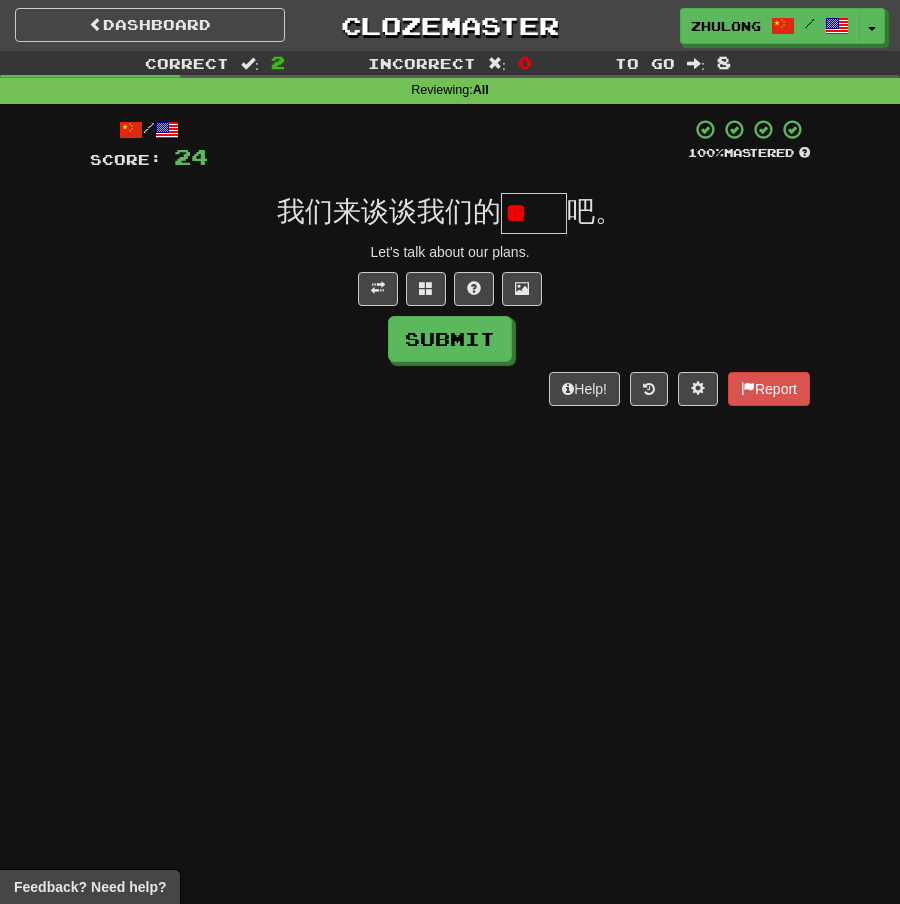 scroll, scrollTop: 0, scrollLeft: 0, axis: both 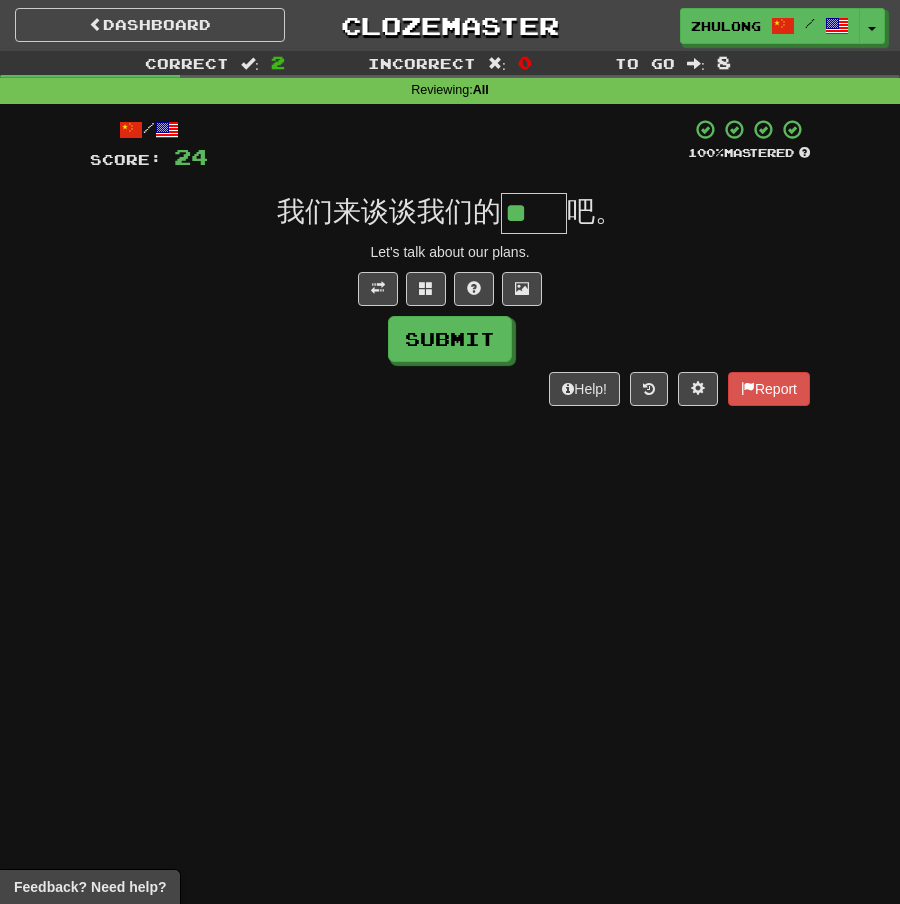 type on "**" 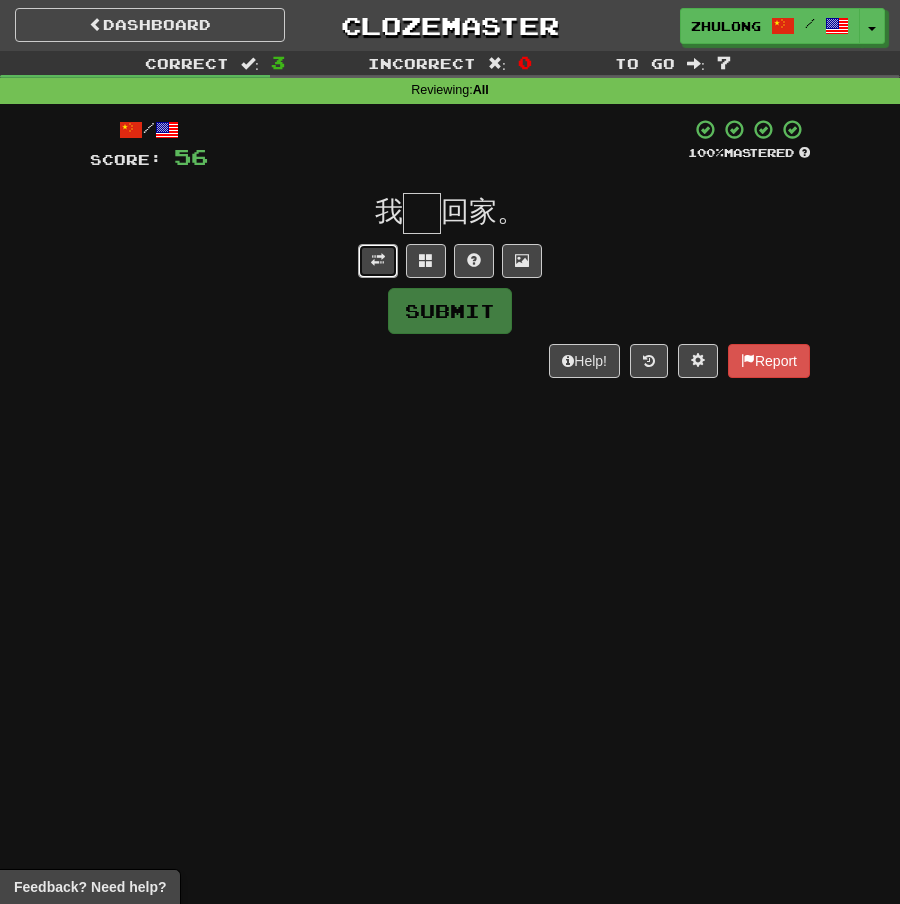 click at bounding box center [378, 260] 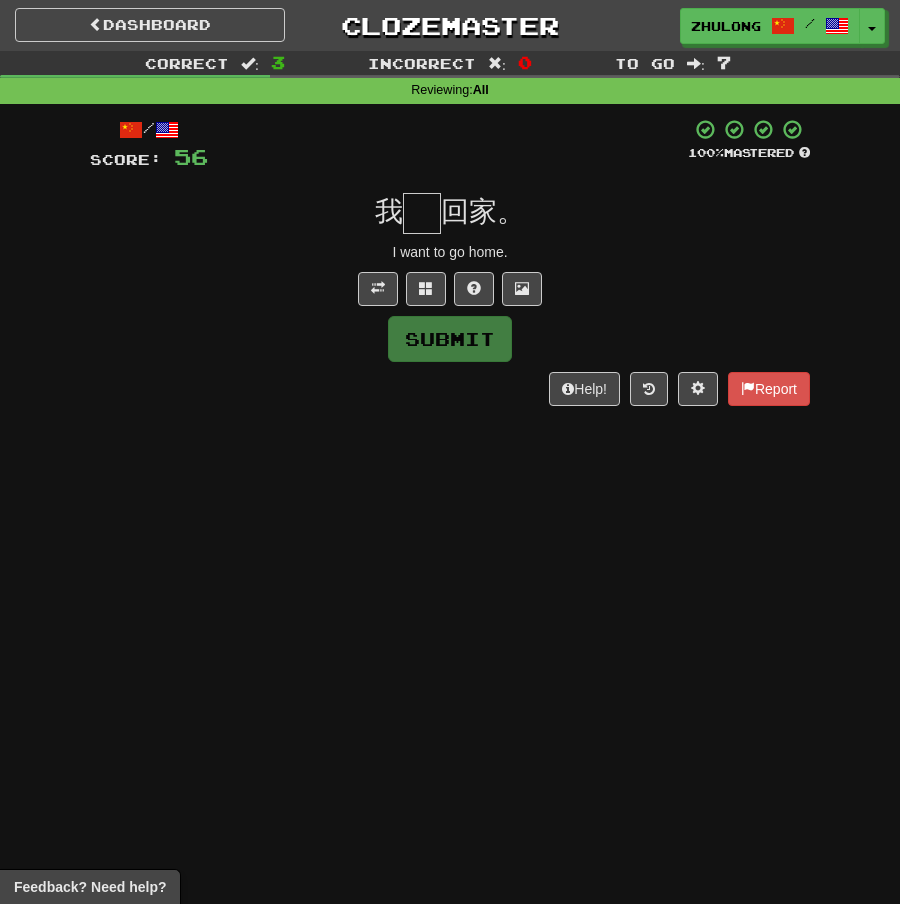 click at bounding box center [422, 213] 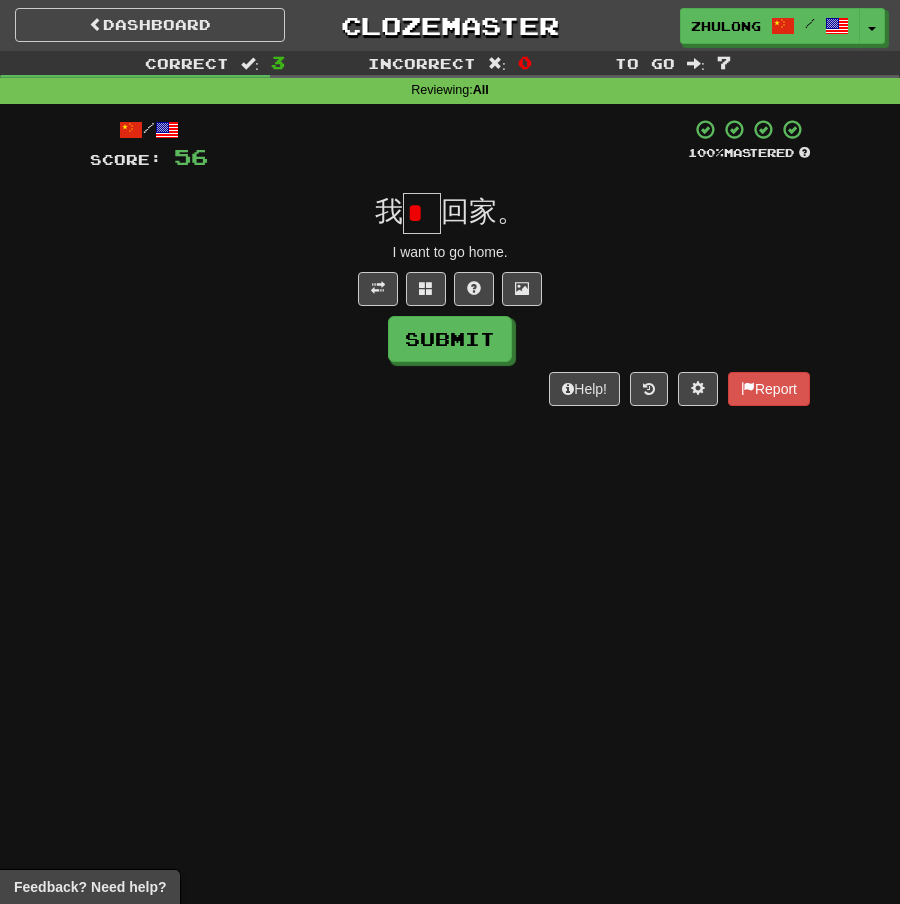 scroll, scrollTop: 0, scrollLeft: 0, axis: both 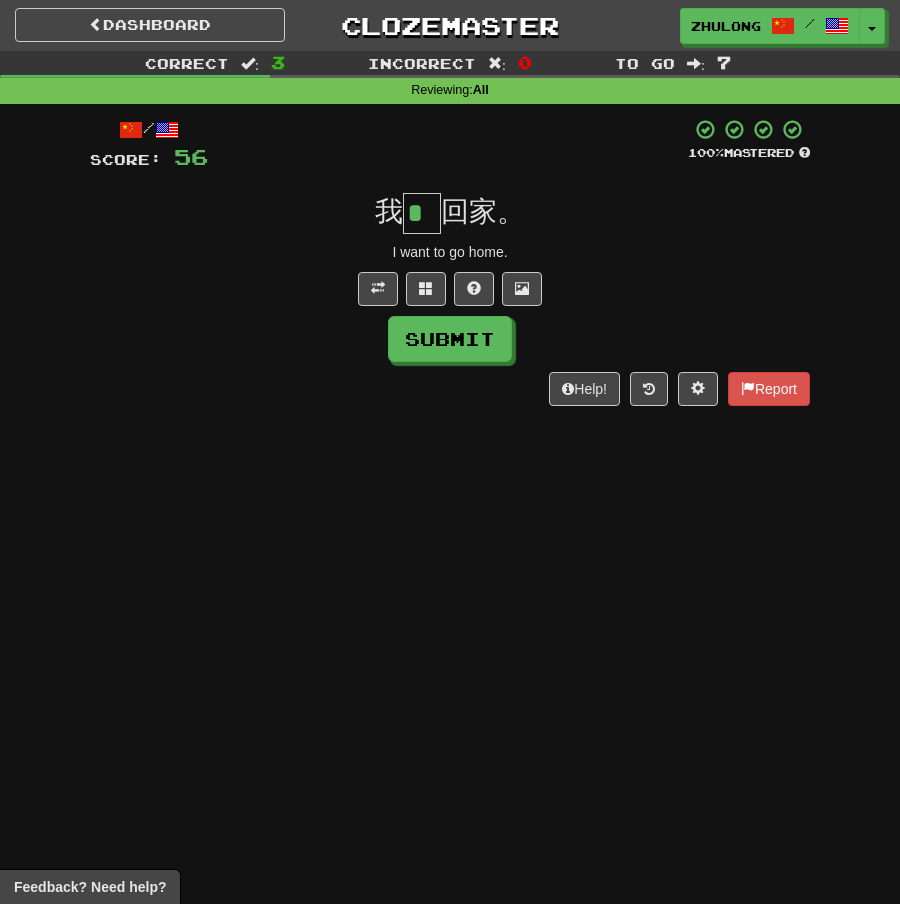 type on "*" 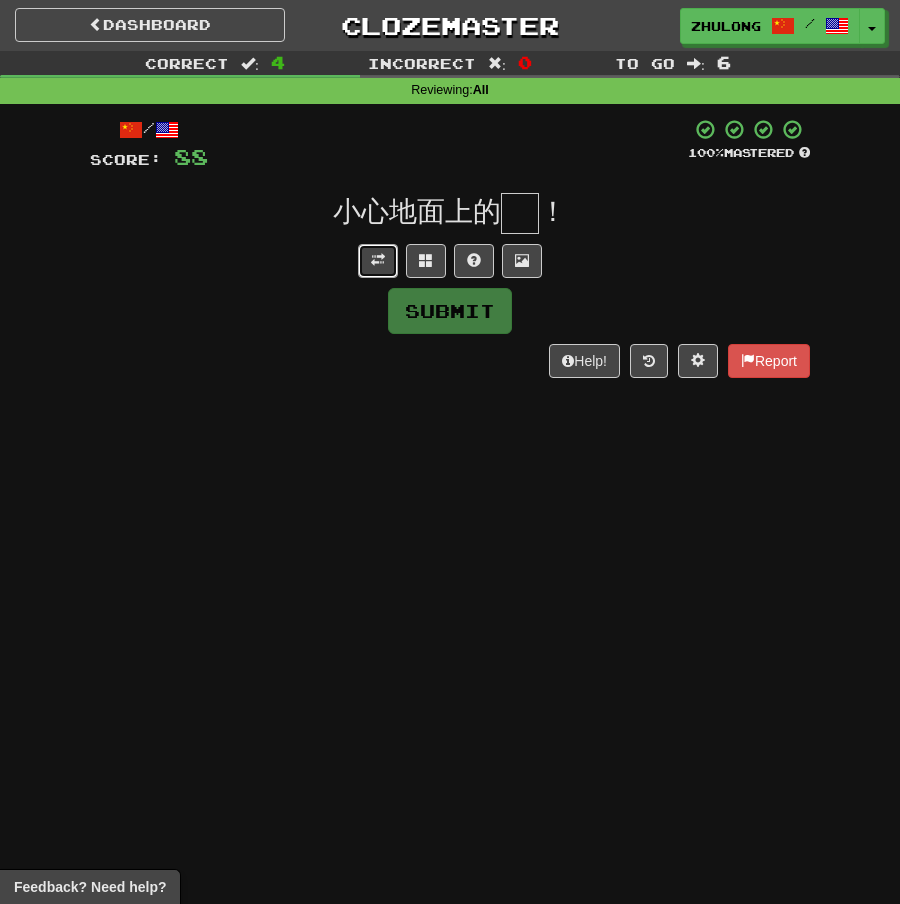 click at bounding box center [378, 261] 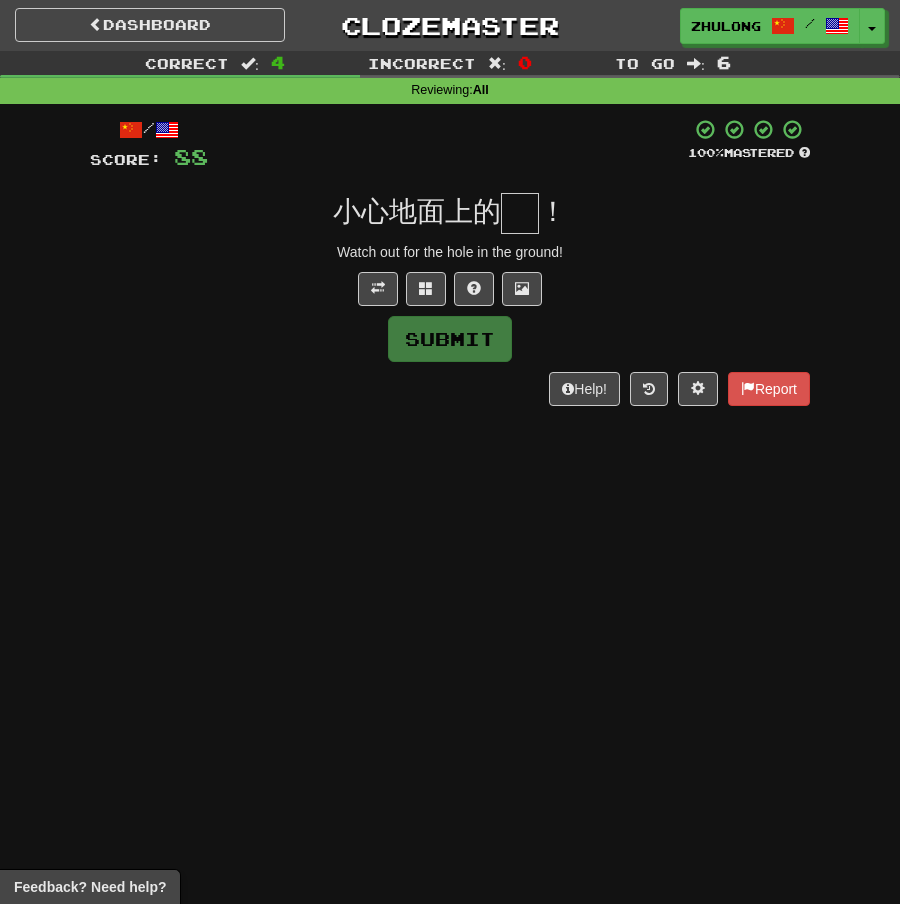 click at bounding box center [520, 213] 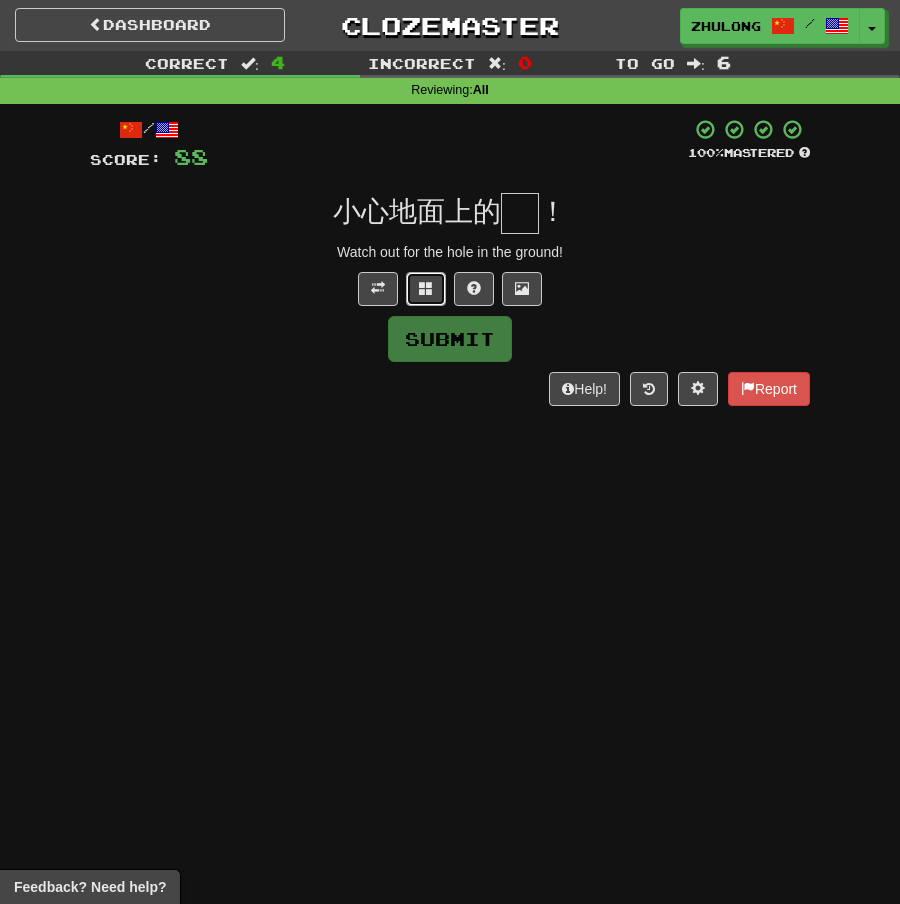click at bounding box center (426, 288) 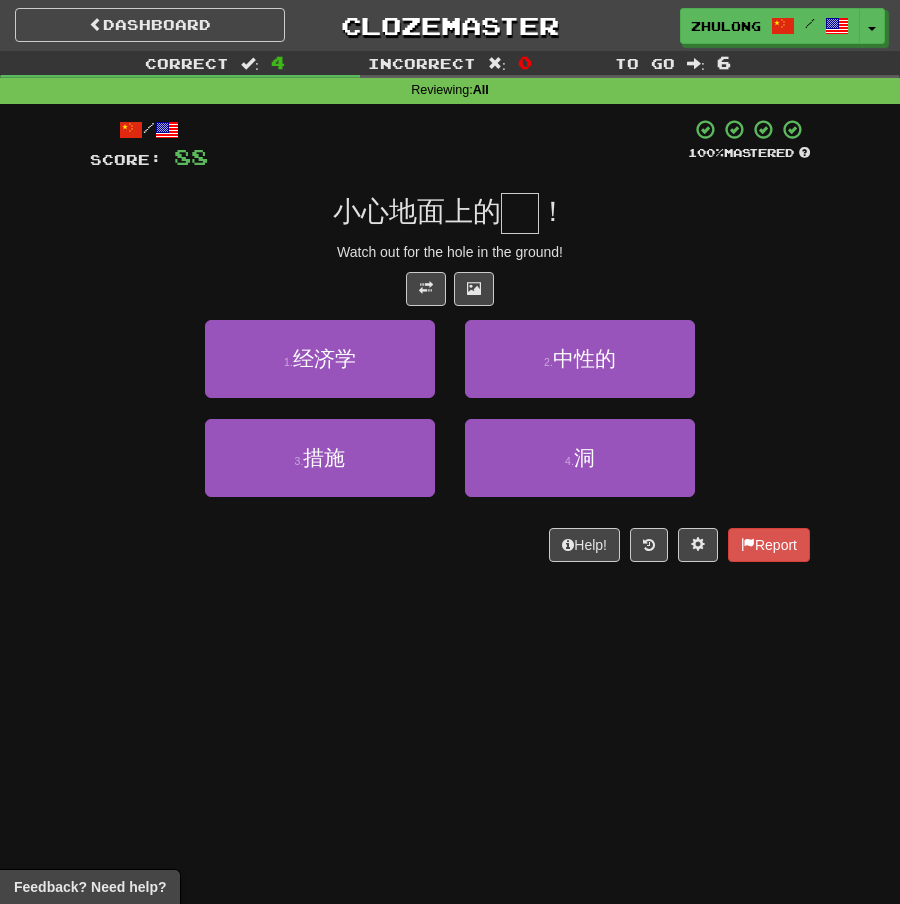 click at bounding box center (520, 213) 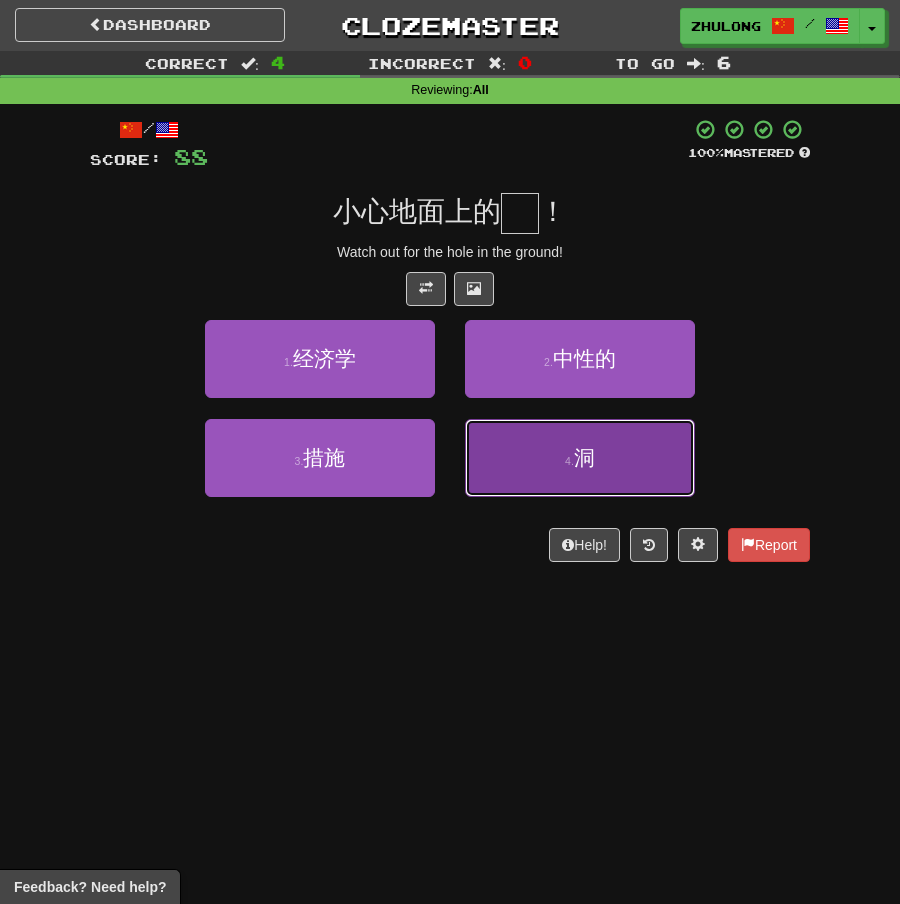 click on "4 .  洞" at bounding box center [580, 458] 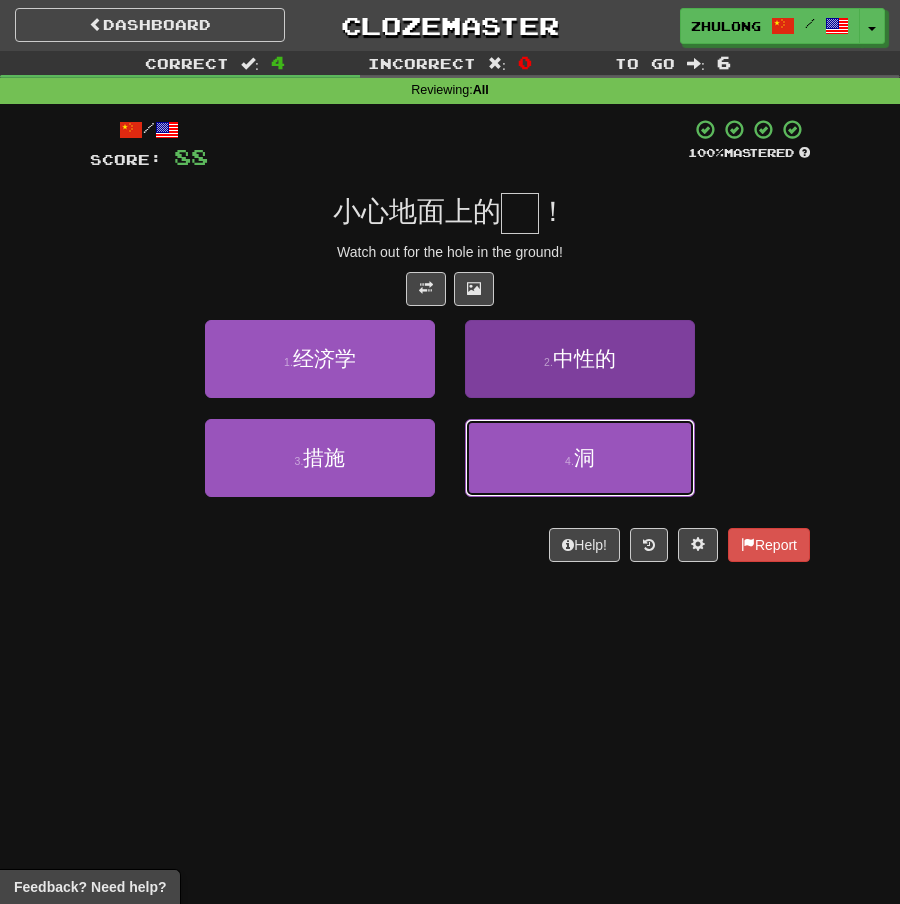 type on "*" 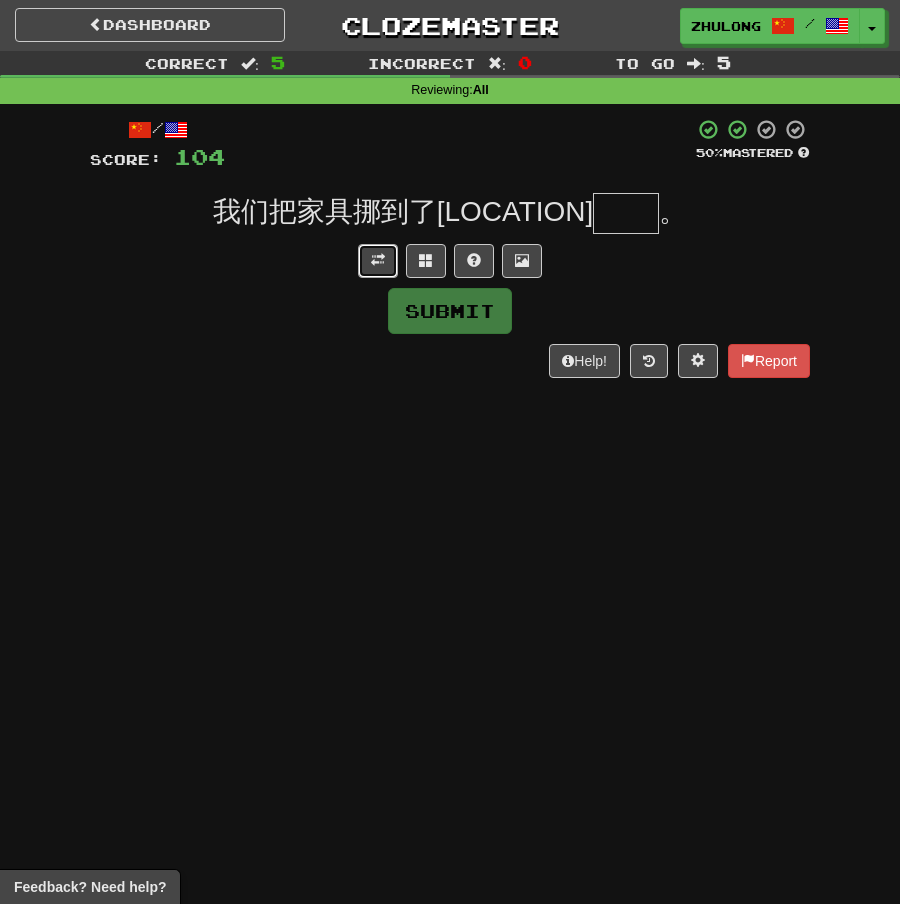 click at bounding box center (378, 261) 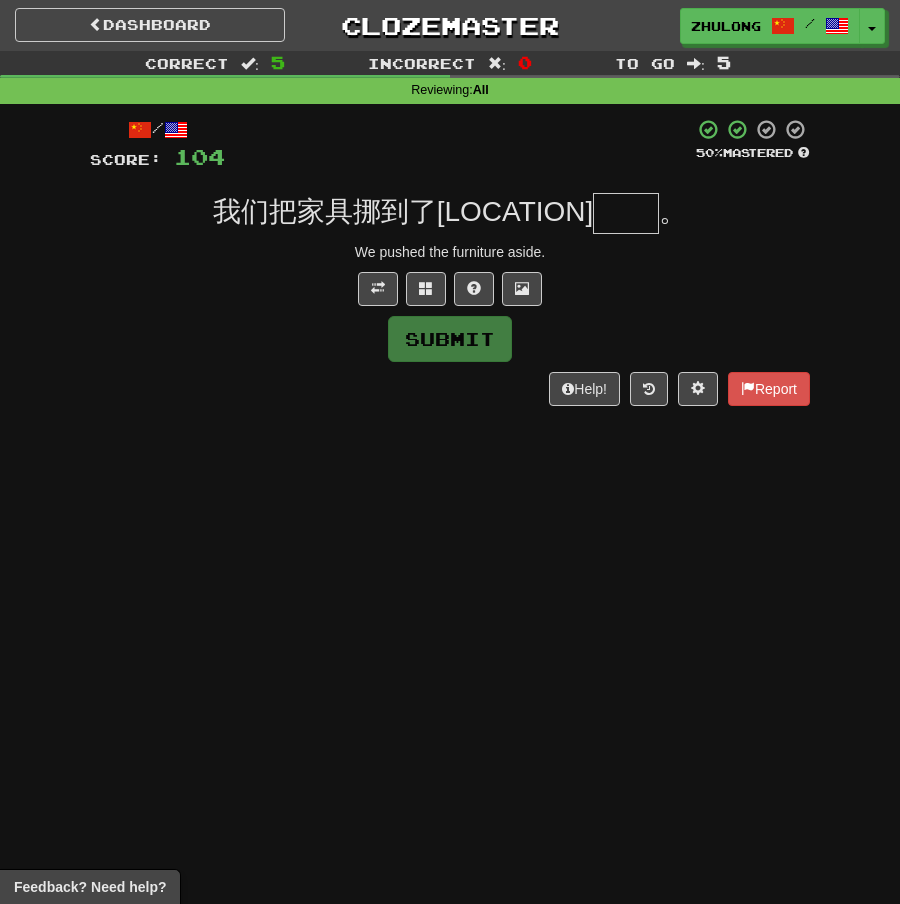 click at bounding box center [626, 213] 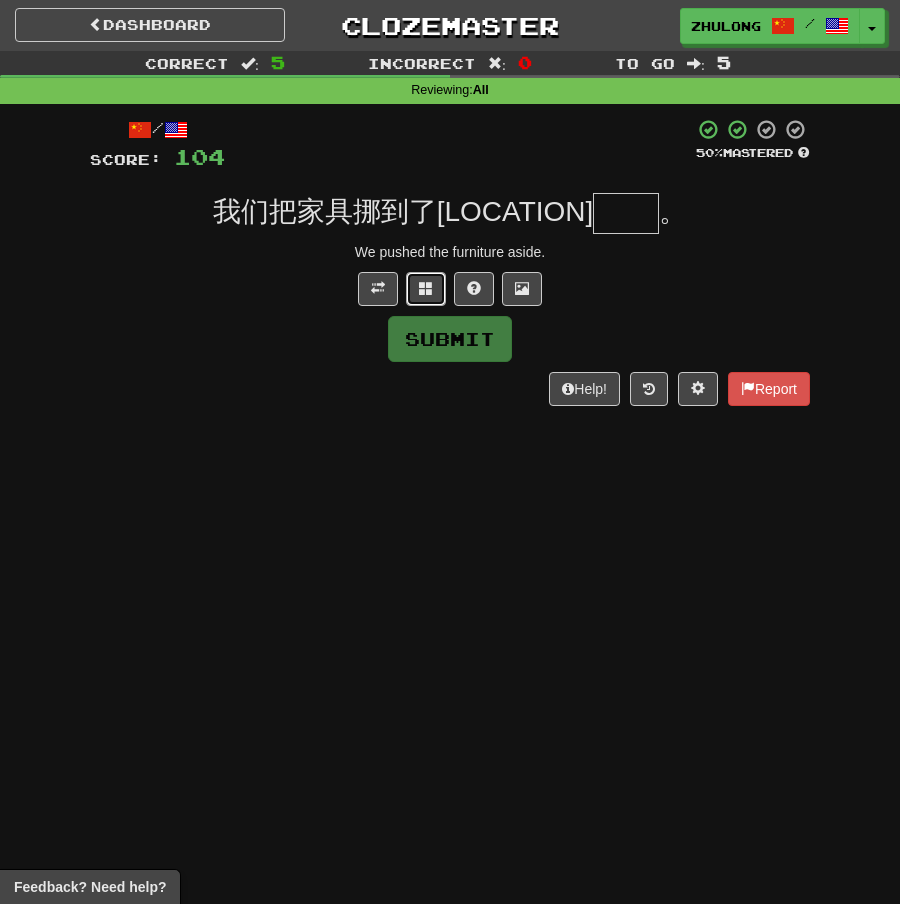 click at bounding box center [426, 289] 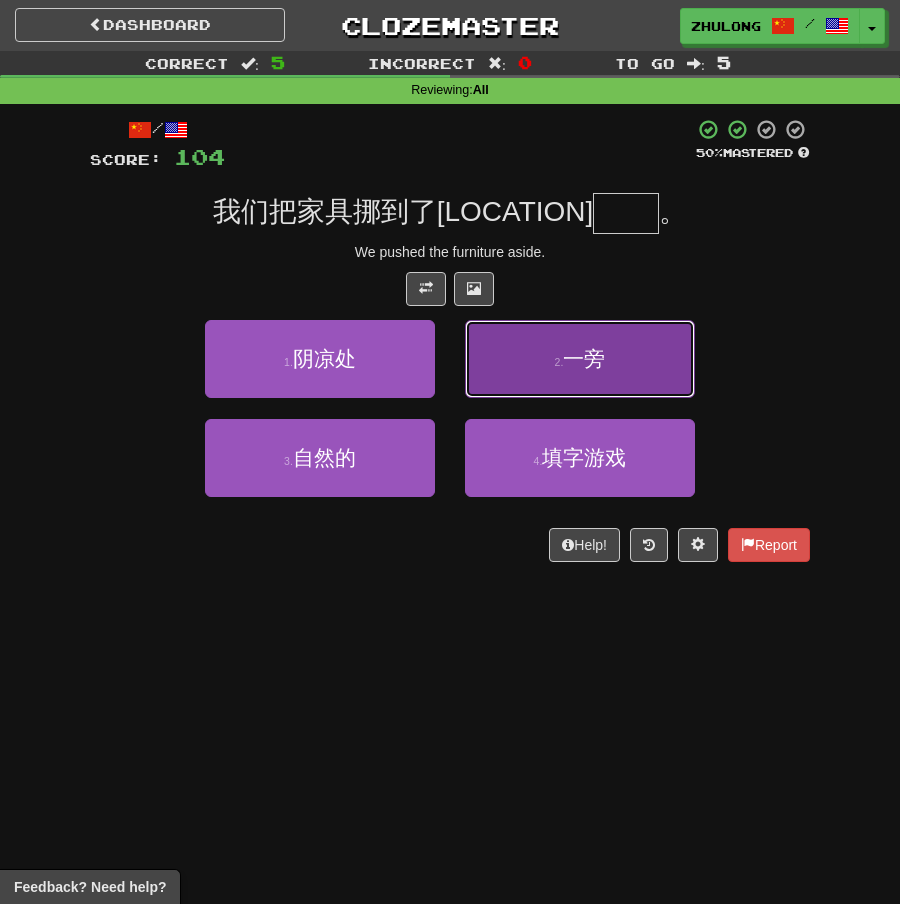 click on "2 .  一旁" at bounding box center [580, 359] 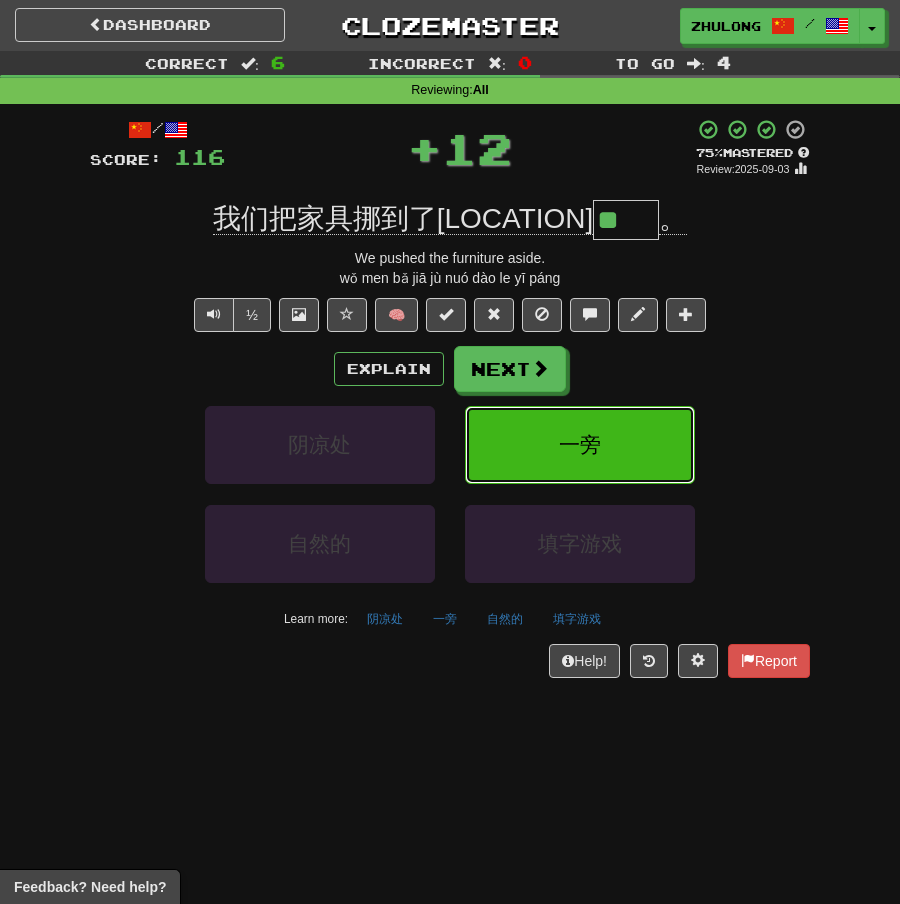 type 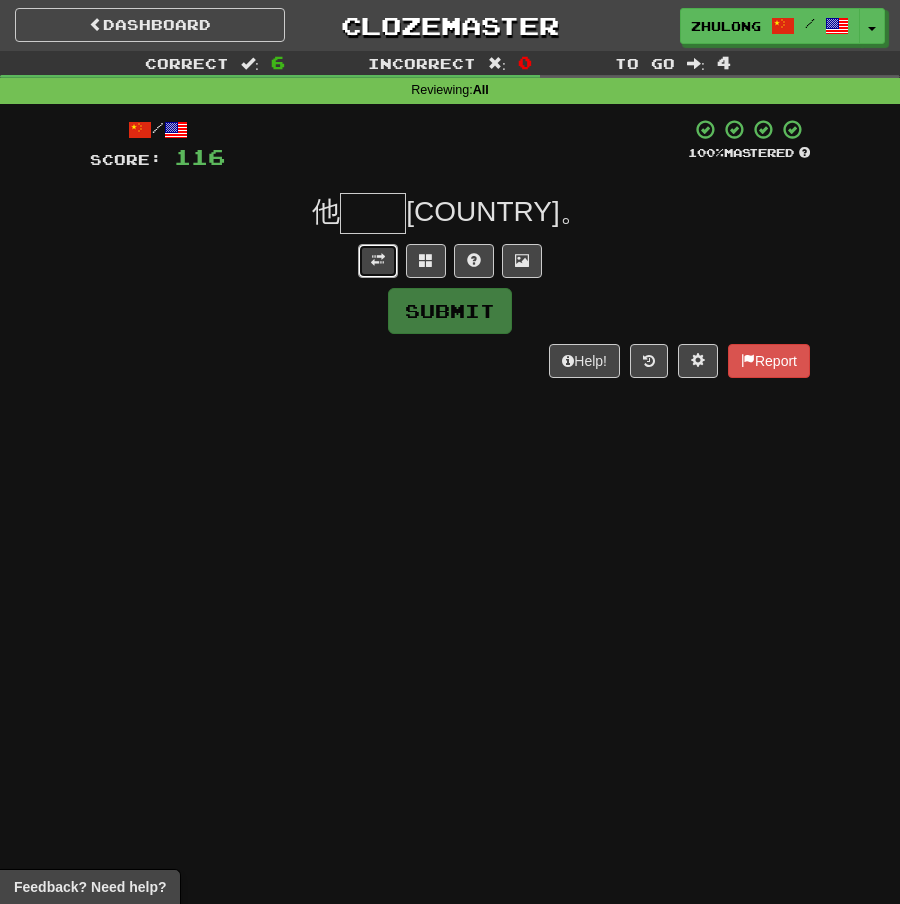 click at bounding box center [378, 260] 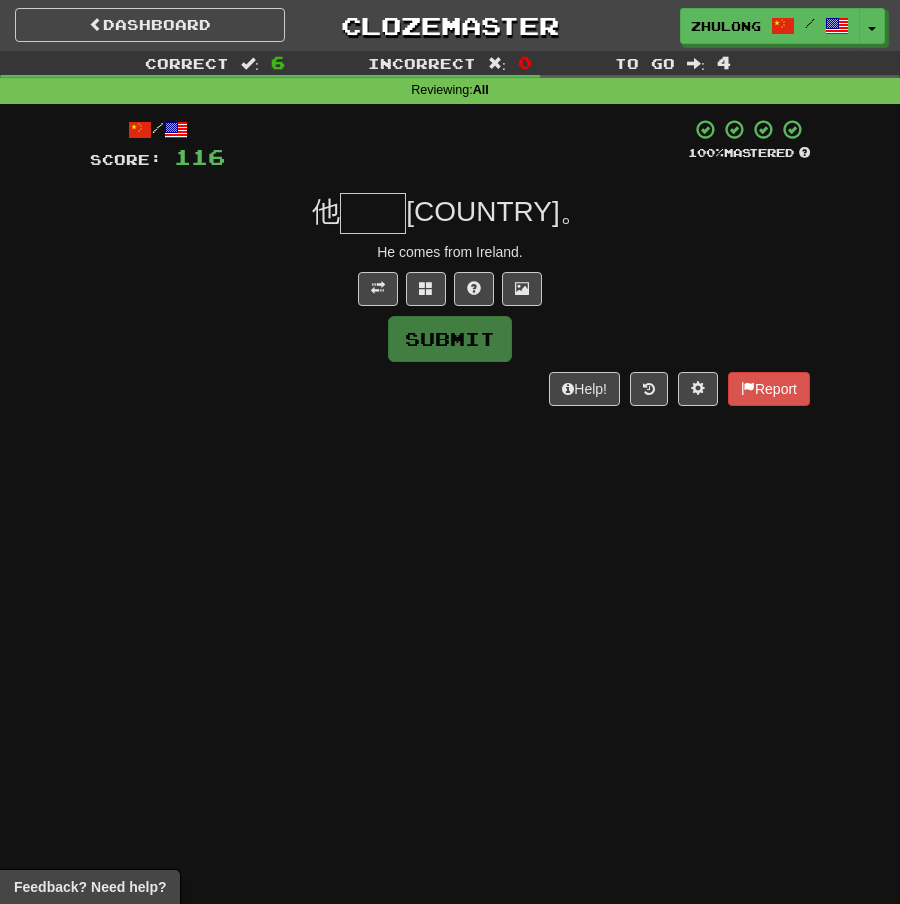 click at bounding box center (373, 213) 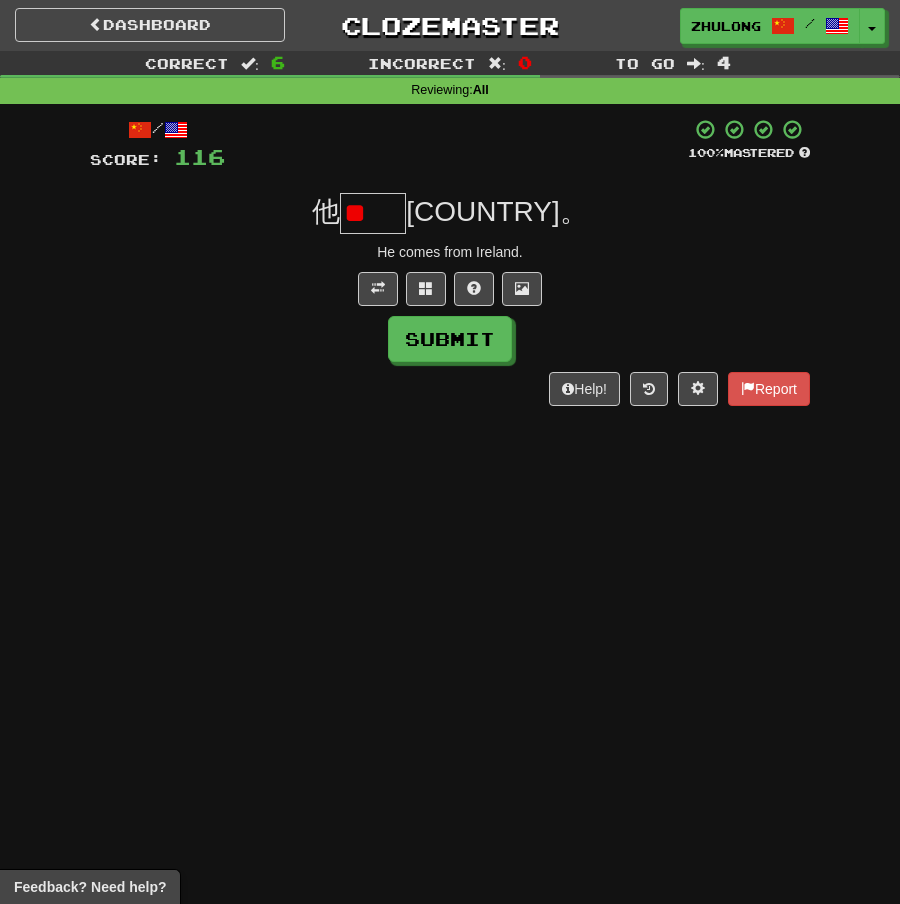 type on "*" 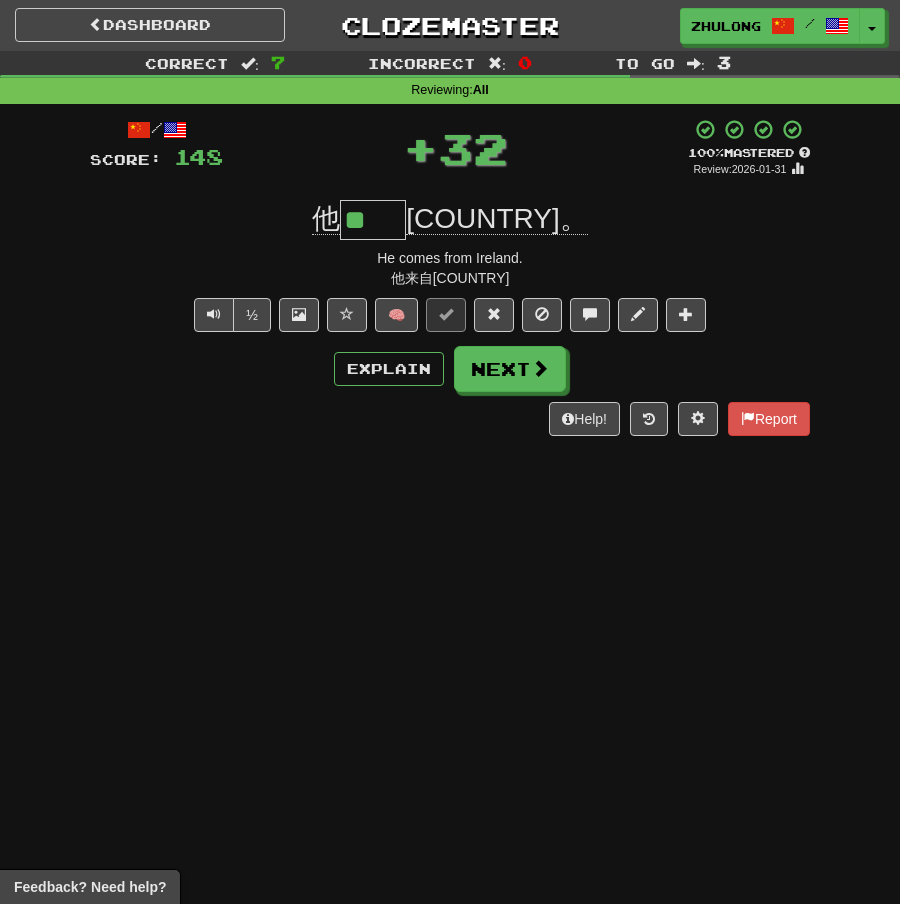 type on "*" 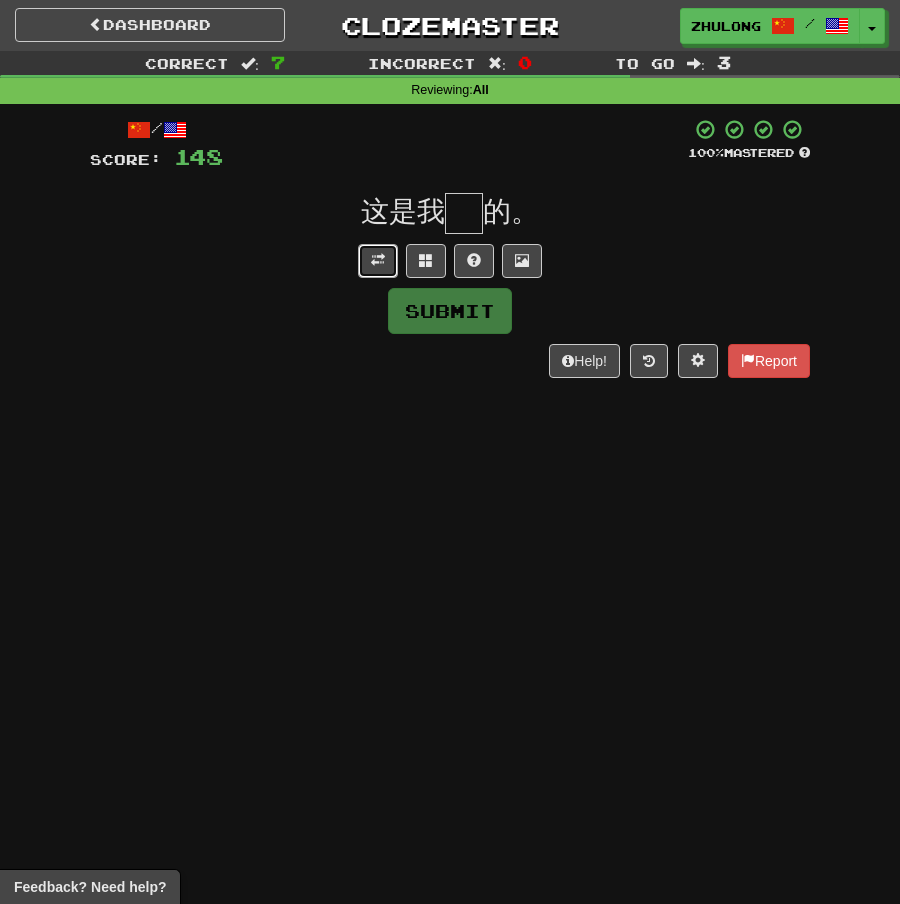 click at bounding box center (378, 261) 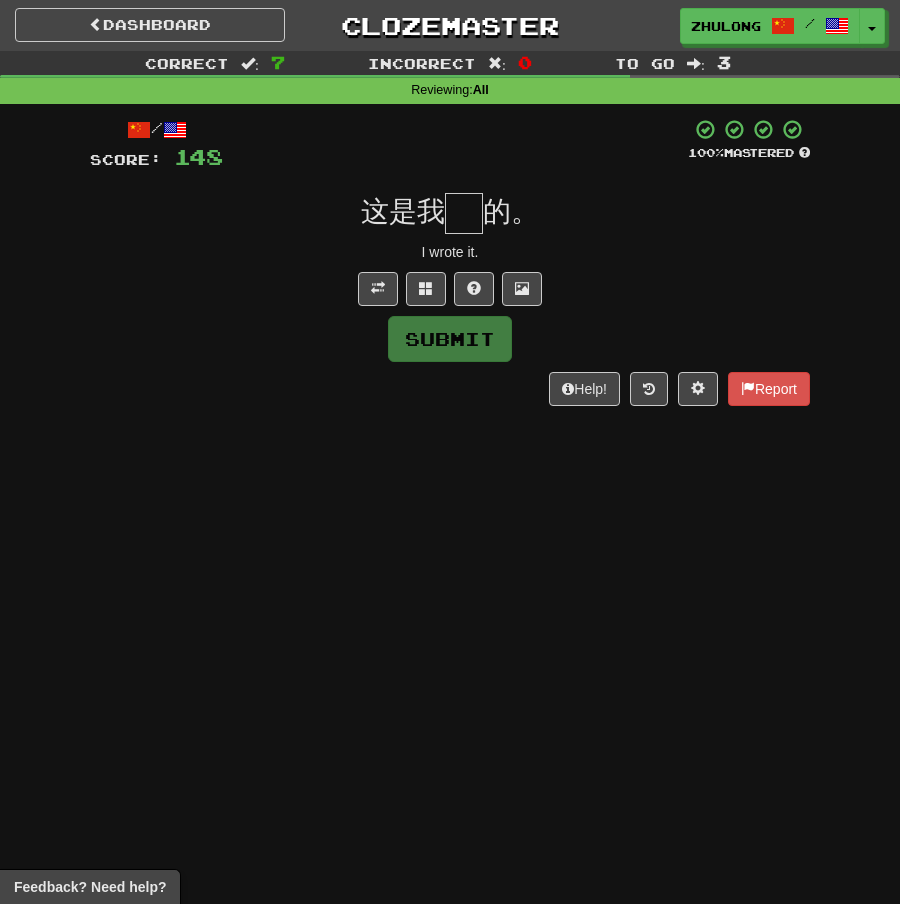 click at bounding box center [464, 213] 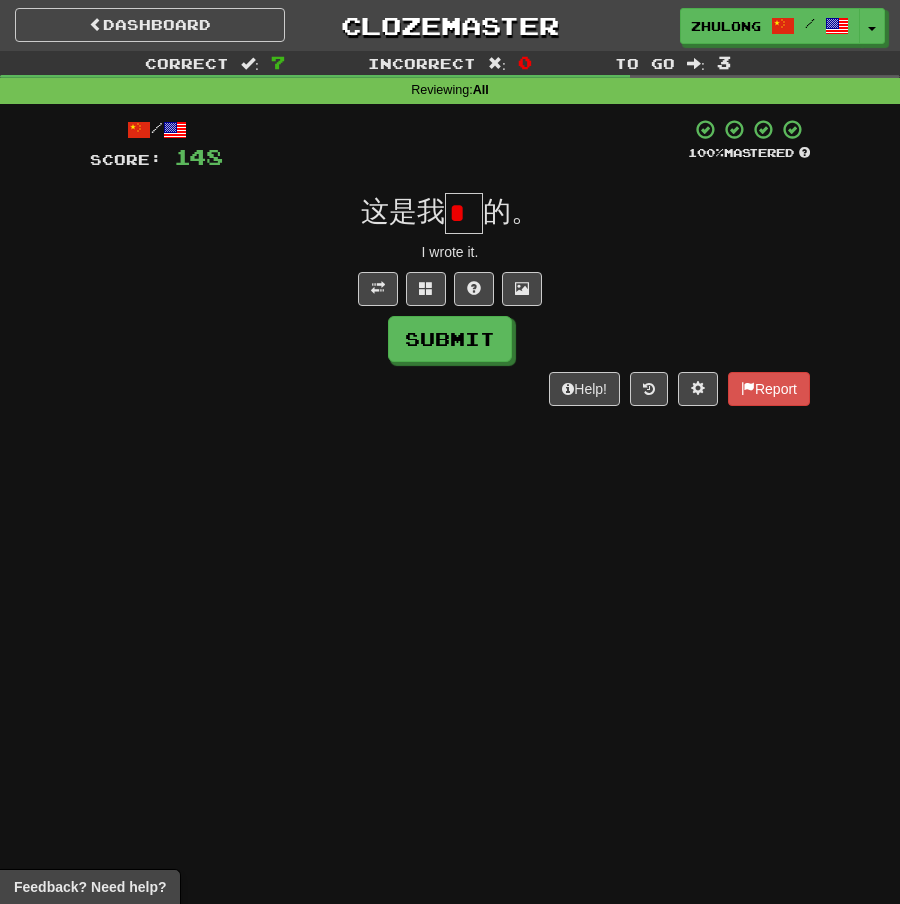 scroll, scrollTop: 0, scrollLeft: 0, axis: both 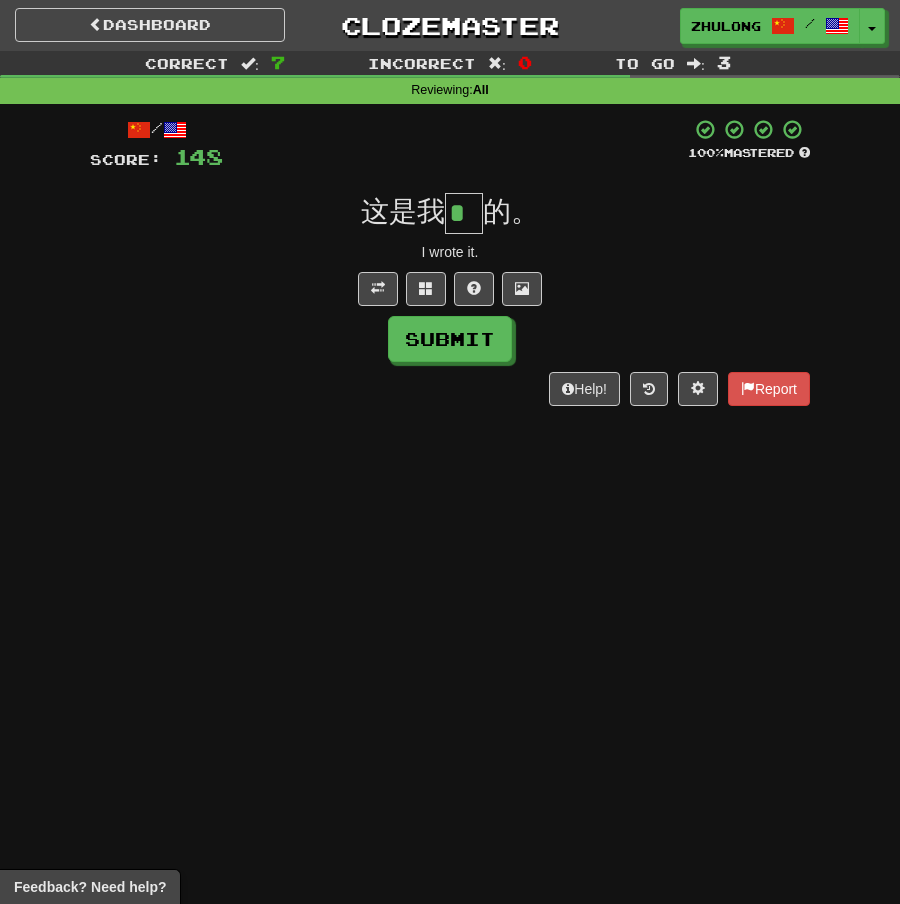 type on "*" 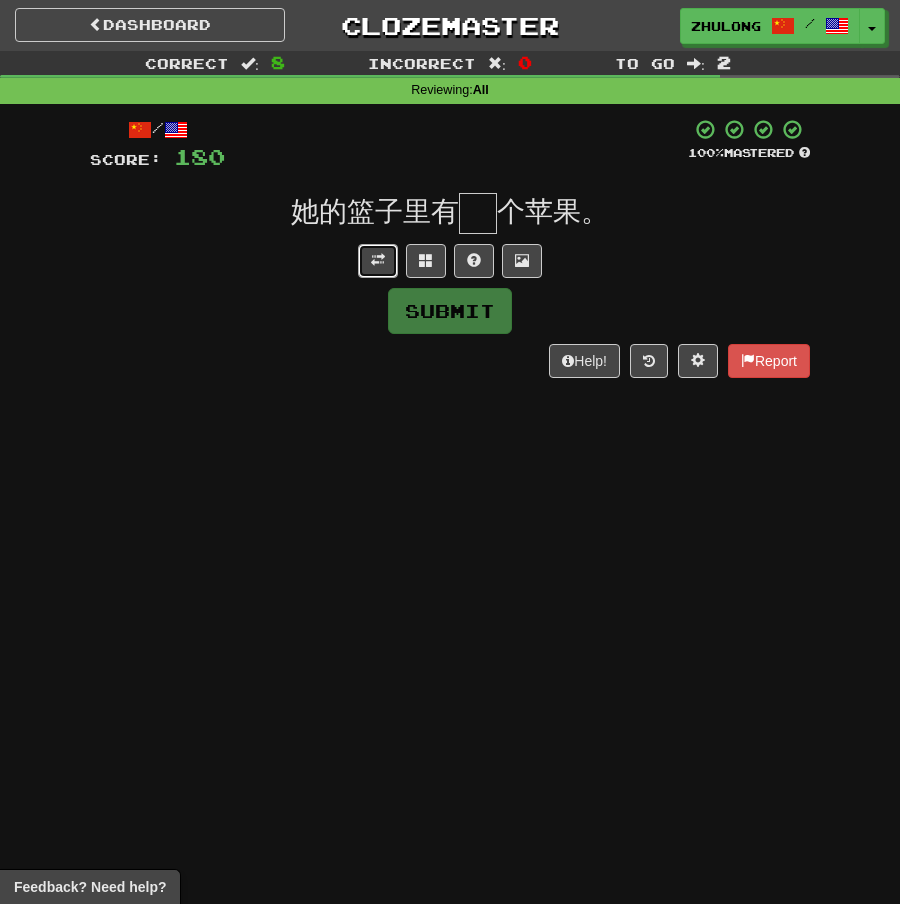 click at bounding box center (378, 260) 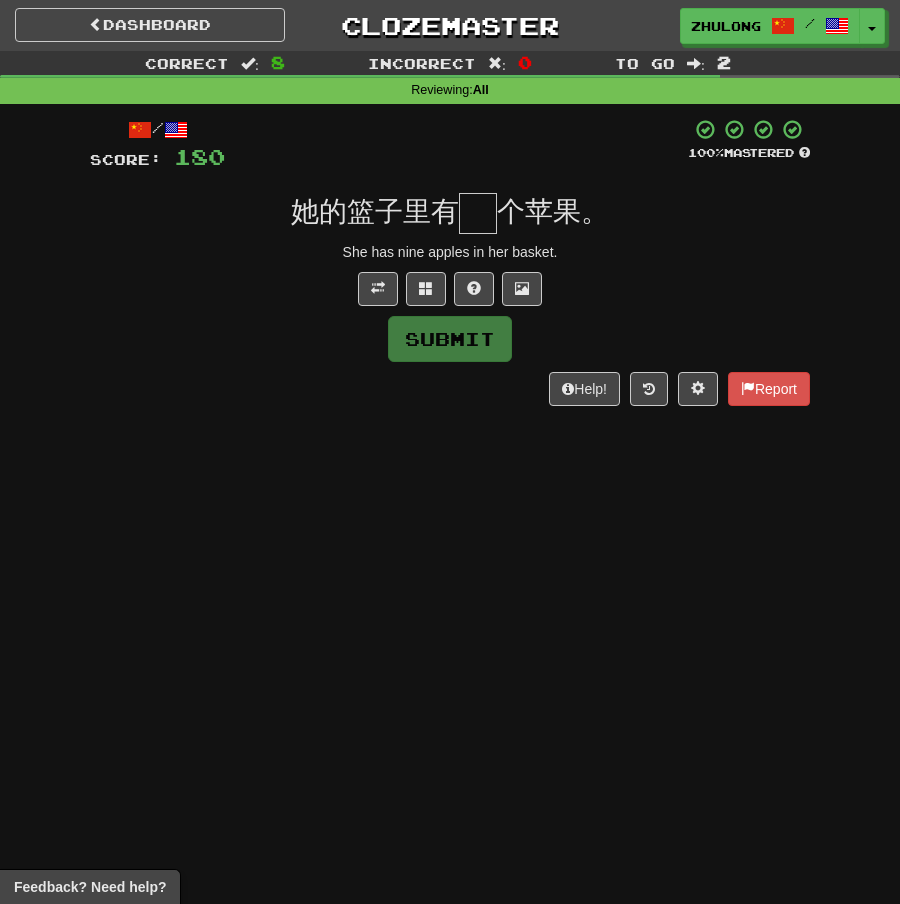 click at bounding box center (478, 213) 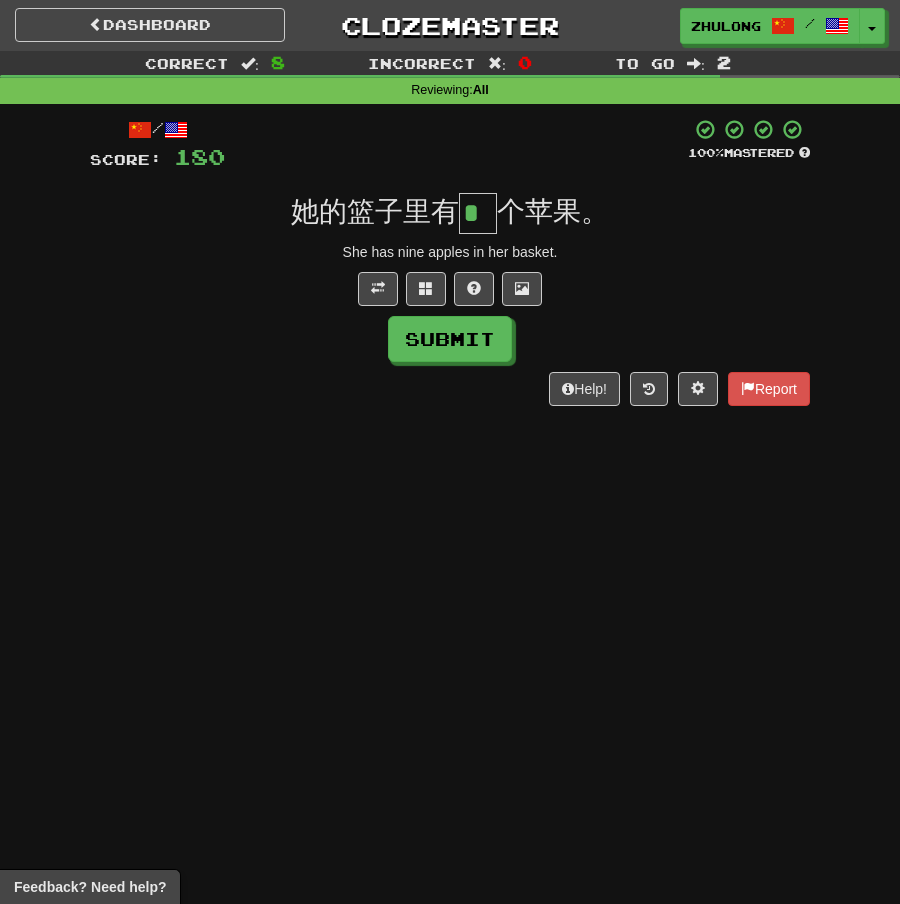 type on "*" 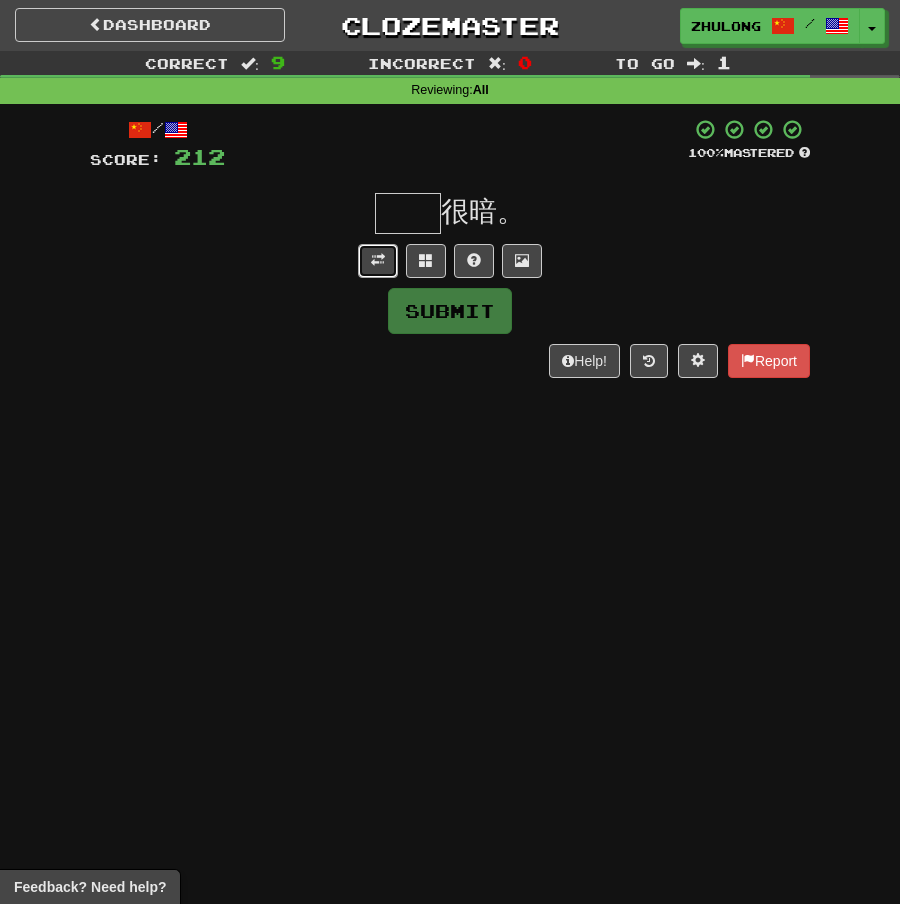 click at bounding box center (378, 261) 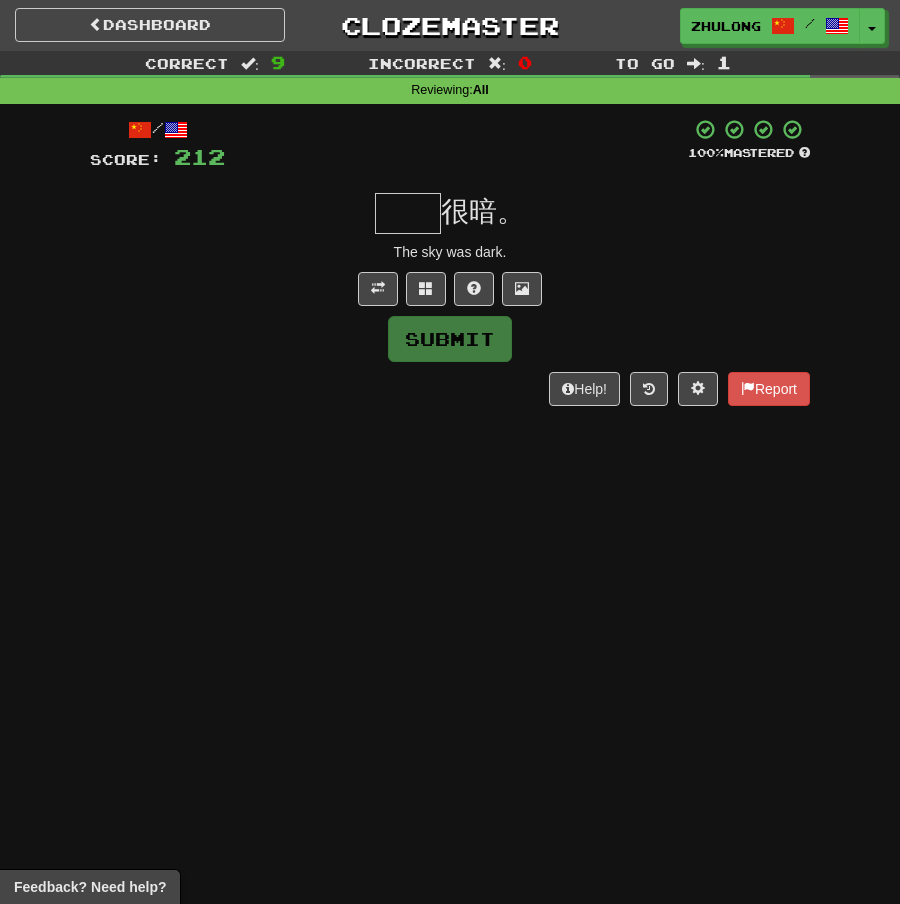 click at bounding box center (408, 213) 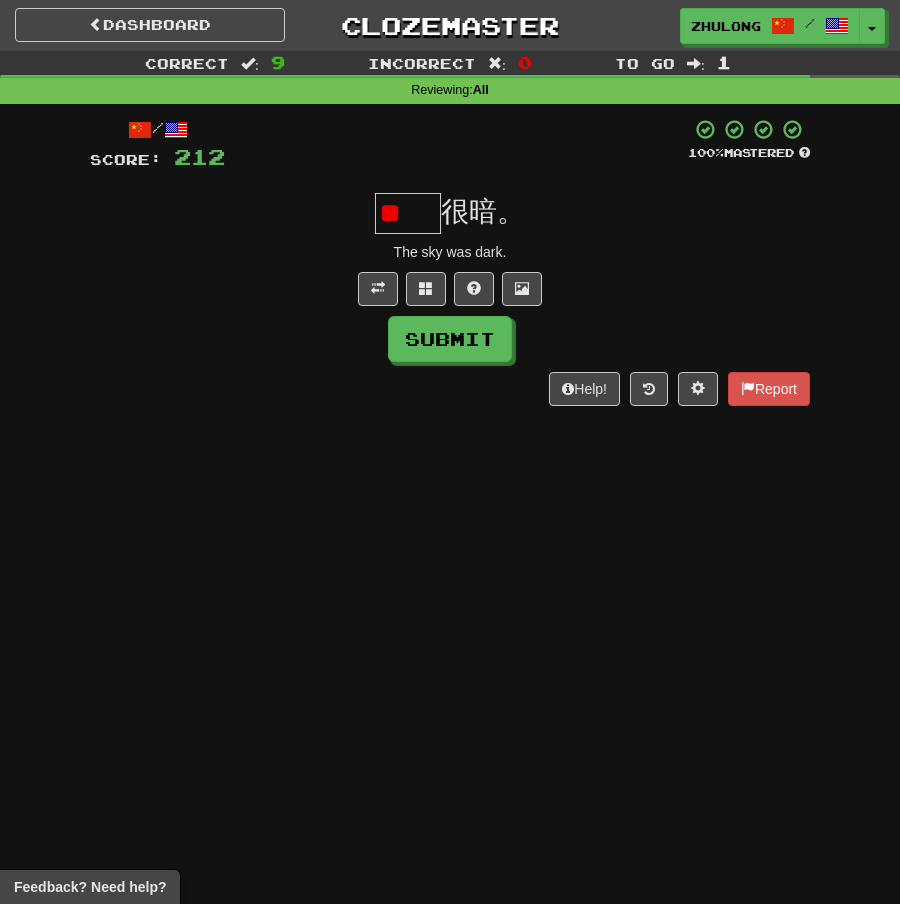 scroll, scrollTop: 0, scrollLeft: 0, axis: both 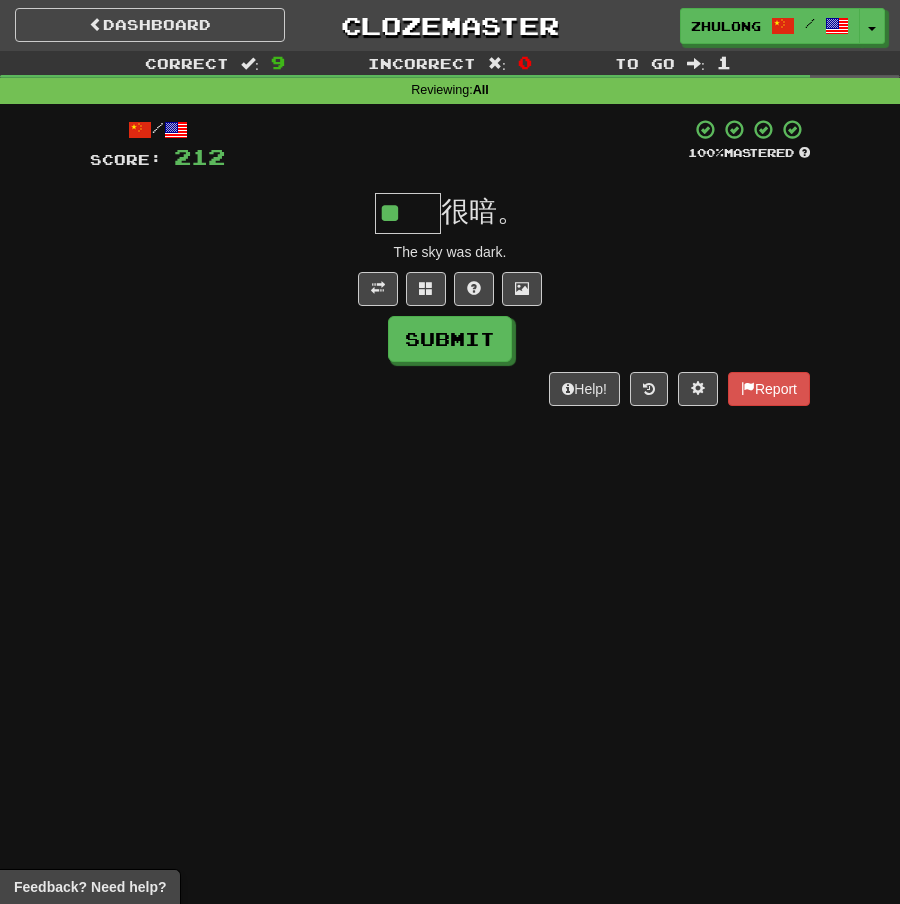 type on "**" 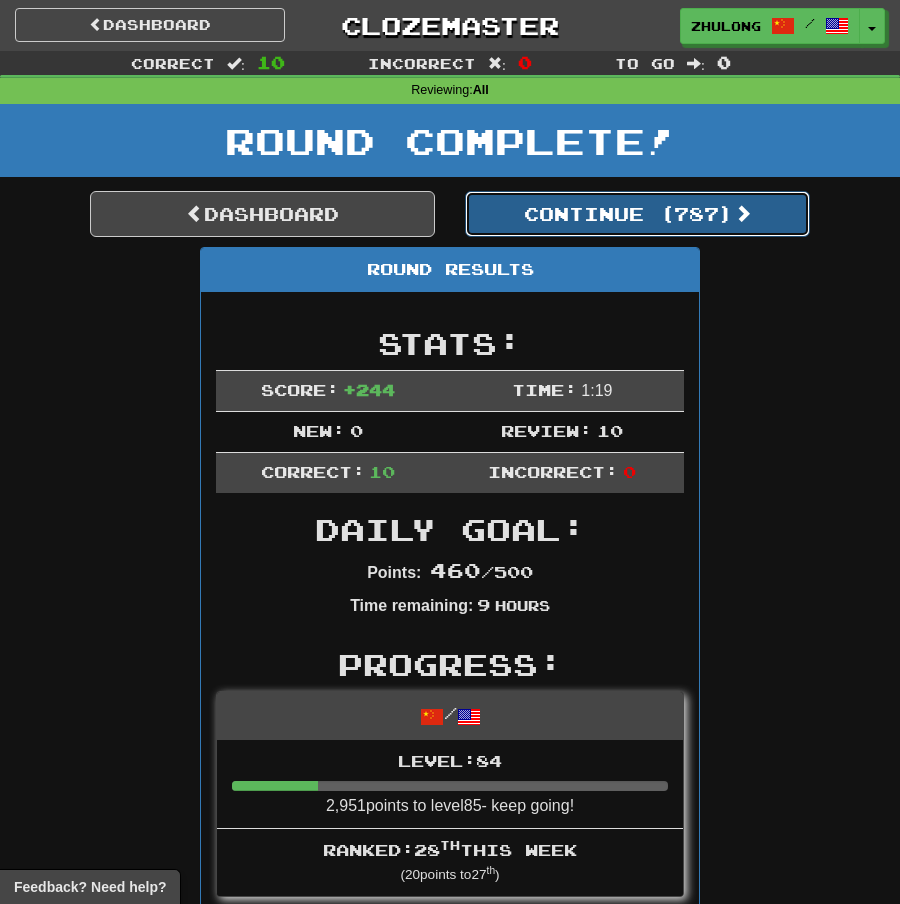click on "Continue ( [NUMBER] )" at bounding box center (637, 214) 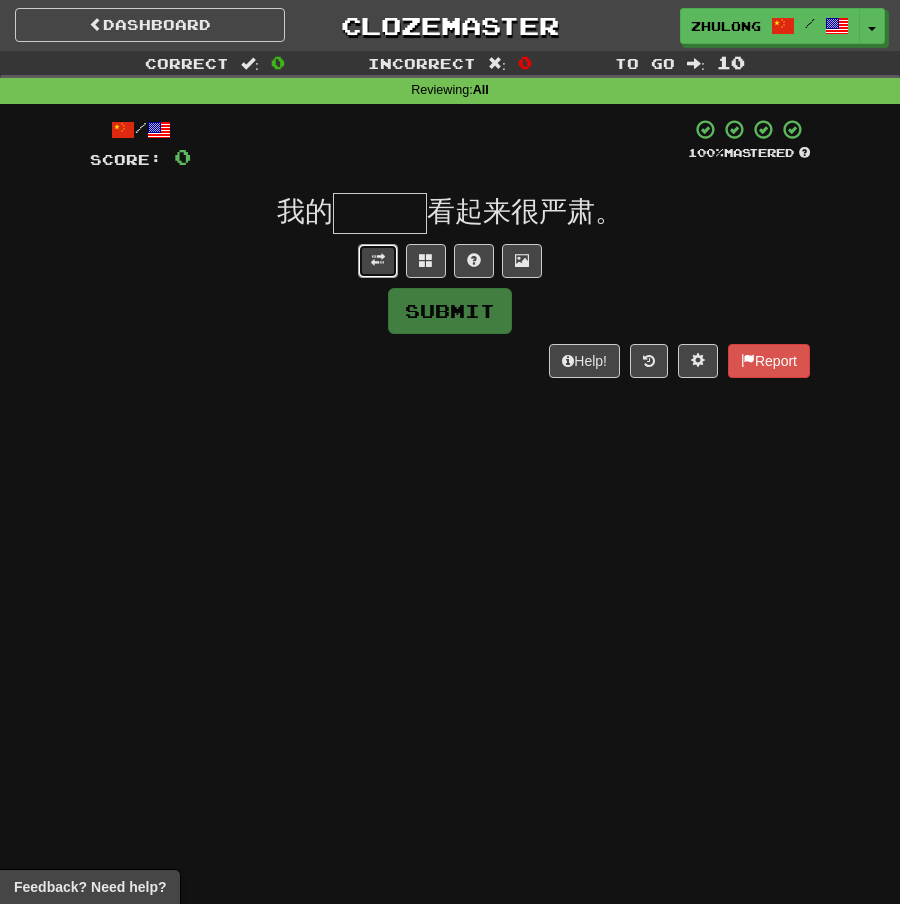click at bounding box center [378, 261] 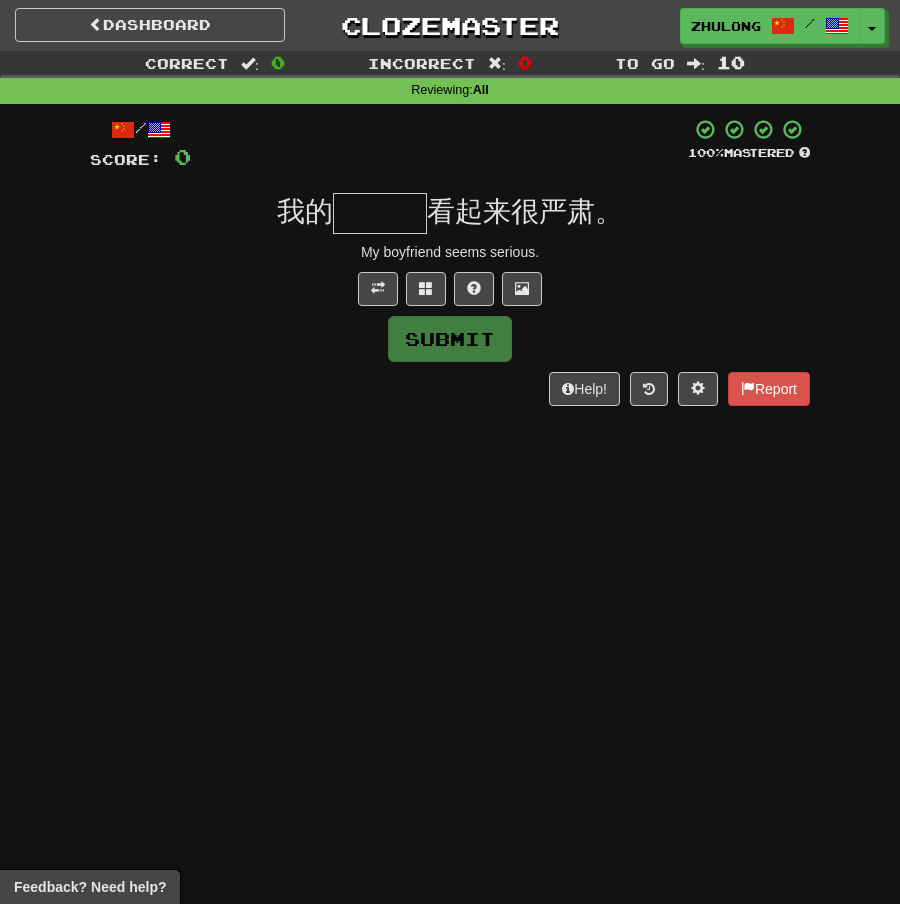 click at bounding box center [380, 213] 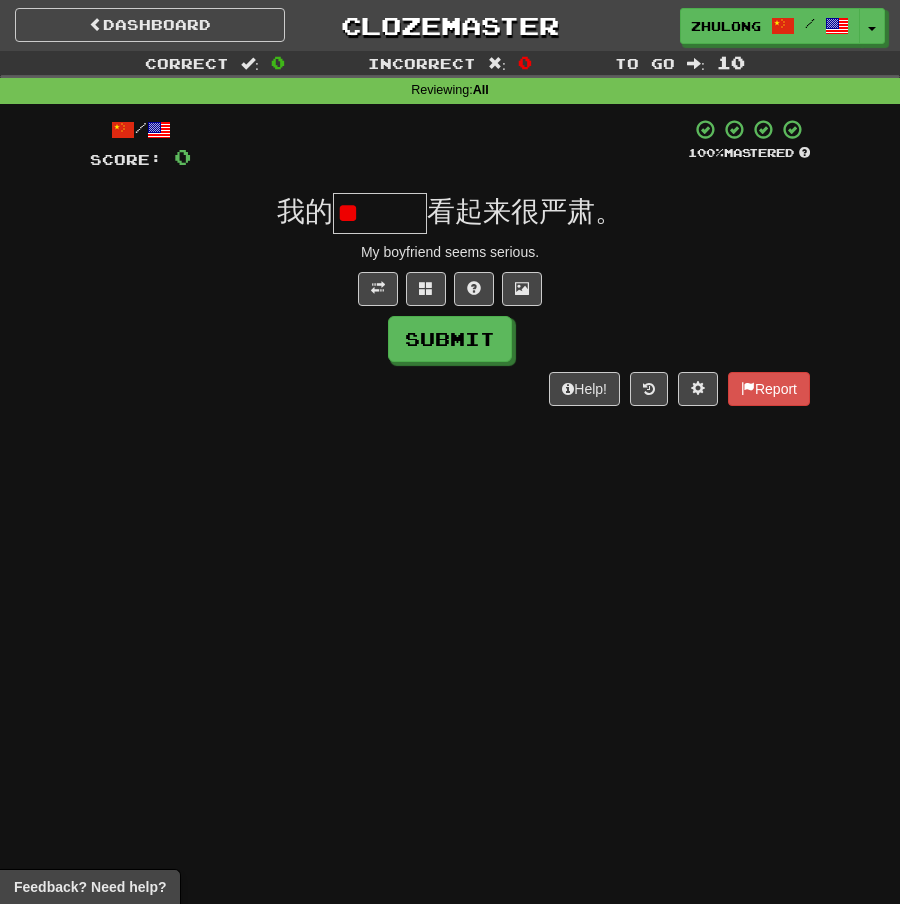 type on "*" 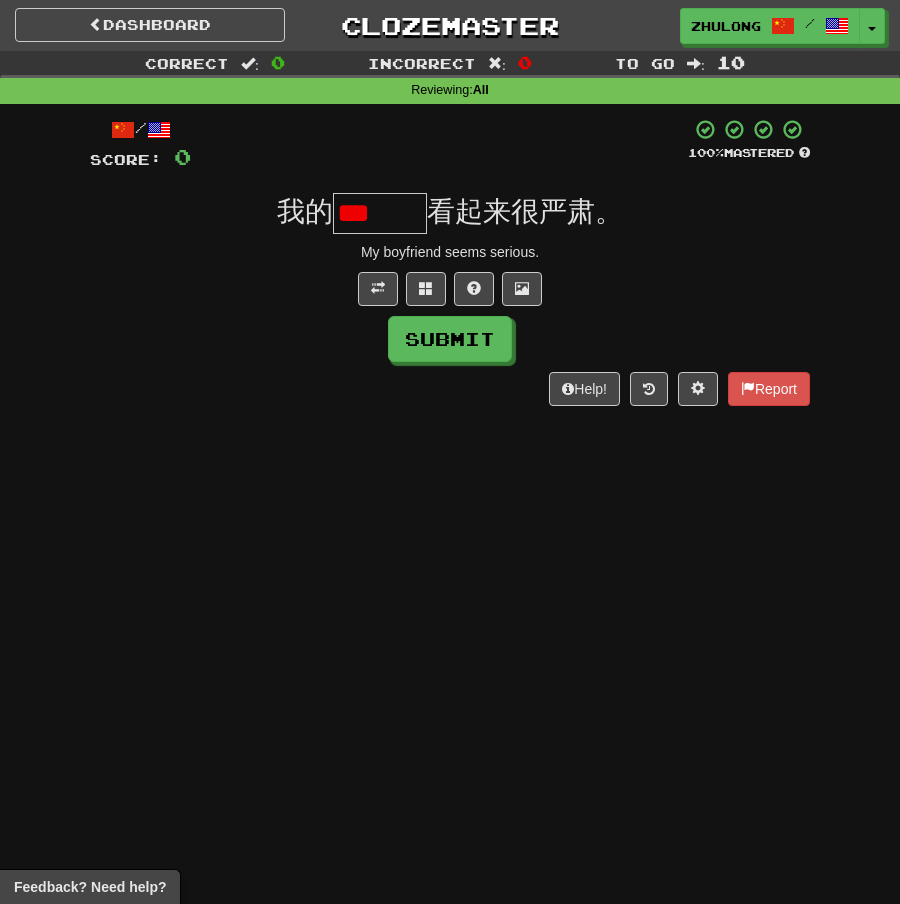 scroll, scrollTop: 0, scrollLeft: 0, axis: both 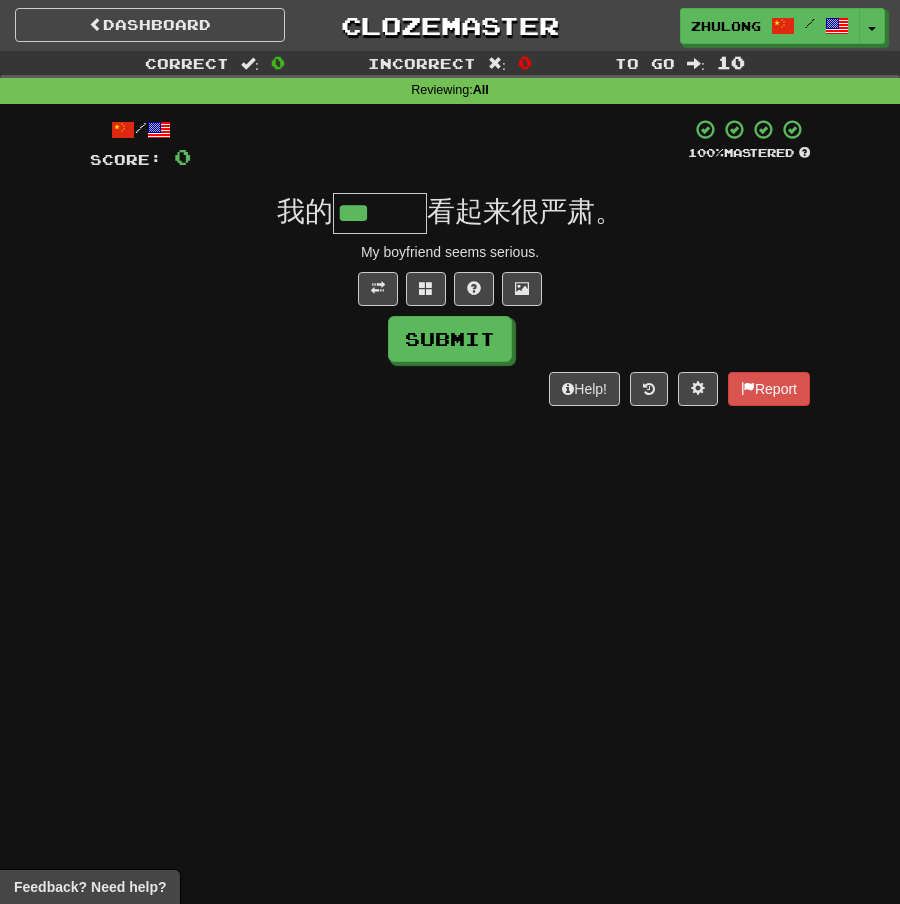 type on "***" 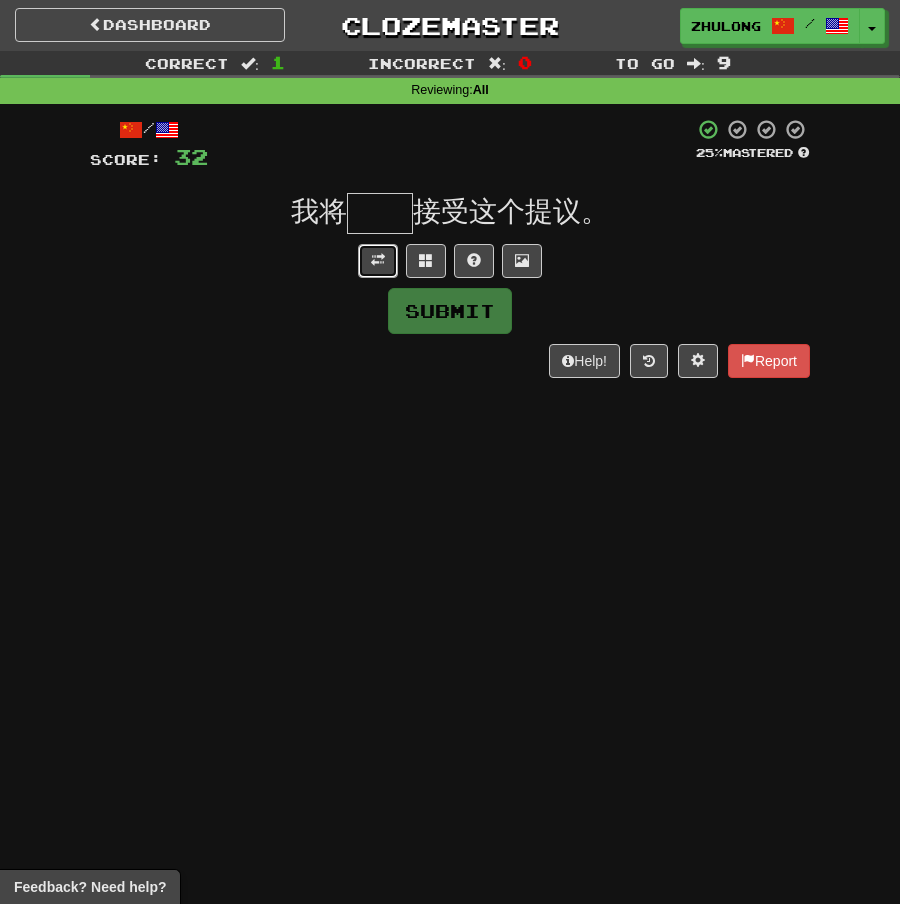 click at bounding box center (378, 260) 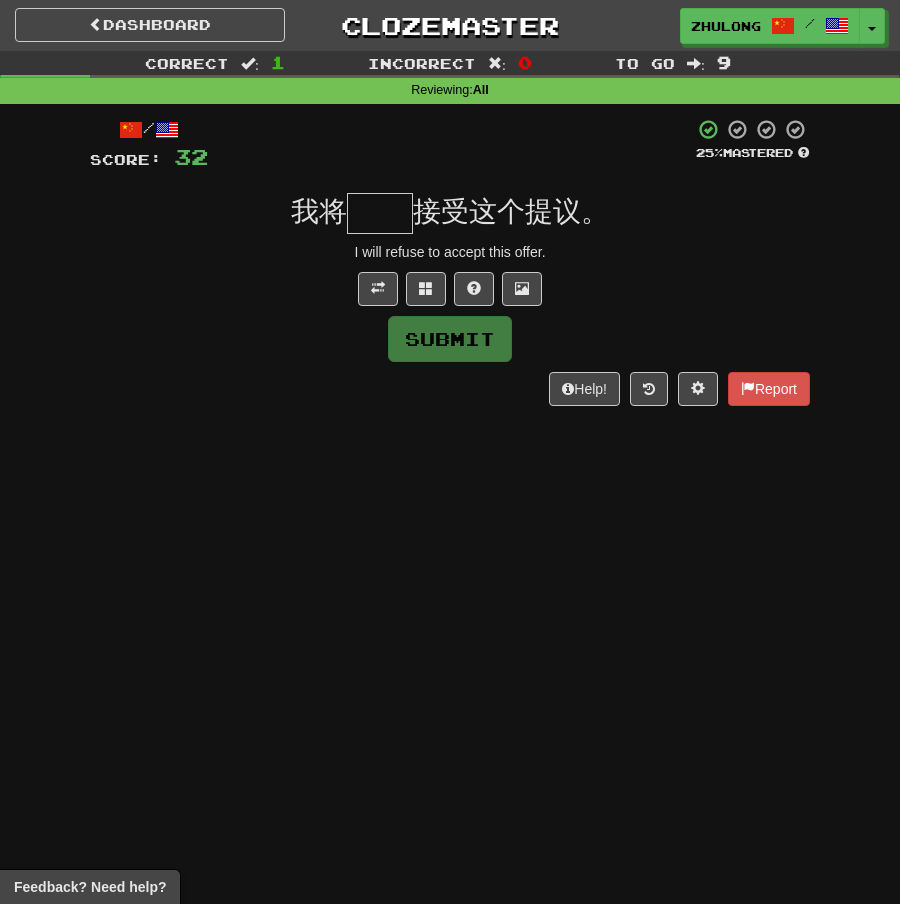 click at bounding box center (380, 213) 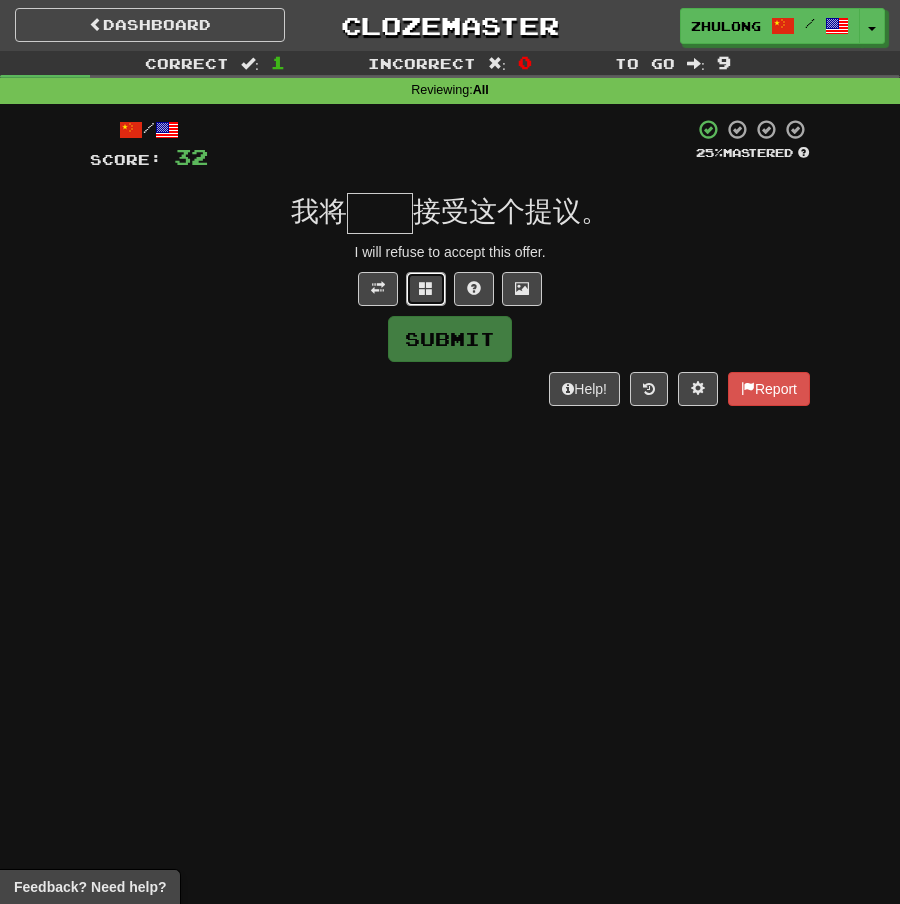 click at bounding box center (426, 288) 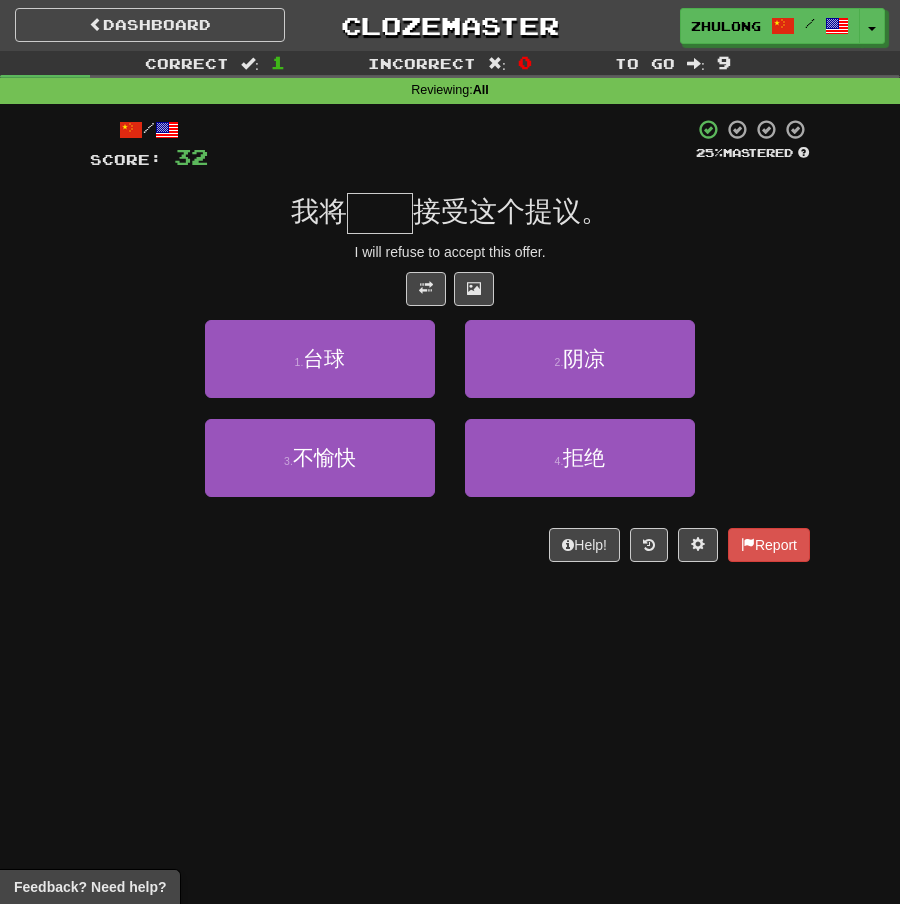 click at bounding box center (380, 213) 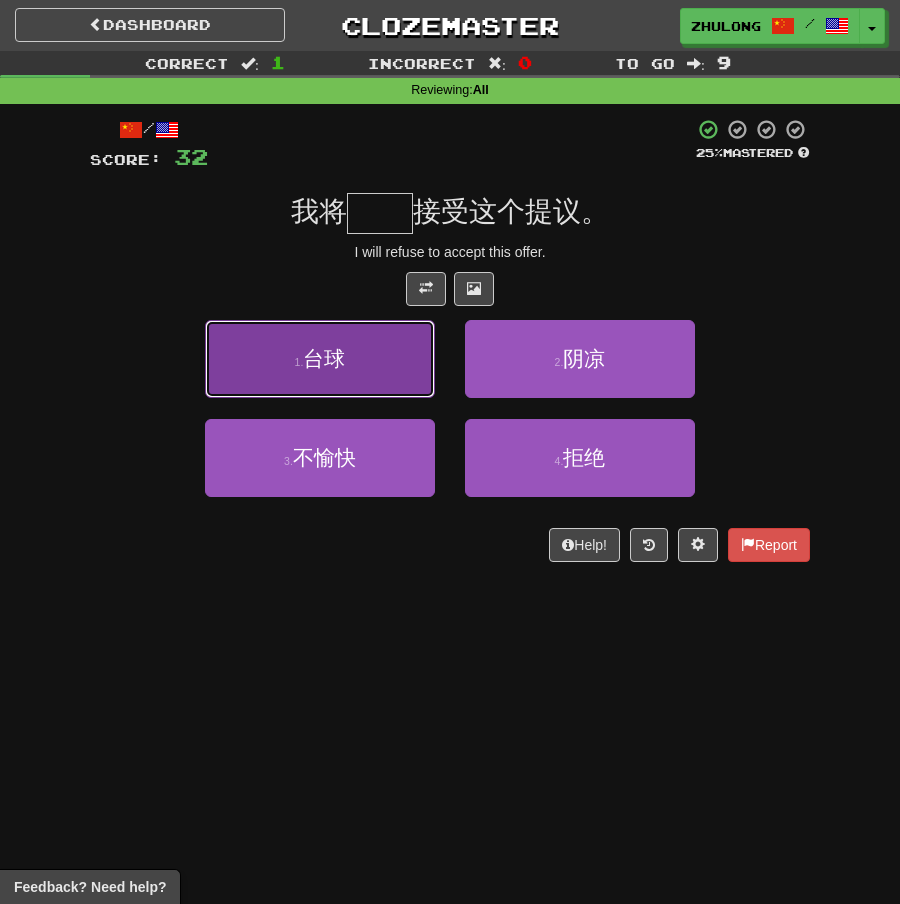 click on "1 .  台球" at bounding box center [320, 359] 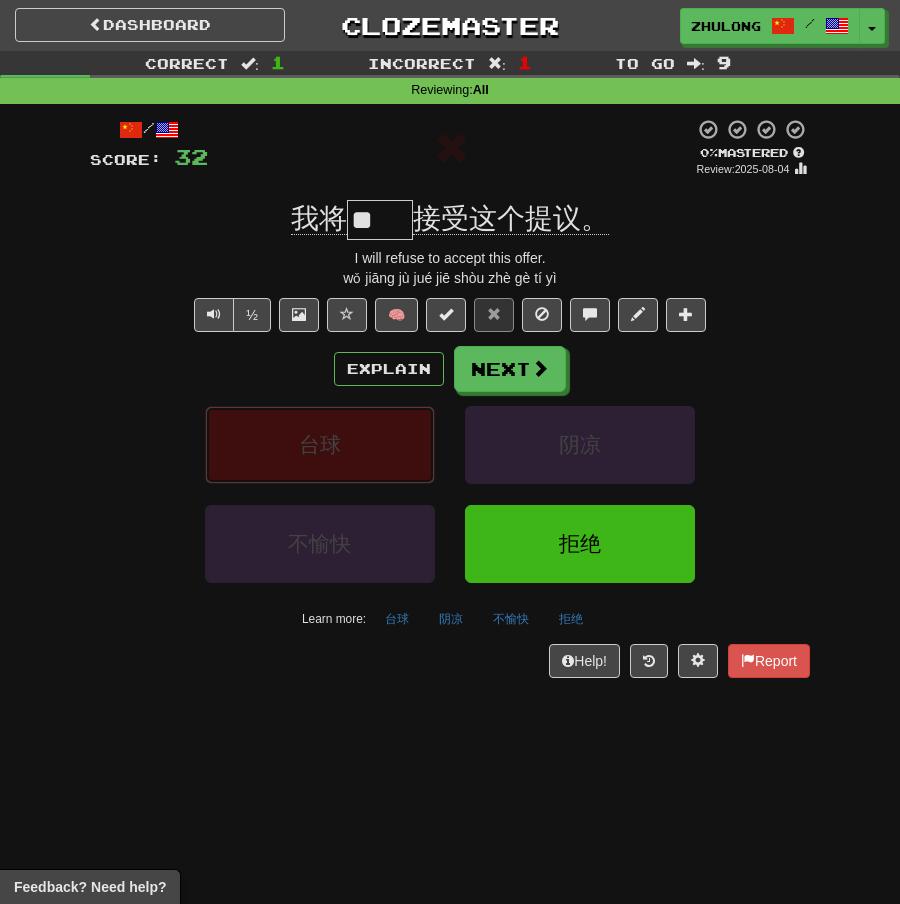 type 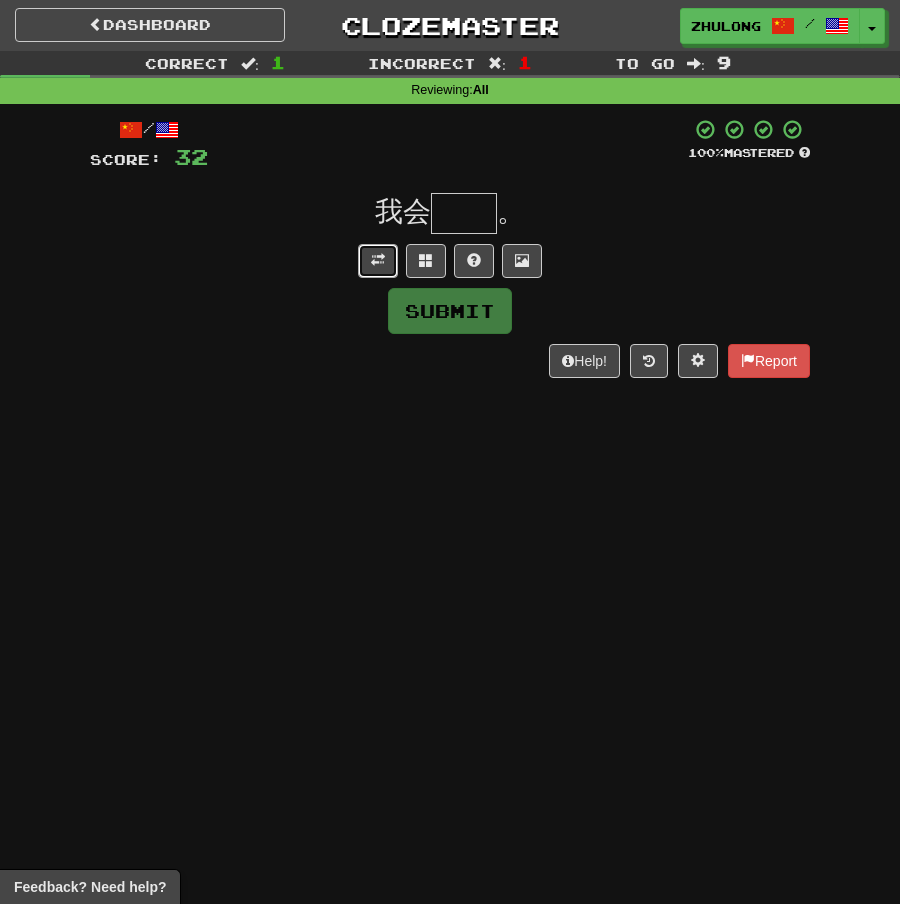 click at bounding box center (378, 261) 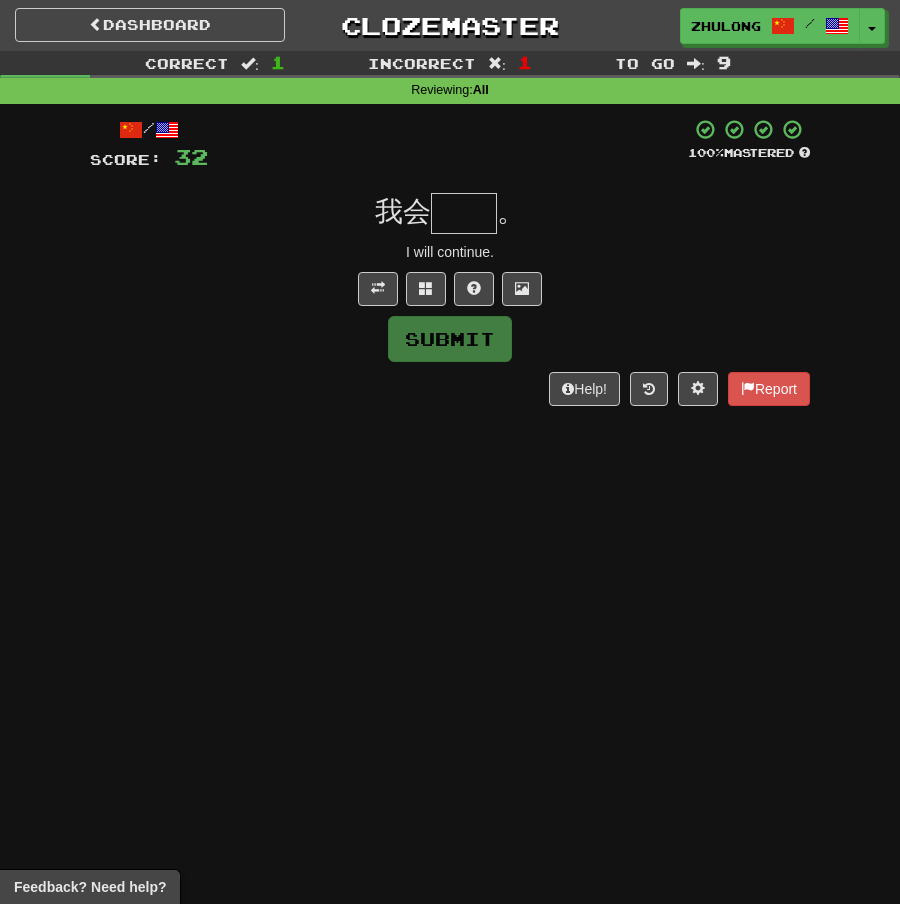 click at bounding box center (464, 213) 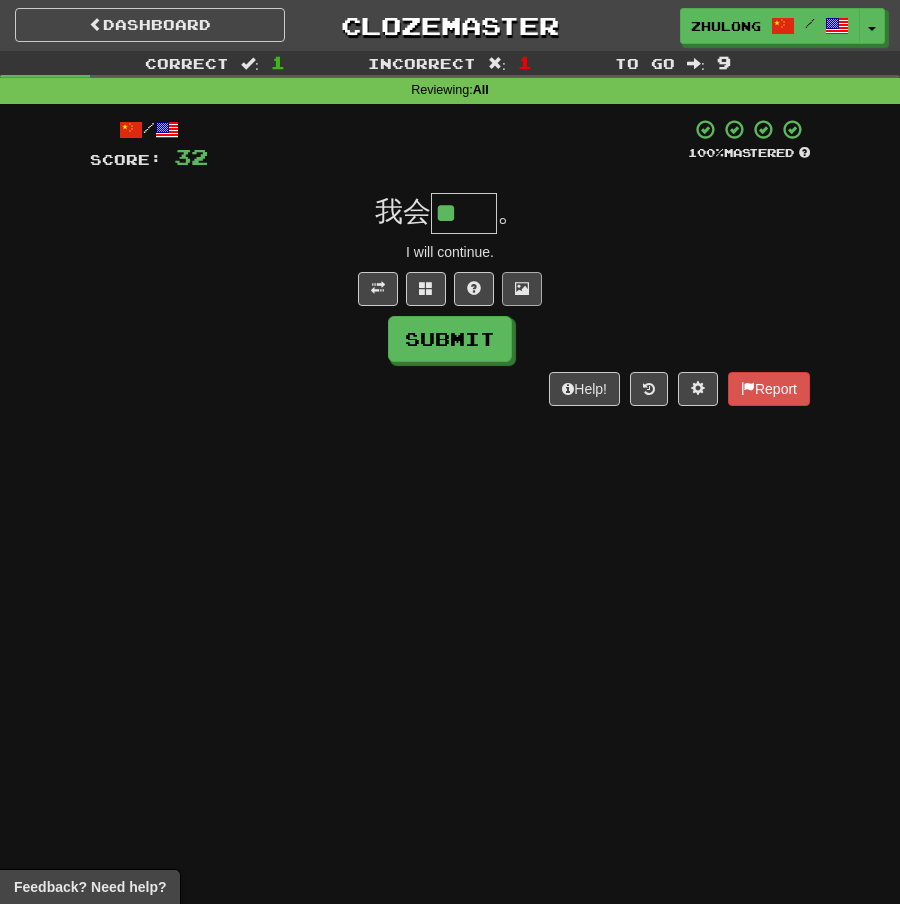 type on "**" 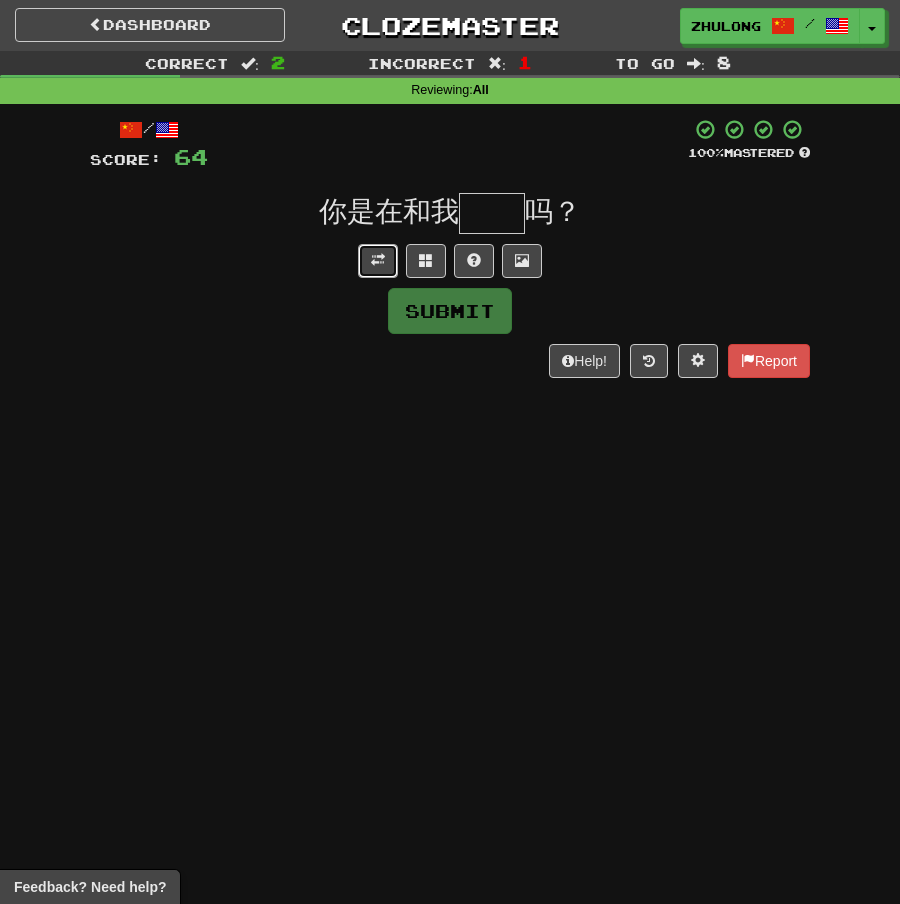 click at bounding box center [378, 261] 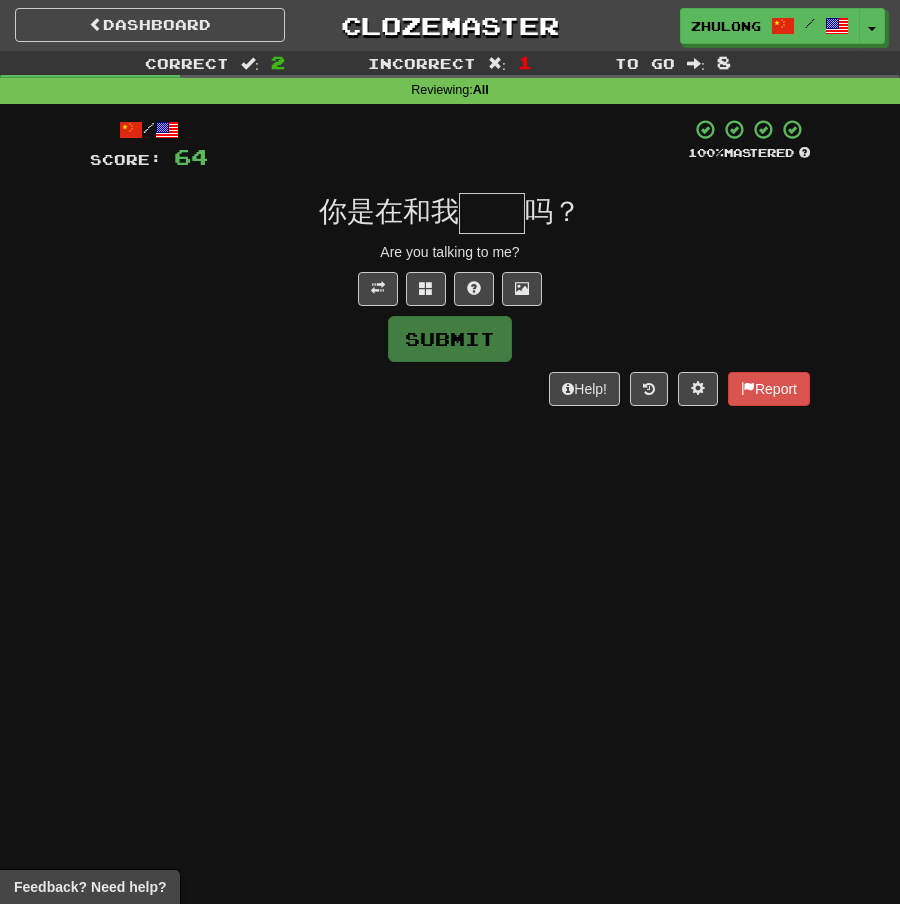 click at bounding box center (492, 213) 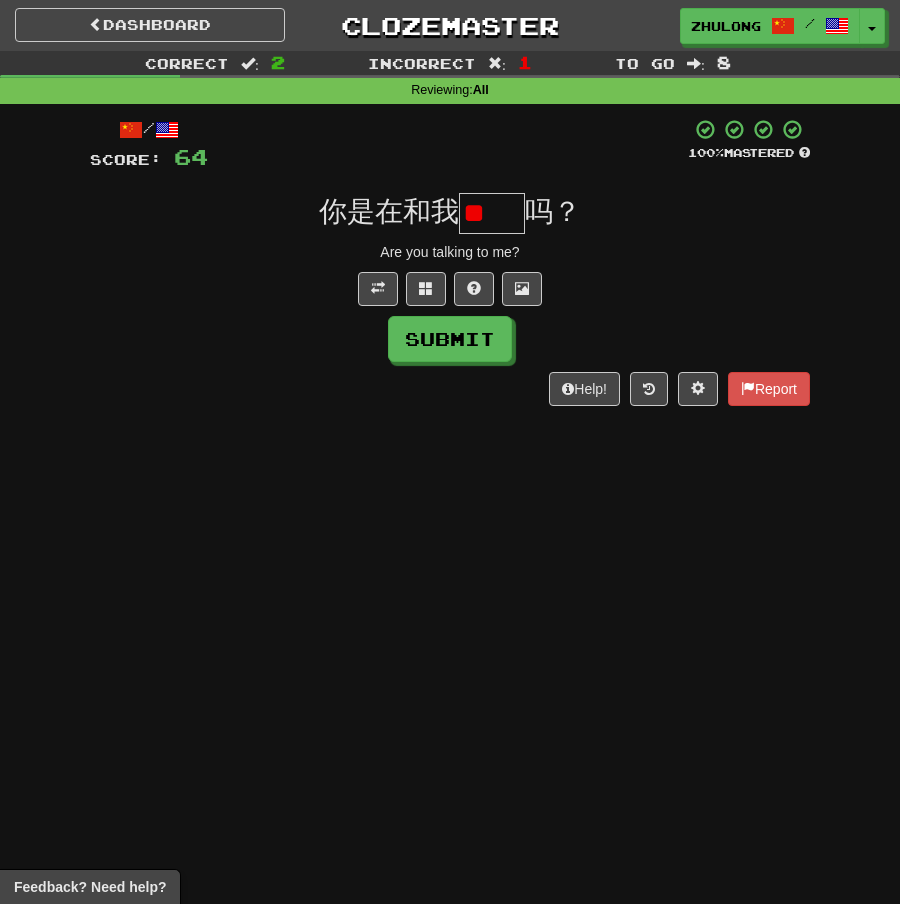scroll, scrollTop: 0, scrollLeft: 0, axis: both 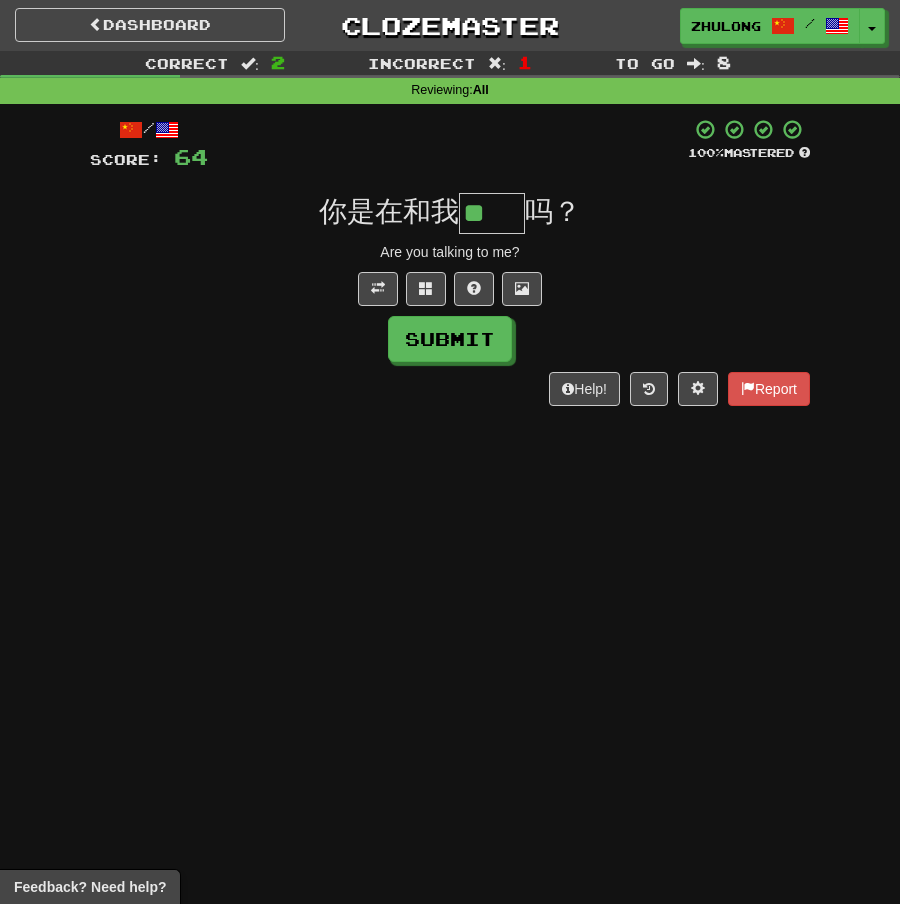 type on "**" 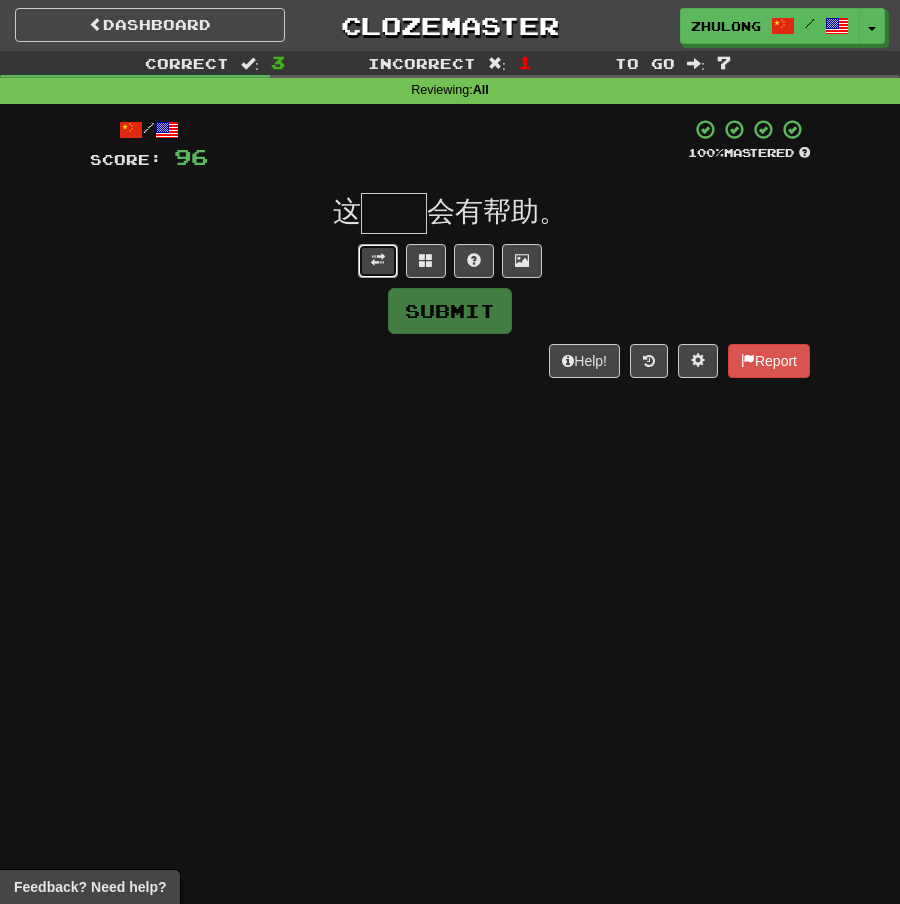click at bounding box center [378, 261] 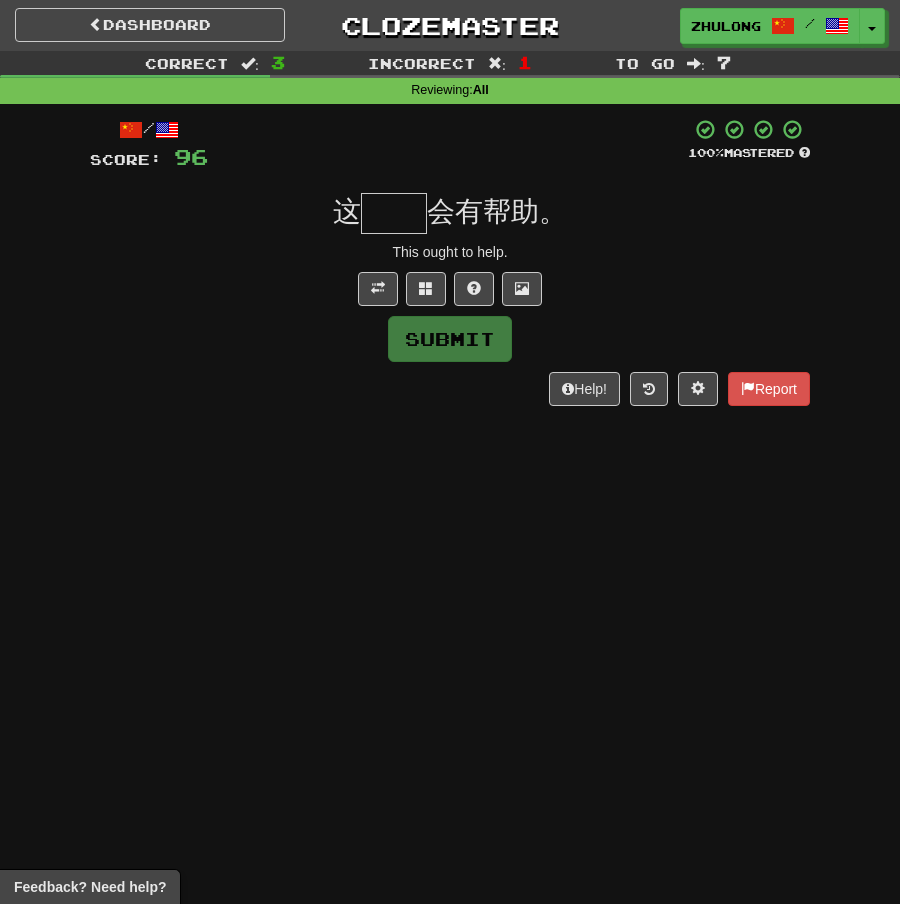 click at bounding box center (394, 213) 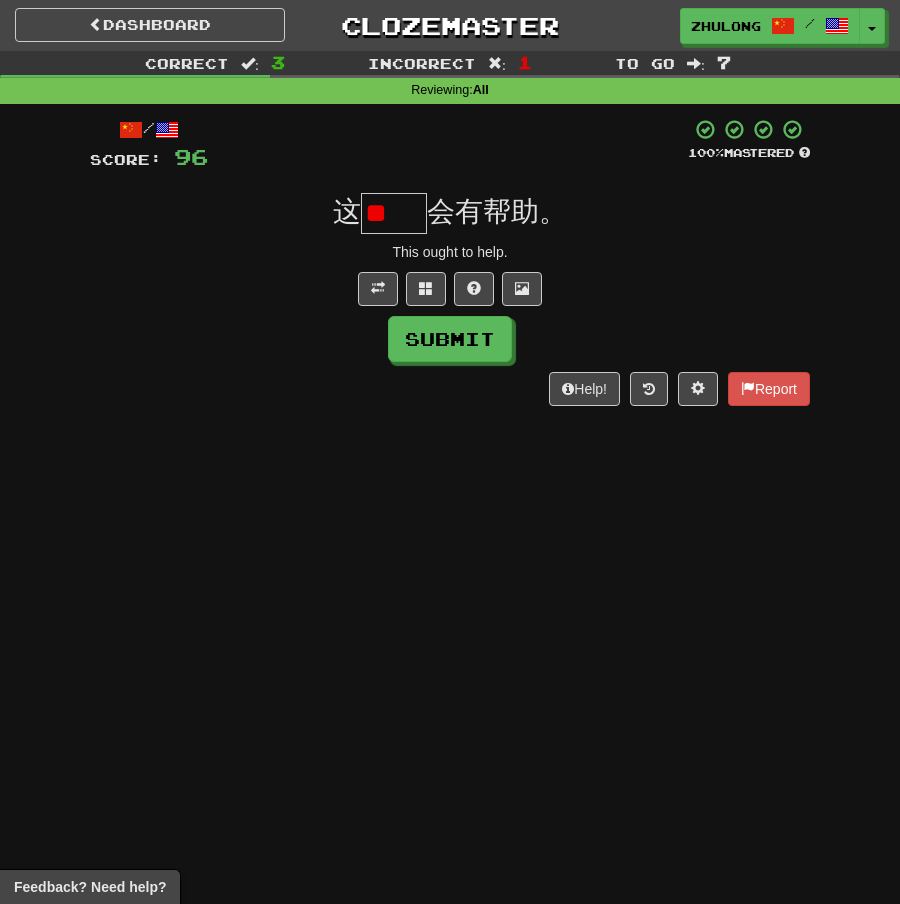 scroll, scrollTop: 0, scrollLeft: 0, axis: both 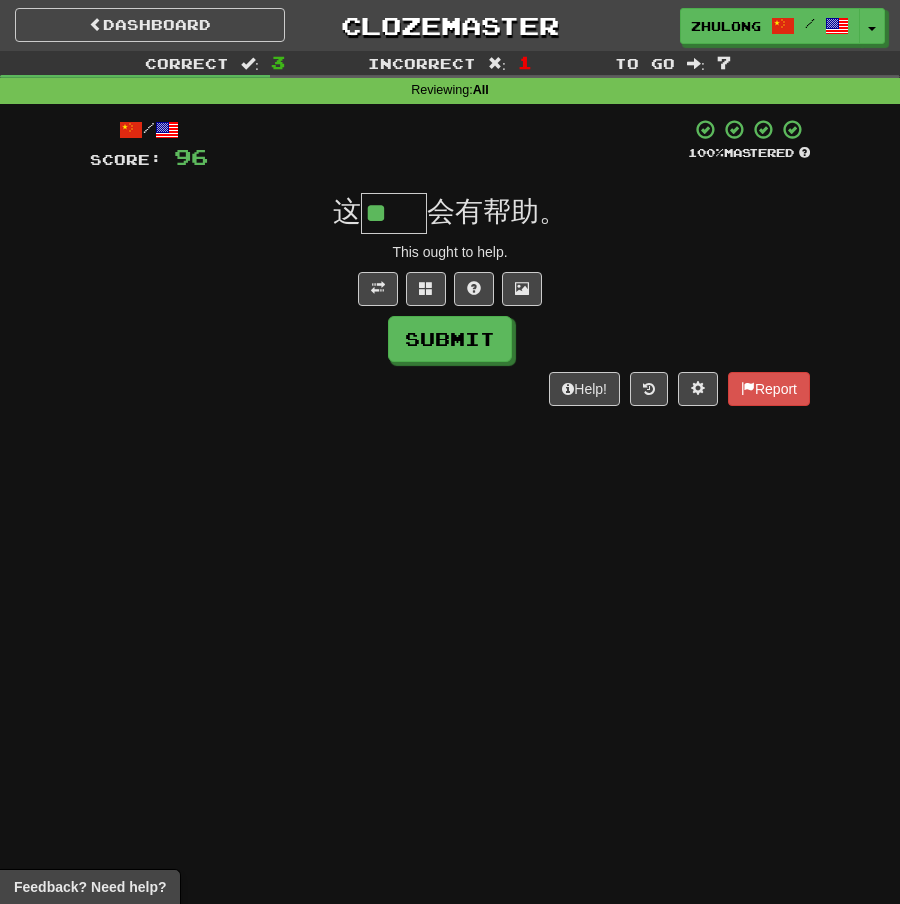 type on "**" 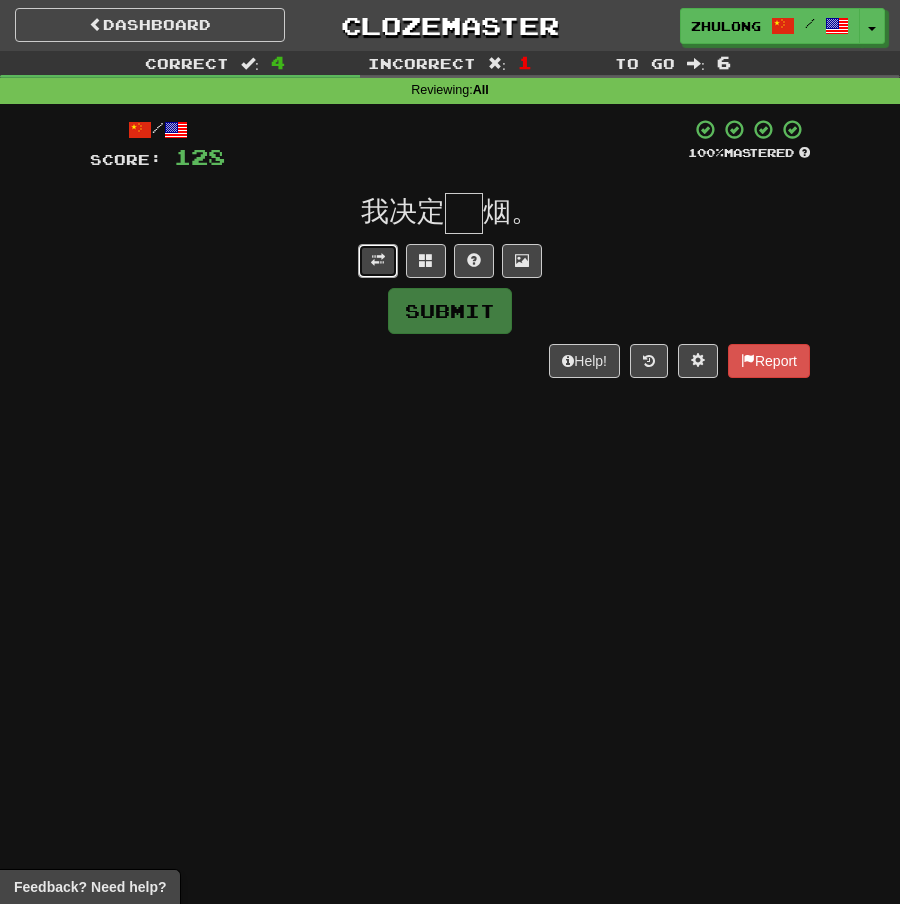 click at bounding box center [378, 261] 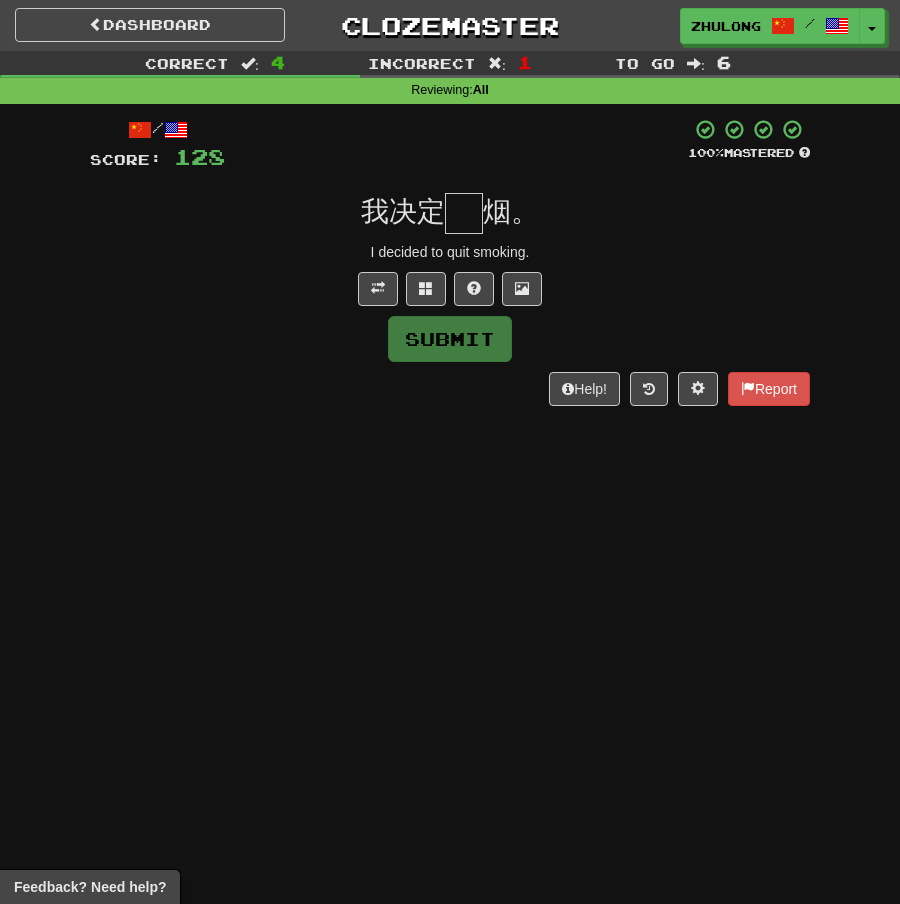 click at bounding box center [464, 213] 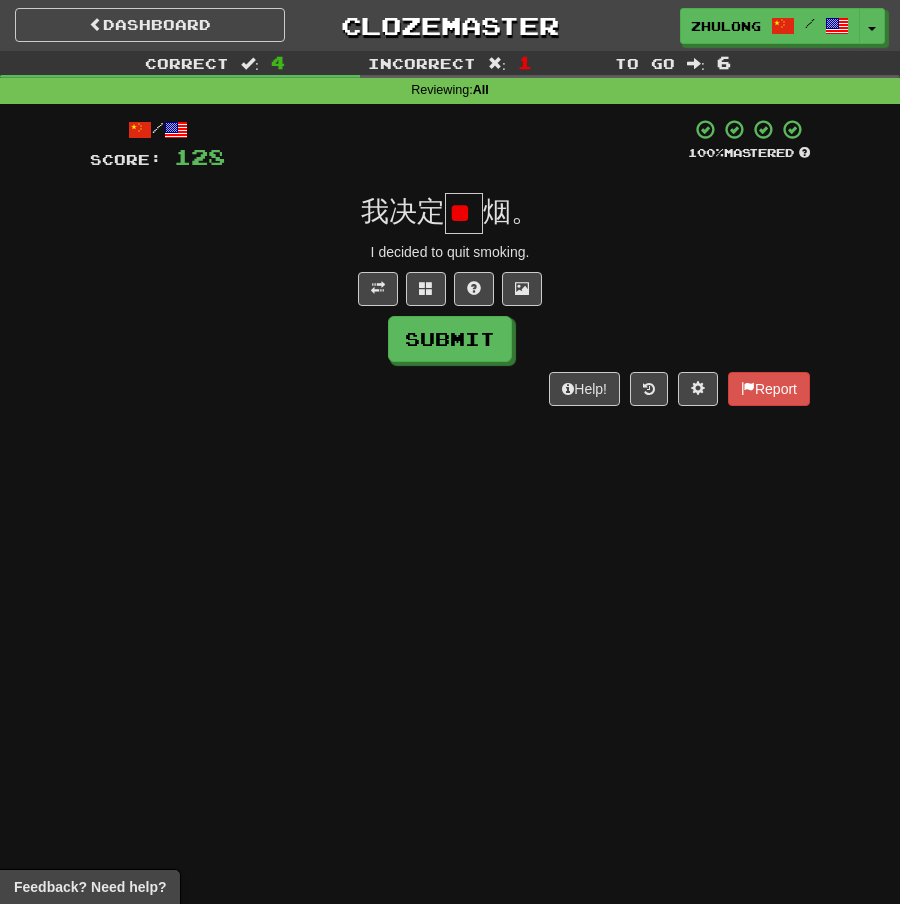 scroll, scrollTop: 0, scrollLeft: 26, axis: horizontal 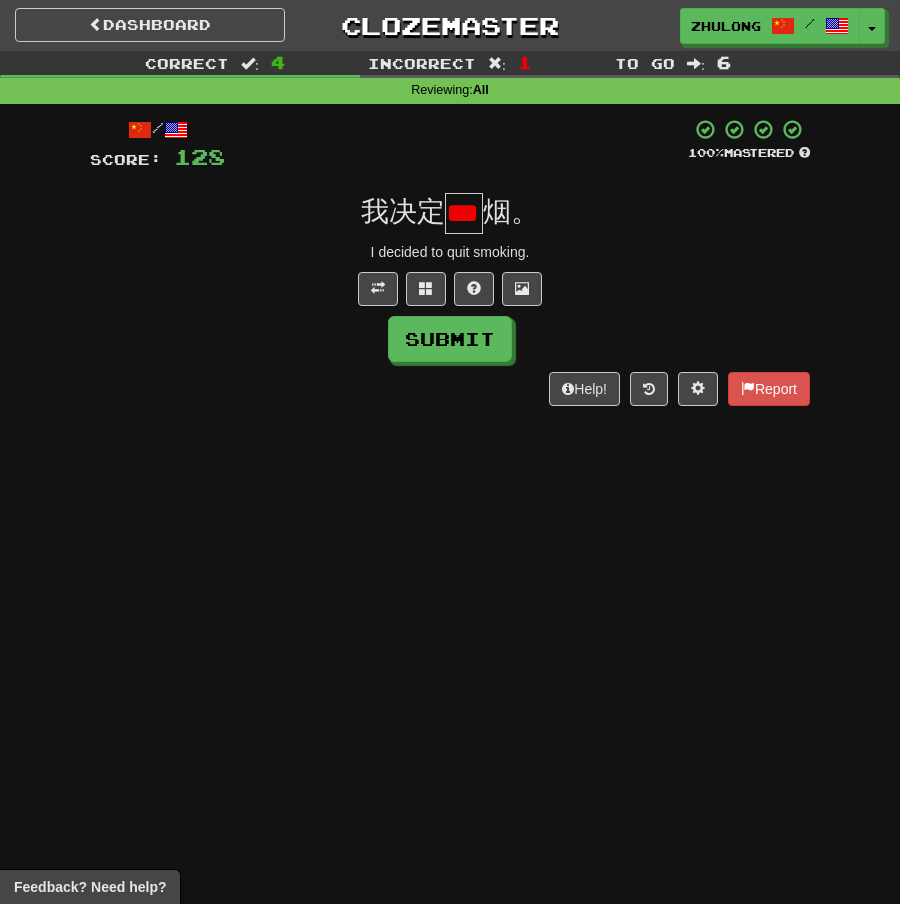 type on "*" 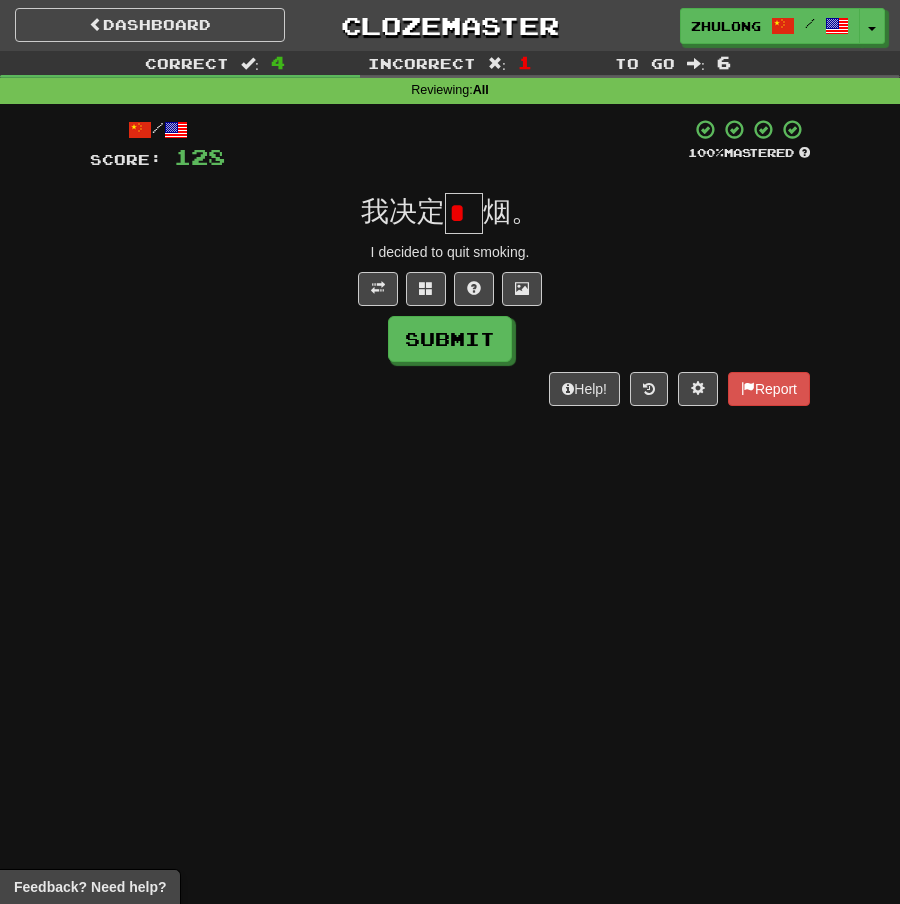 scroll, scrollTop: 0, scrollLeft: 0, axis: both 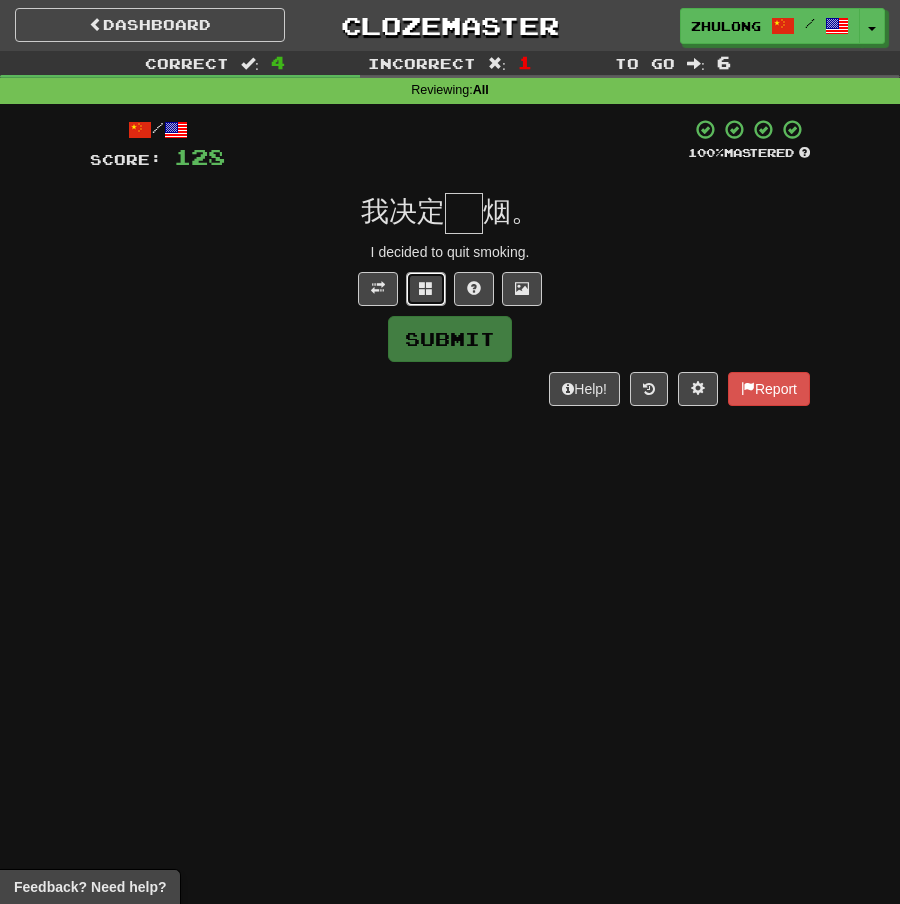 click at bounding box center (426, 288) 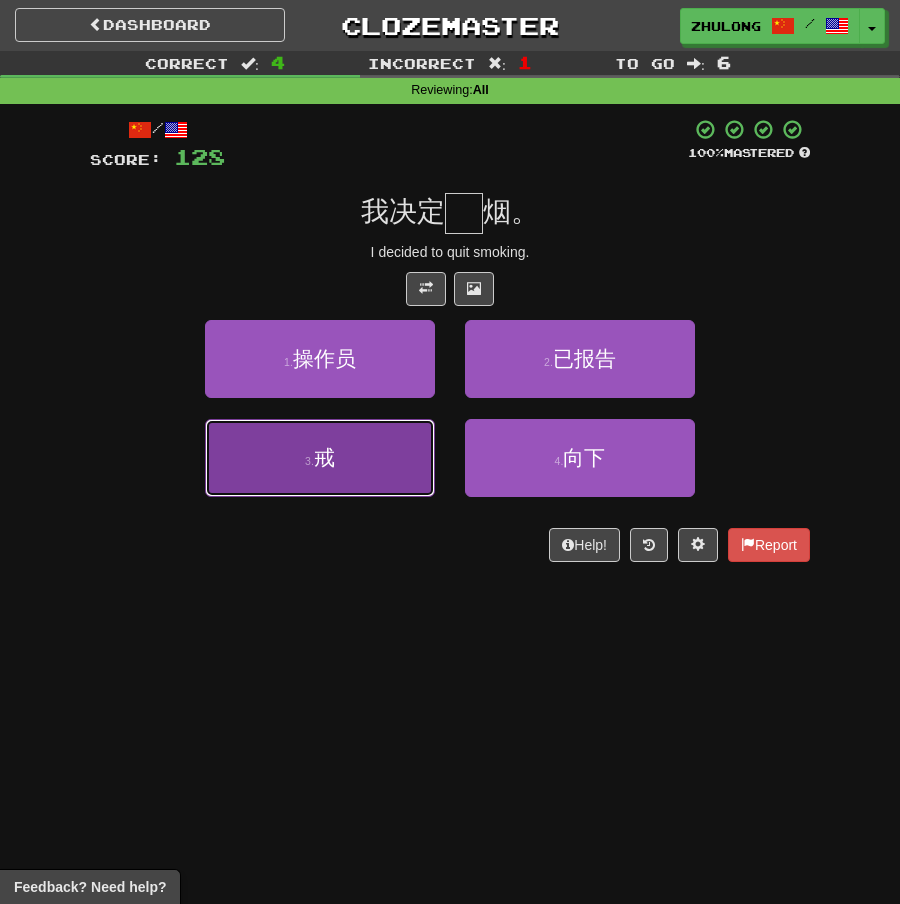 click on "3 .  戒" at bounding box center (320, 458) 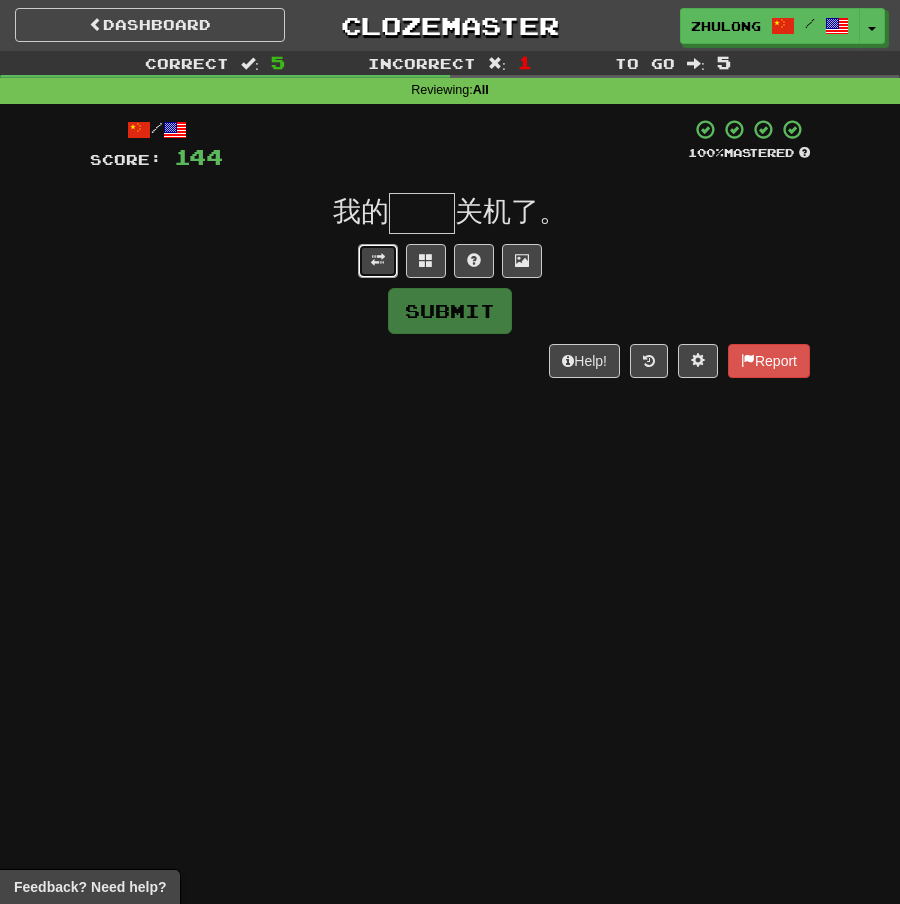 click at bounding box center (378, 260) 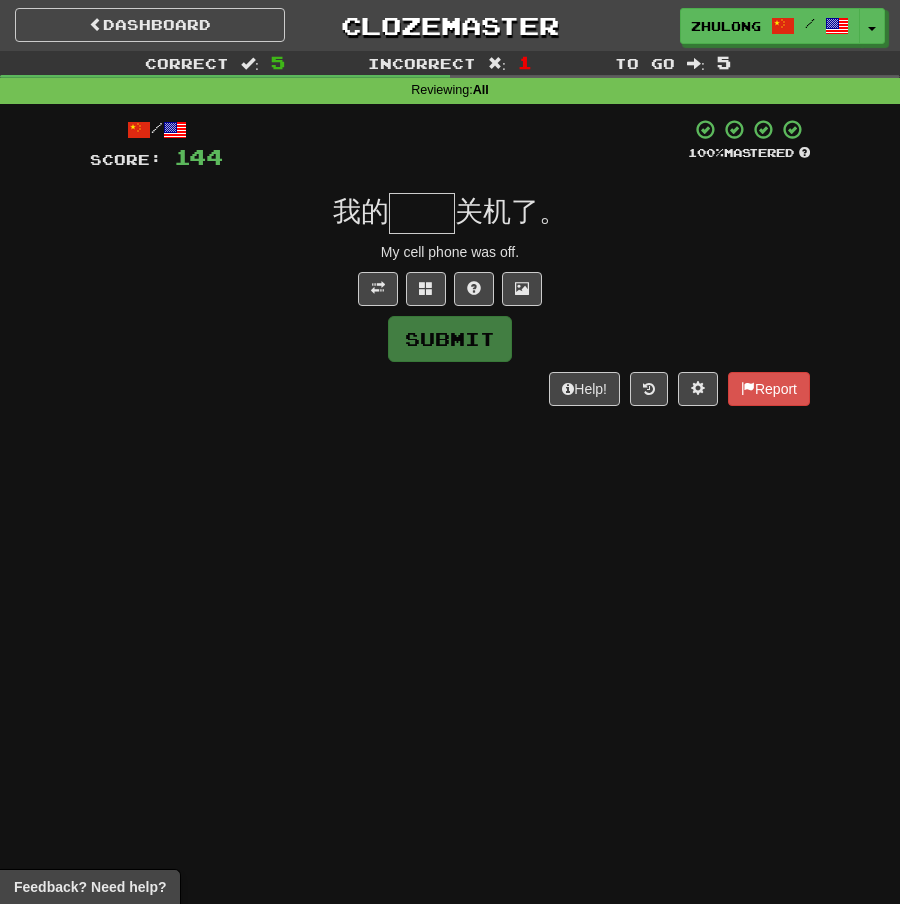 click at bounding box center [422, 213] 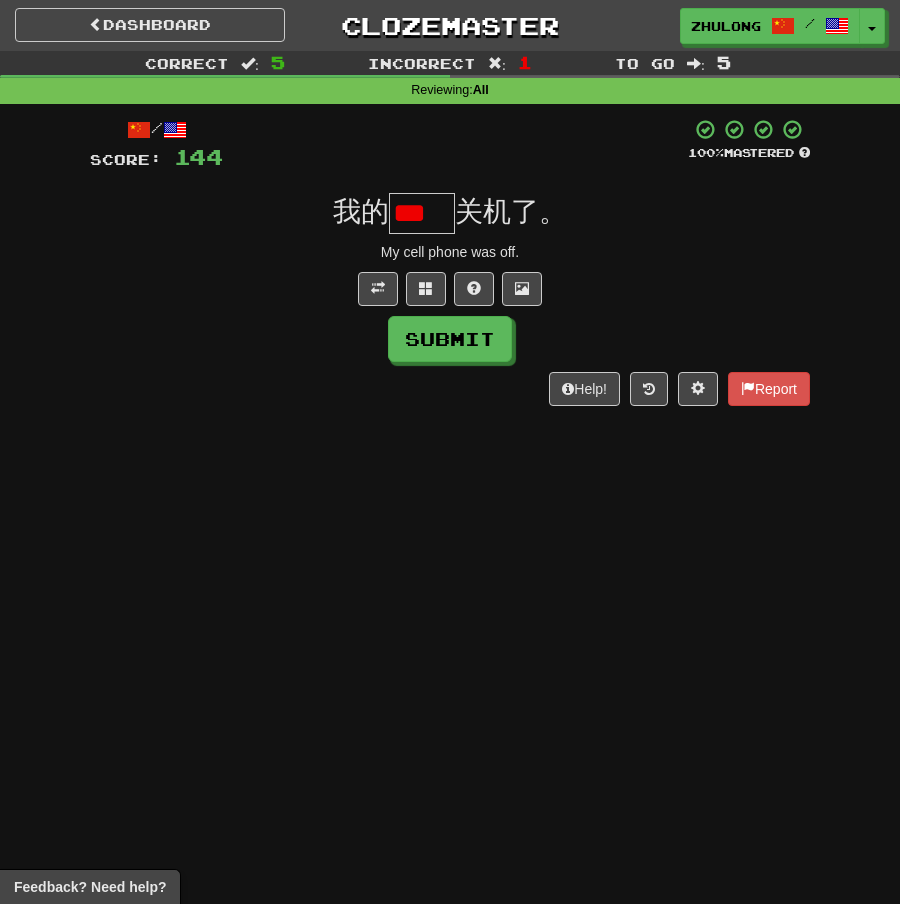 scroll, scrollTop: 0, scrollLeft: 0, axis: both 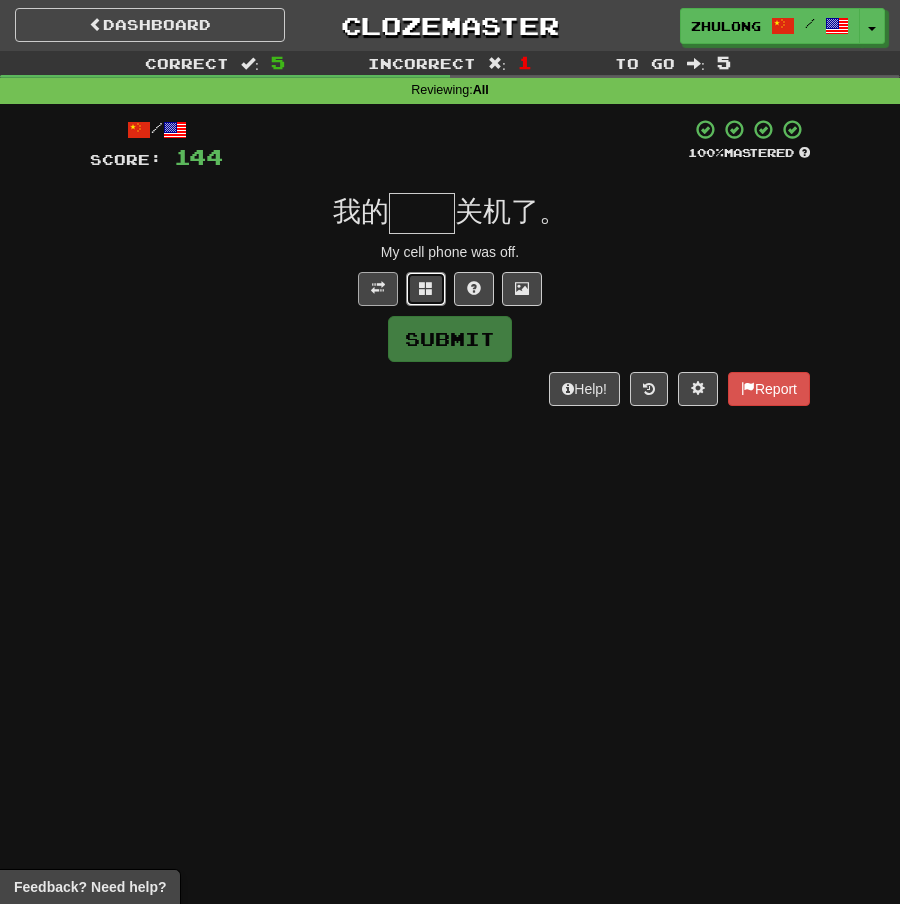 click at bounding box center (426, 289) 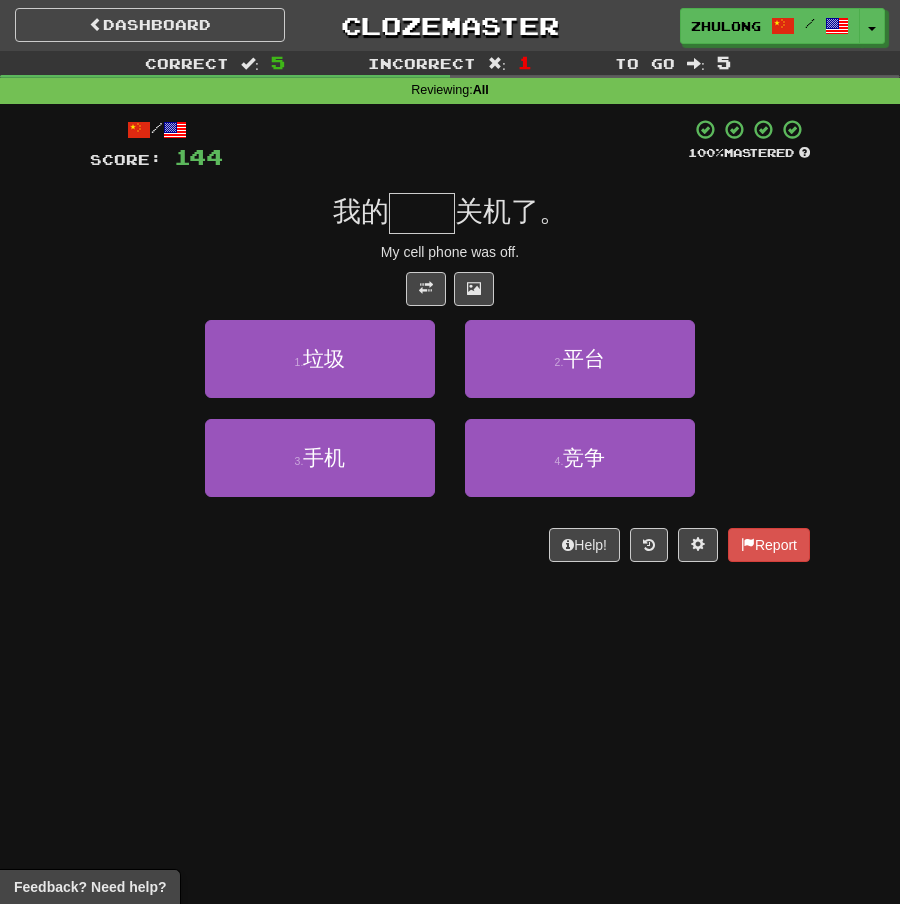 click at bounding box center (422, 213) 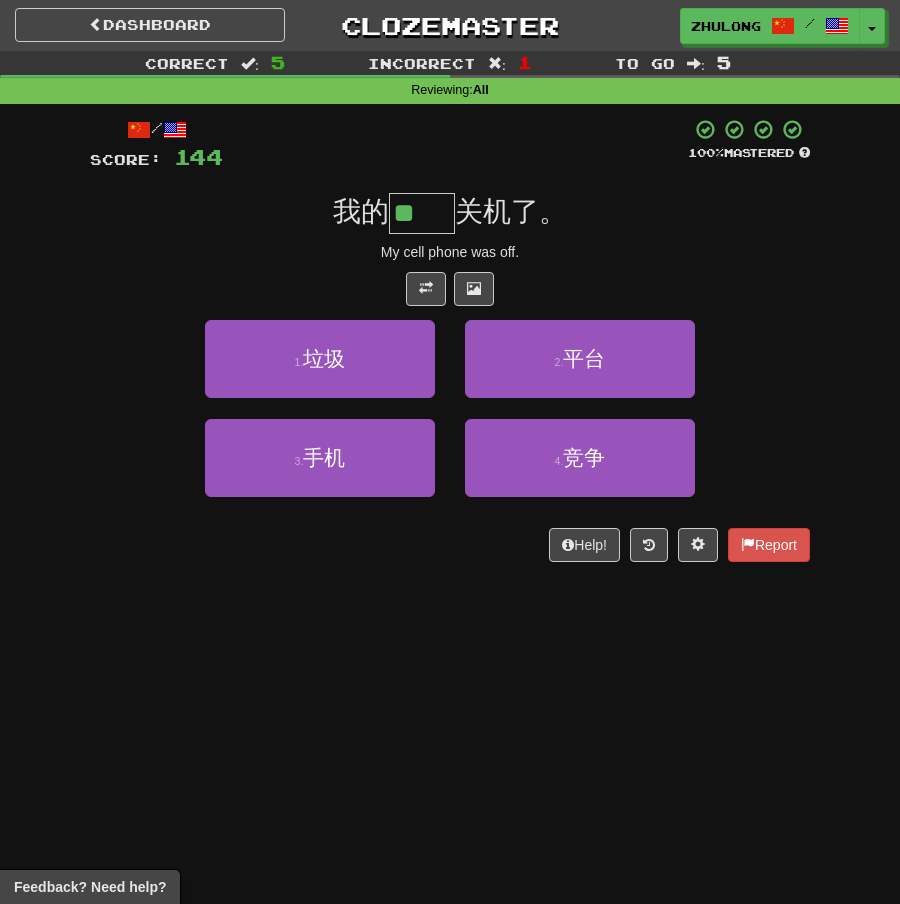scroll, scrollTop: 0, scrollLeft: 0, axis: both 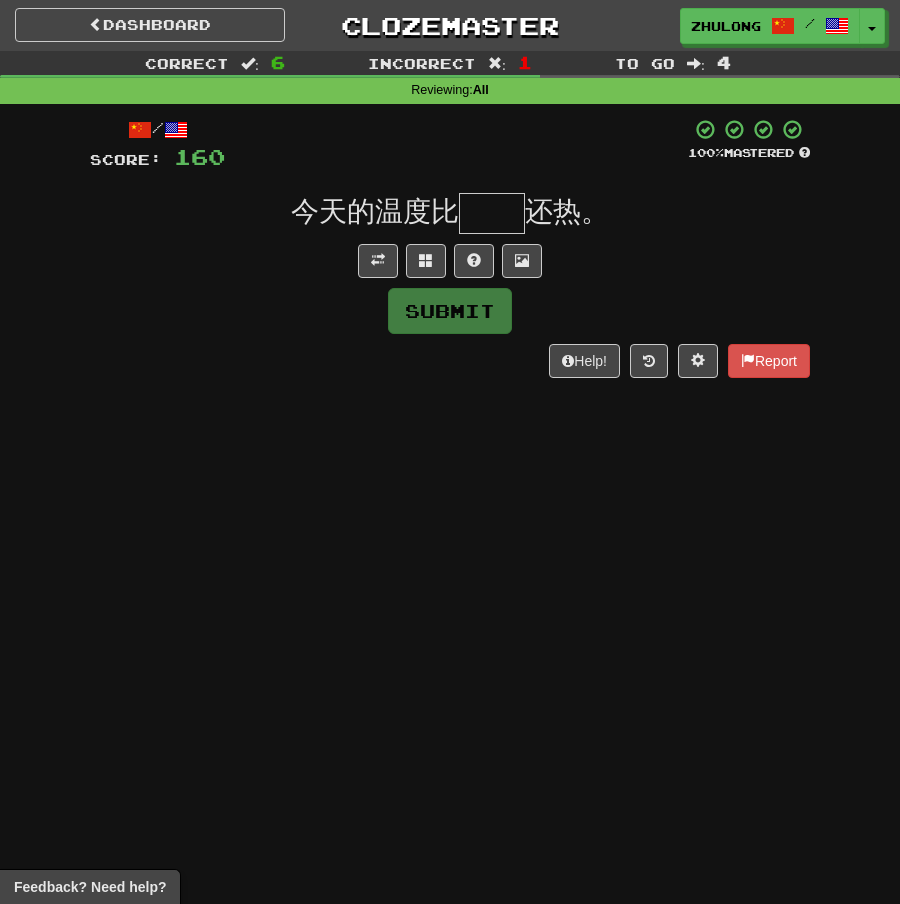 click on "/  Score:   160 100 %  Mastered 今天的温度比 还热。 Submit  Help!  Report" at bounding box center (450, 248) 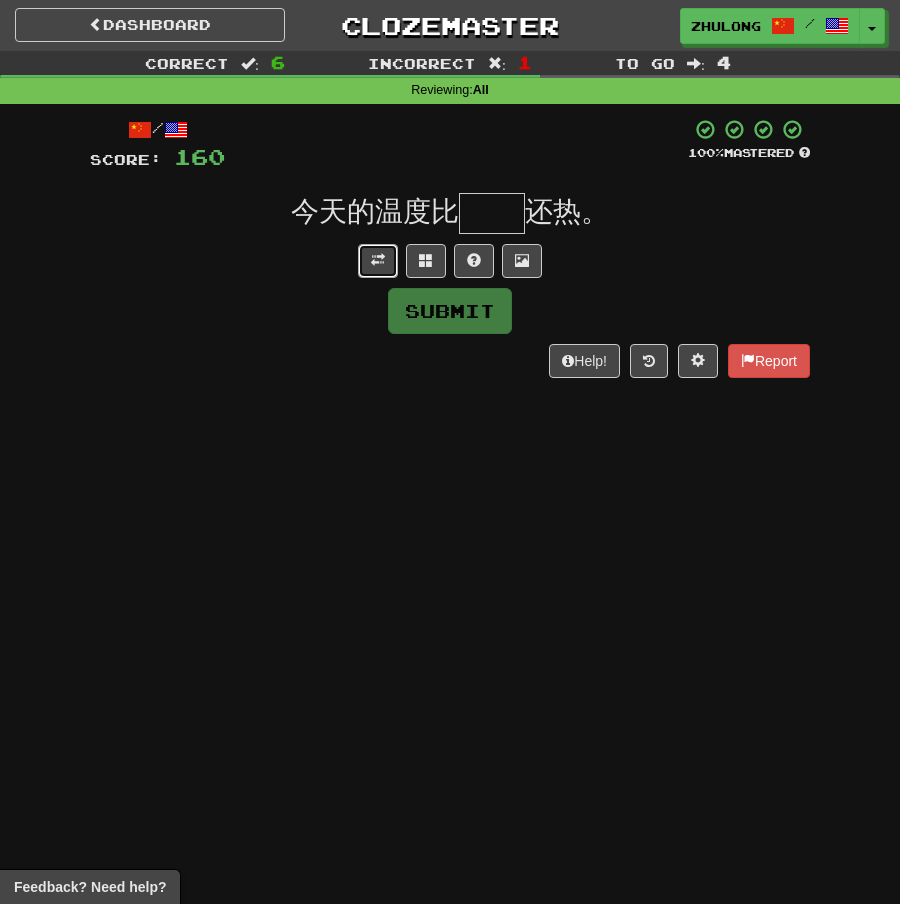click at bounding box center (378, 261) 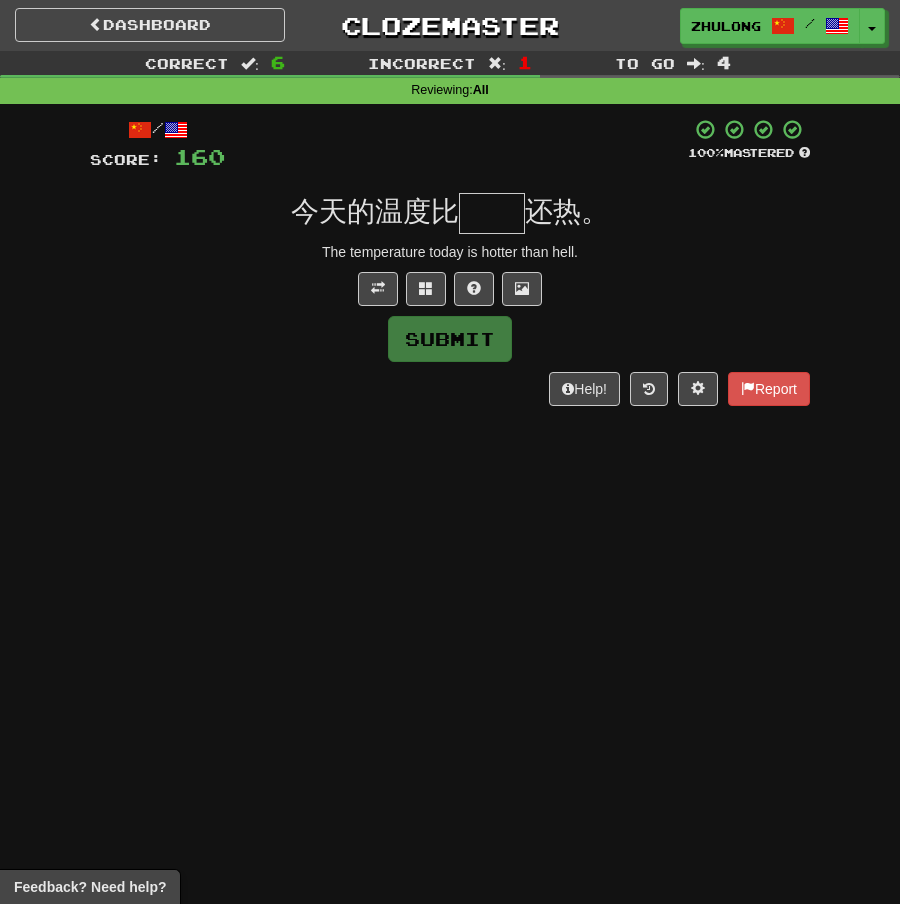 click at bounding box center [492, 213] 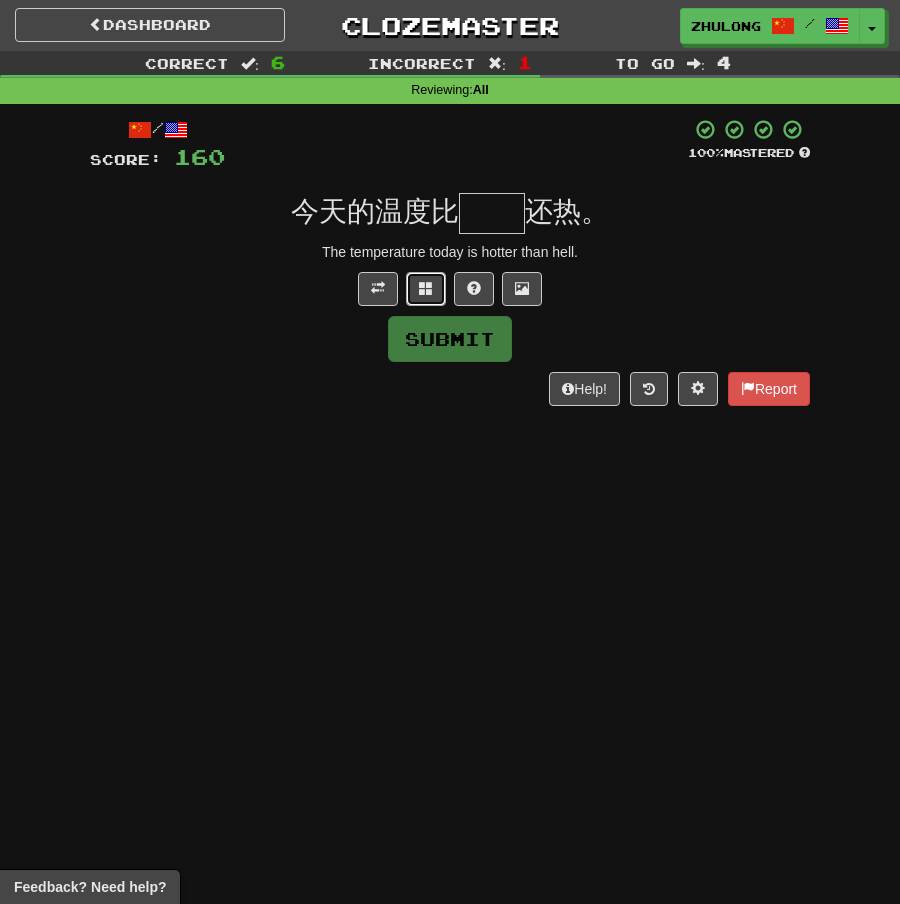 click at bounding box center (426, 289) 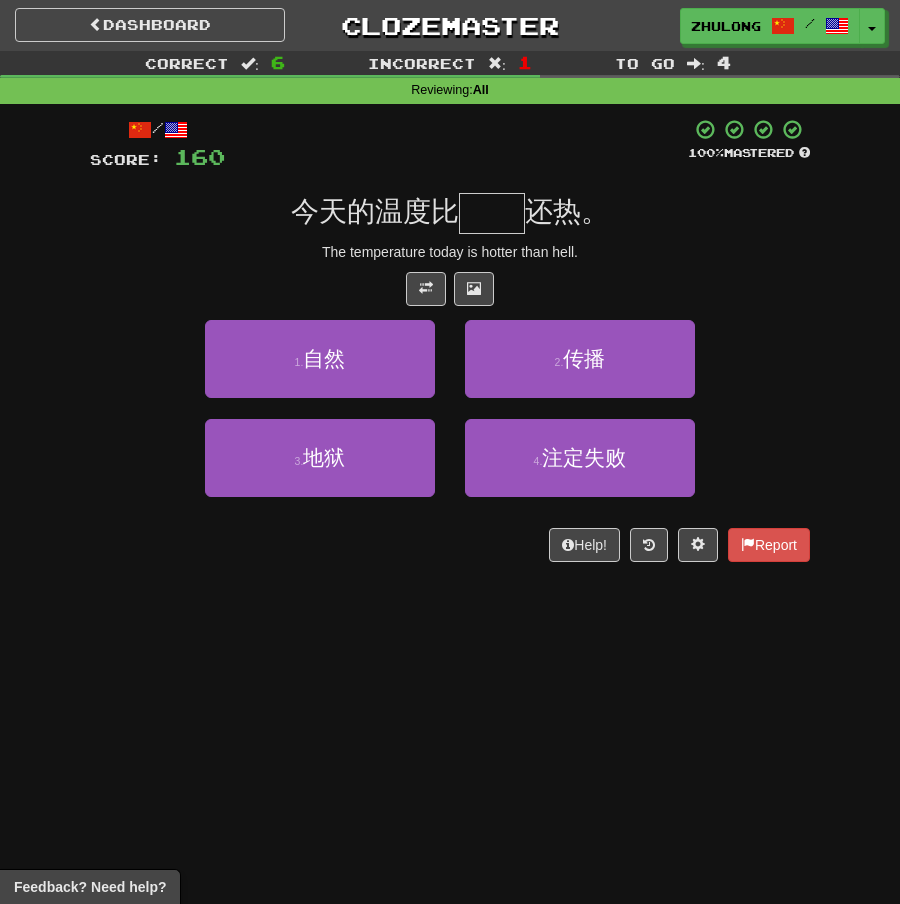 click at bounding box center [492, 213] 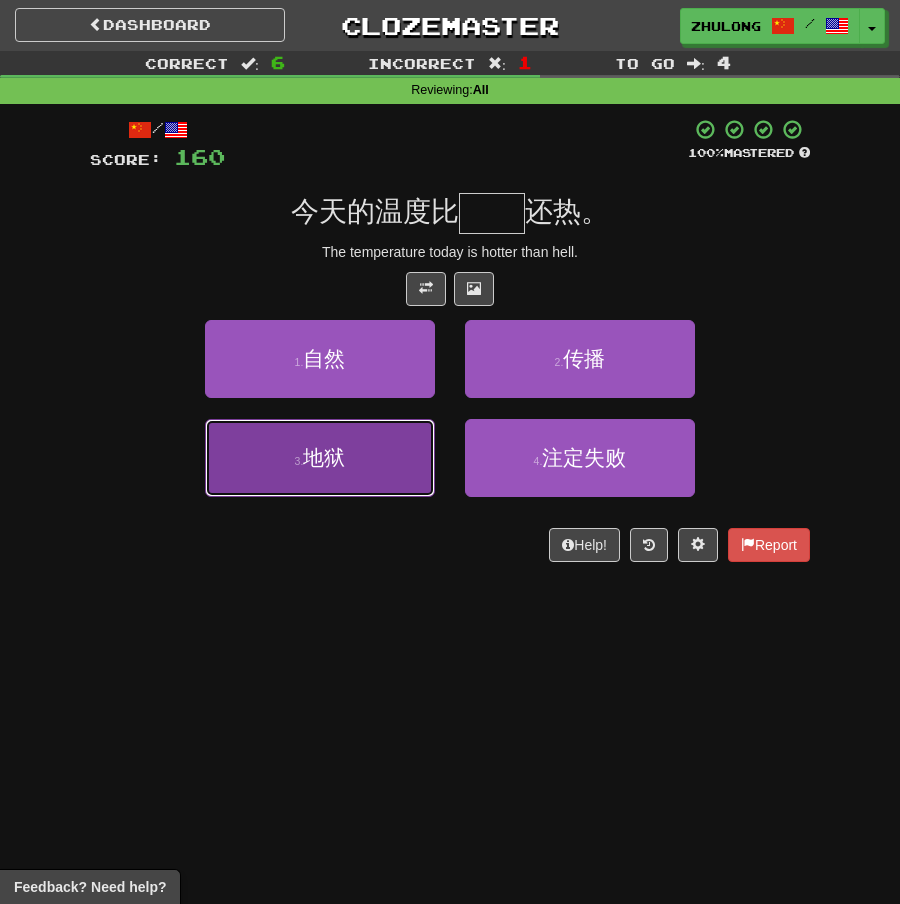 click on "3 .  地狱" at bounding box center (320, 458) 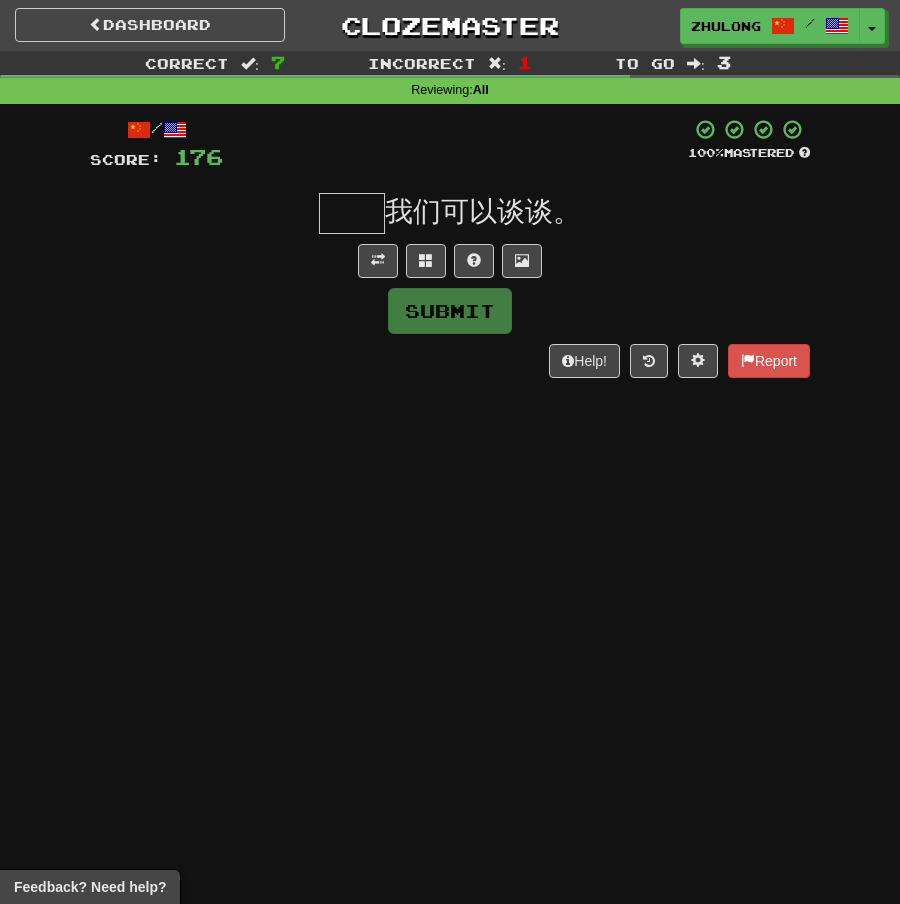 click on "/  Score:   176 100 %  Mastered 我们可以谈谈。 Submit  Help!  Report" at bounding box center (450, 248) 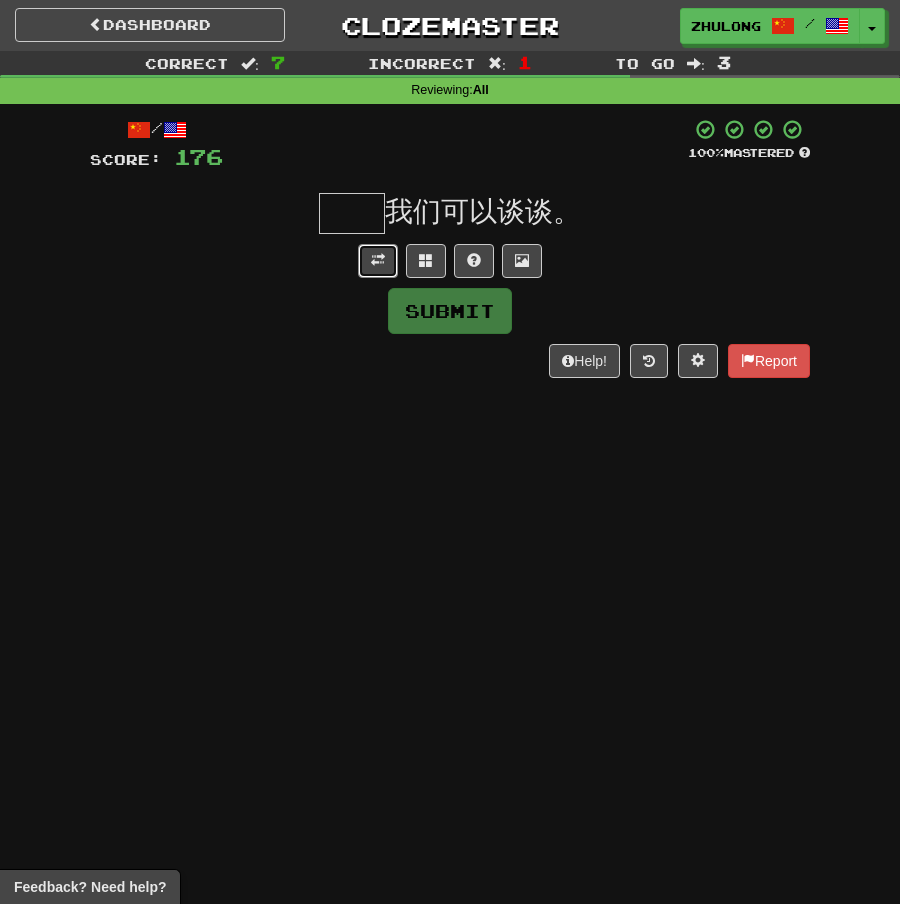 click at bounding box center (378, 261) 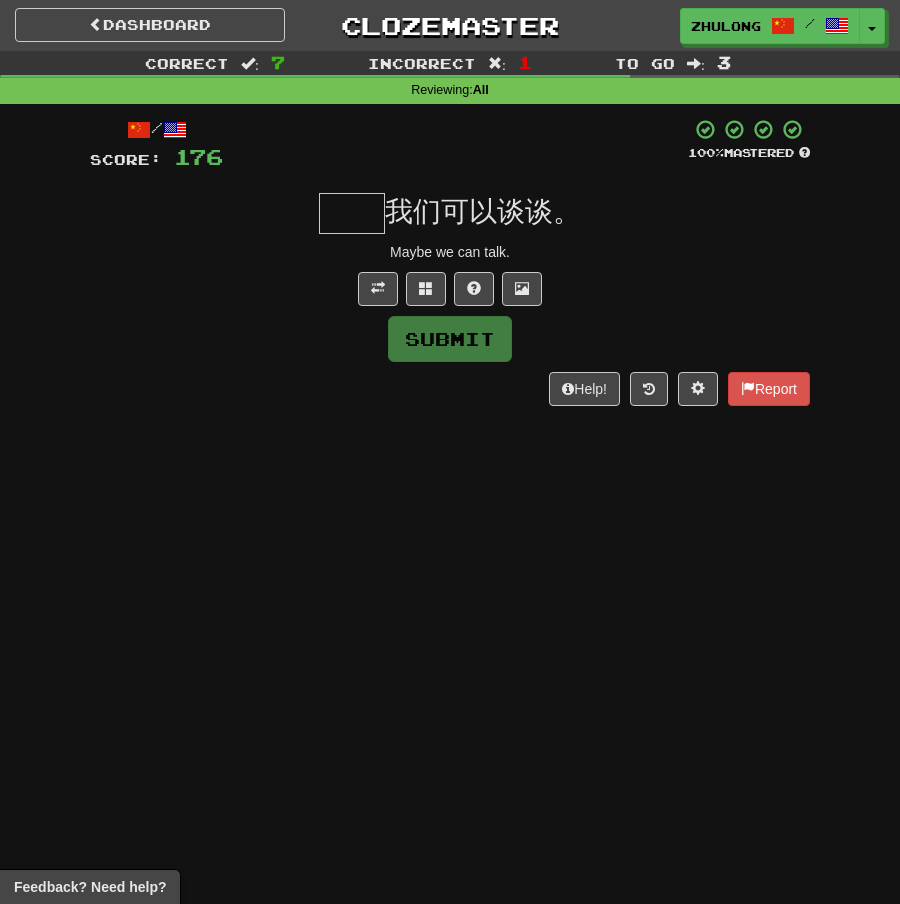 click at bounding box center [352, 213] 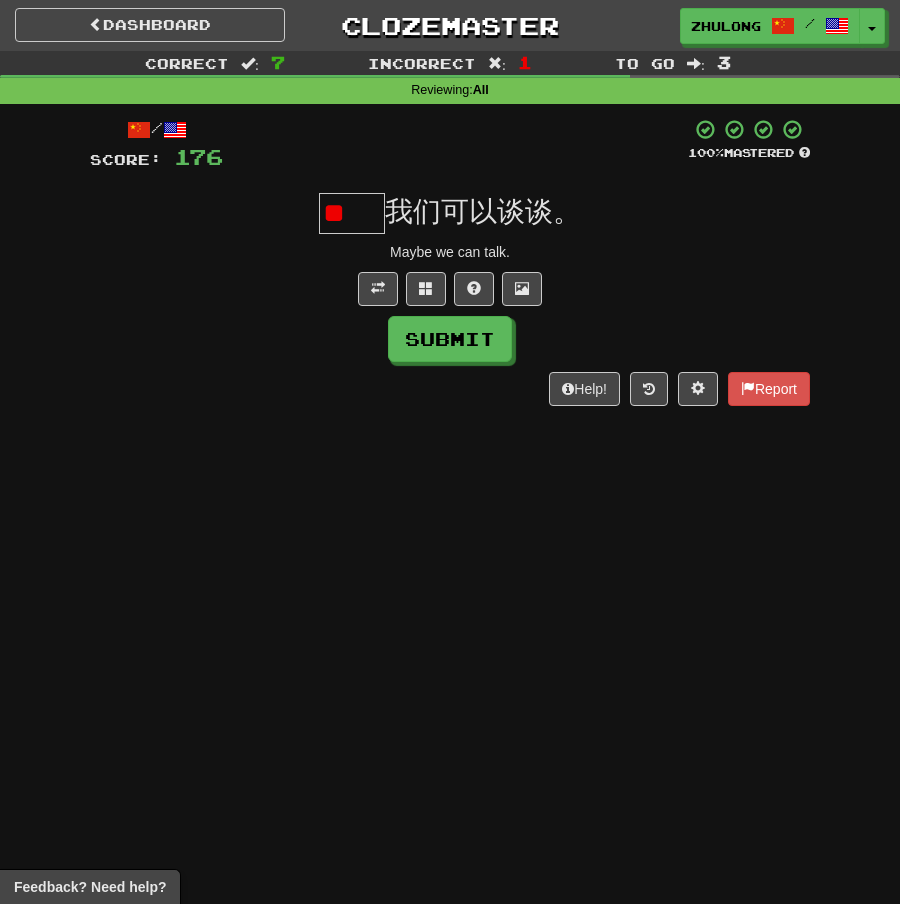scroll, scrollTop: 0, scrollLeft: 0, axis: both 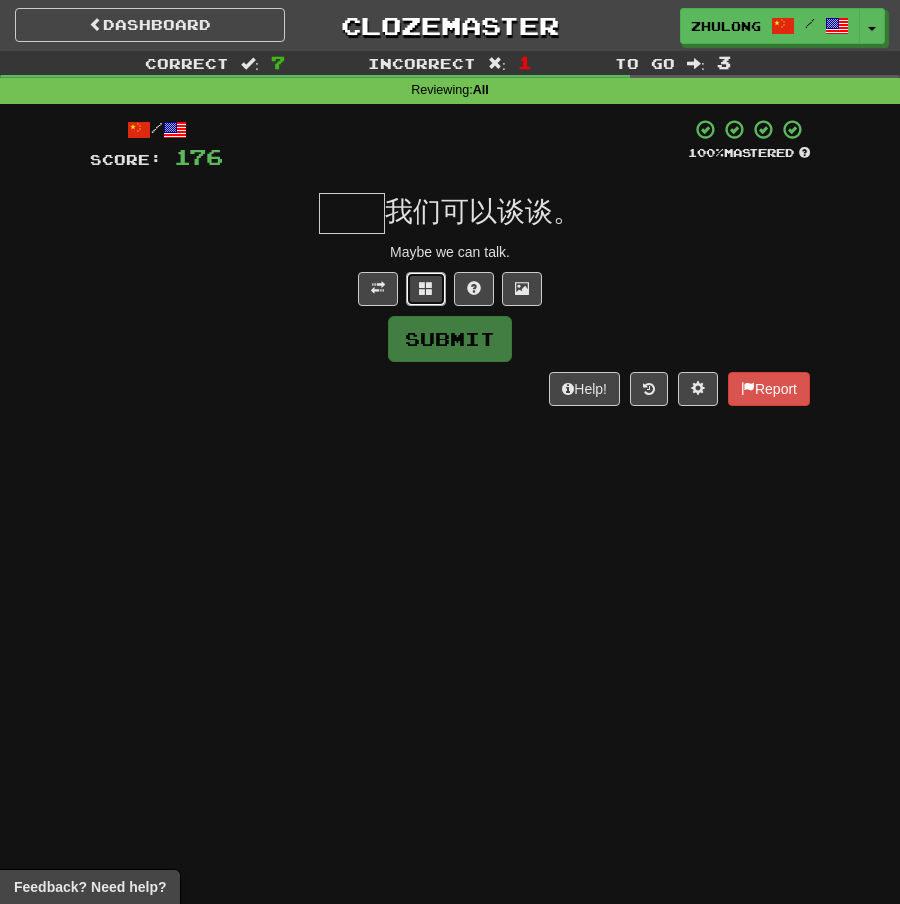 click at bounding box center [426, 289] 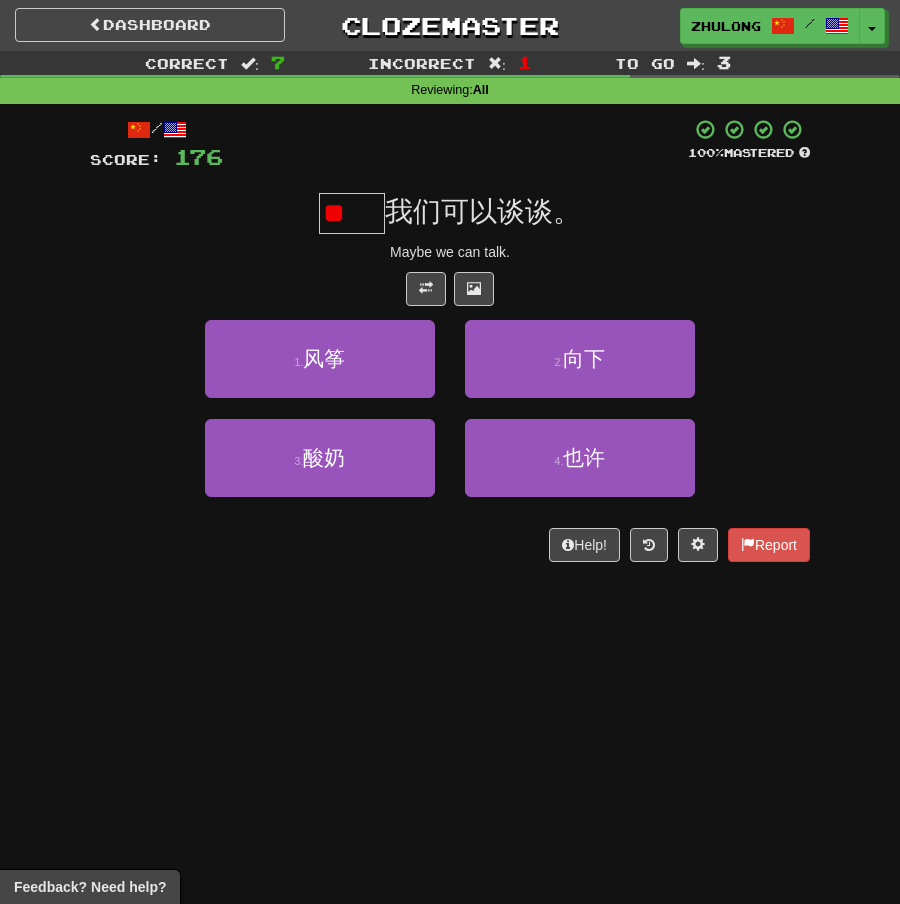 scroll, scrollTop: 0, scrollLeft: 0, axis: both 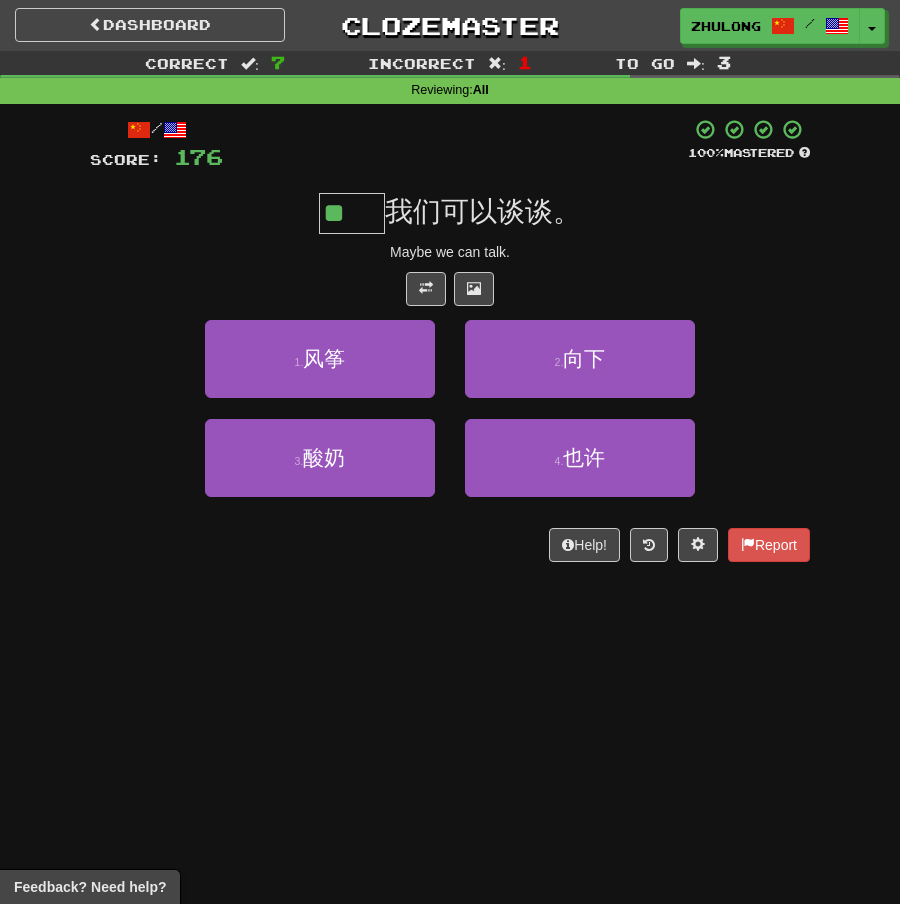 type on "**" 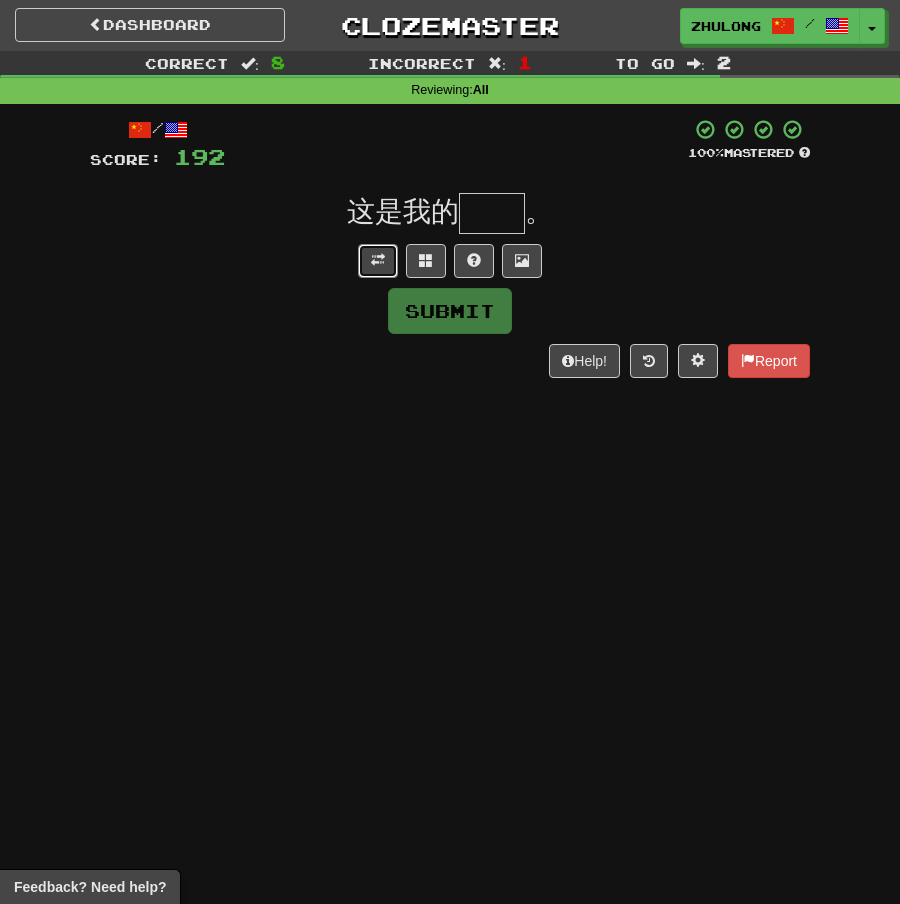 click at bounding box center [378, 261] 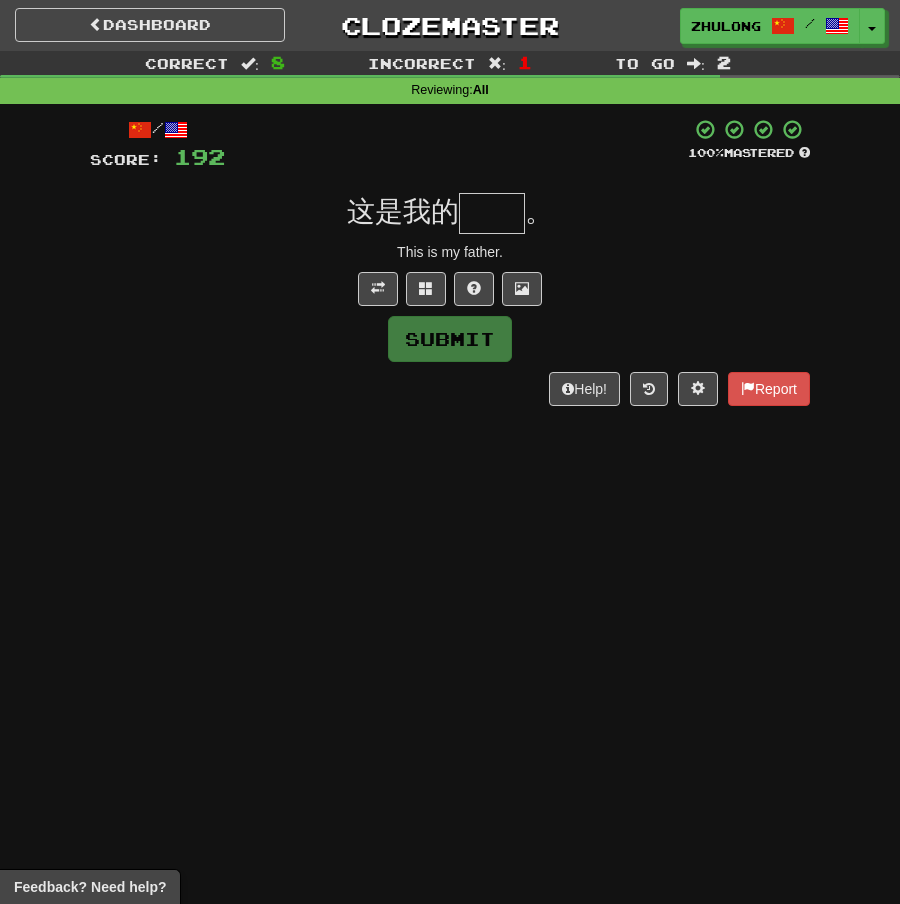 click at bounding box center [492, 213] 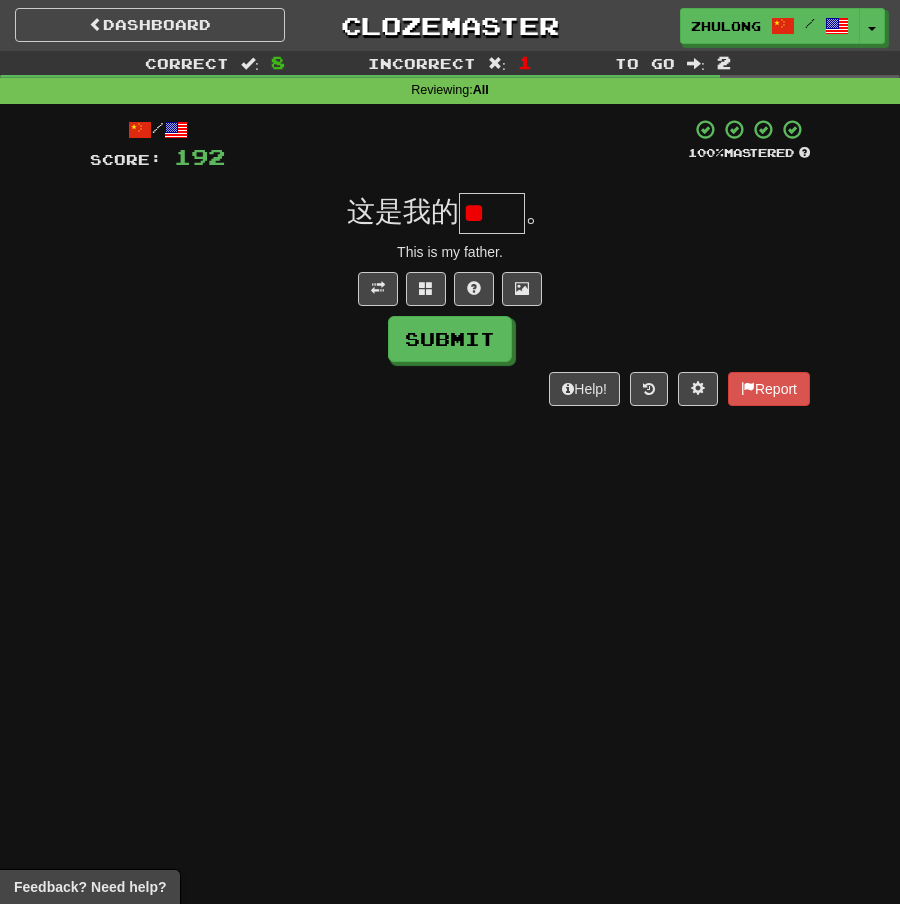 scroll, scrollTop: 0, scrollLeft: 0, axis: both 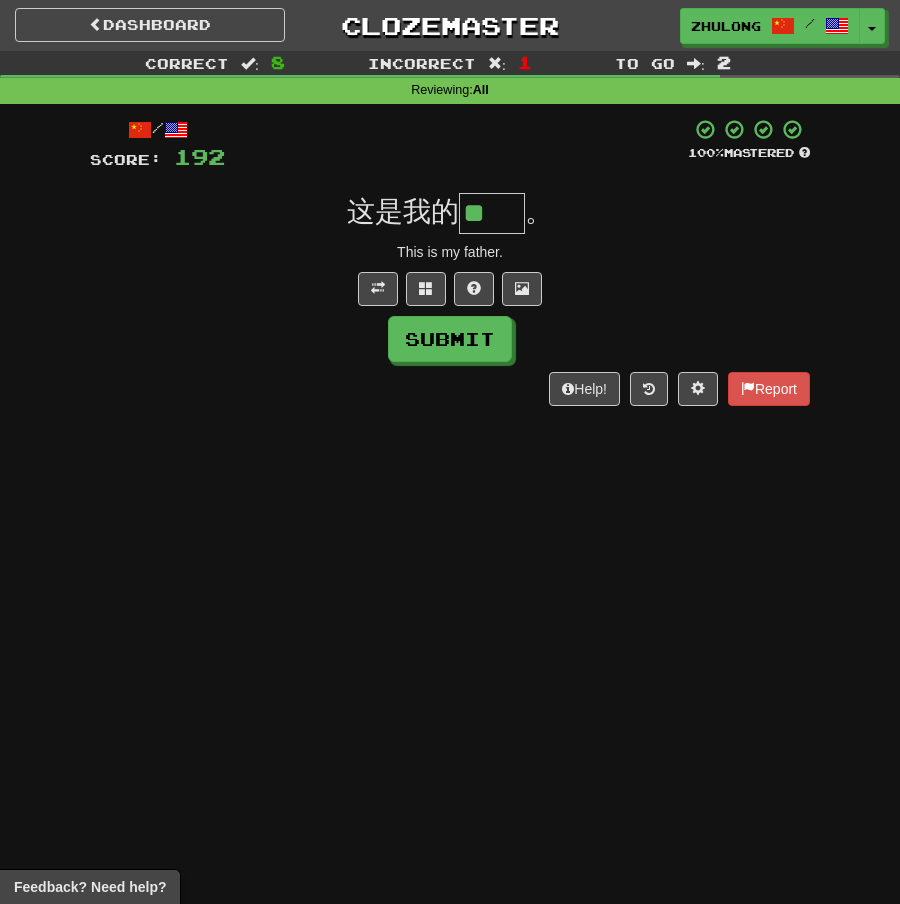 type on "**" 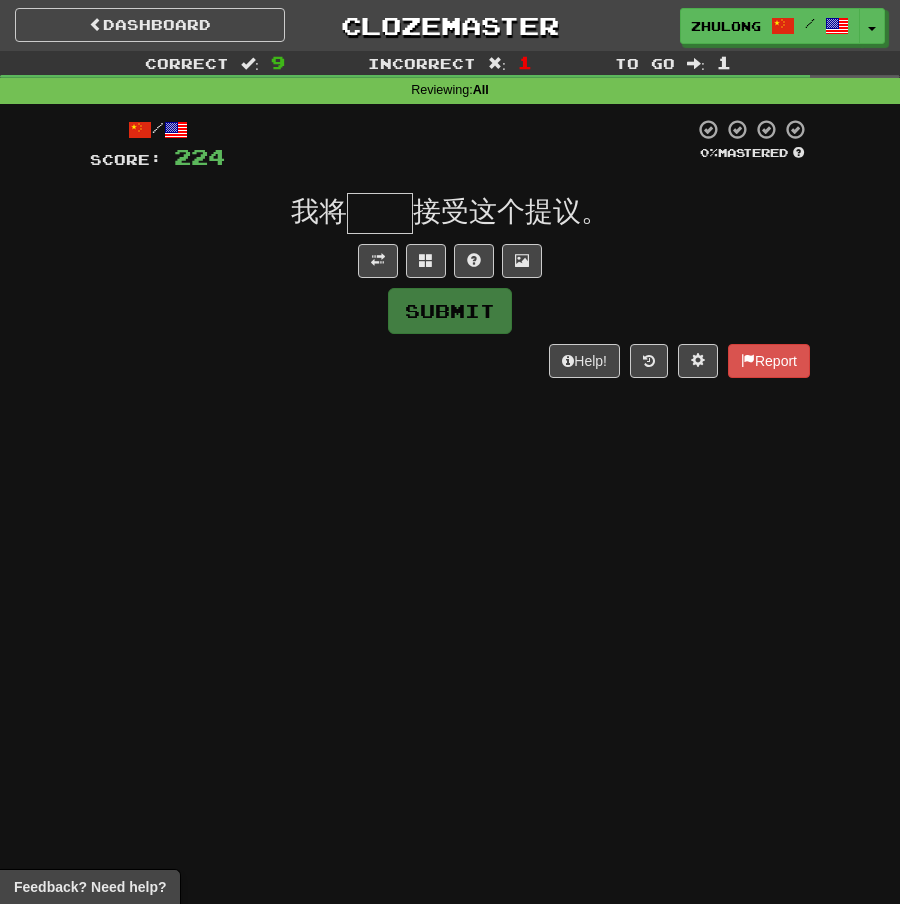 click on "/ Score: 224 0 % Mastered 我将 接受这个提议。 Submit Help! Report" at bounding box center (450, 248) 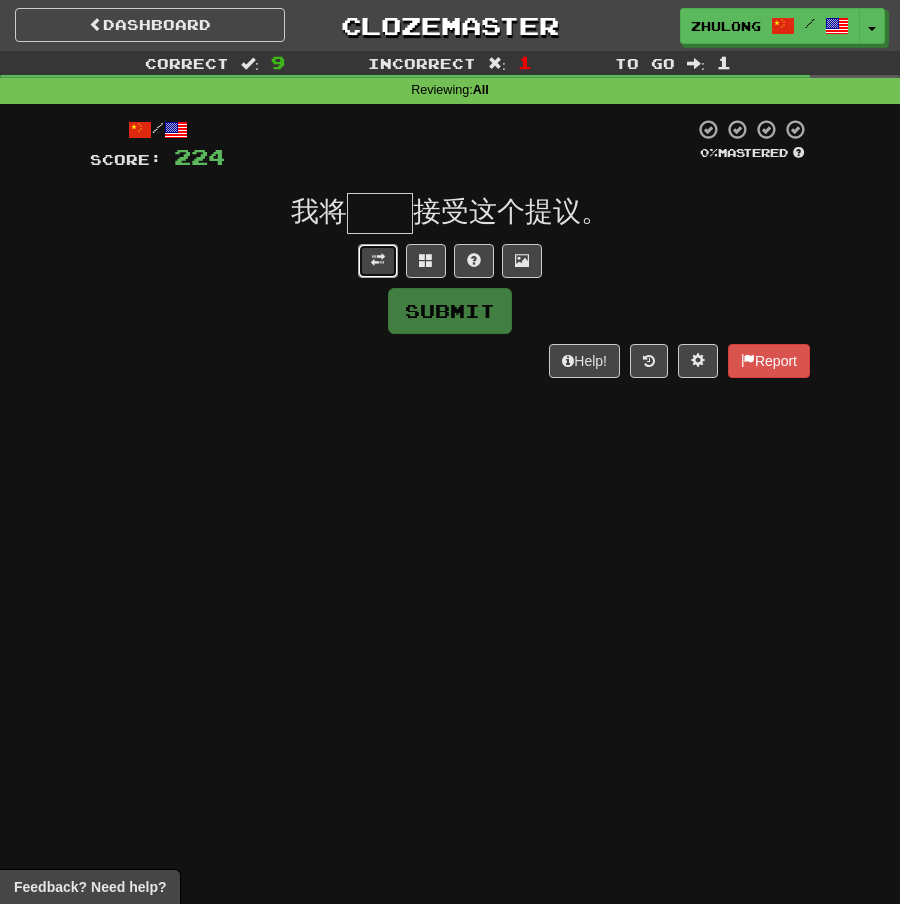 click at bounding box center (378, 260) 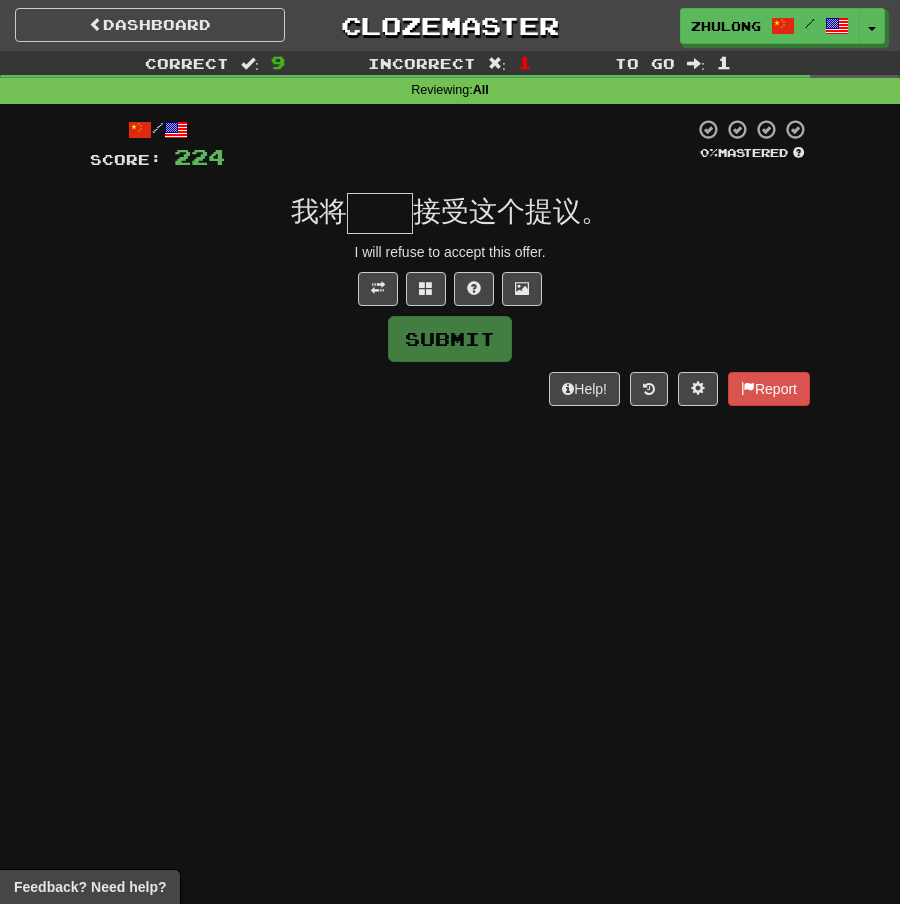 click at bounding box center (380, 213) 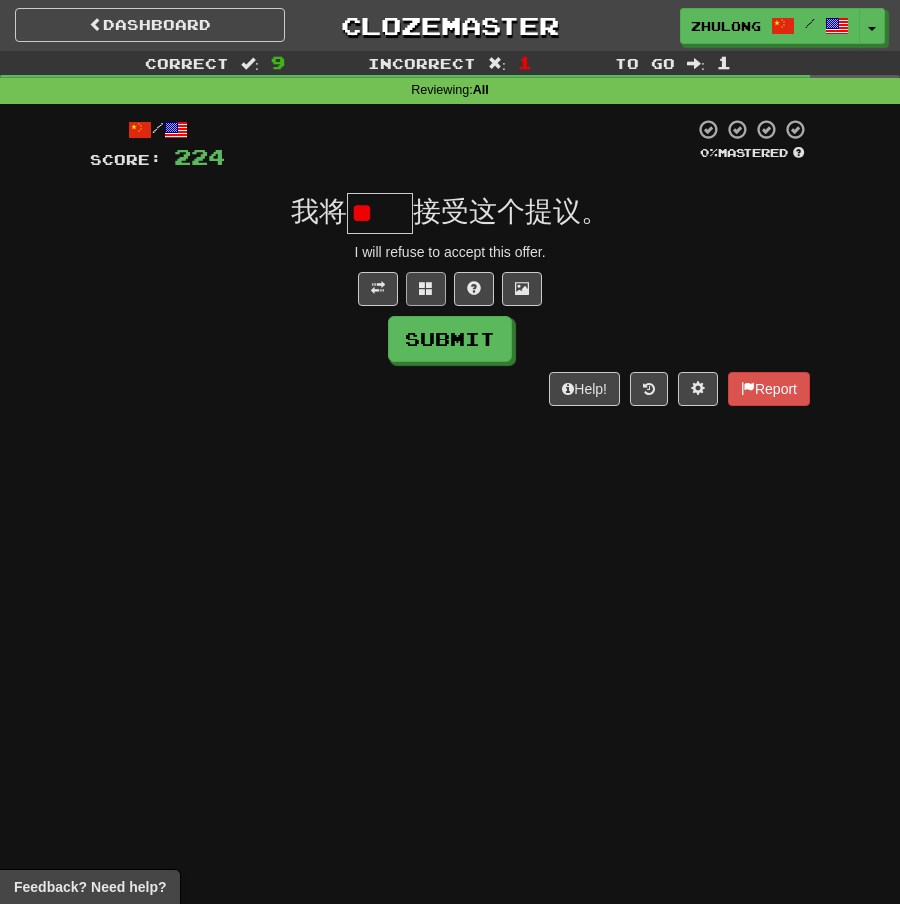 scroll, scrollTop: 0, scrollLeft: 0, axis: both 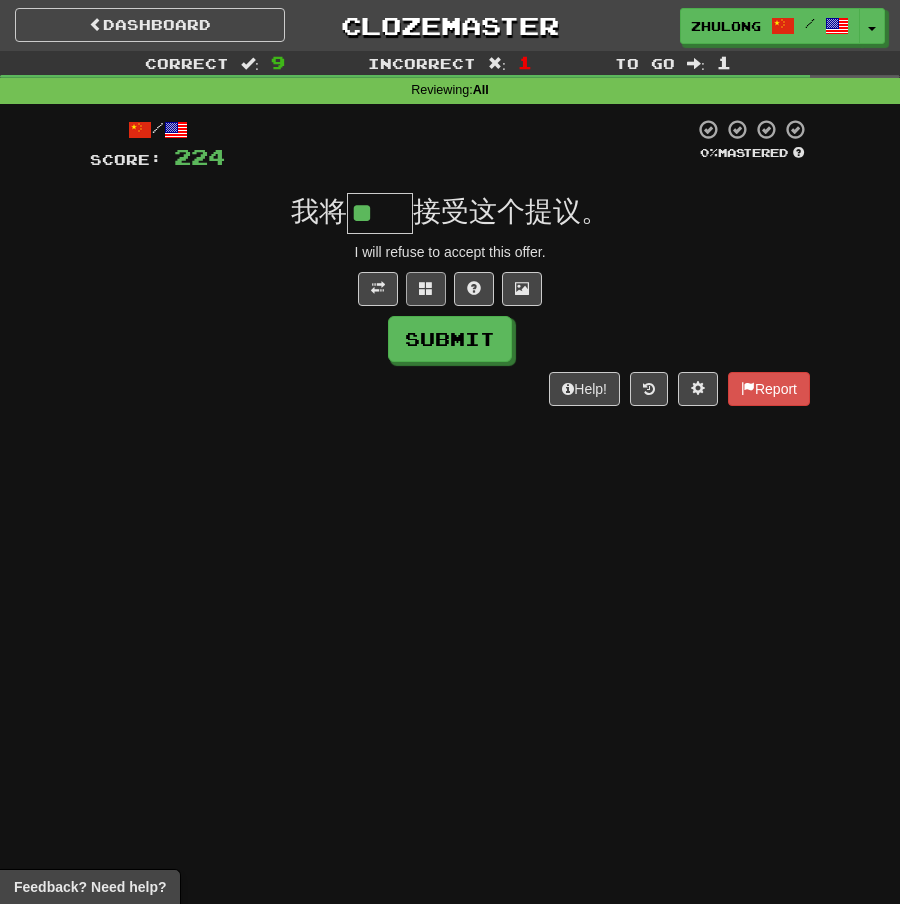 type on "**" 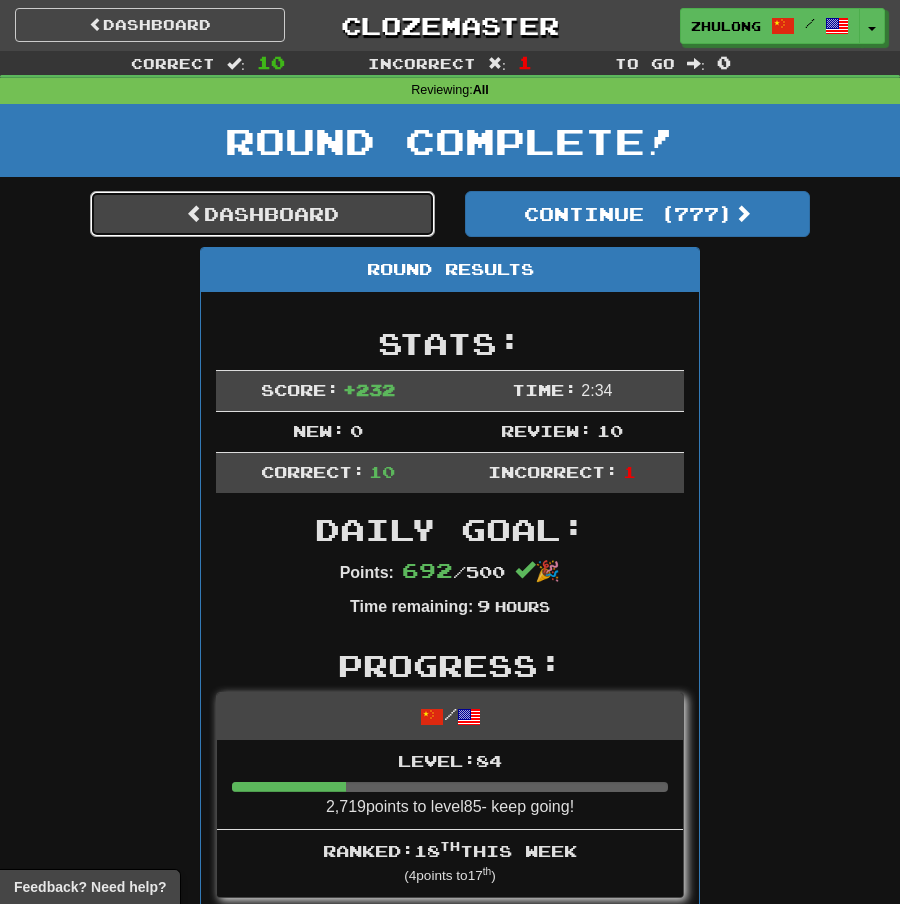 click on "Dashboard" at bounding box center [262, 214] 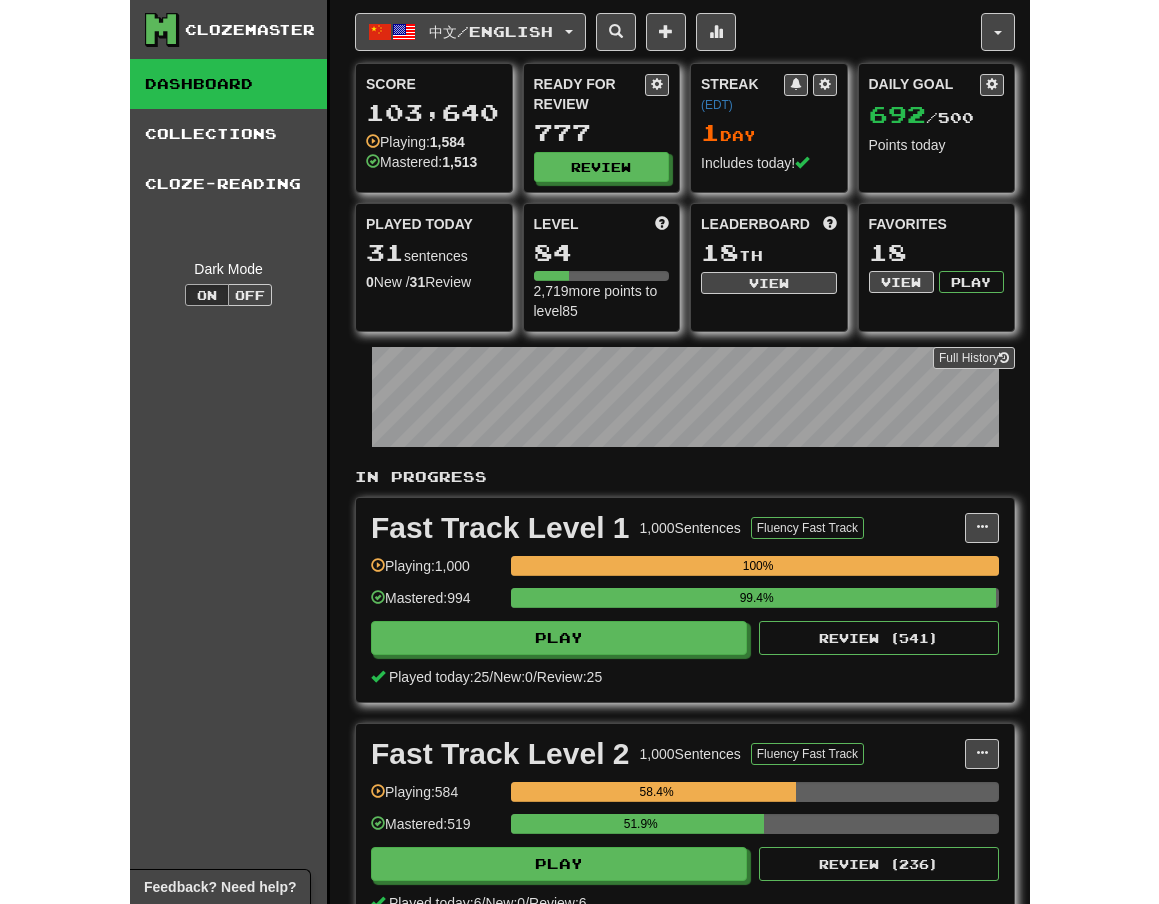 scroll, scrollTop: 0, scrollLeft: 0, axis: both 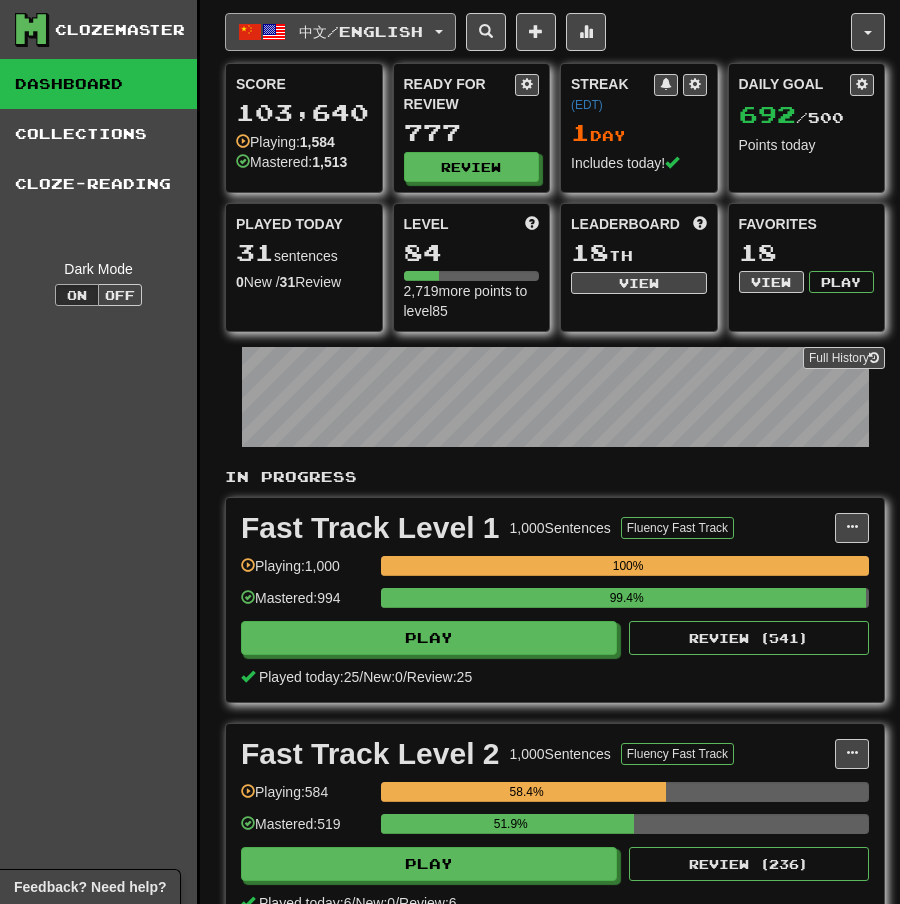 click on "中文  /  English" at bounding box center (340, 32) 